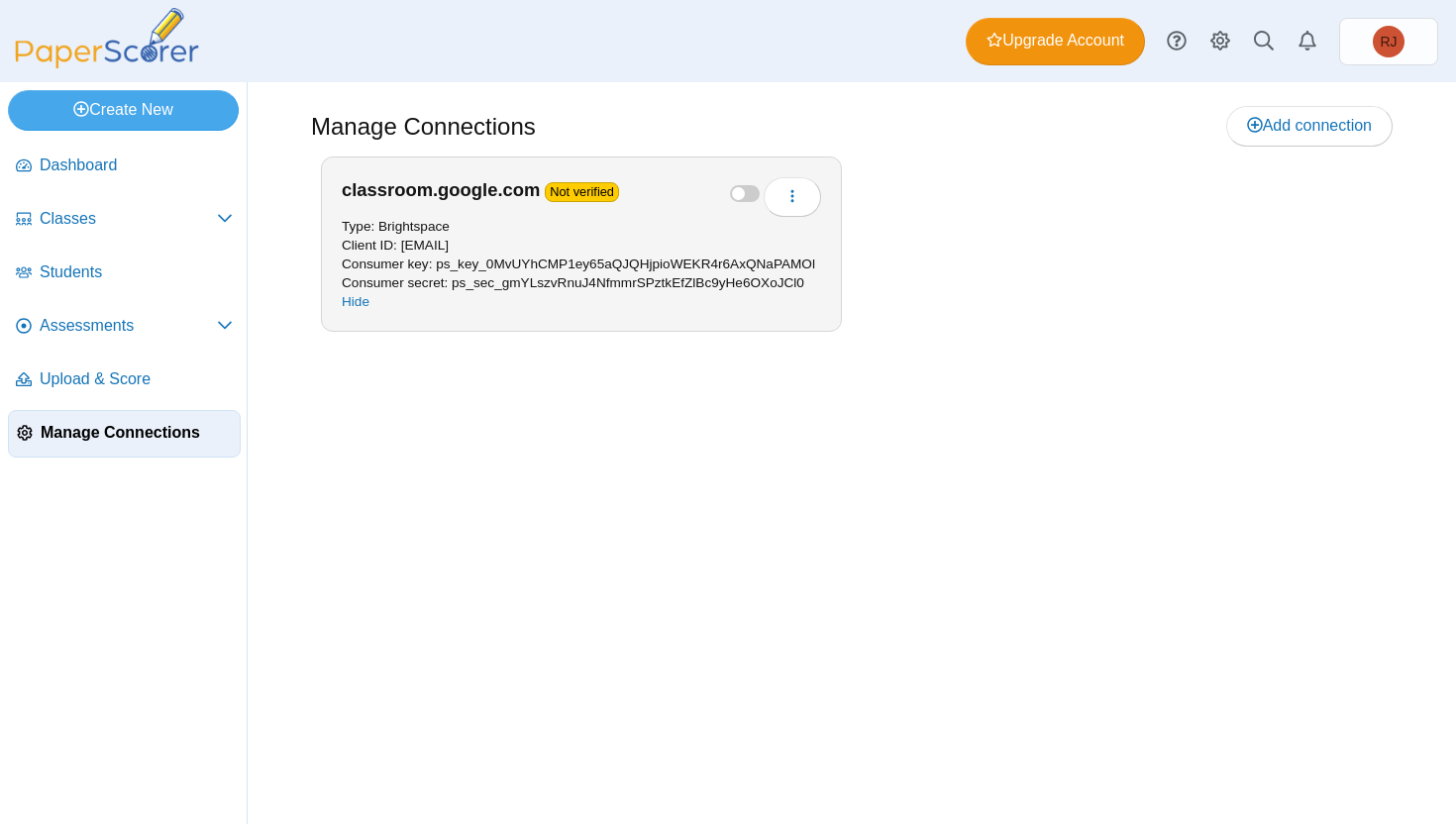scroll, scrollTop: 0, scrollLeft: 0, axis: both 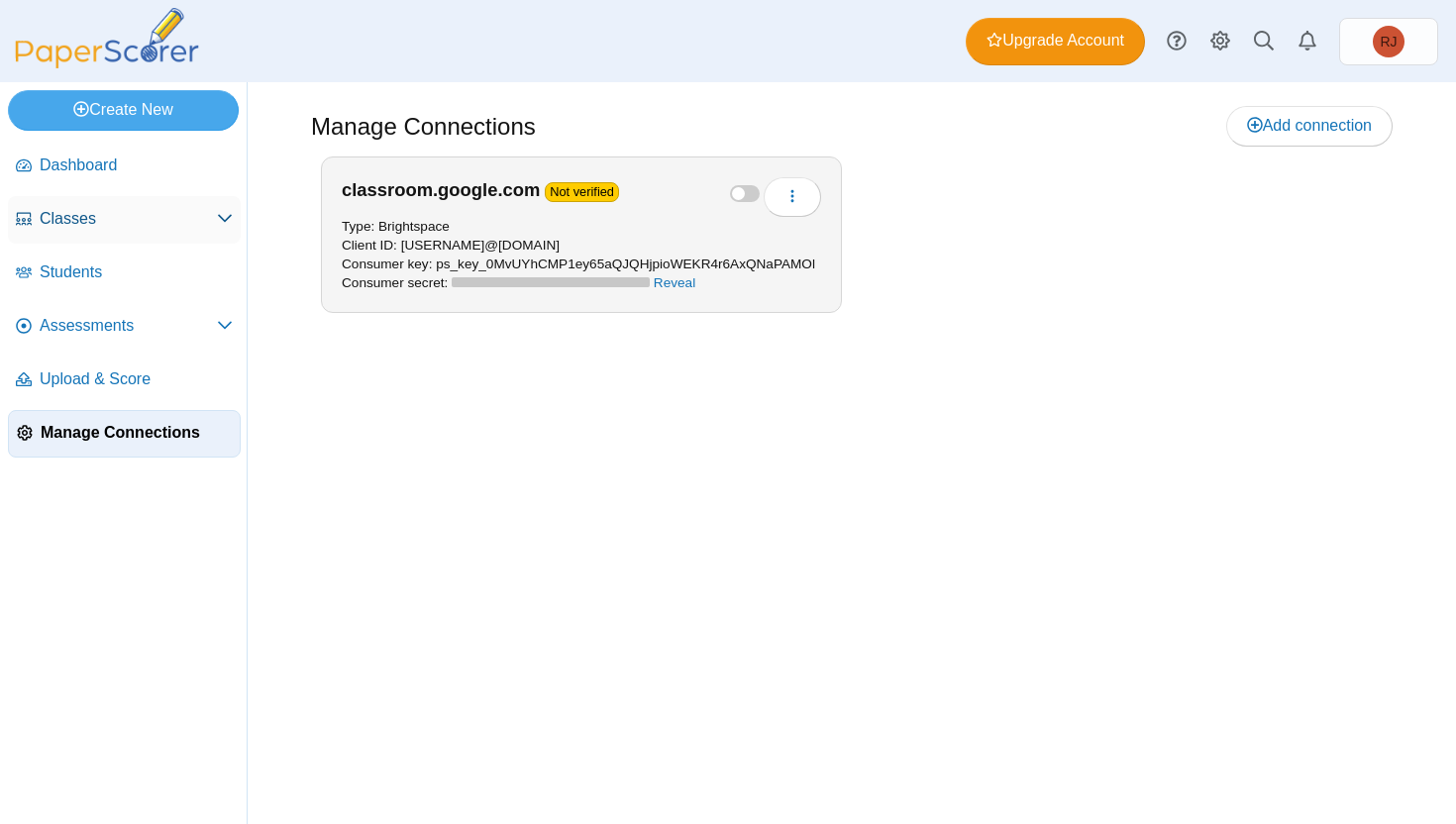 click on "Classes" at bounding box center (124, 220) 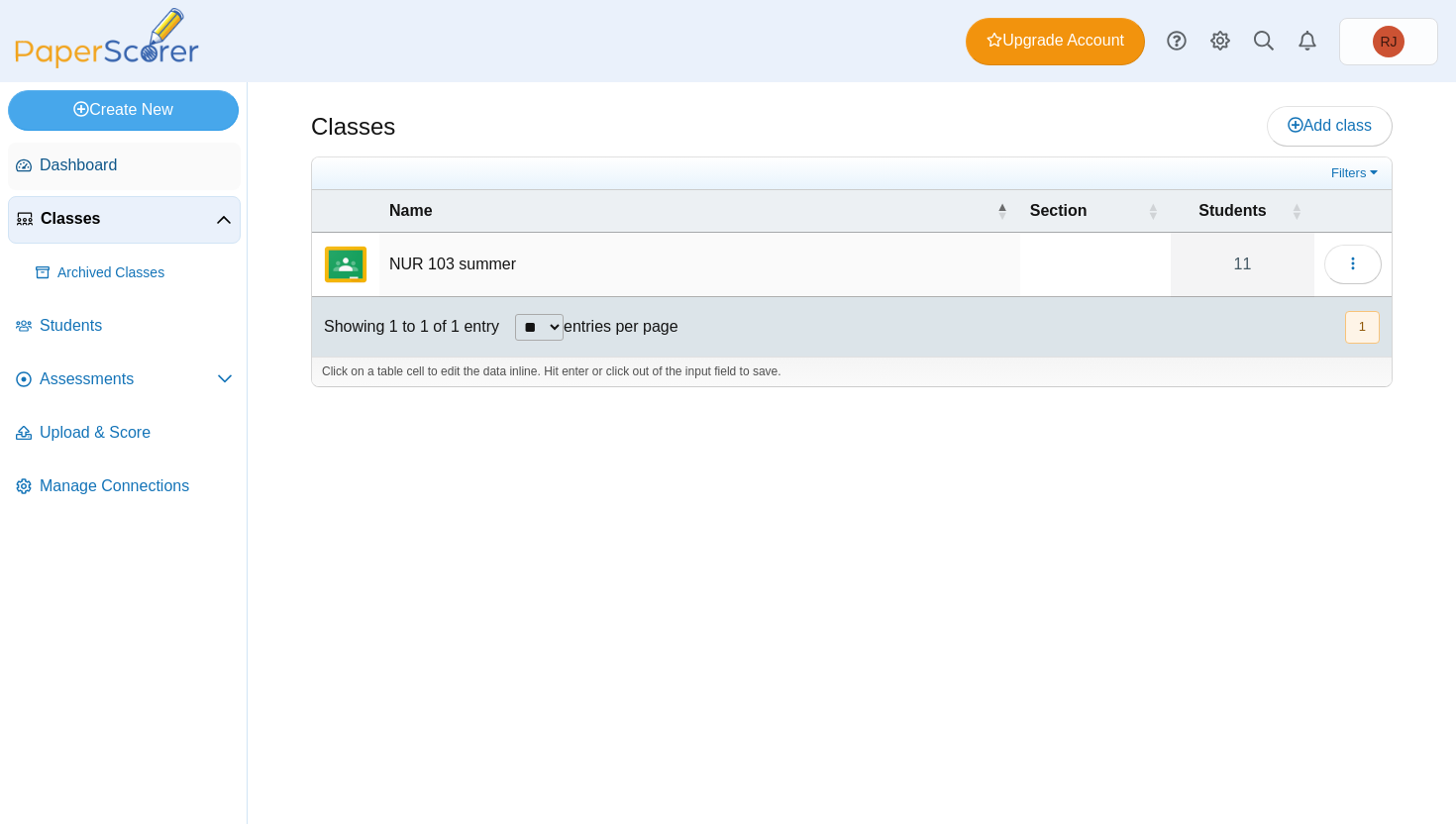 scroll, scrollTop: 0, scrollLeft: 0, axis: both 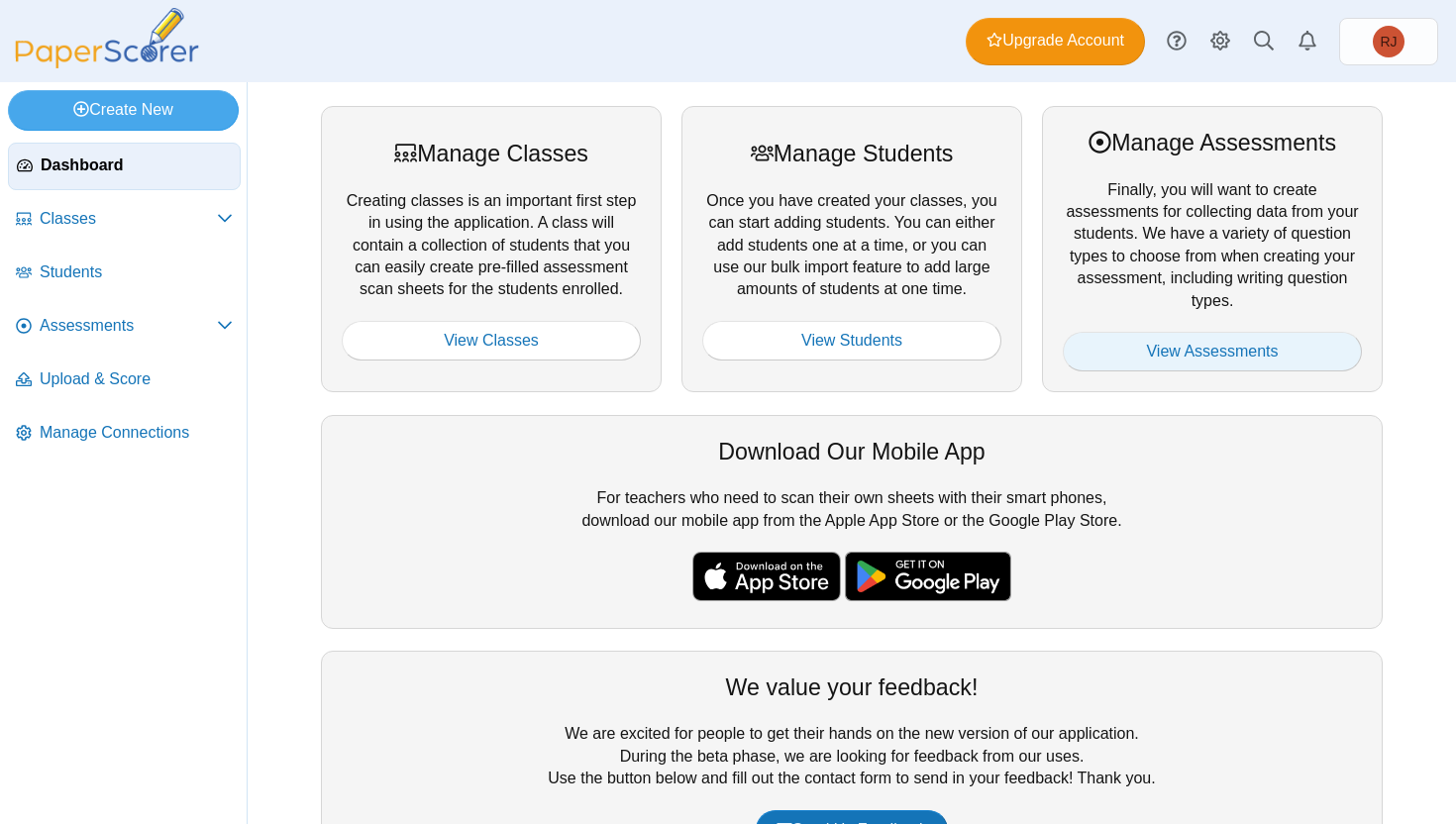 drag, startPoint x: 1113, startPoint y: 350, endPoint x: 1102, endPoint y: 341, distance: 14.21267 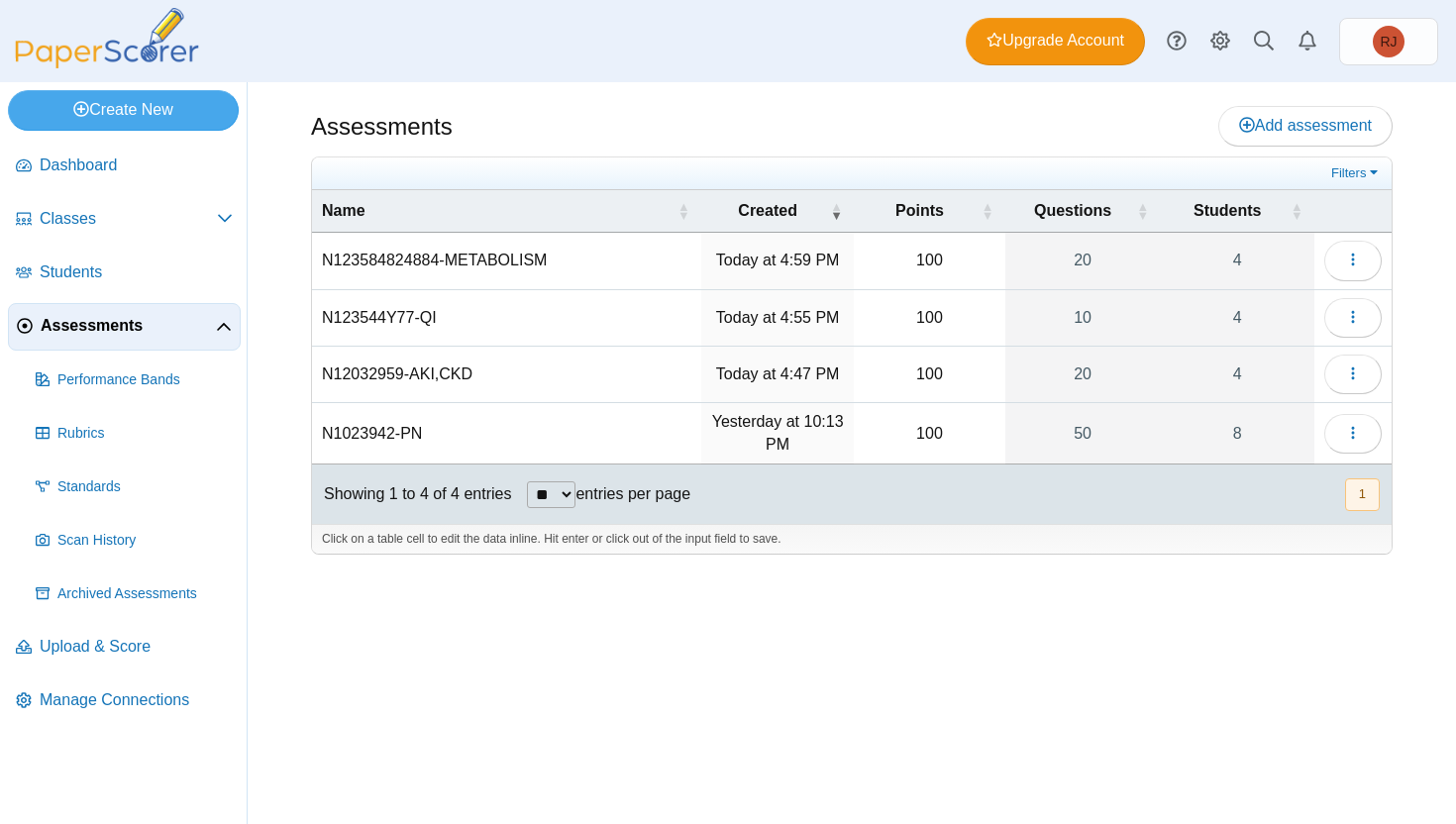 scroll, scrollTop: 0, scrollLeft: 0, axis: both 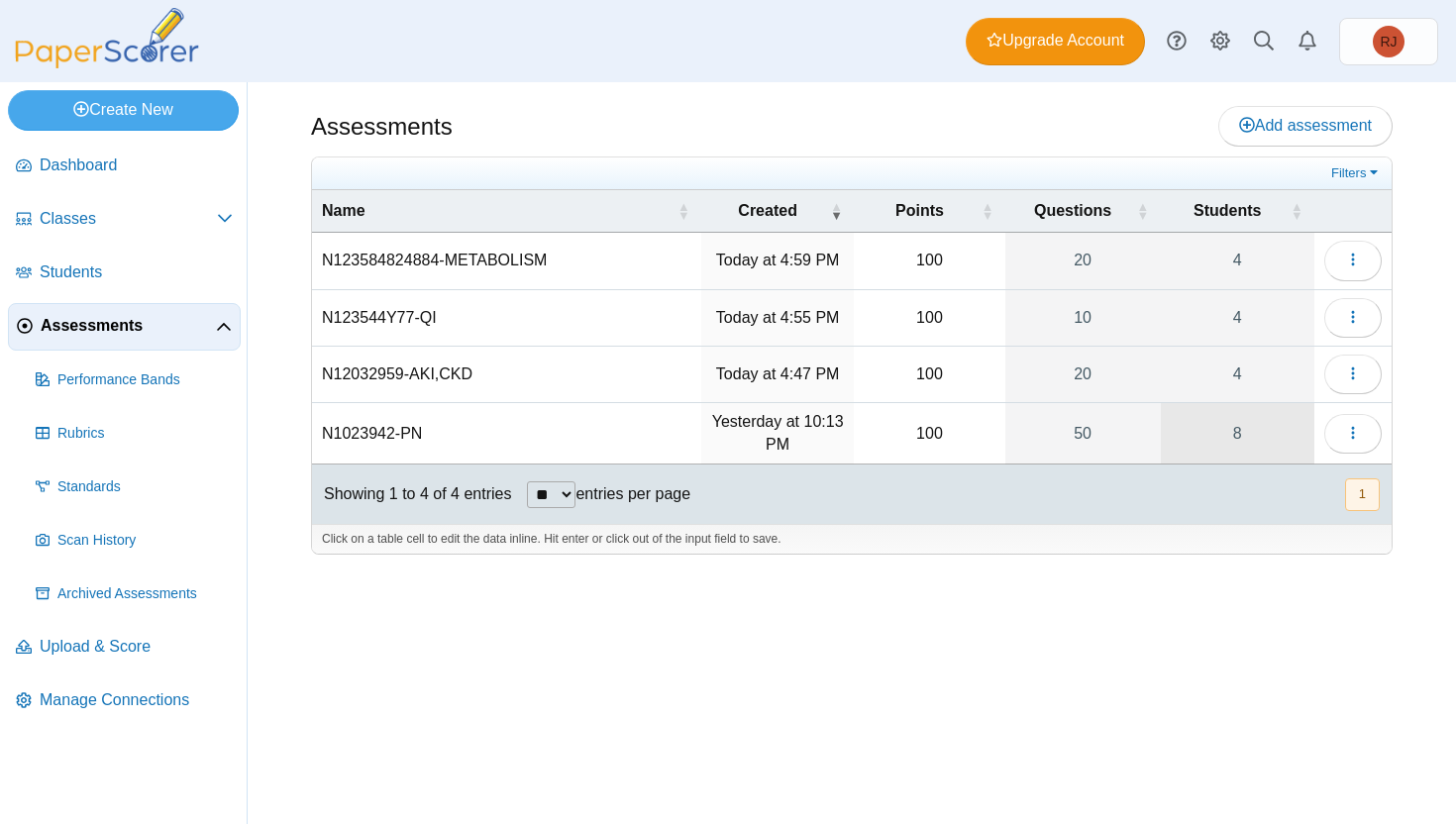 click on "8" at bounding box center [1237, 433] 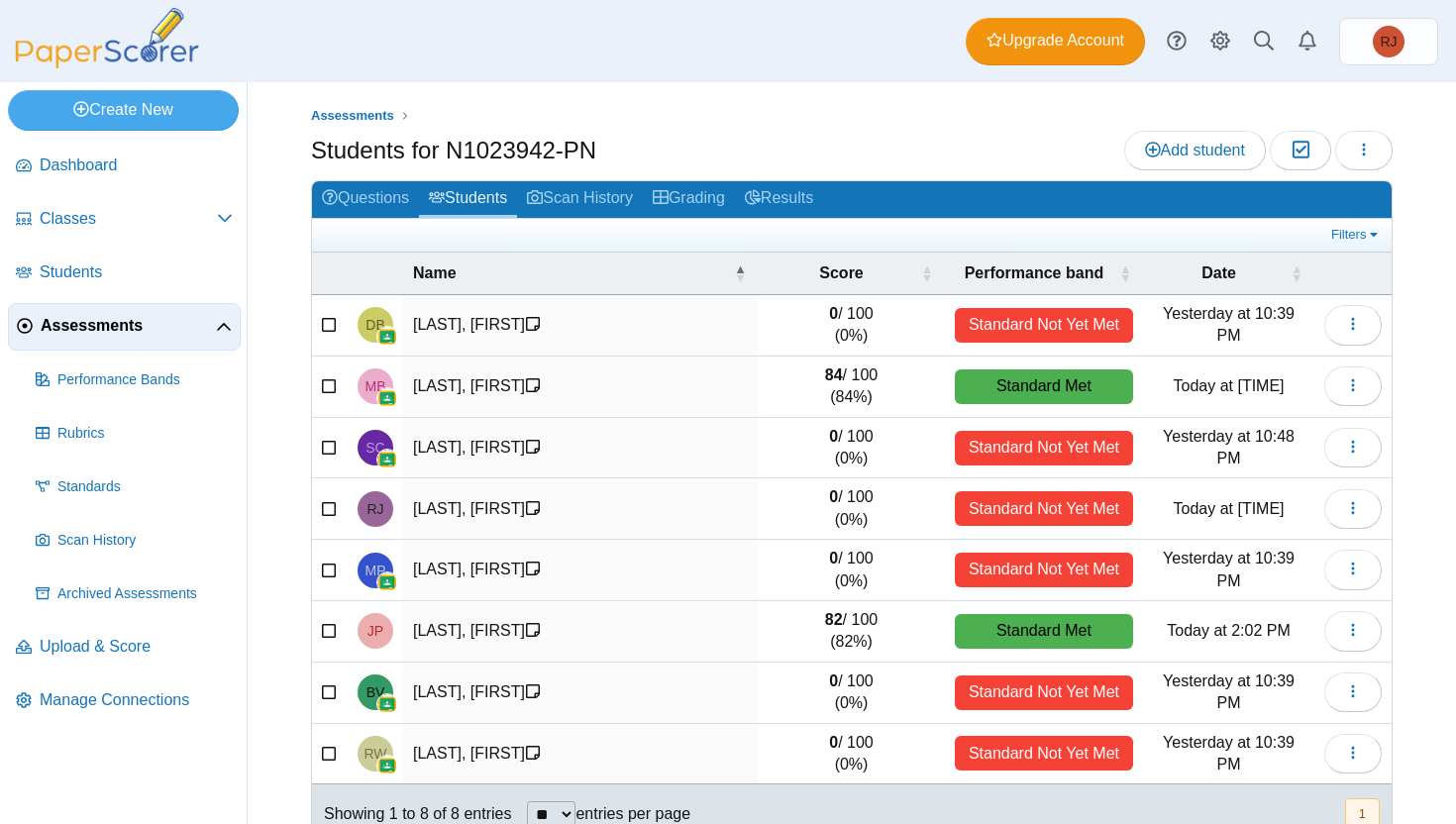 scroll, scrollTop: 0, scrollLeft: 0, axis: both 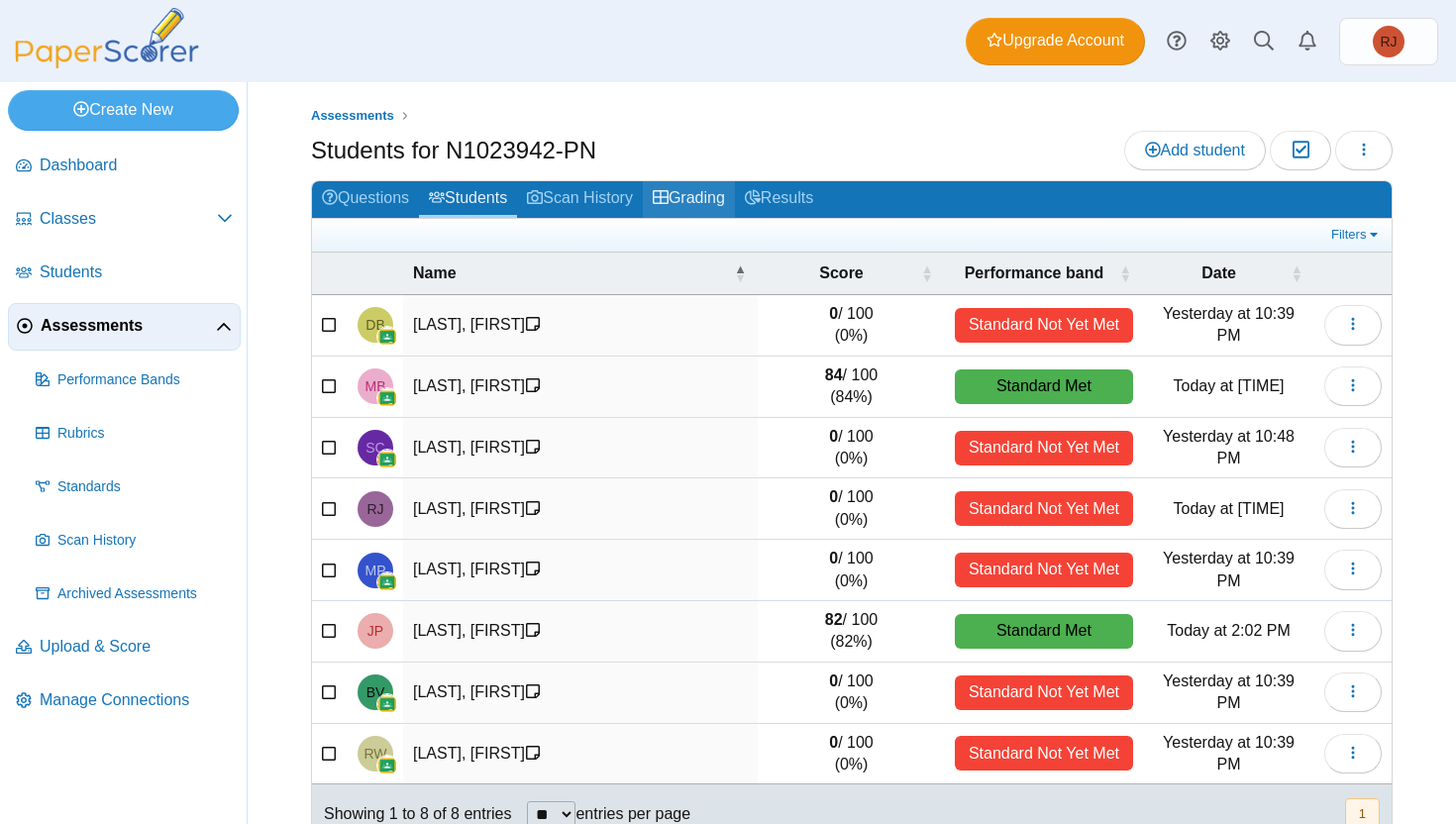 click at bounding box center (661, 197) 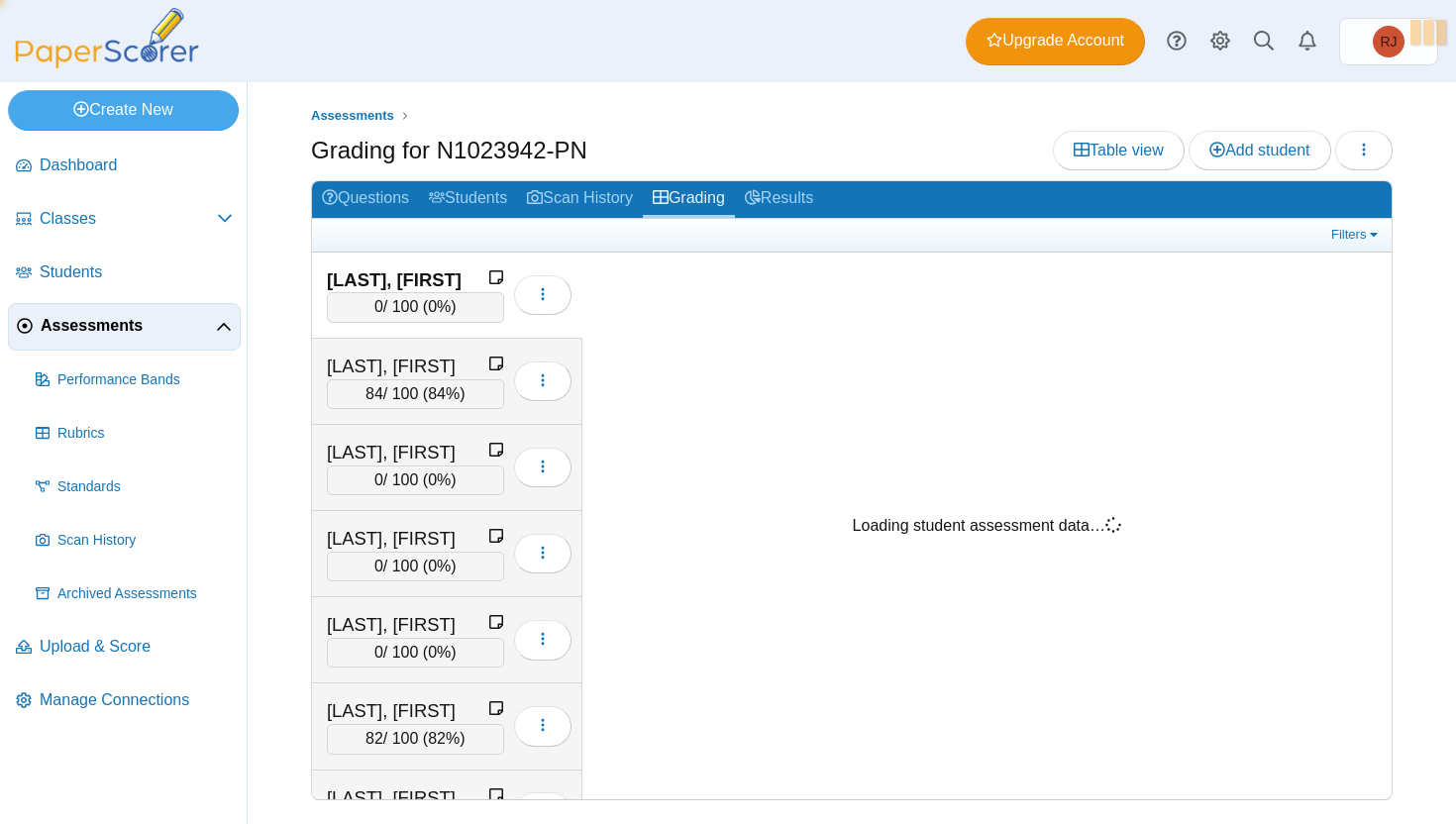 scroll, scrollTop: 0, scrollLeft: 0, axis: both 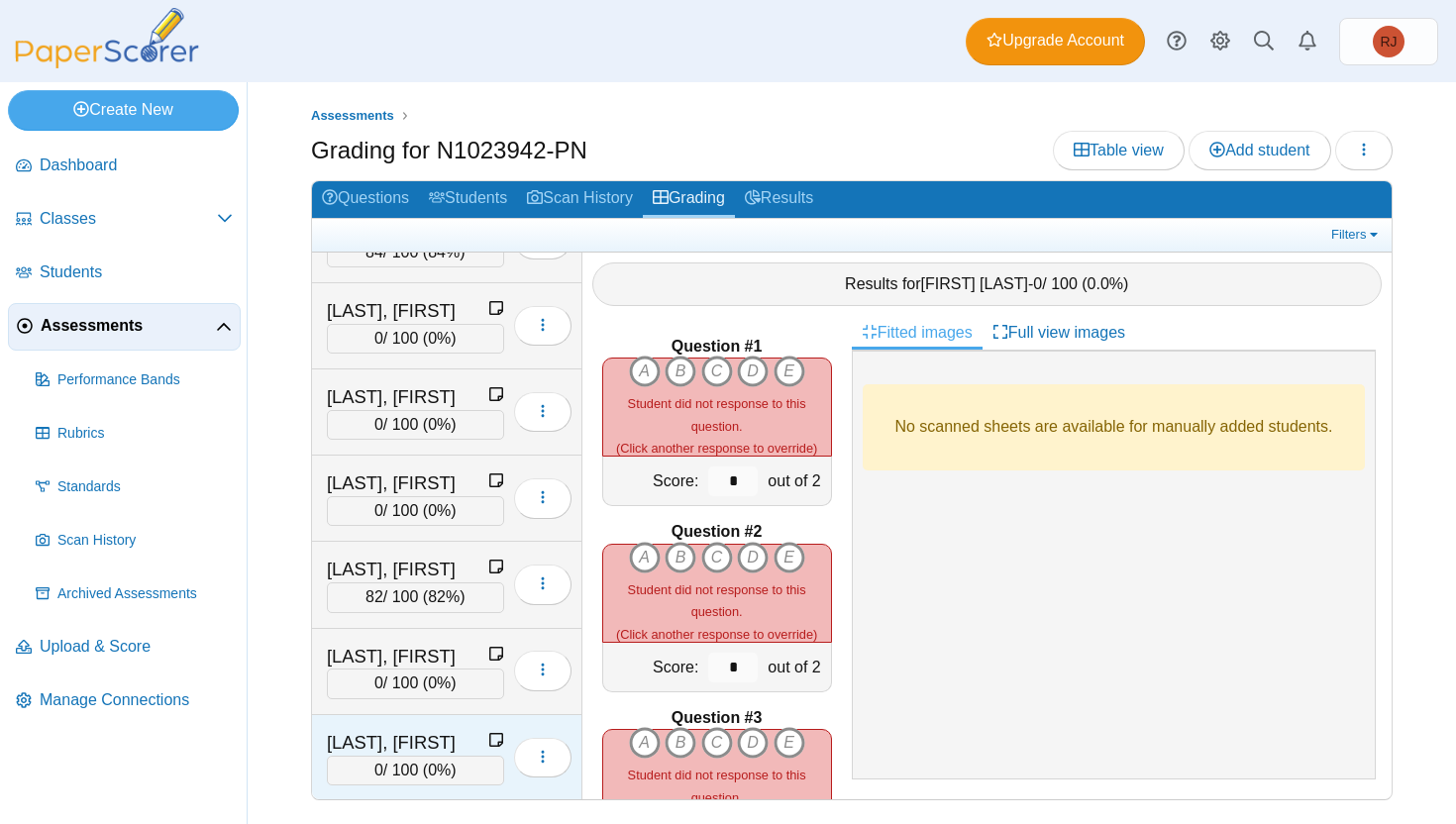 click on "[LAST], [FIRST]" at bounding box center [407, 743] 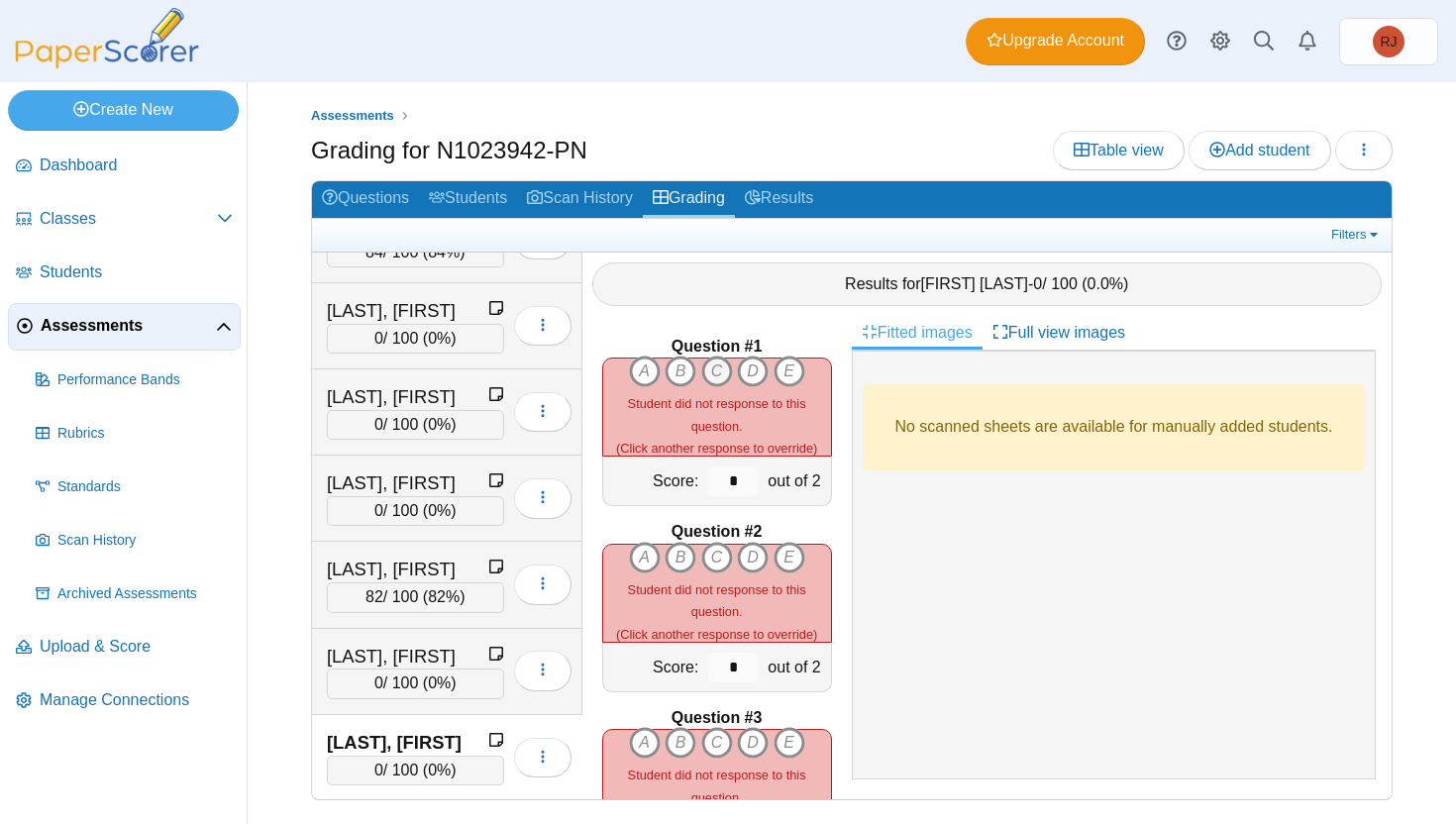 click on "C" at bounding box center [645, 371] 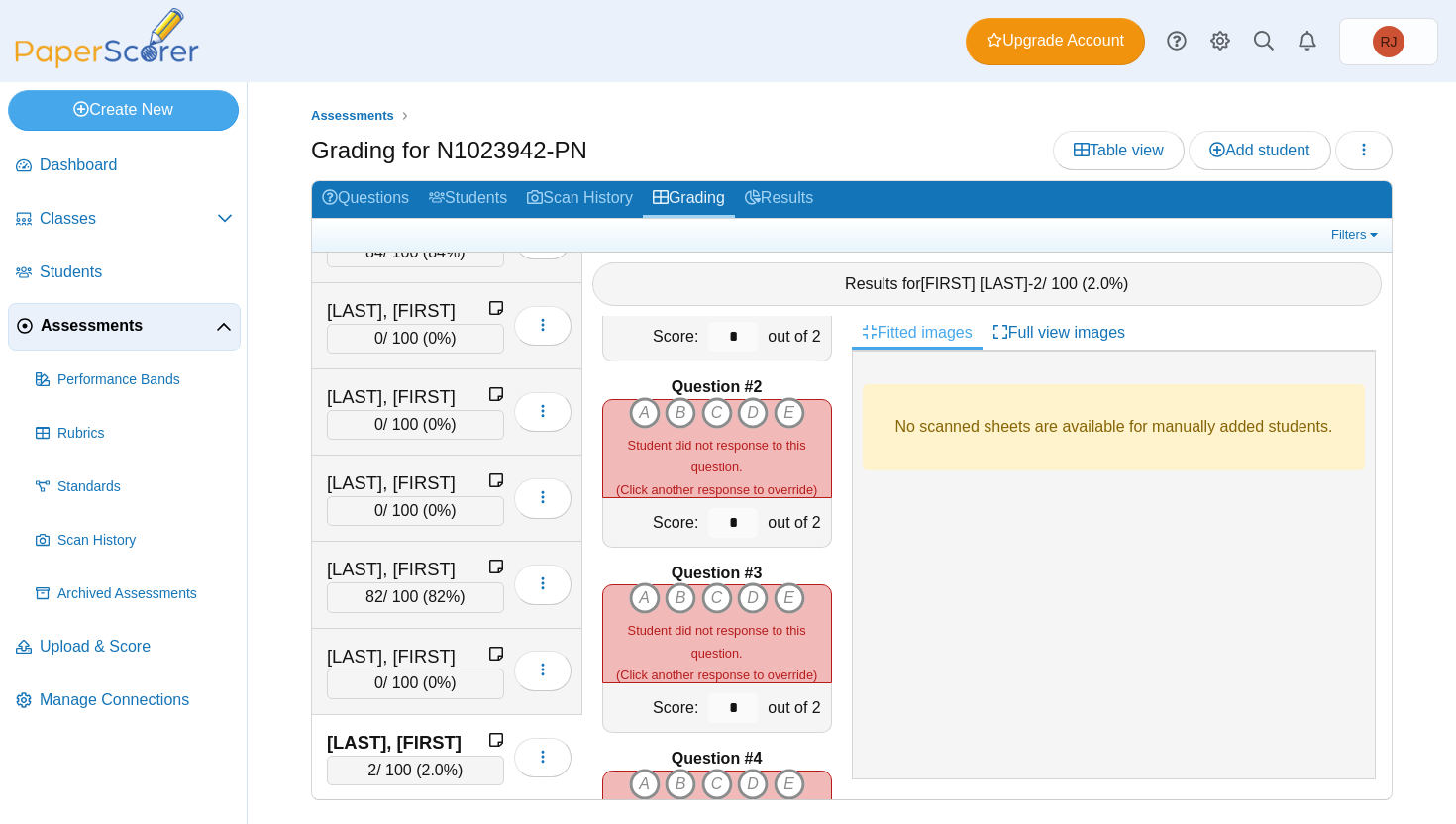 scroll, scrollTop: 154, scrollLeft: 0, axis: vertical 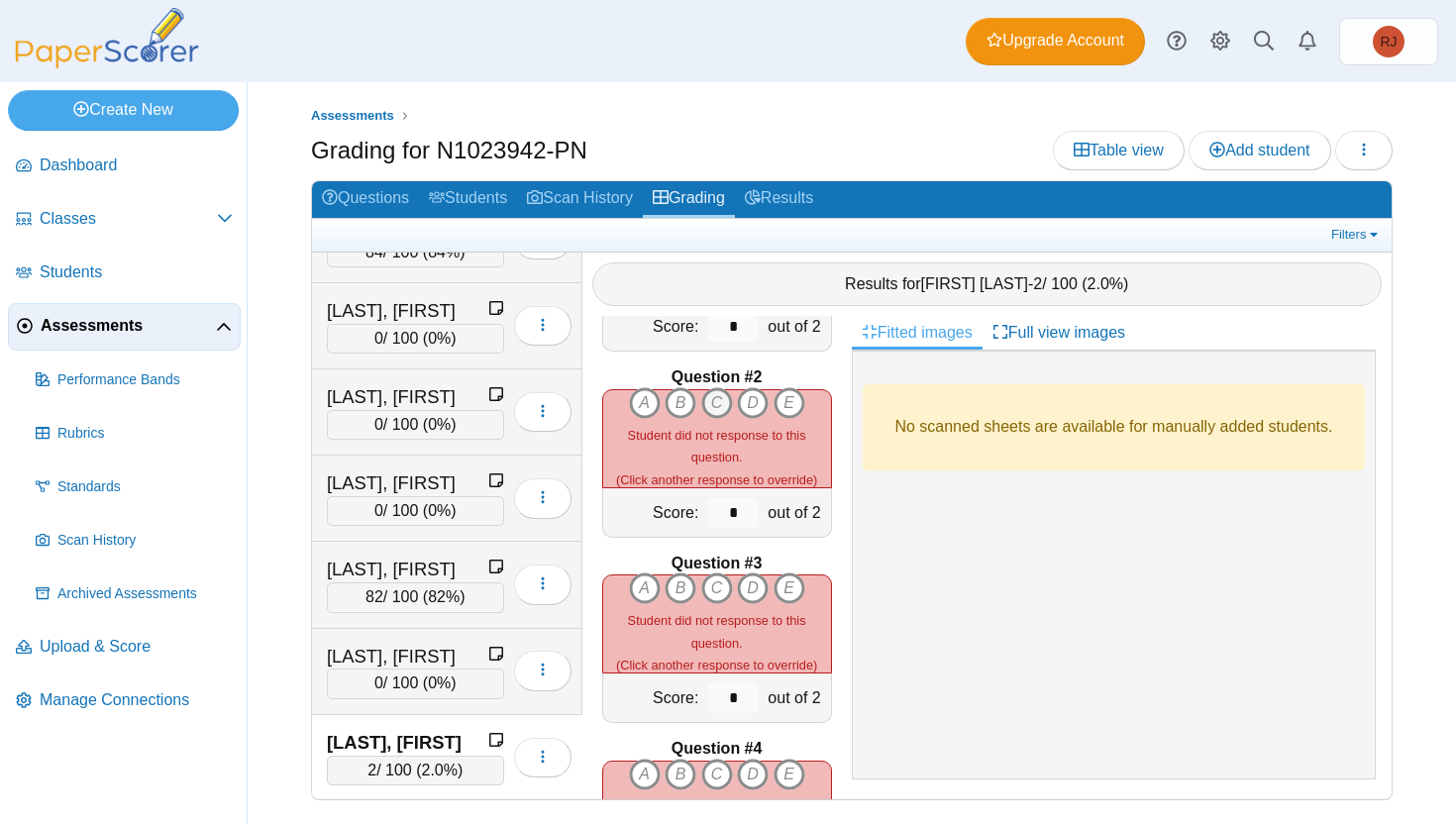 click on "C" at bounding box center [645, 403] 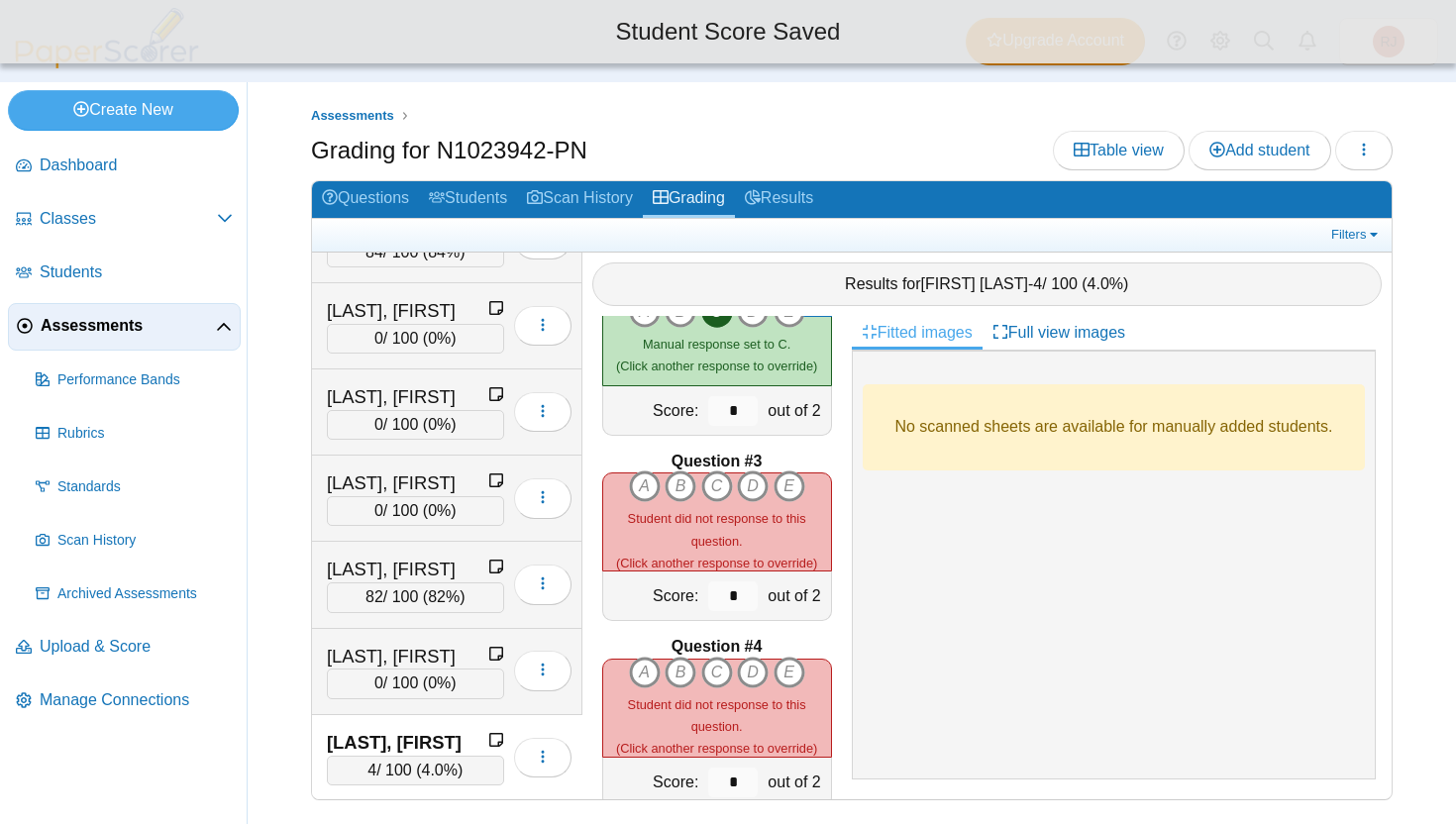 scroll, scrollTop: 285, scrollLeft: 0, axis: vertical 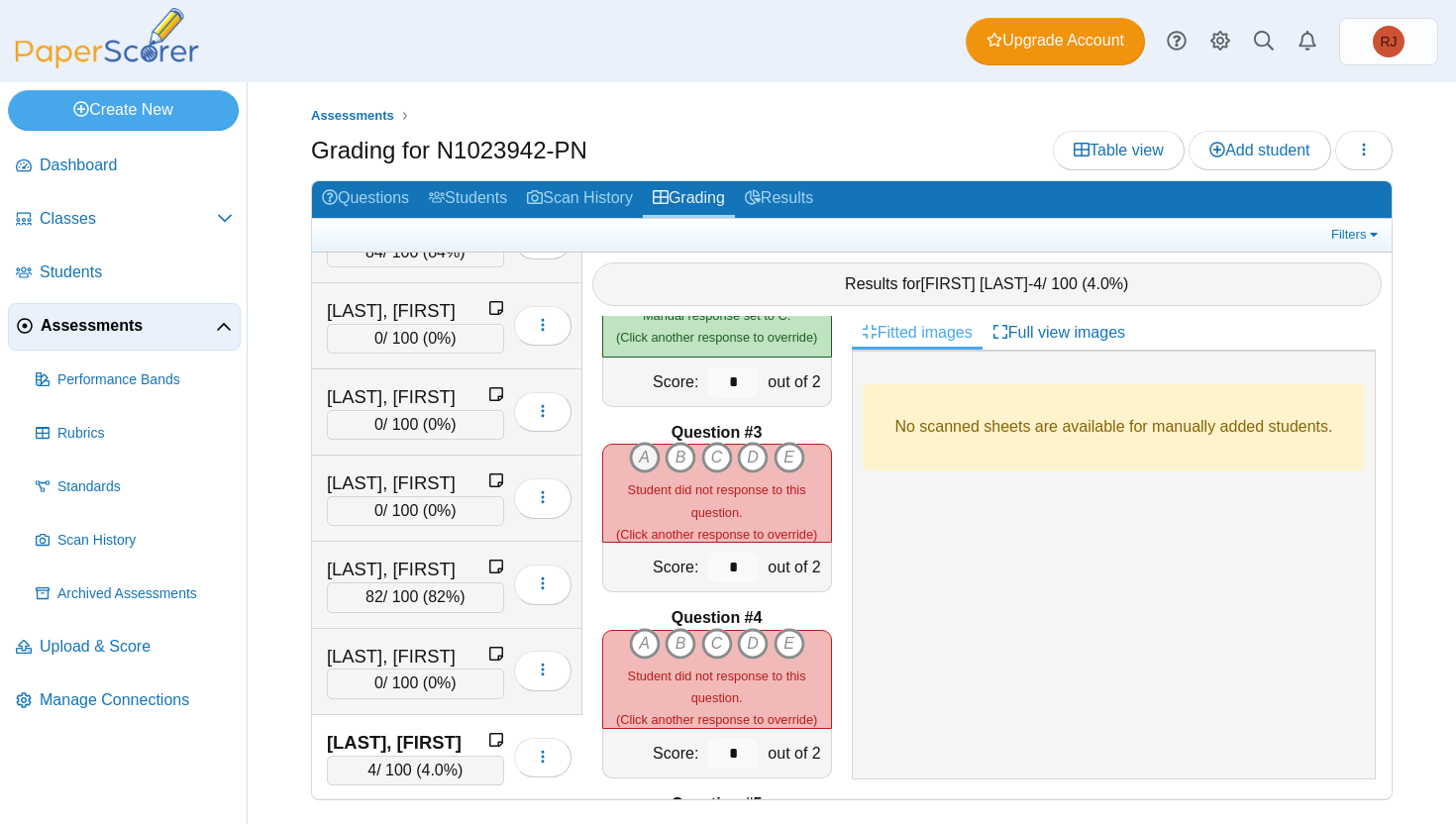 click on "A" at bounding box center (645, 458) 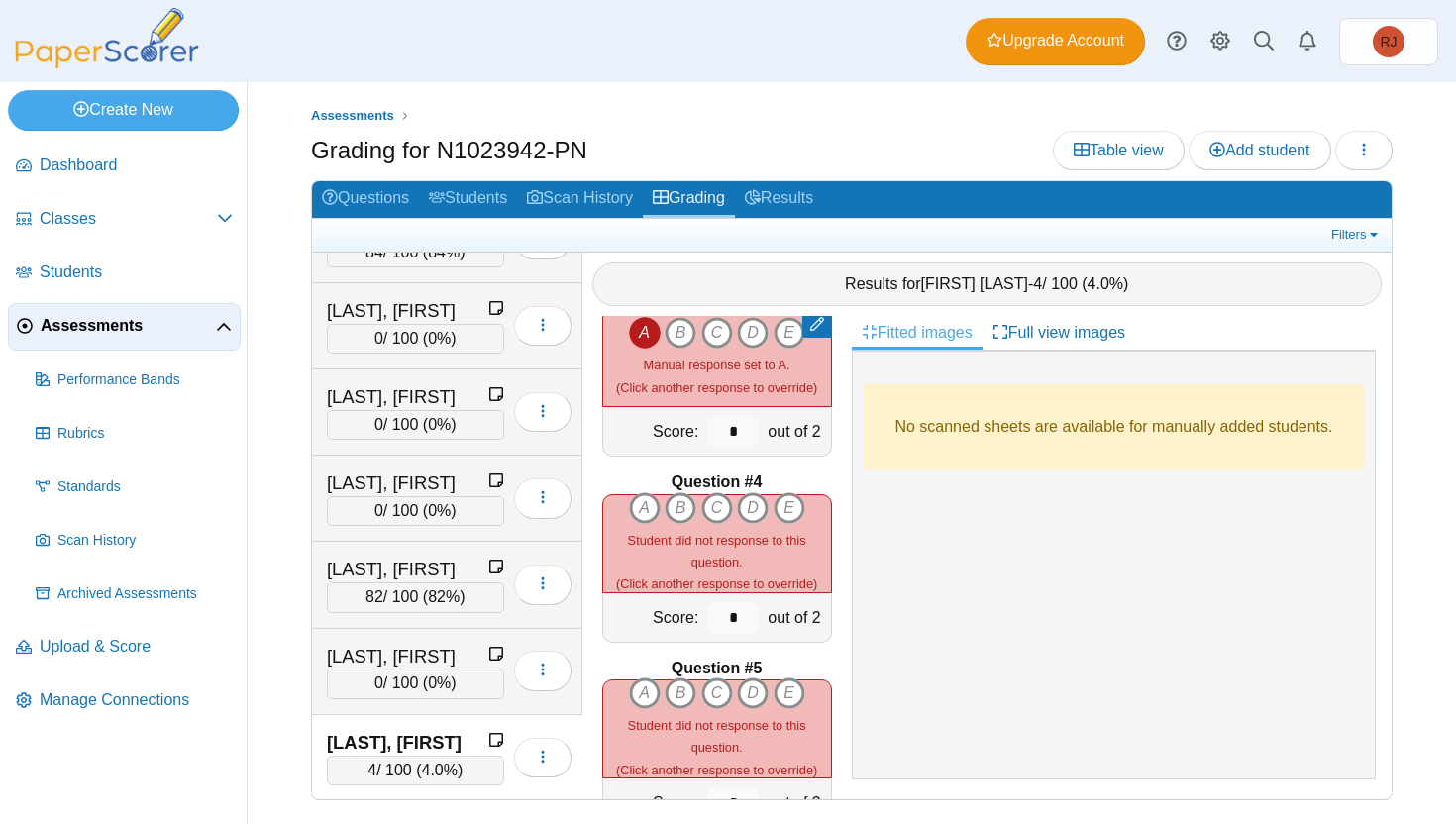 scroll, scrollTop: 431, scrollLeft: 0, axis: vertical 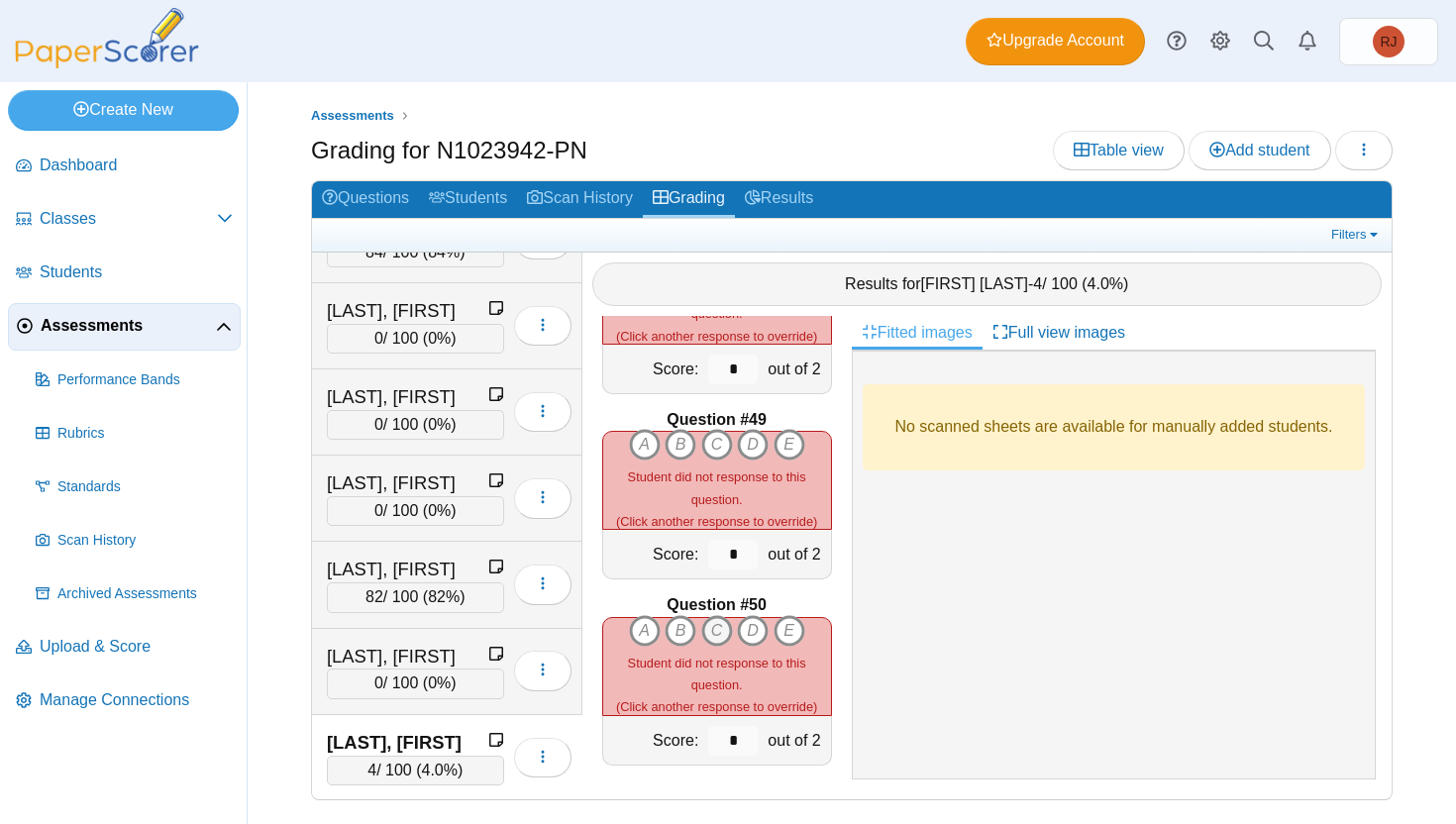 click on "C" at bounding box center [645, 631] 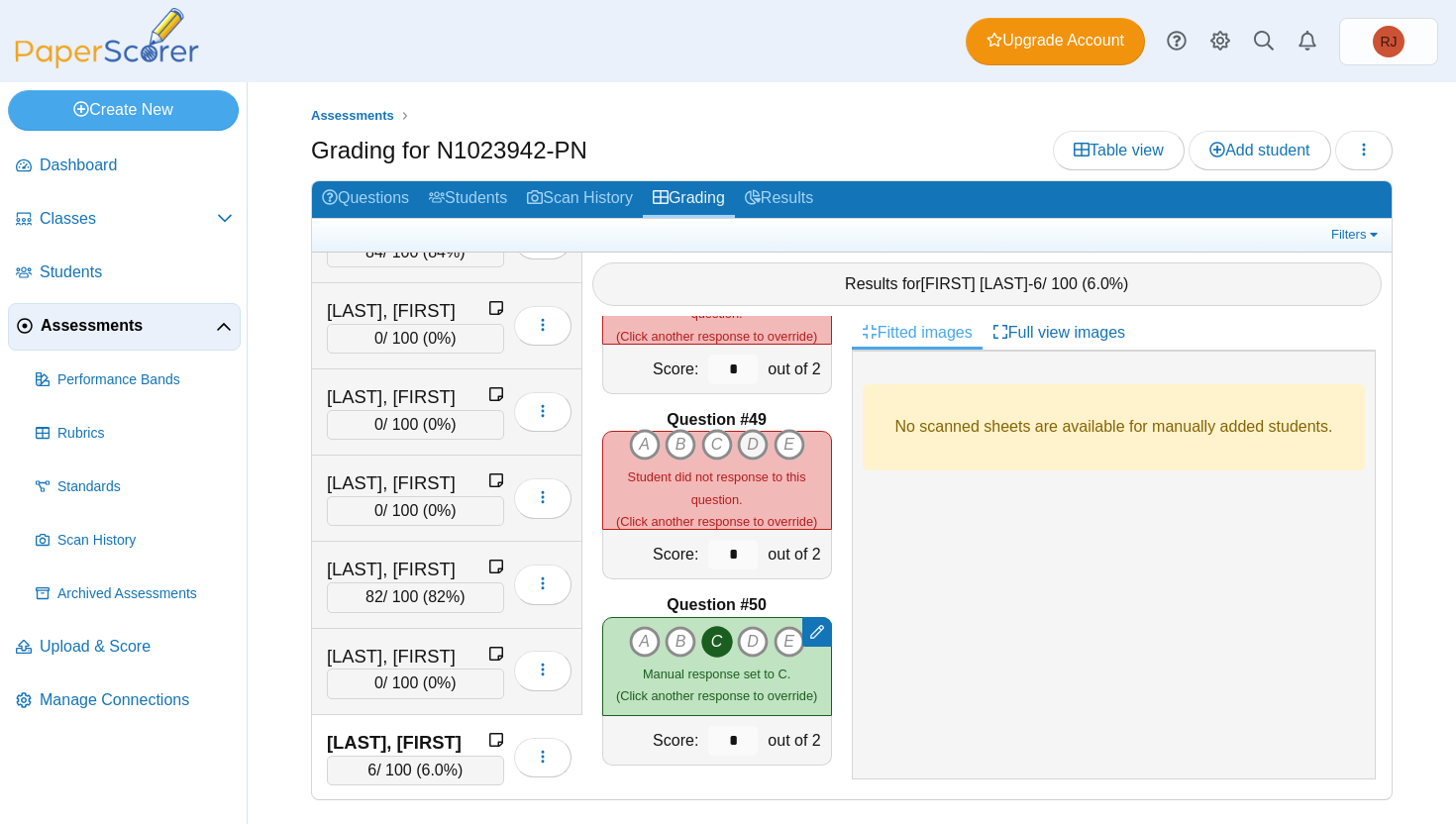 click on "D" at bounding box center [645, 445] 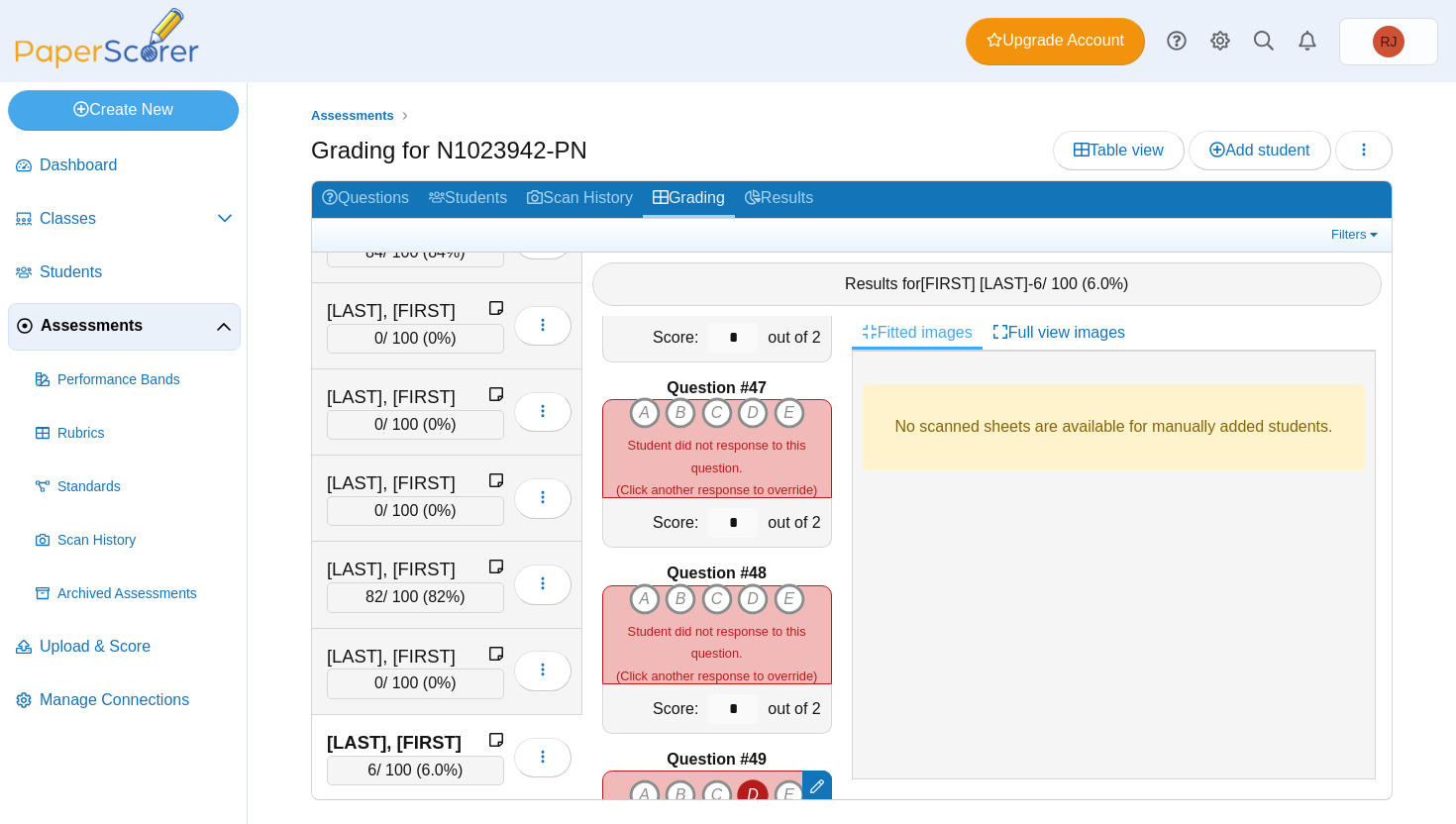 scroll, scrollTop: 8553, scrollLeft: 0, axis: vertical 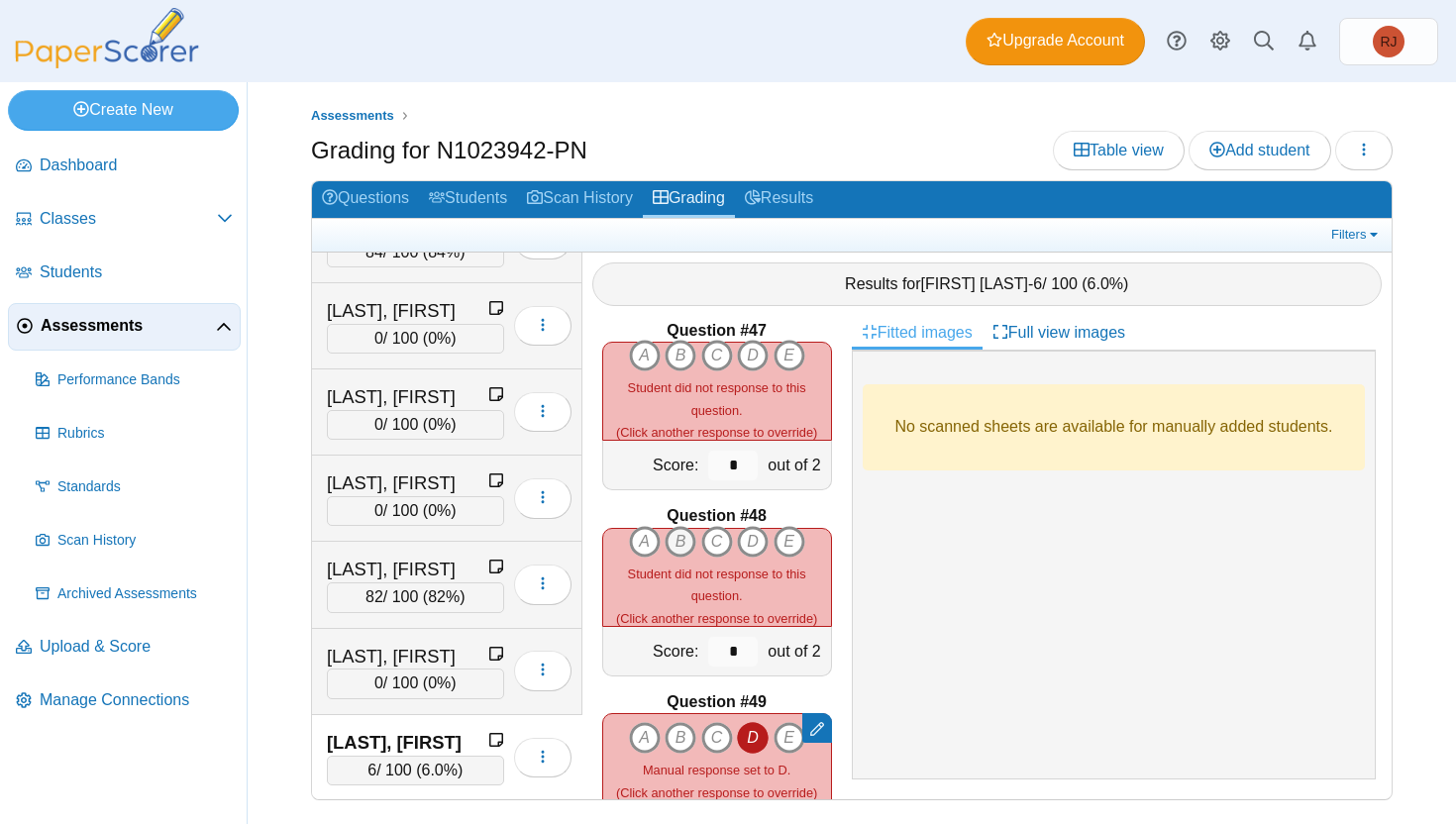 click on "B" at bounding box center [645, 542] 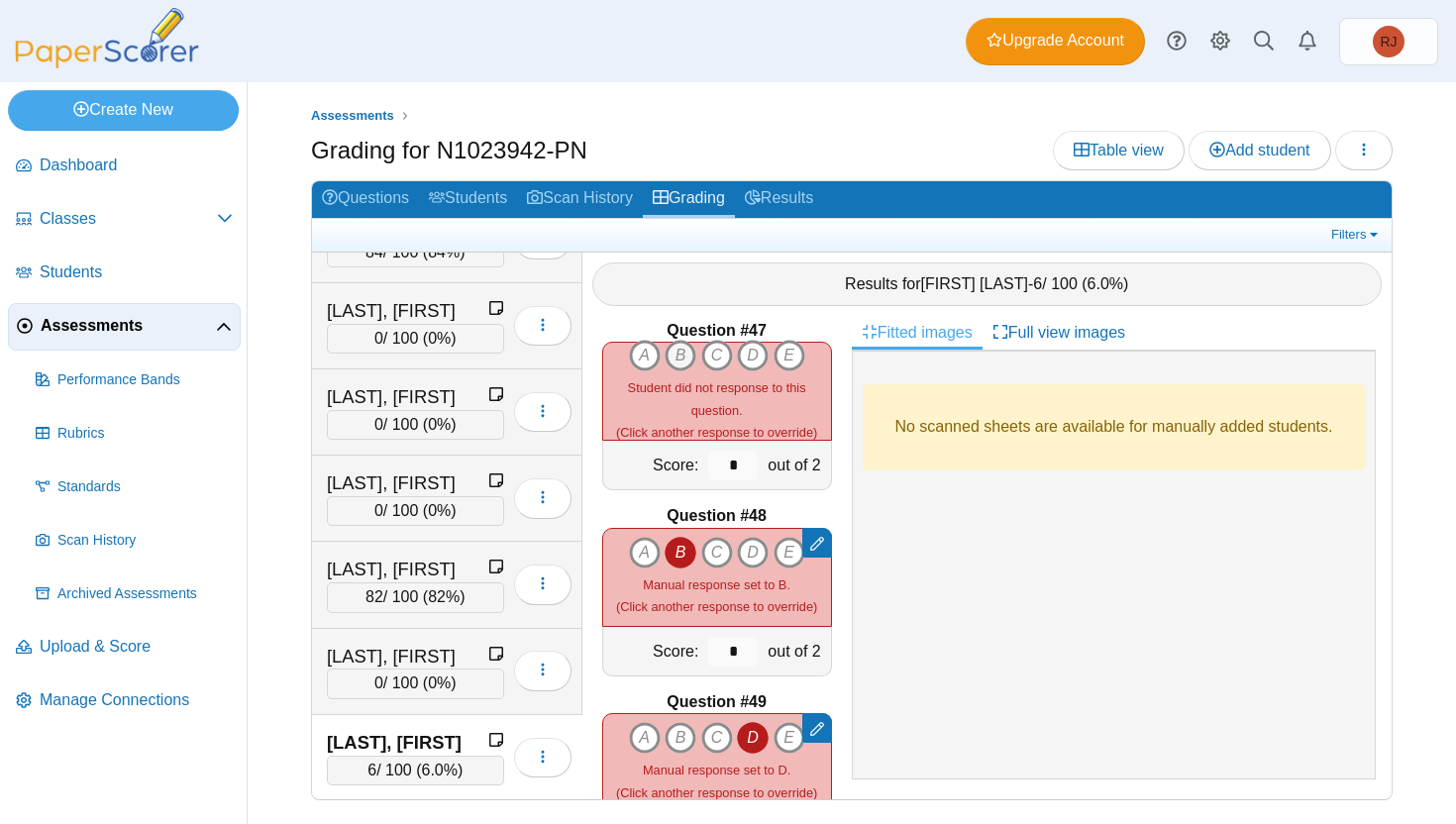 click on "B" at bounding box center (645, 356) 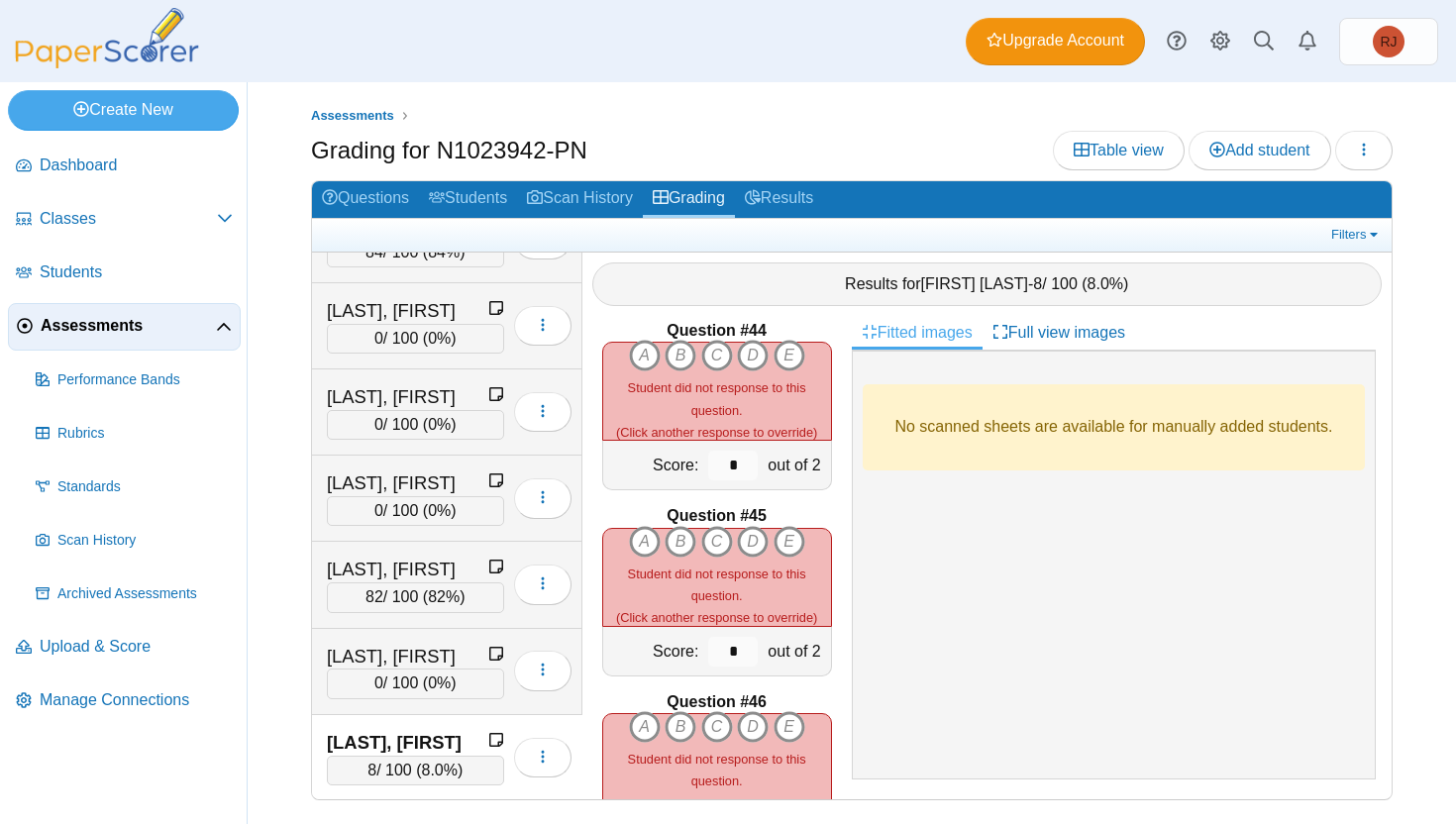 scroll, scrollTop: 7987, scrollLeft: 0, axis: vertical 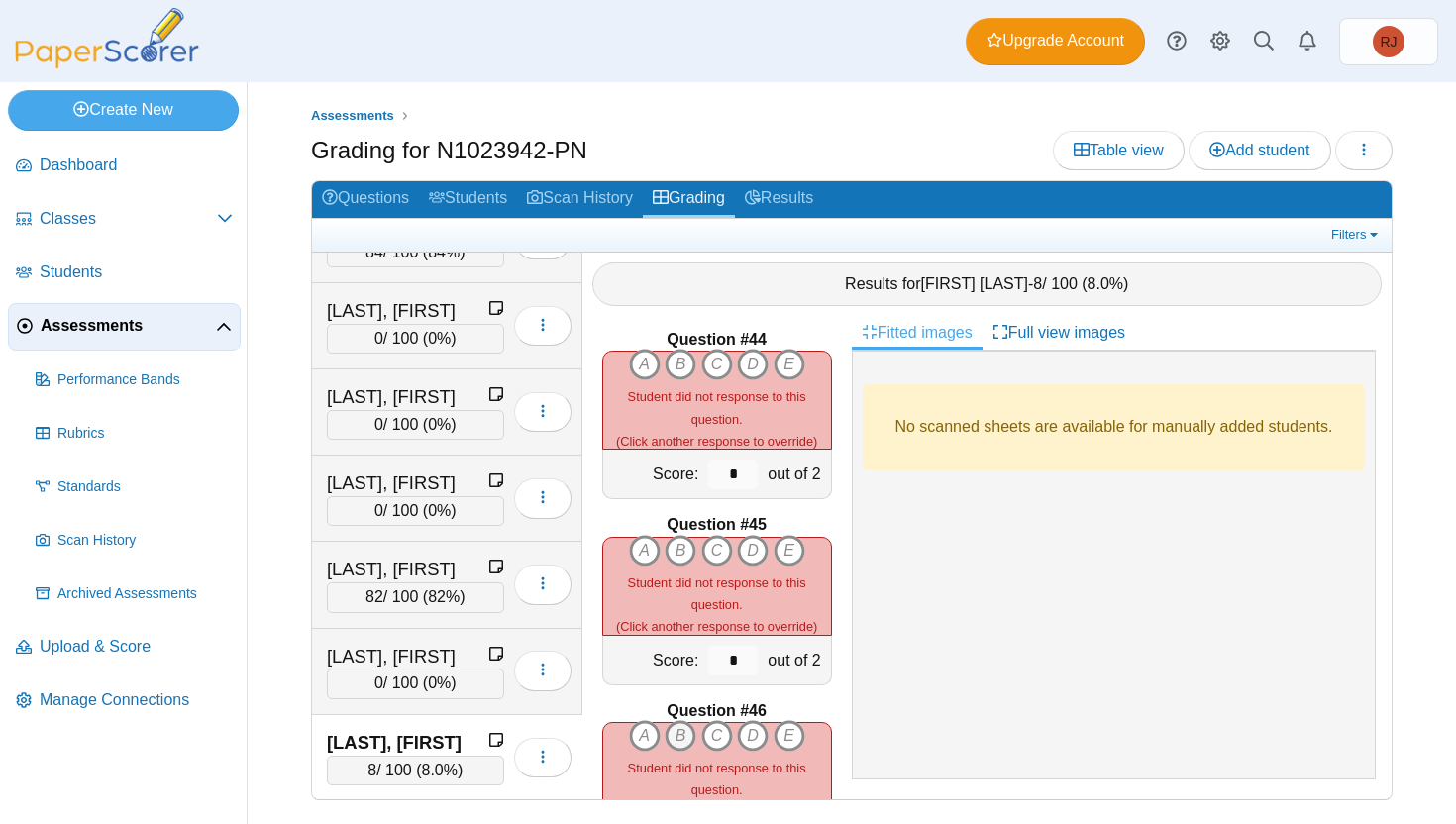 click on "B" at bounding box center [645, 736] 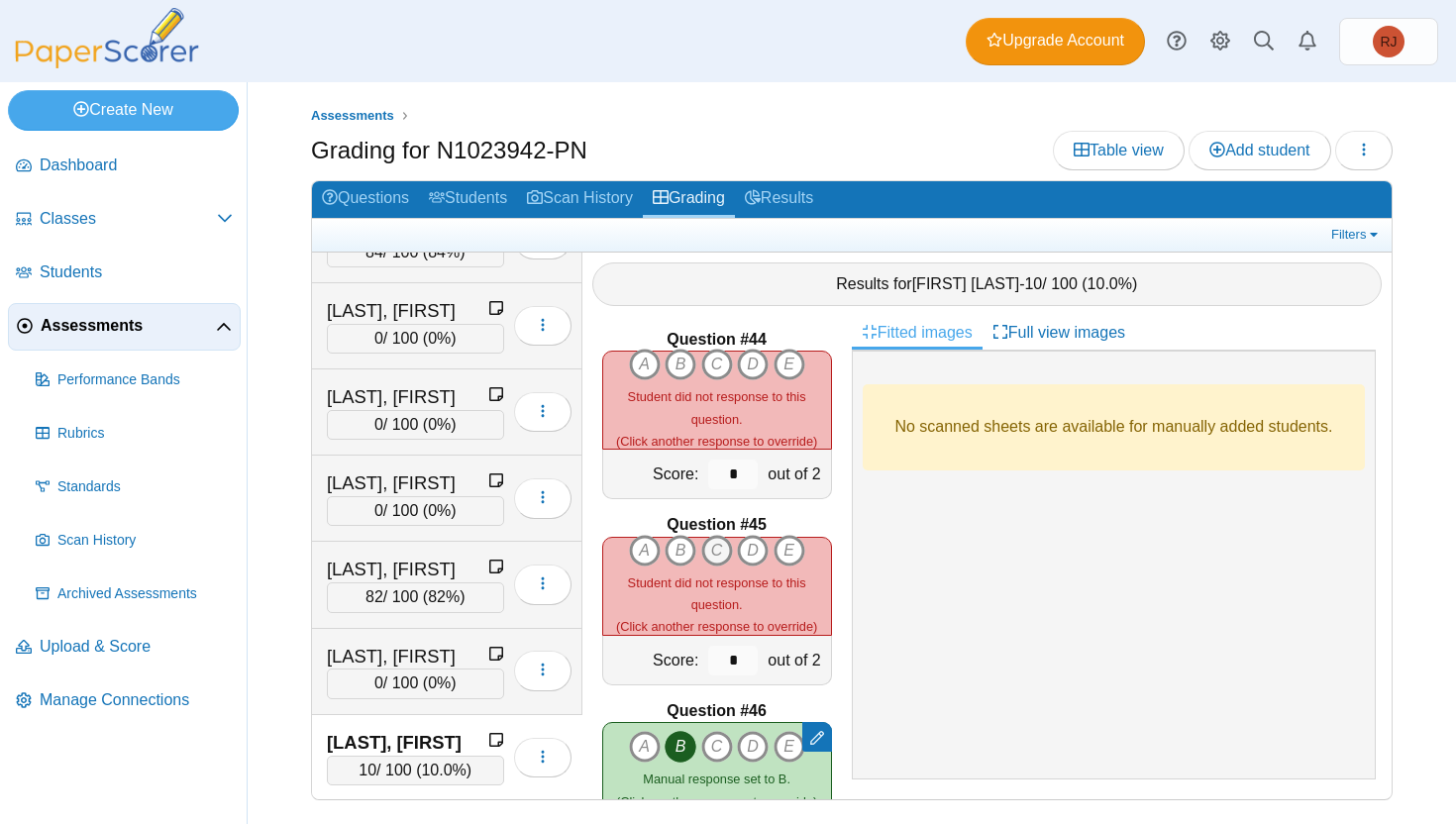 click on "C" at bounding box center [645, 551] 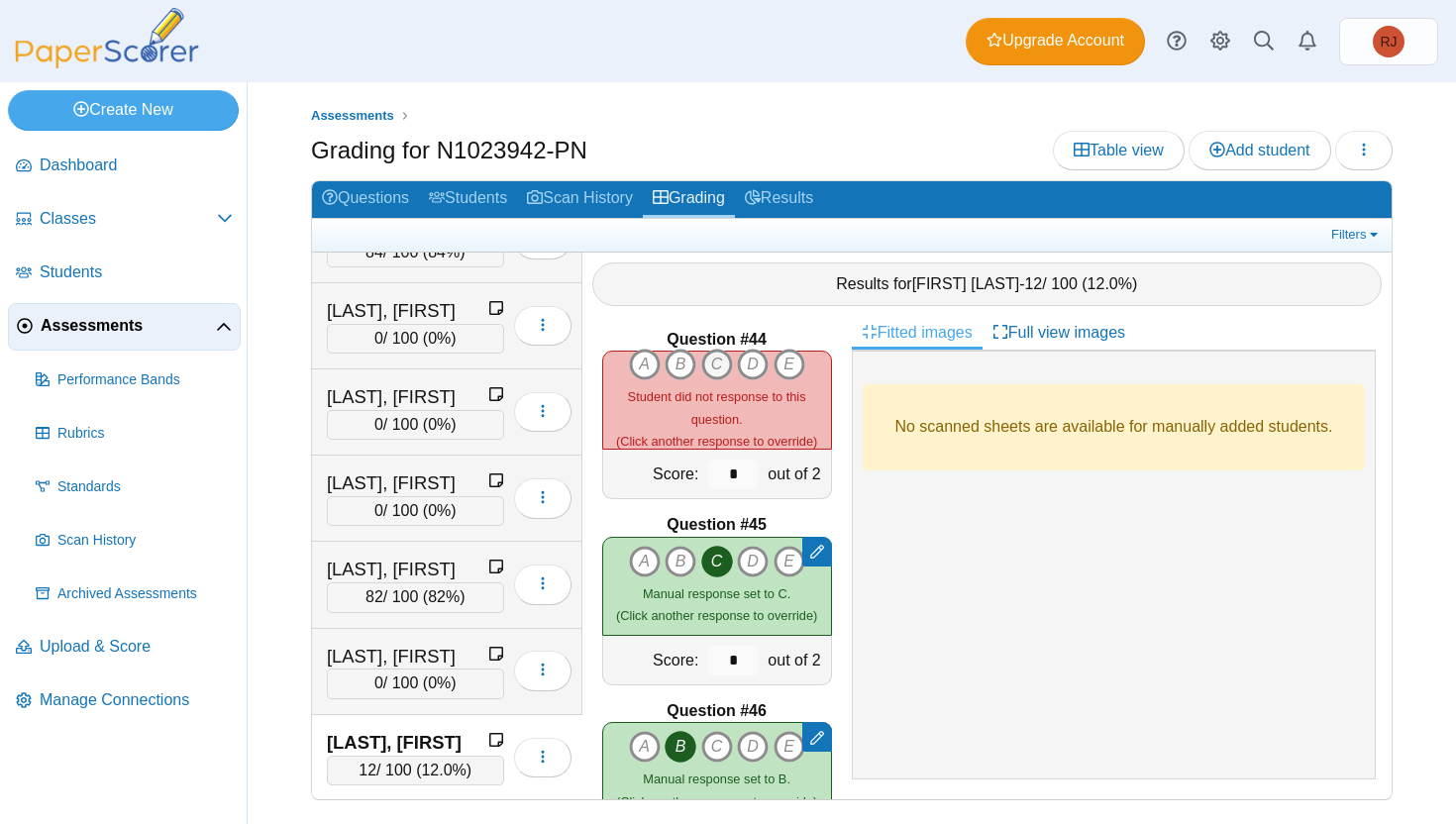click on "C" at bounding box center [645, 364] 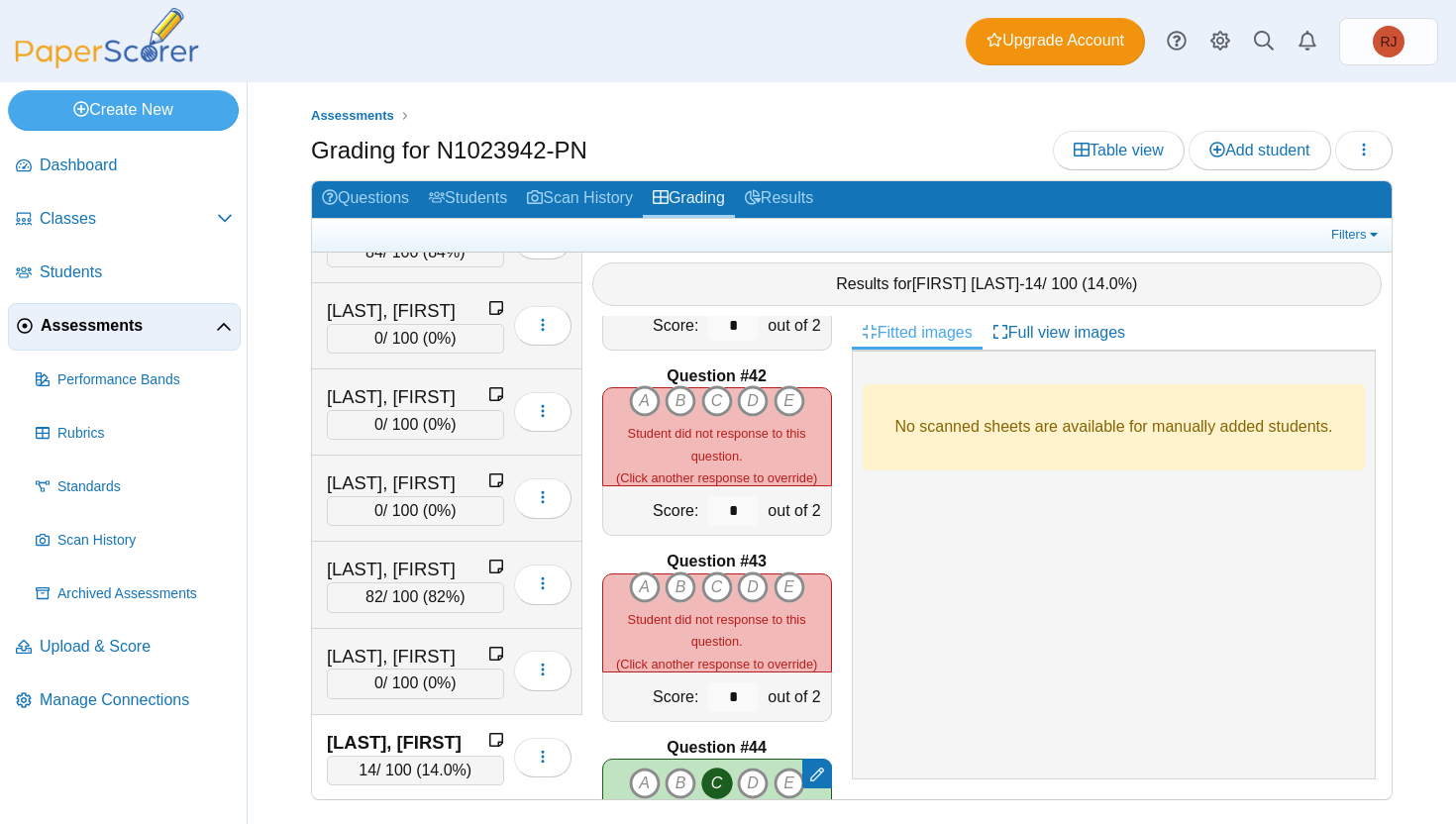 scroll, scrollTop: 7522, scrollLeft: 0, axis: vertical 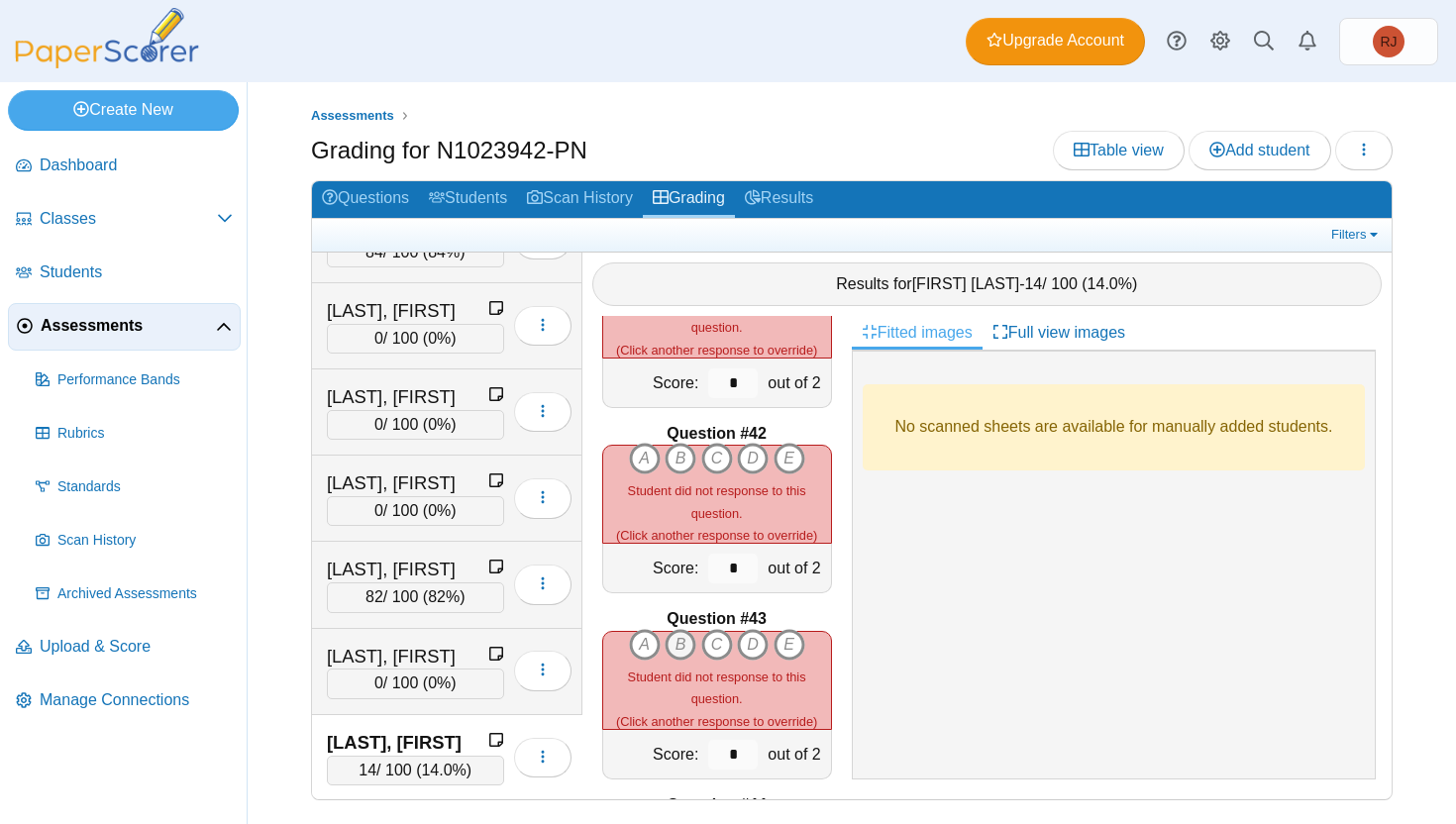 click on "B" at bounding box center (645, 645) 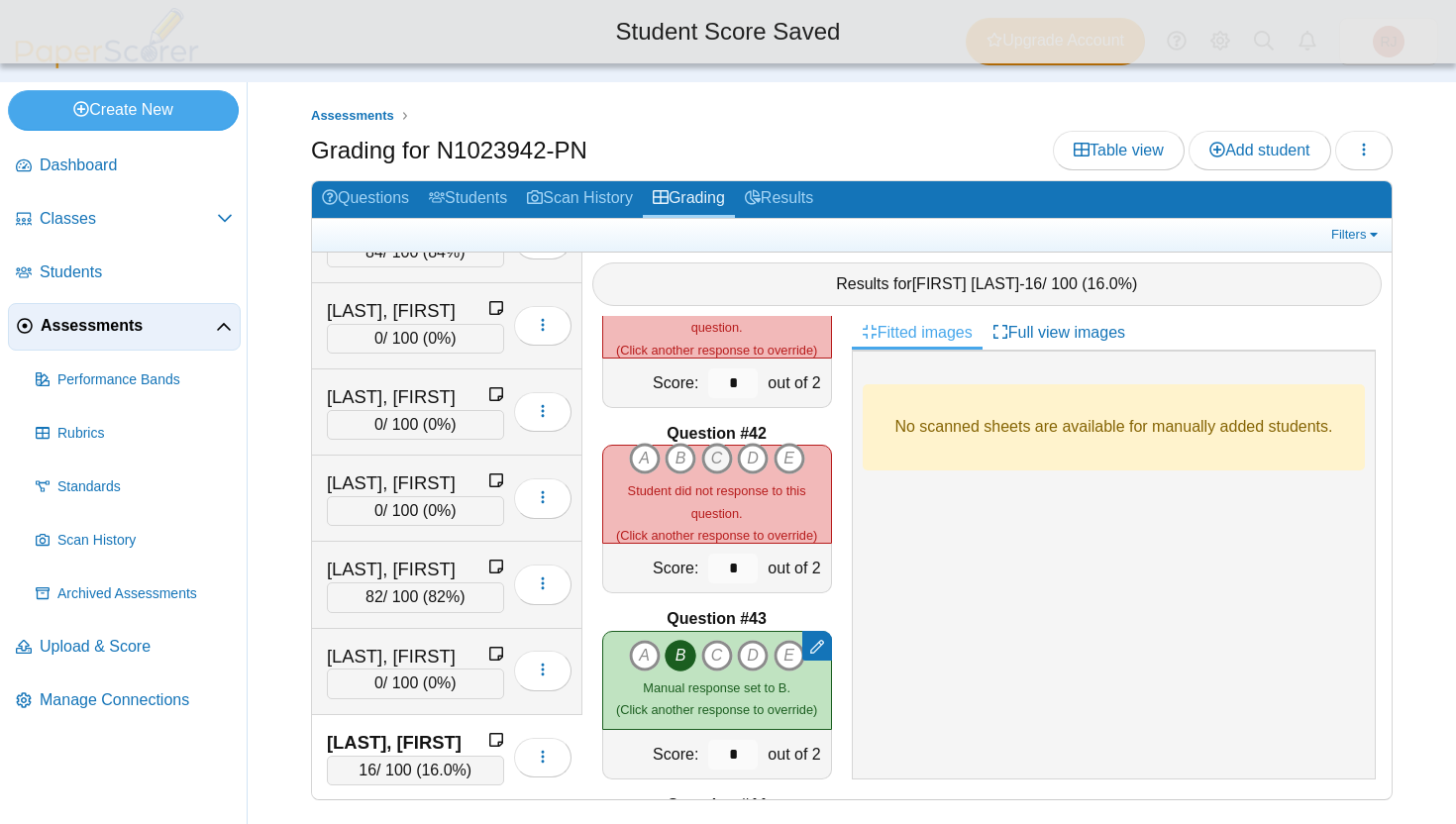 click on "C" at bounding box center [645, 459] 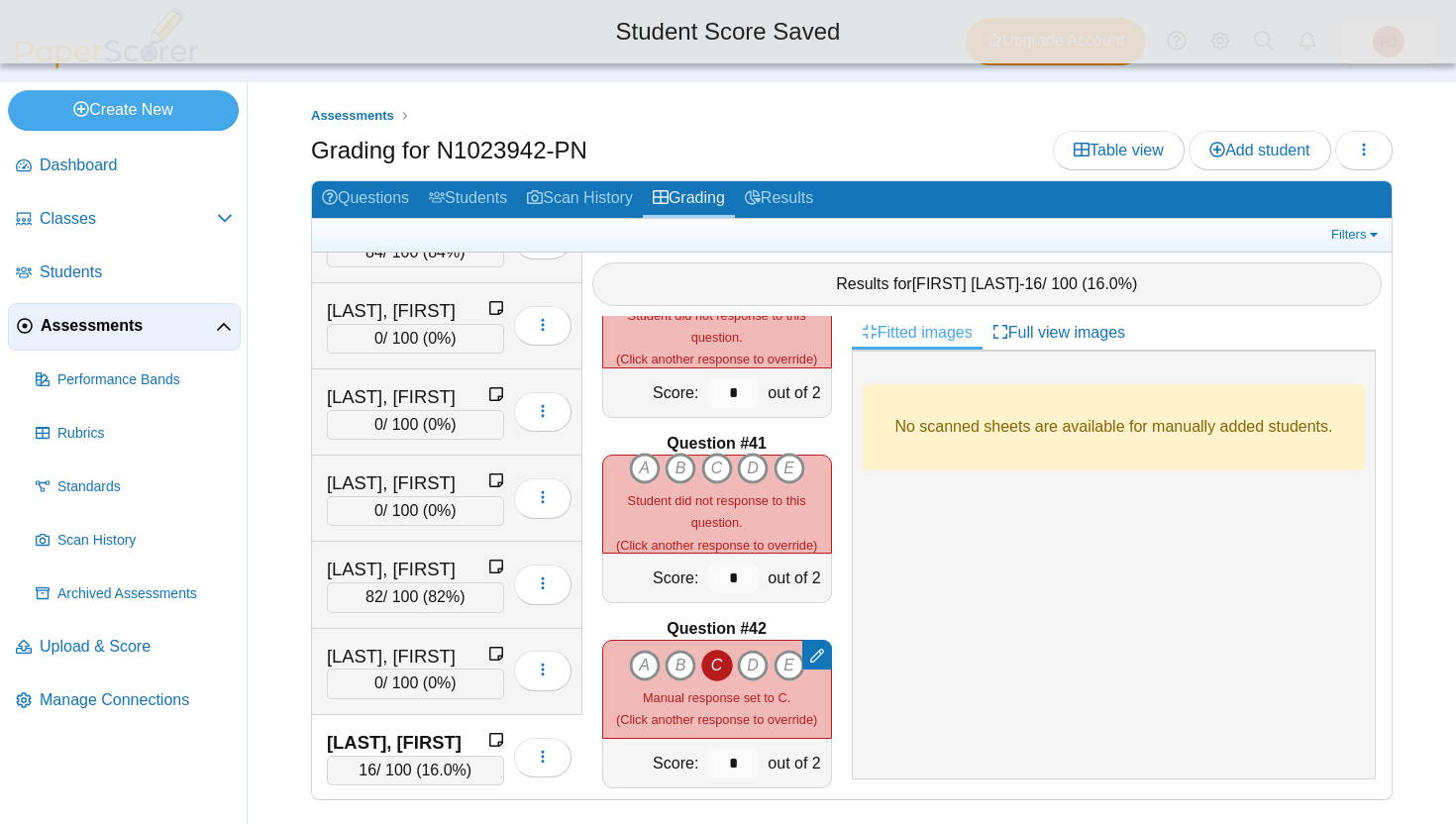 scroll, scrollTop: 7279, scrollLeft: 0, axis: vertical 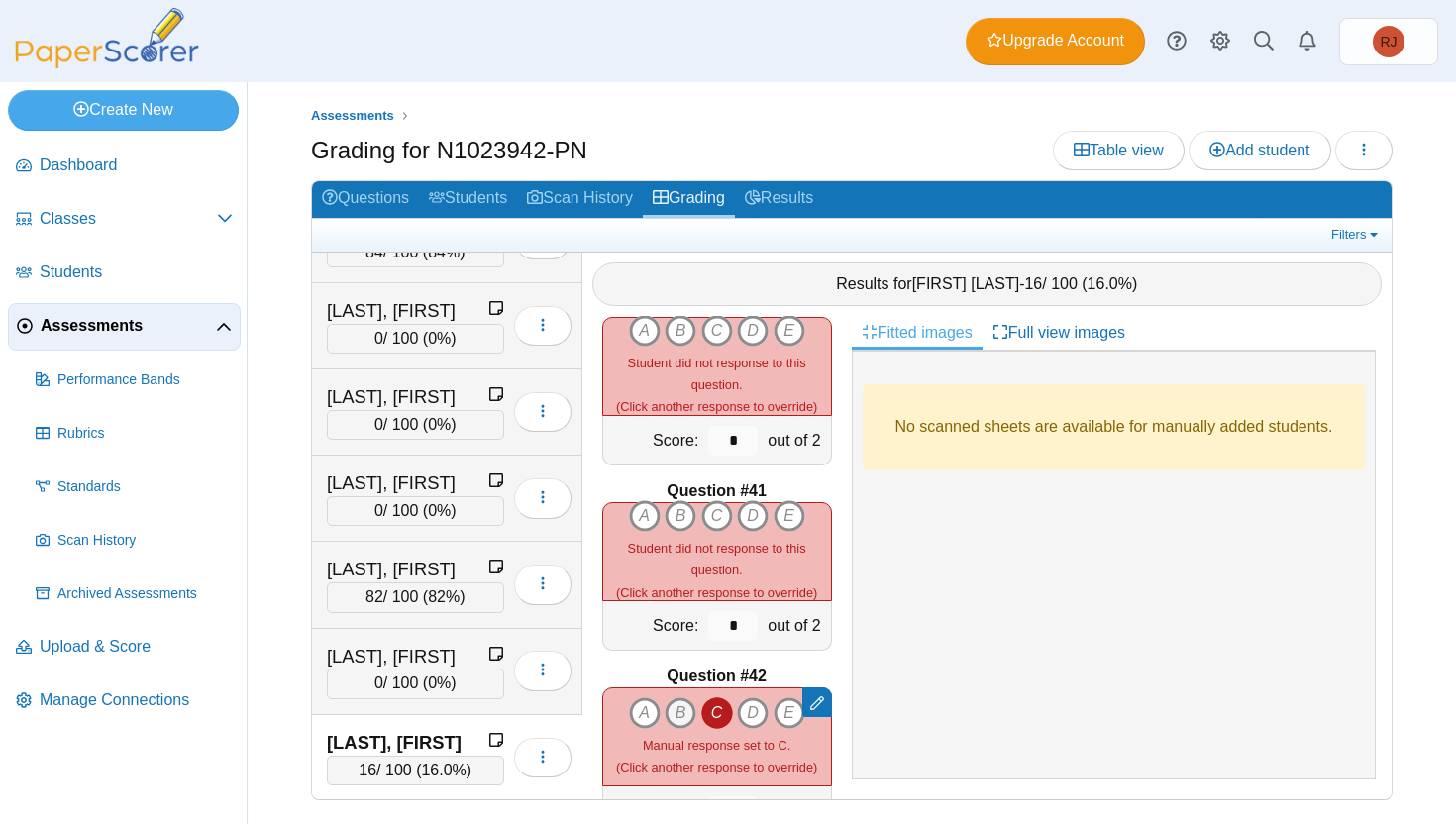 click on "B" at bounding box center (645, 713) 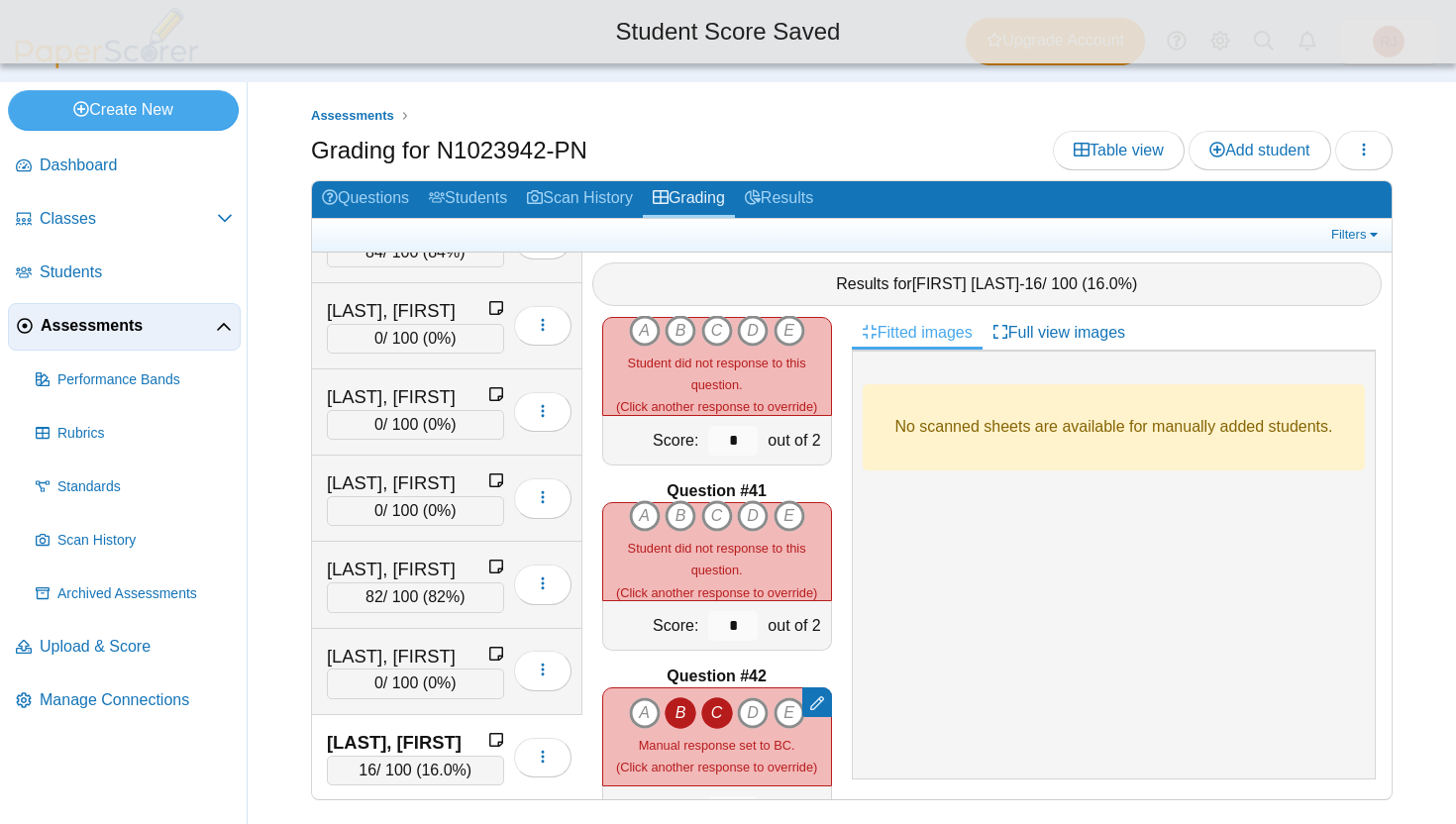 click on "C" at bounding box center [680, 713] 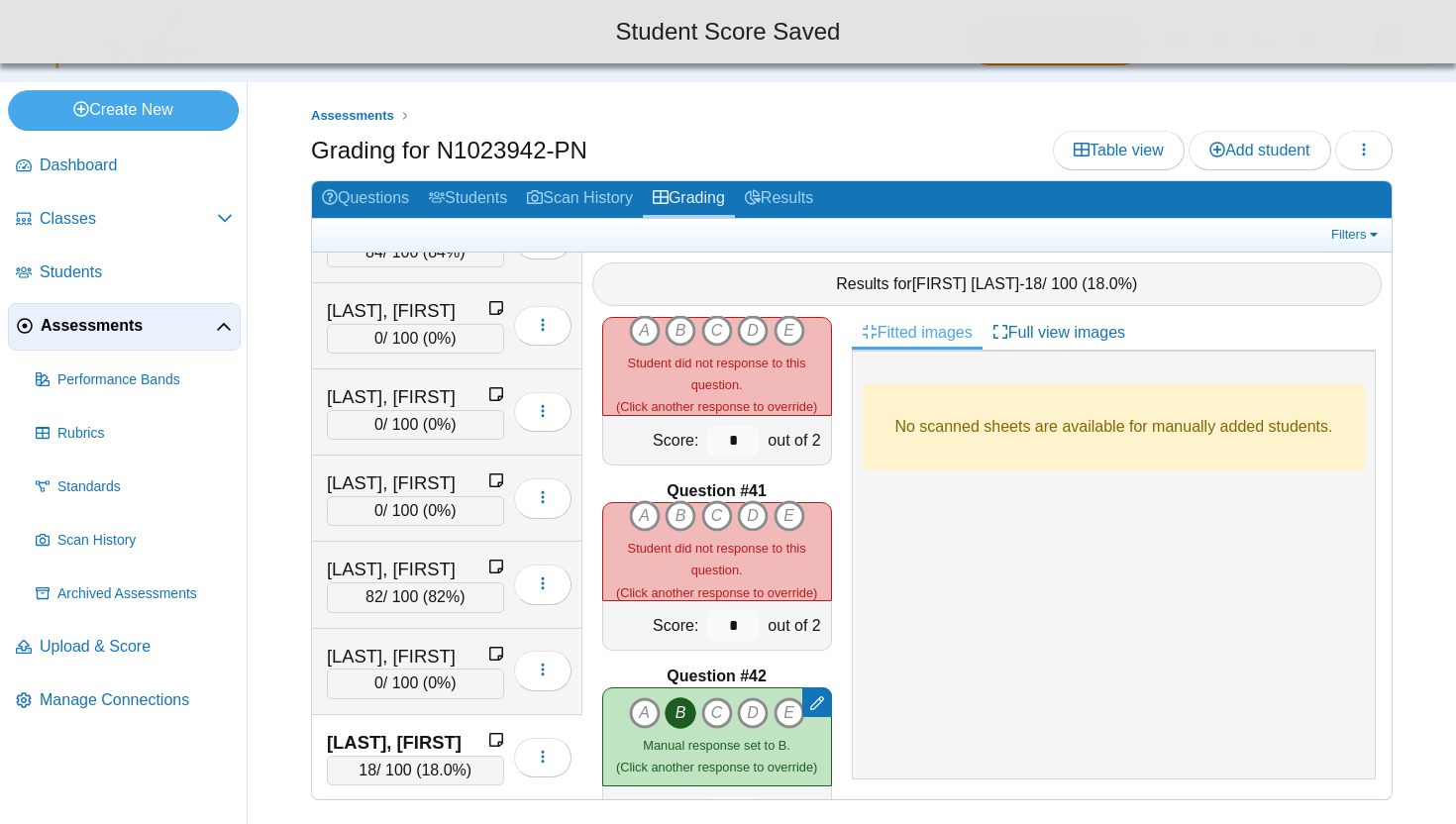 click on "A
B
C
D
E" at bounding box center [717, 552] 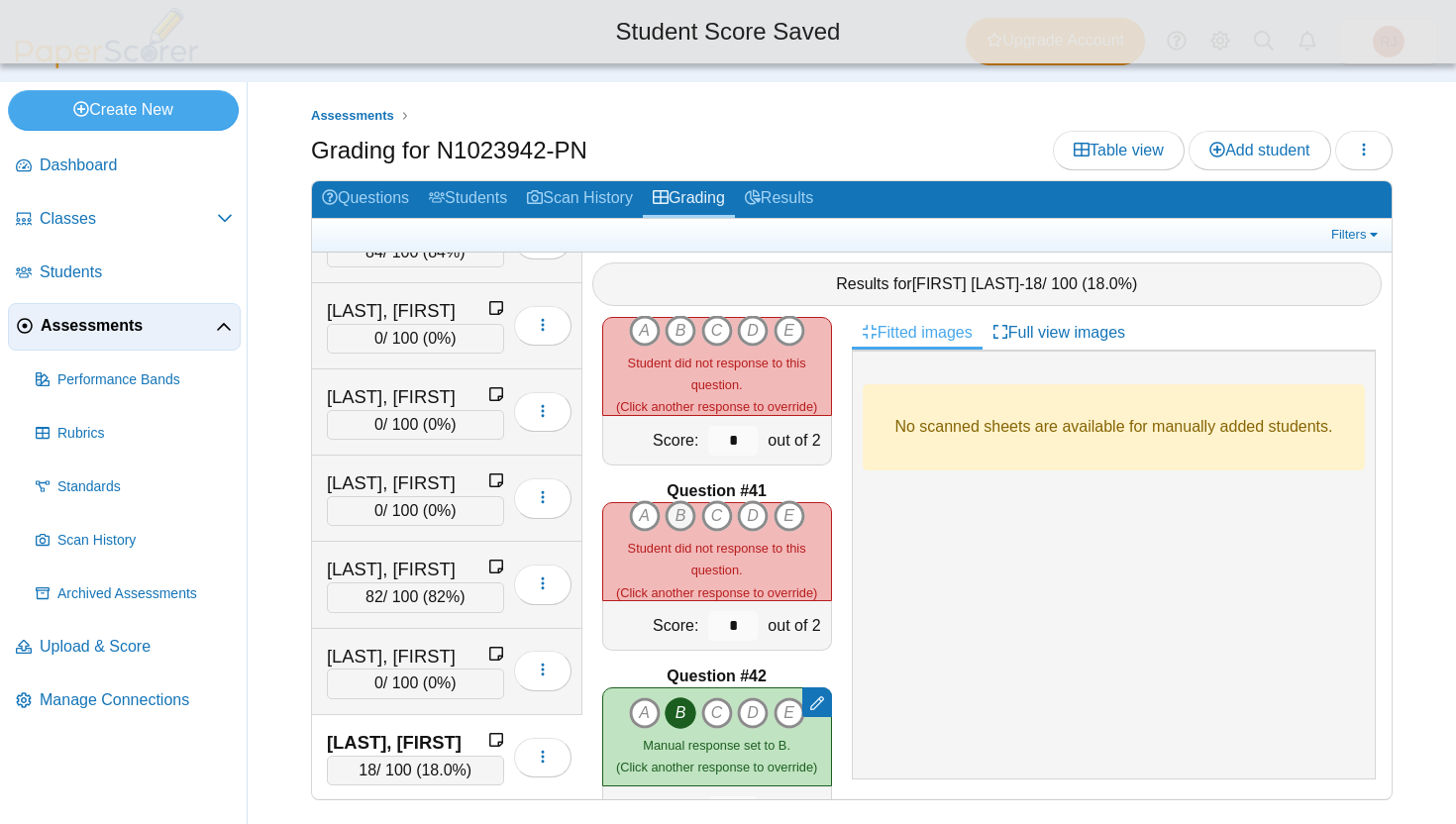 click on "B" at bounding box center (645, 516) 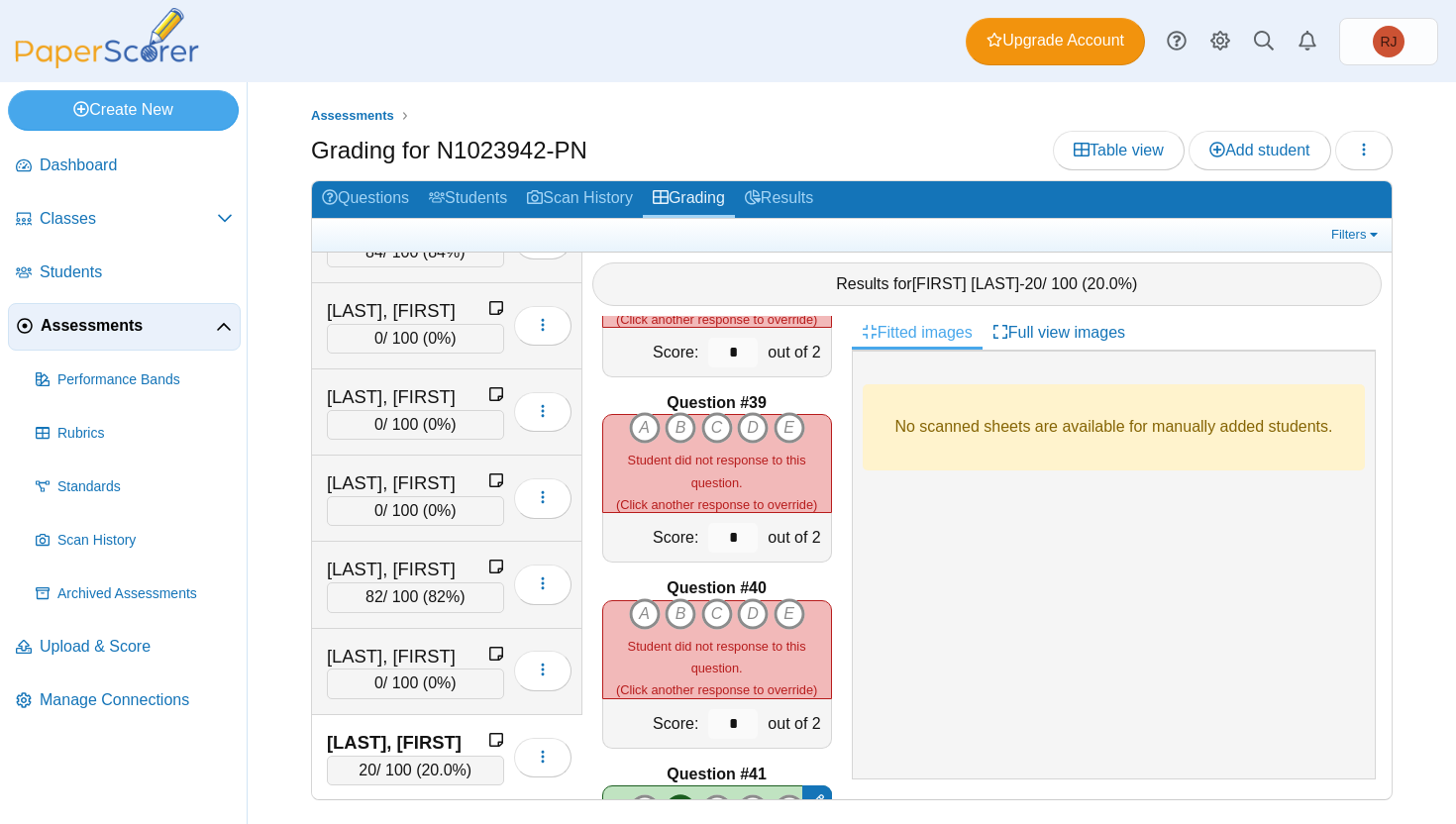 scroll, scrollTop: 6987, scrollLeft: 0, axis: vertical 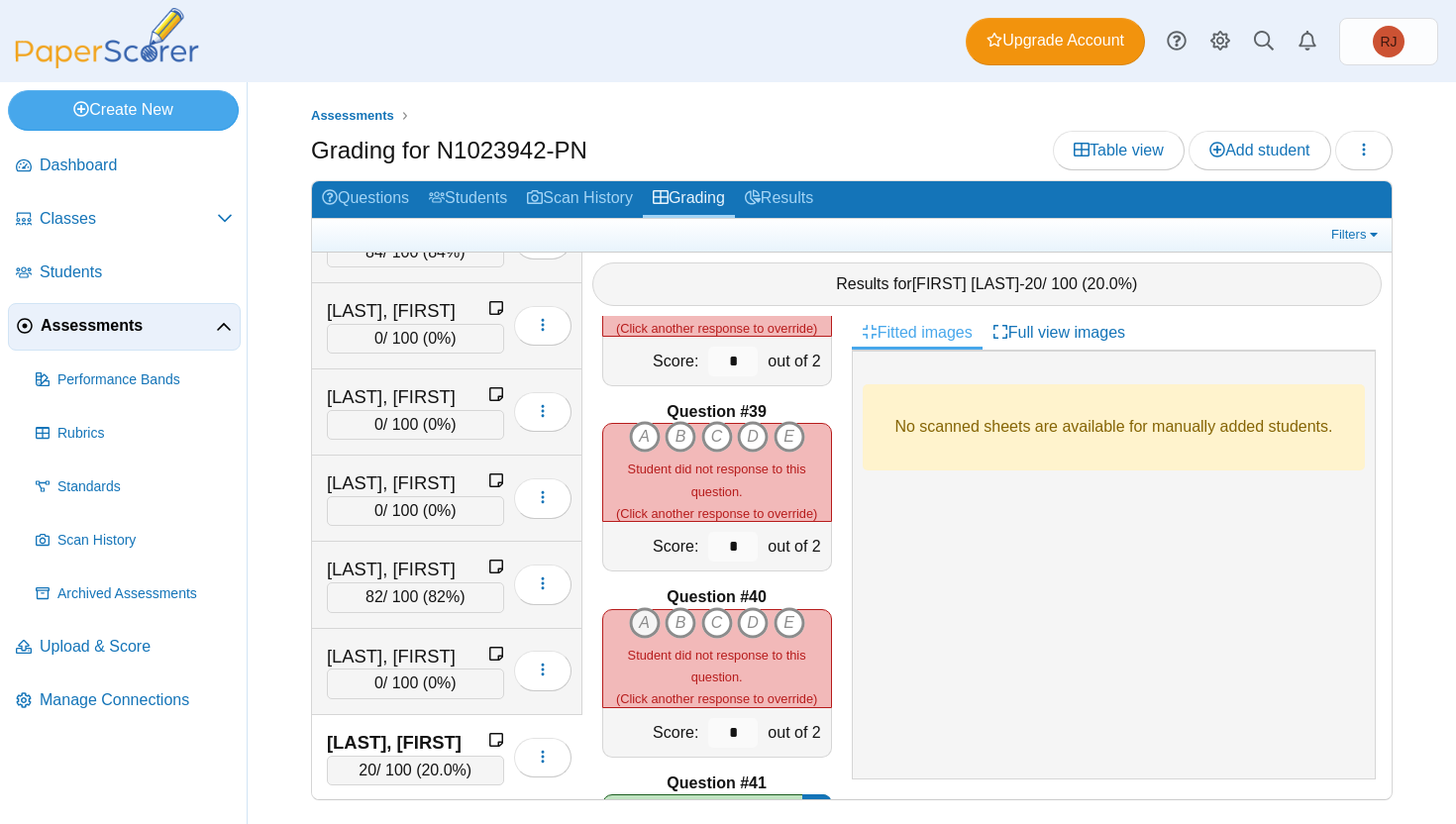 click on "A" at bounding box center [645, 623] 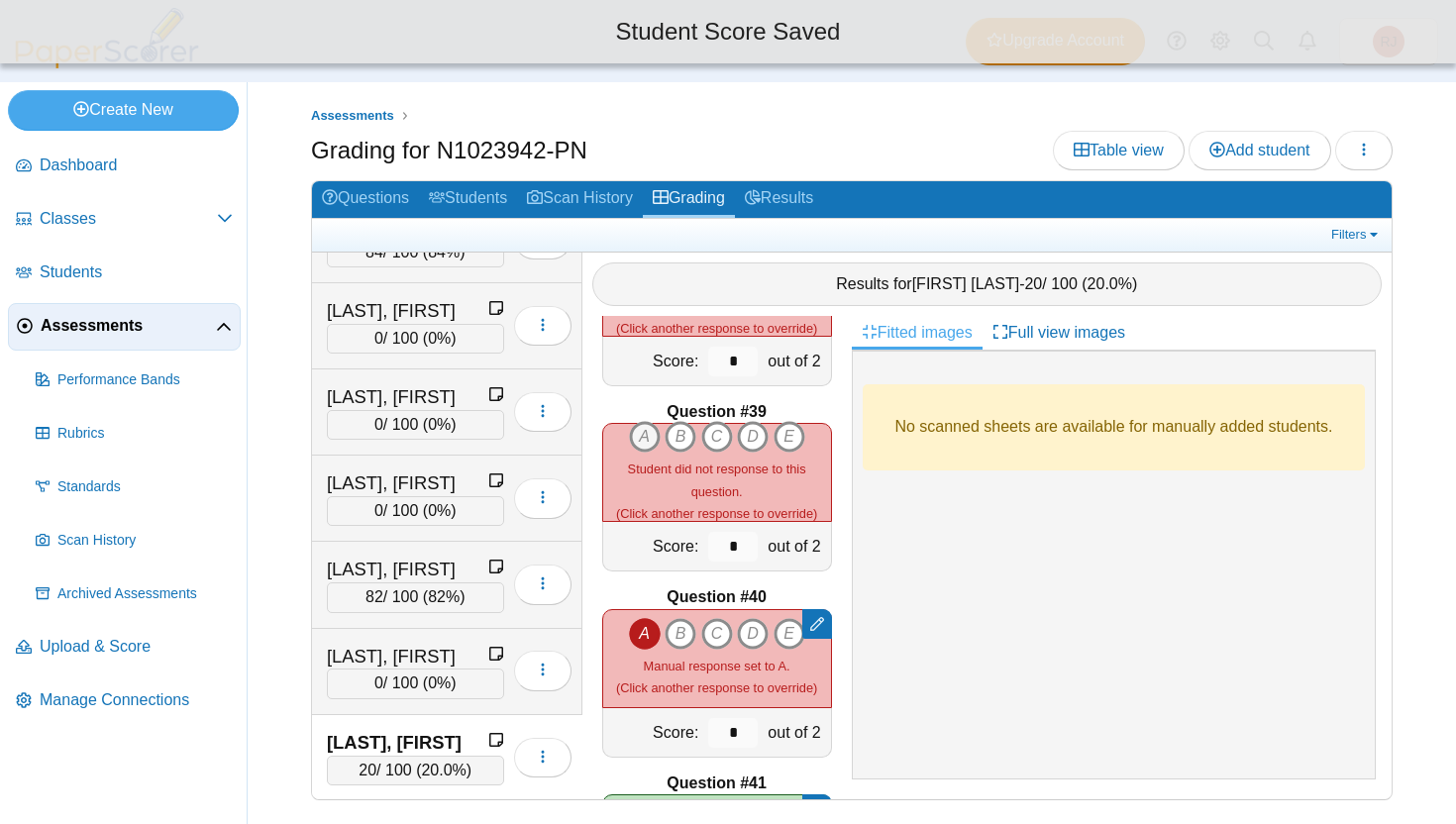 click on "A" at bounding box center (645, 437) 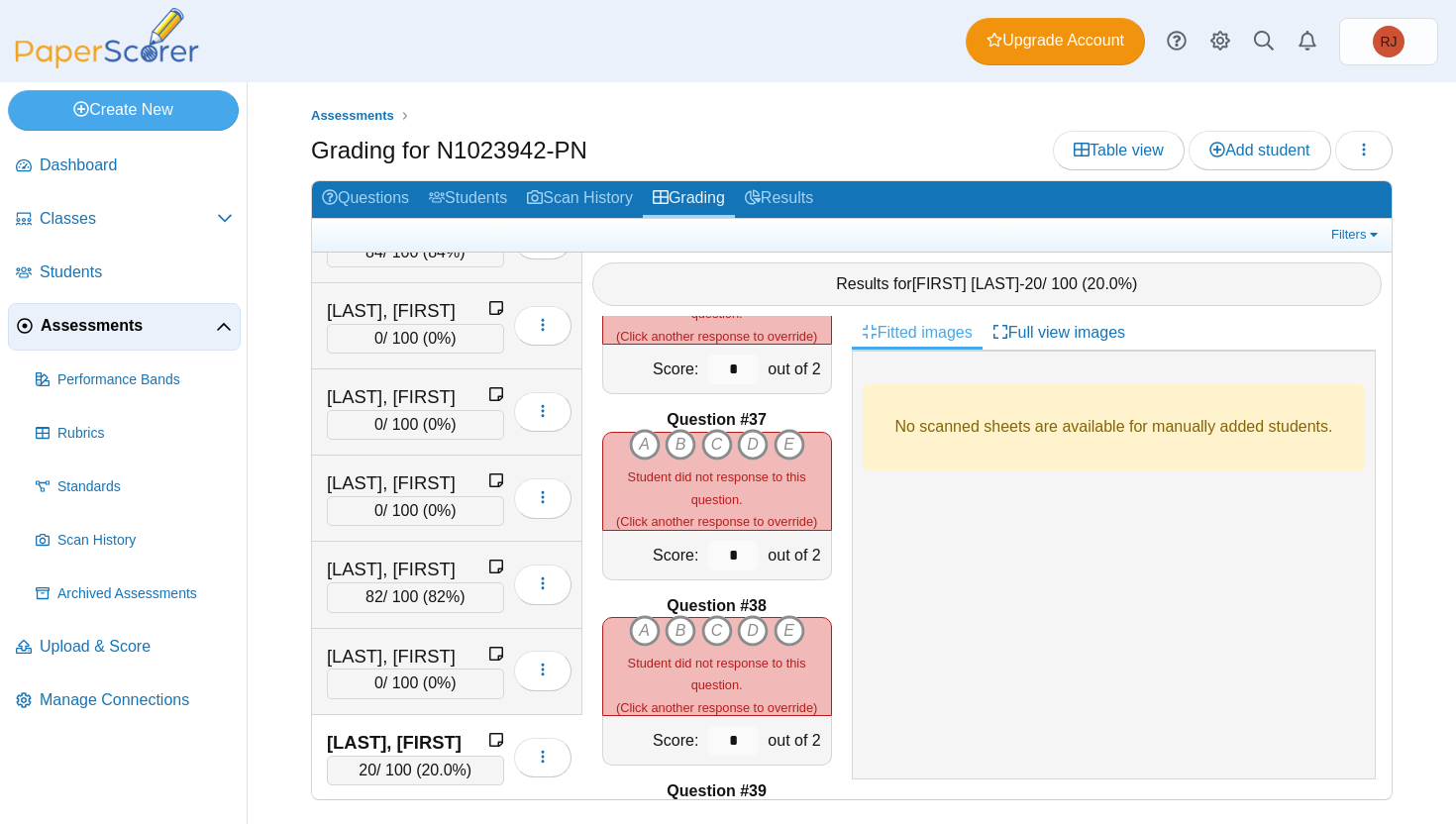 scroll, scrollTop: 6598, scrollLeft: 0, axis: vertical 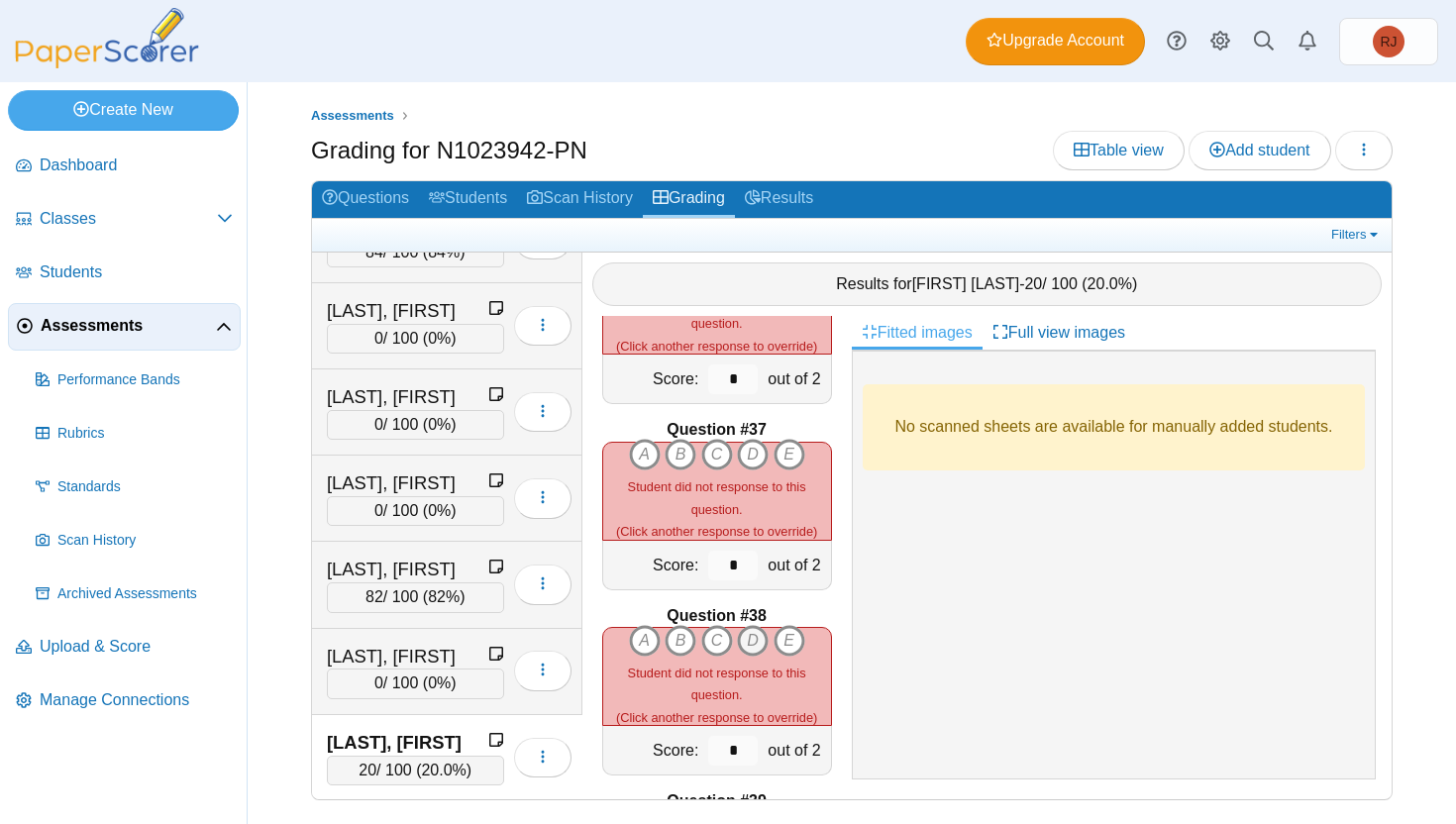 click on "D" at bounding box center [645, 641] 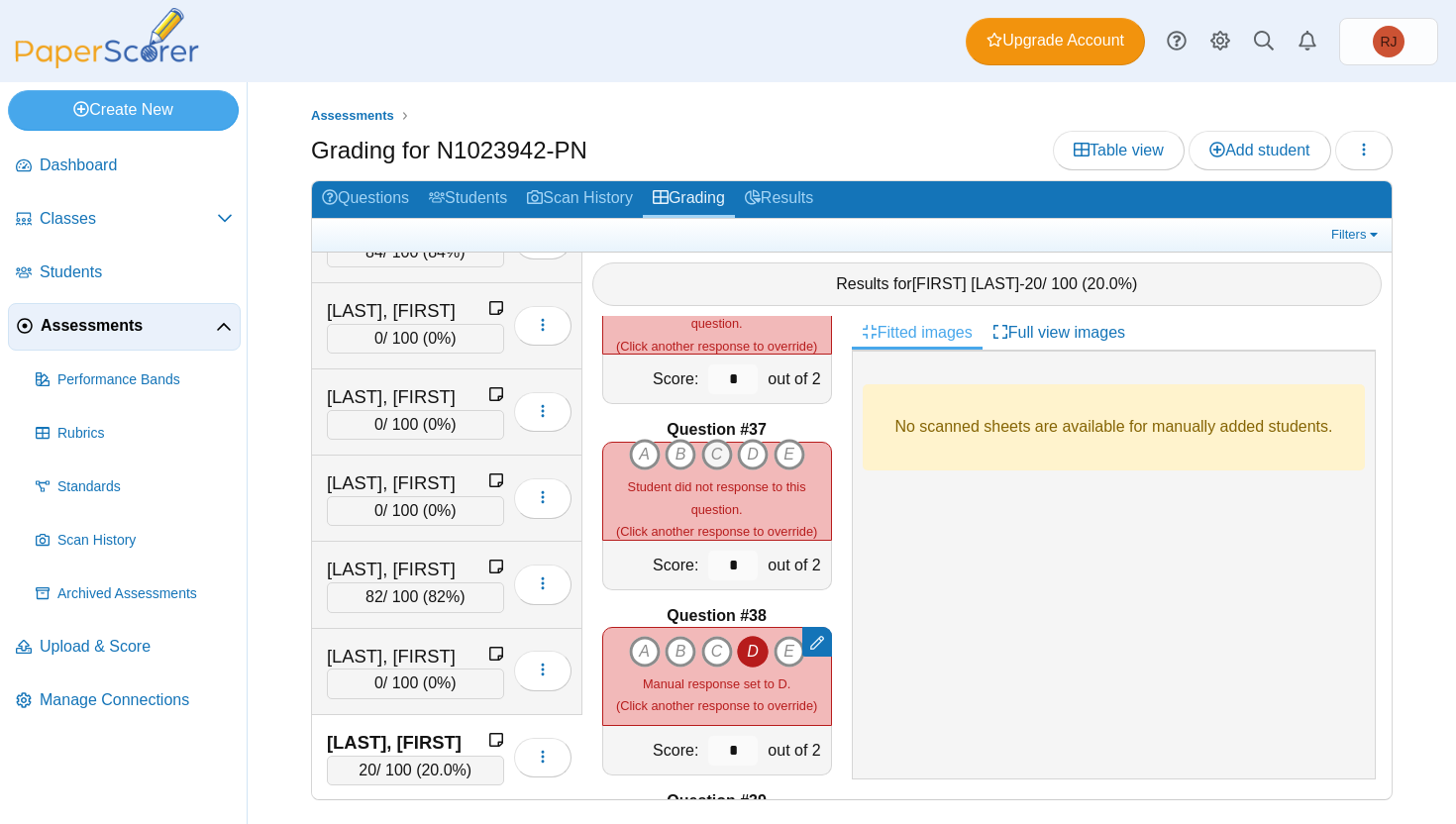 click on "C" at bounding box center [645, 455] 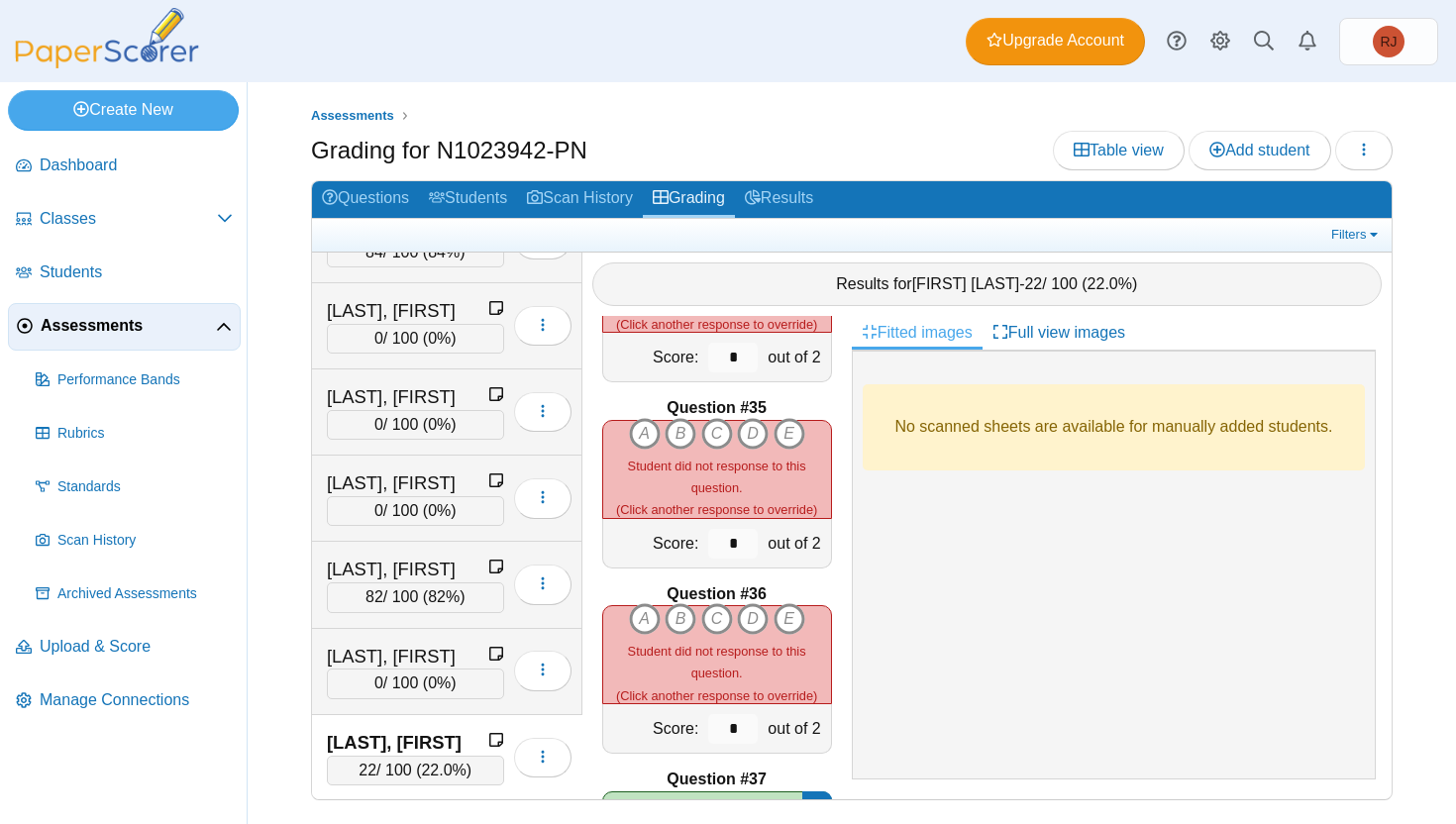 scroll, scrollTop: 6238, scrollLeft: 0, axis: vertical 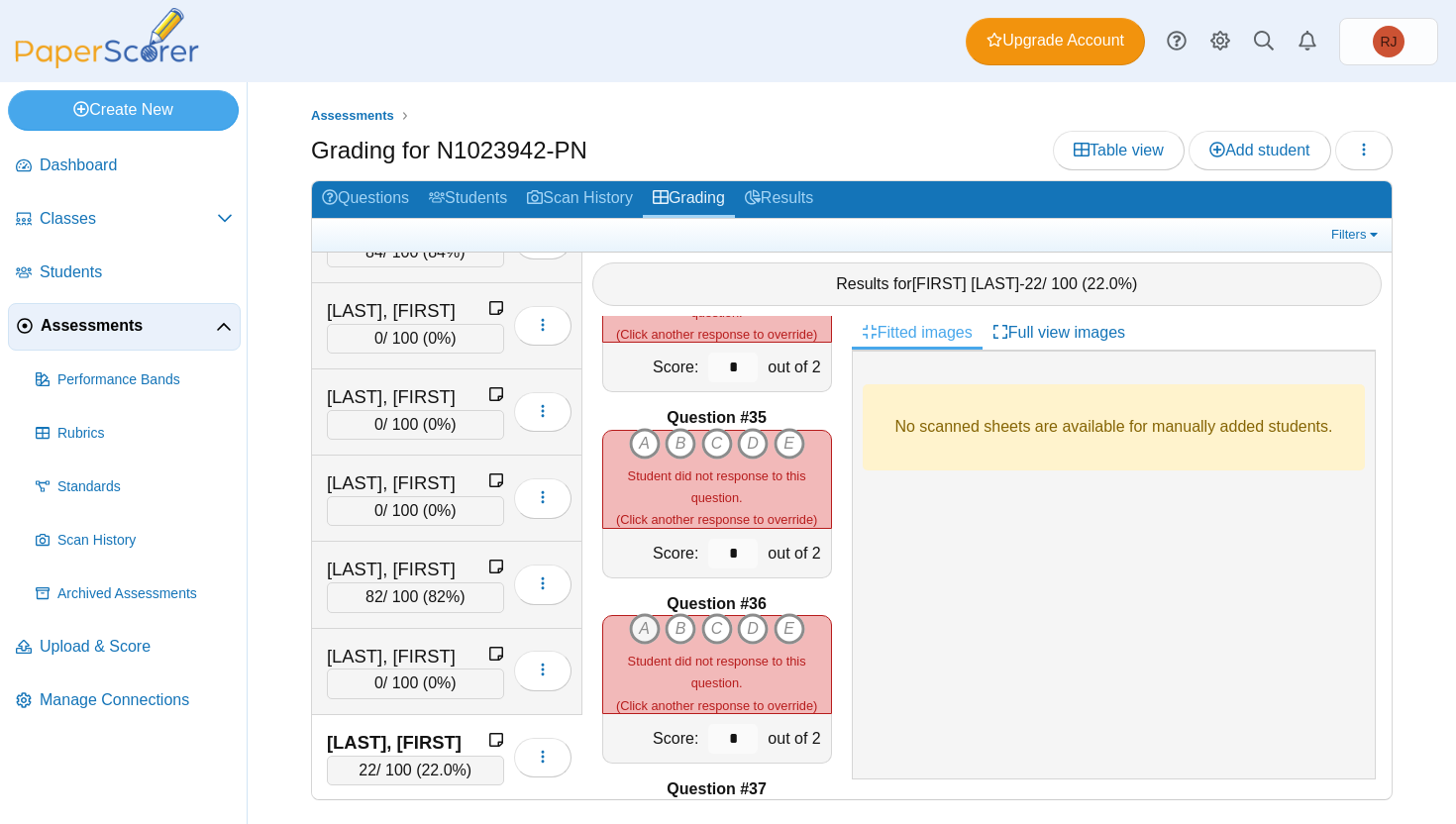 click on "A" at bounding box center [645, 629] 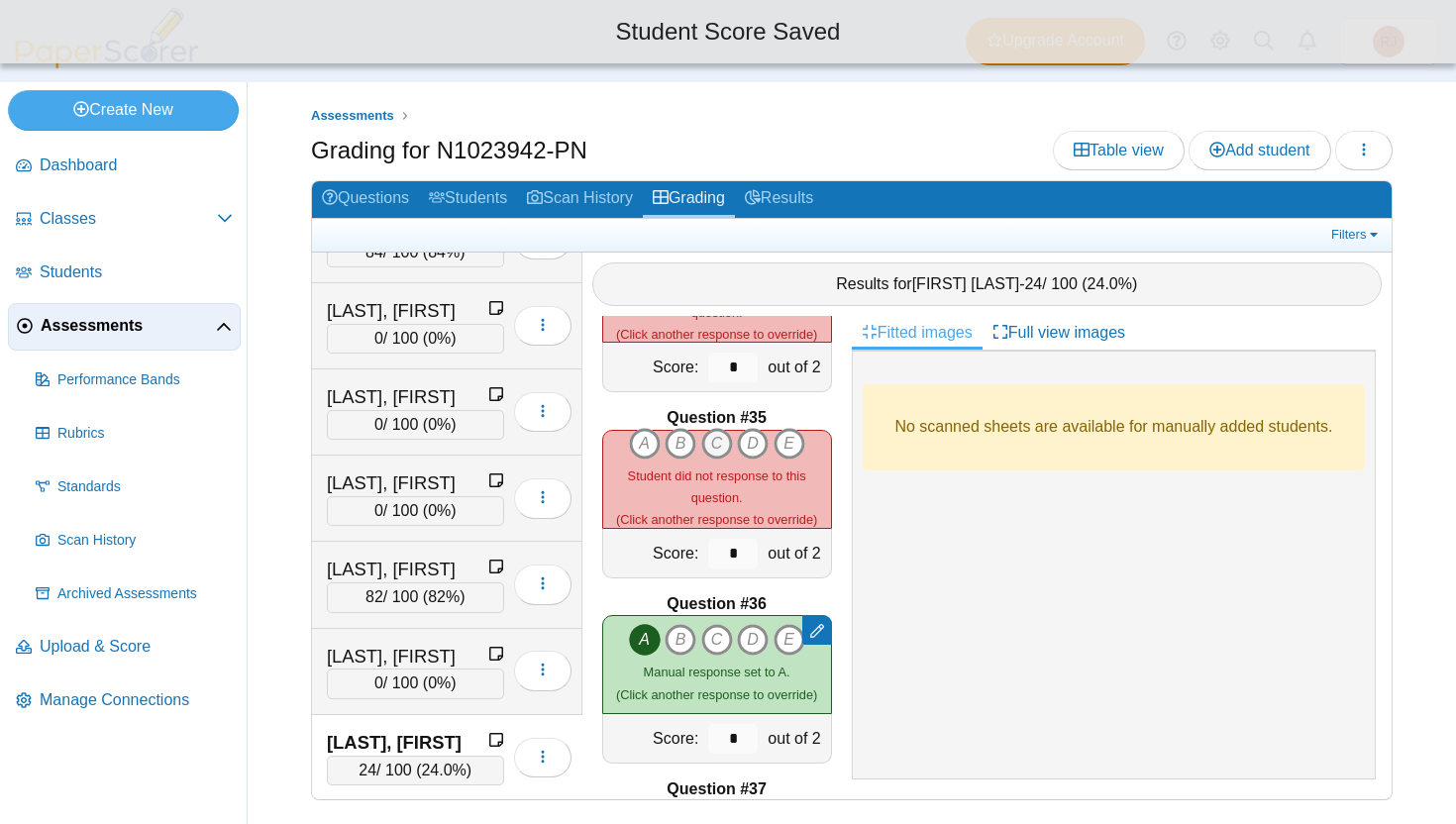 click on "C" at bounding box center (645, 444) 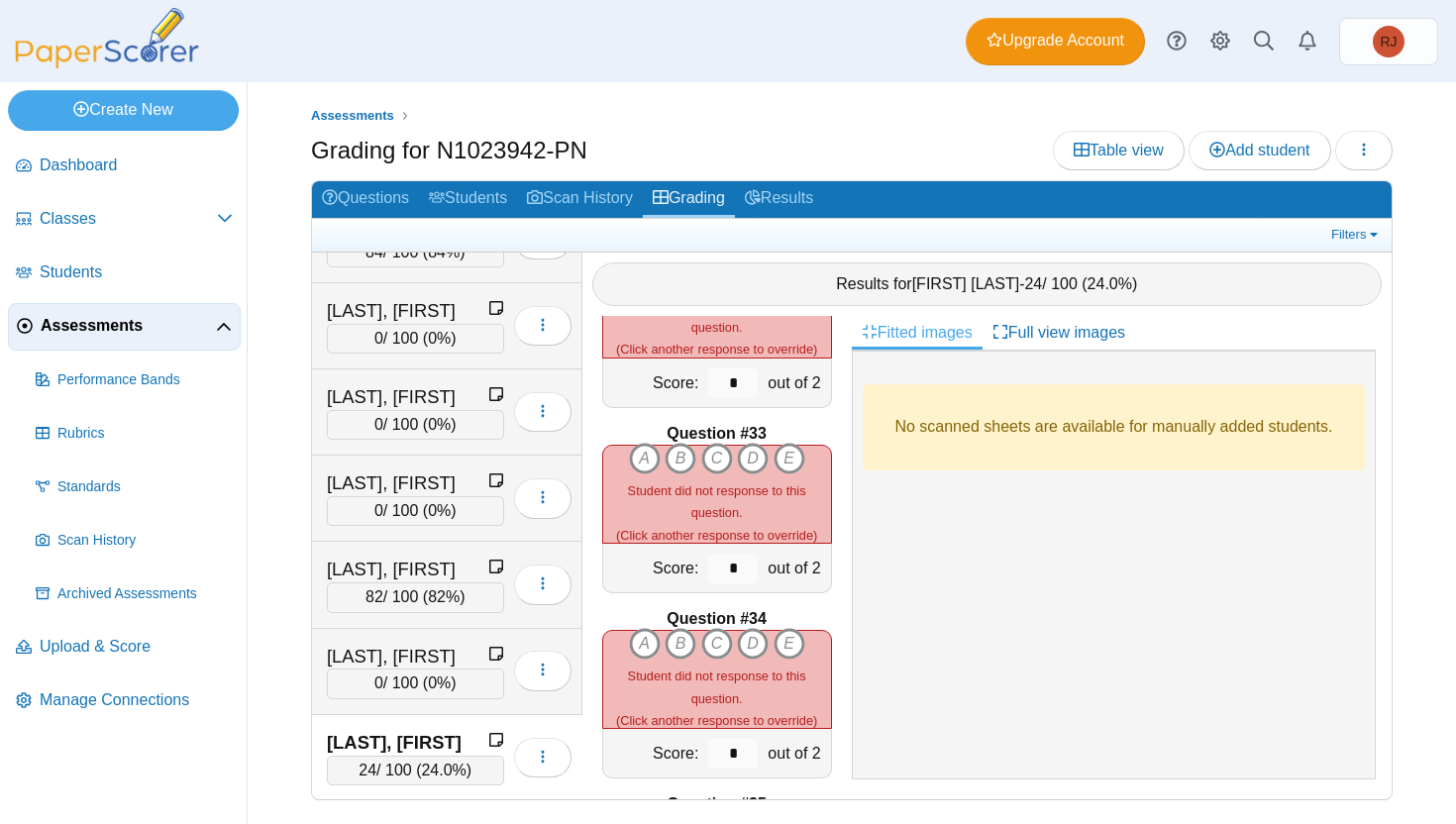 scroll, scrollTop: 5842, scrollLeft: 0, axis: vertical 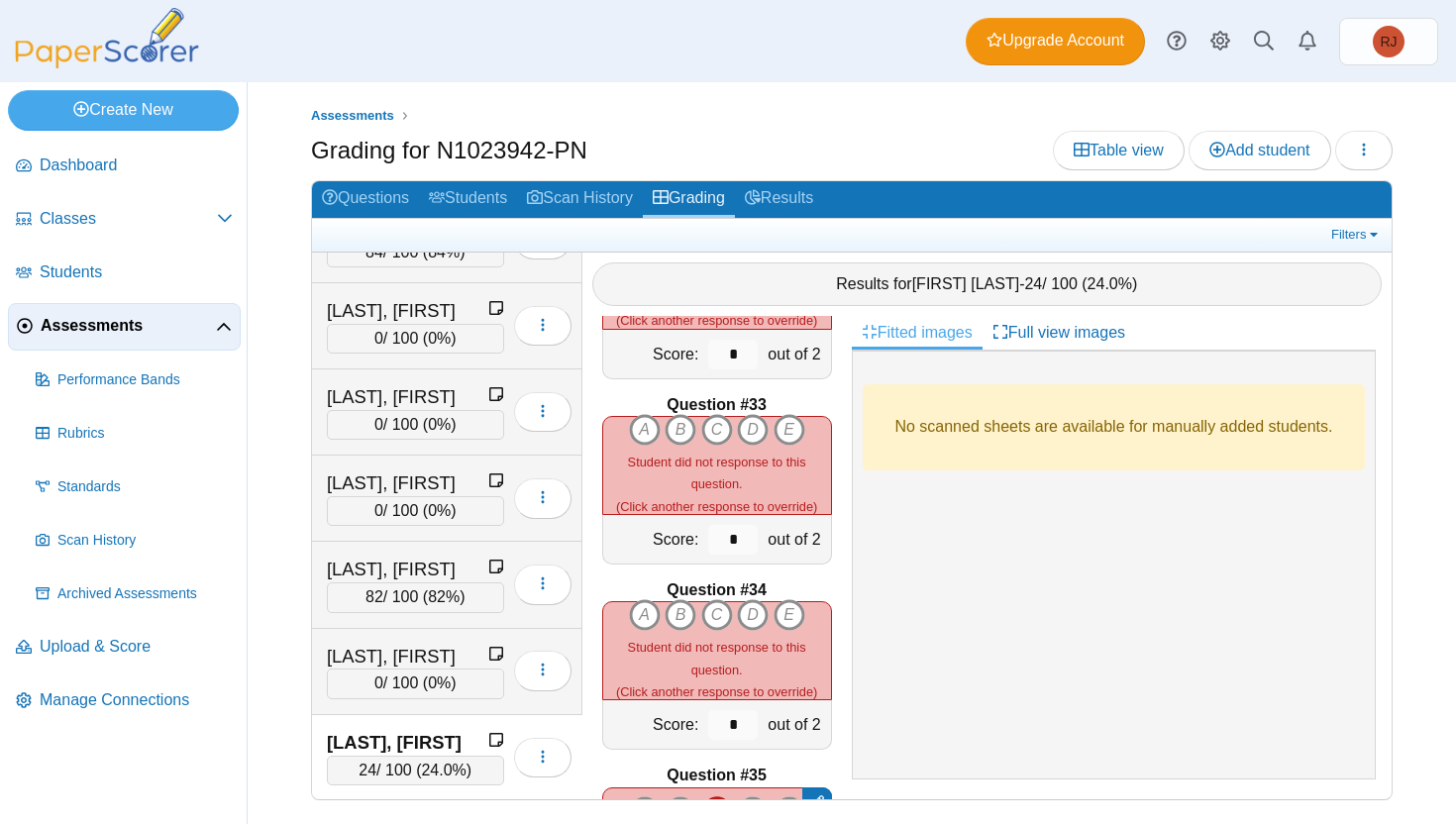 click on "A
B
C
D
E" at bounding box center (717, 651) 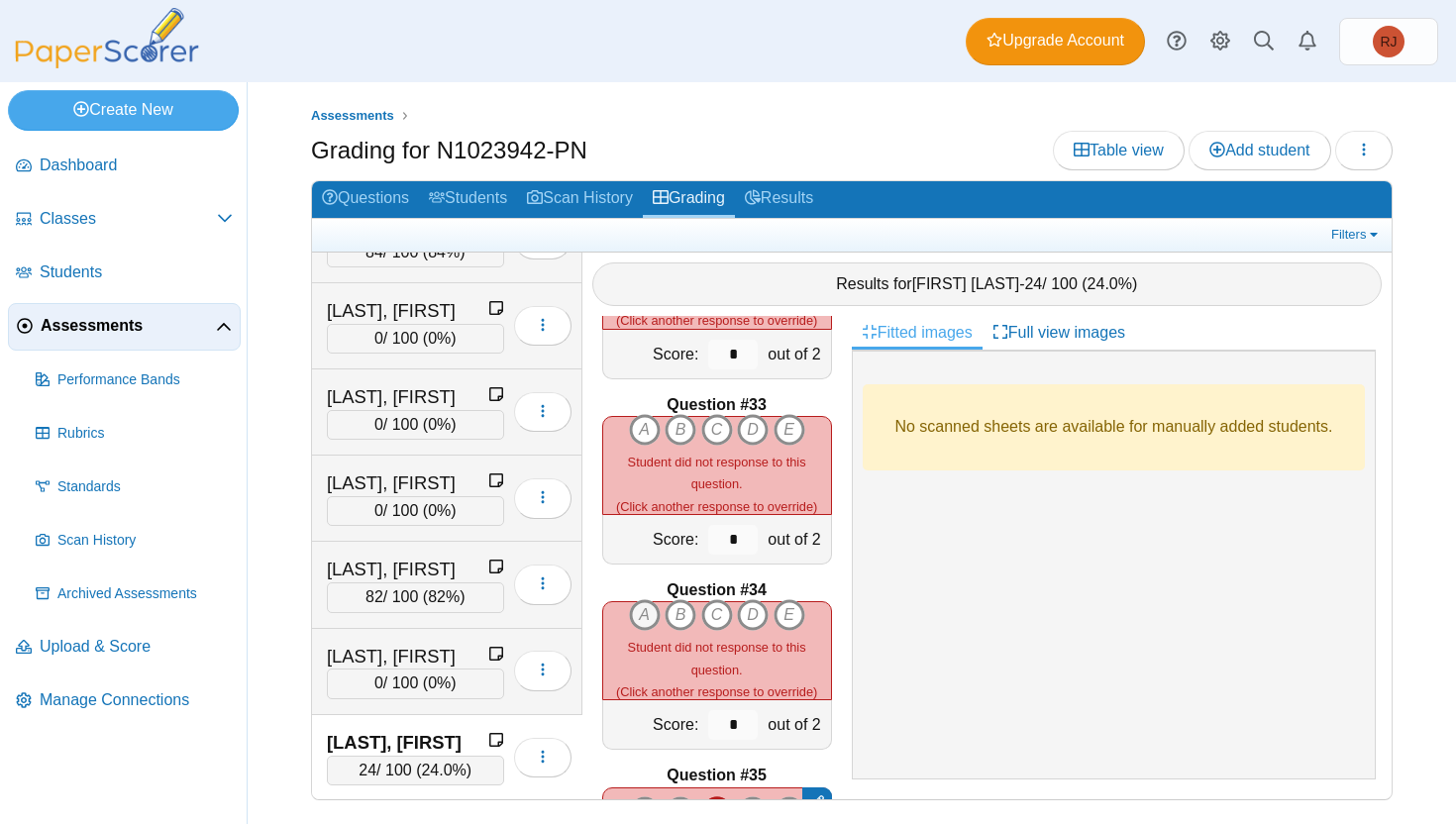 click on "A" at bounding box center (645, 615) 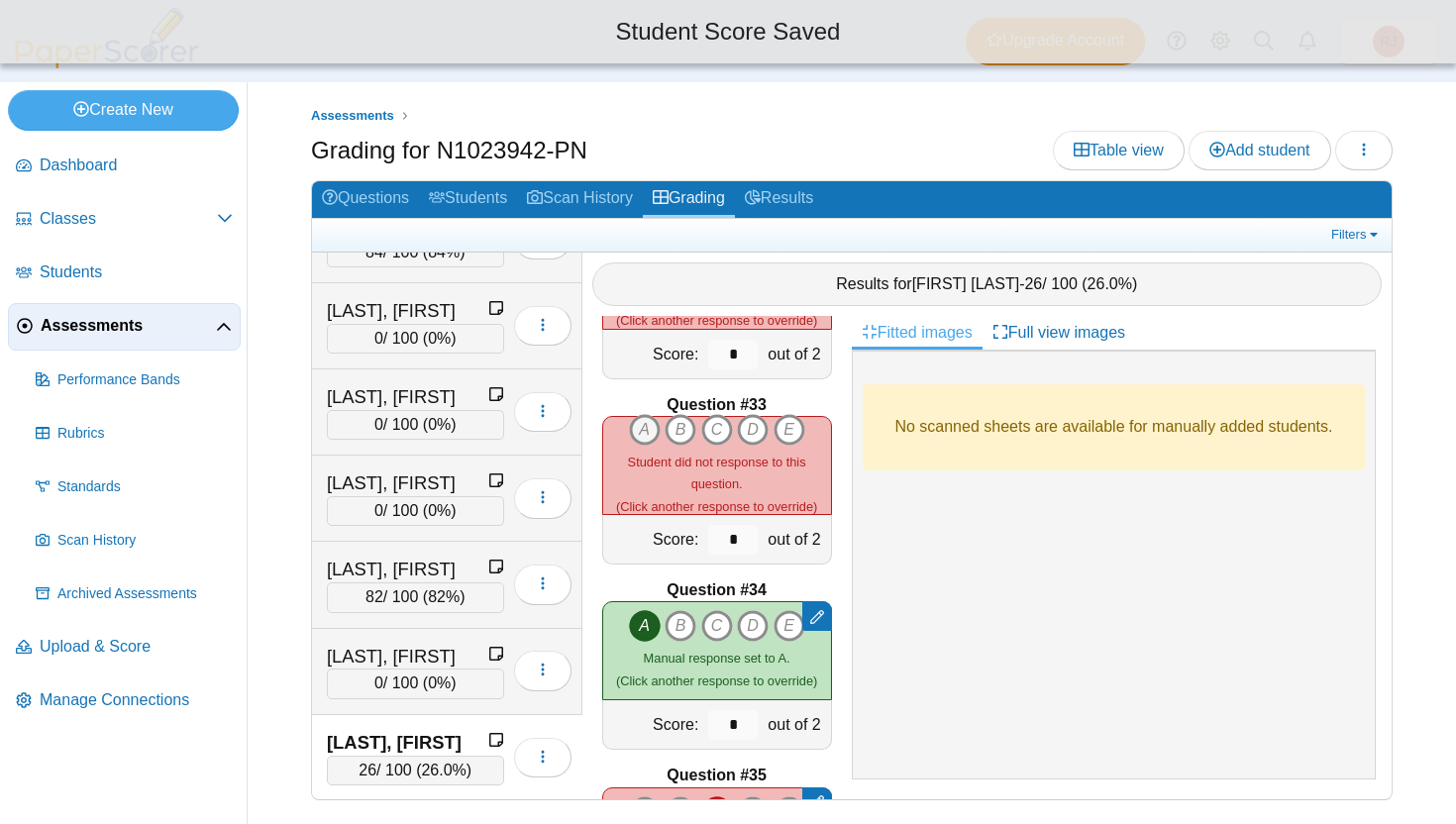 click on "A" at bounding box center (645, 430) 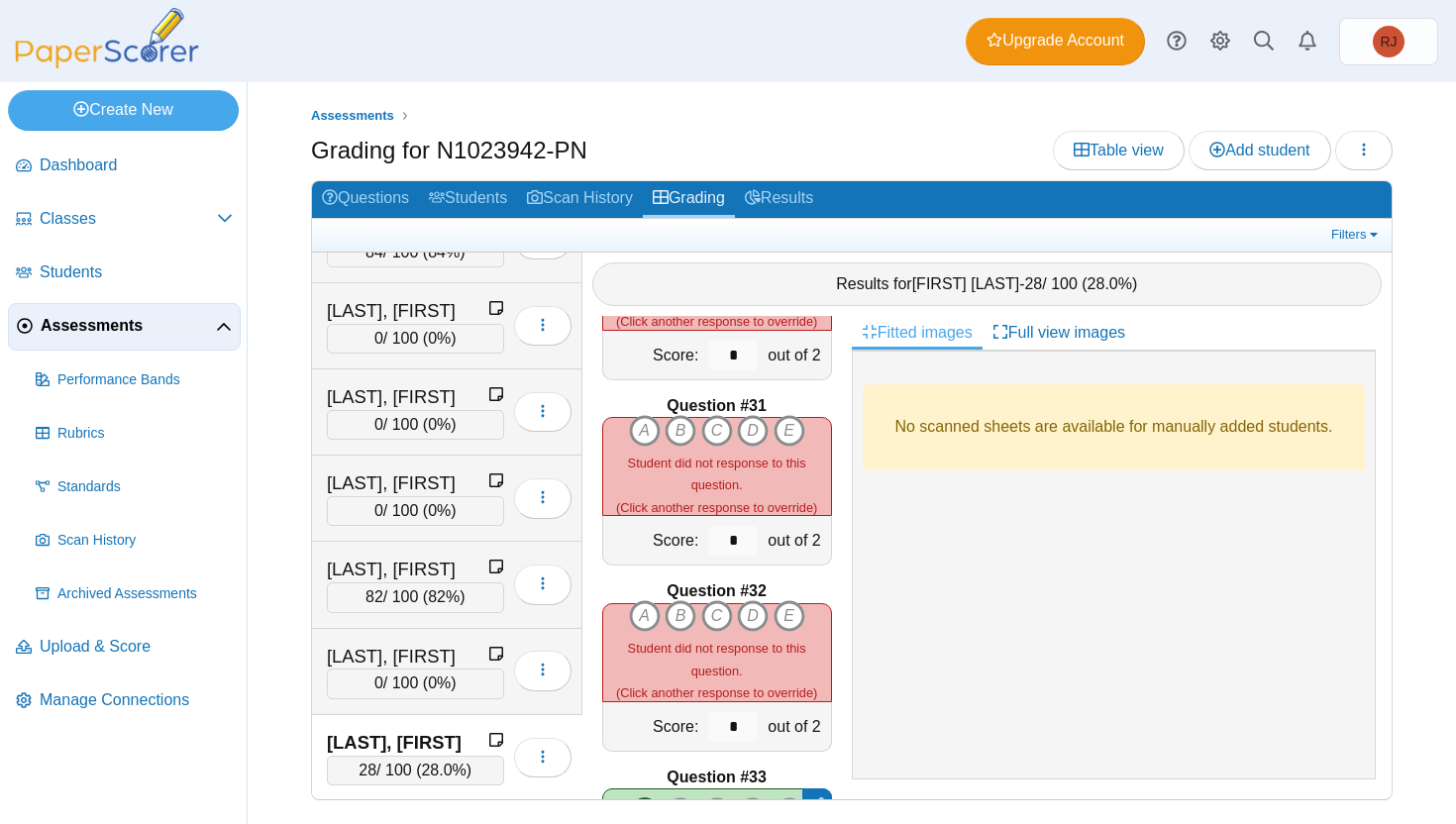 scroll, scrollTop: 5461, scrollLeft: 0, axis: vertical 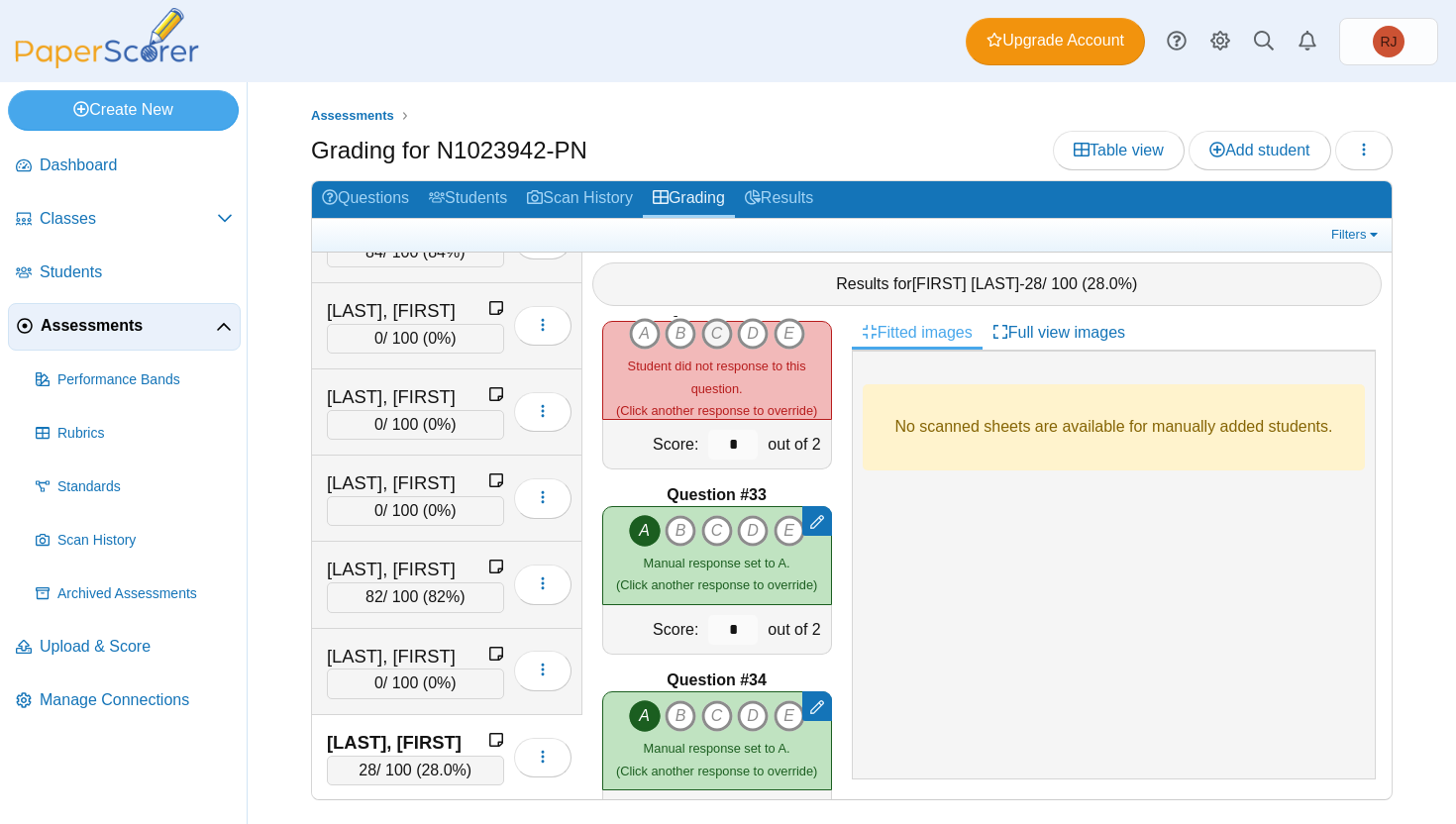 click on "C" at bounding box center (645, 334) 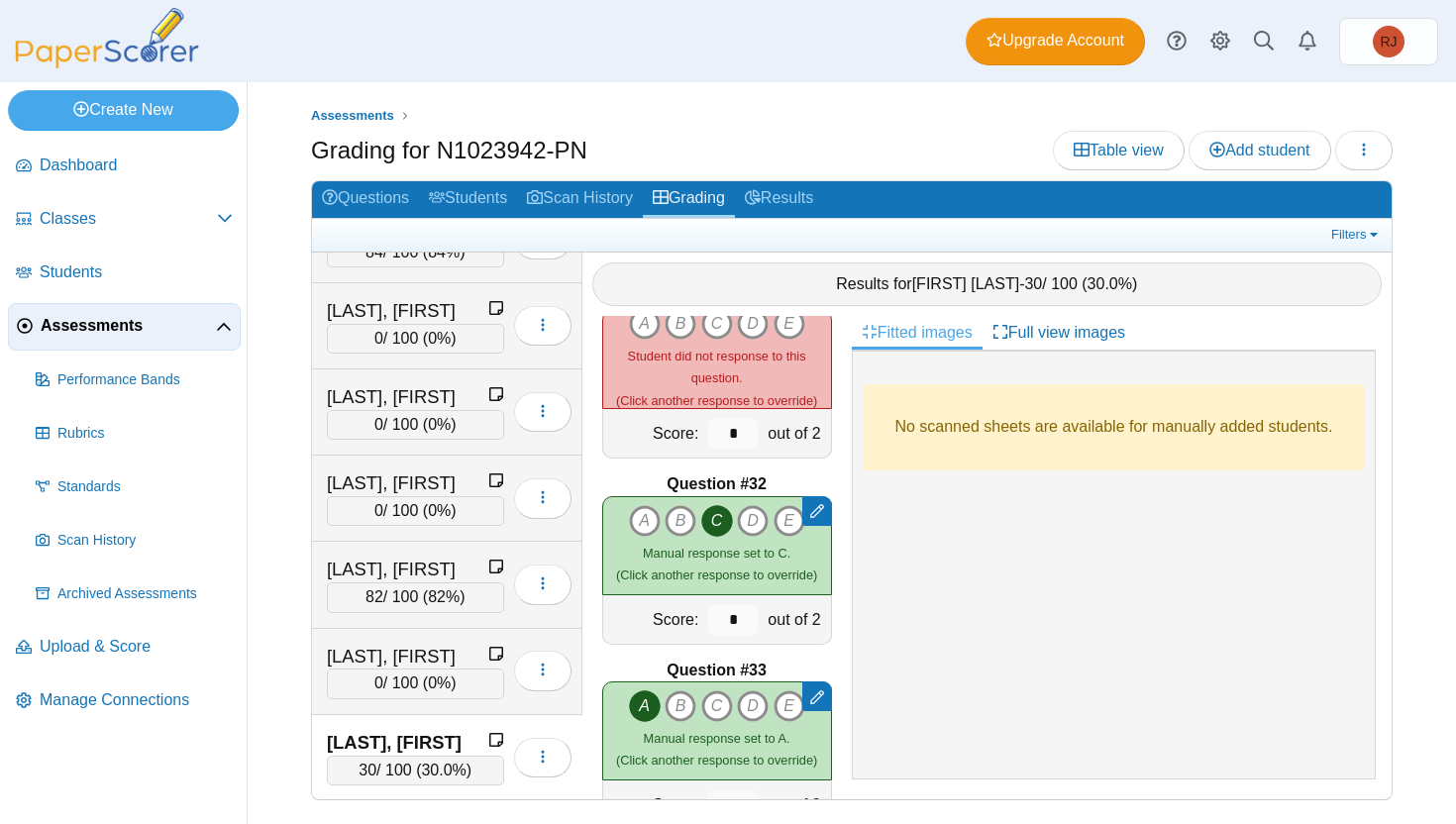 scroll, scrollTop: 5596, scrollLeft: 0, axis: vertical 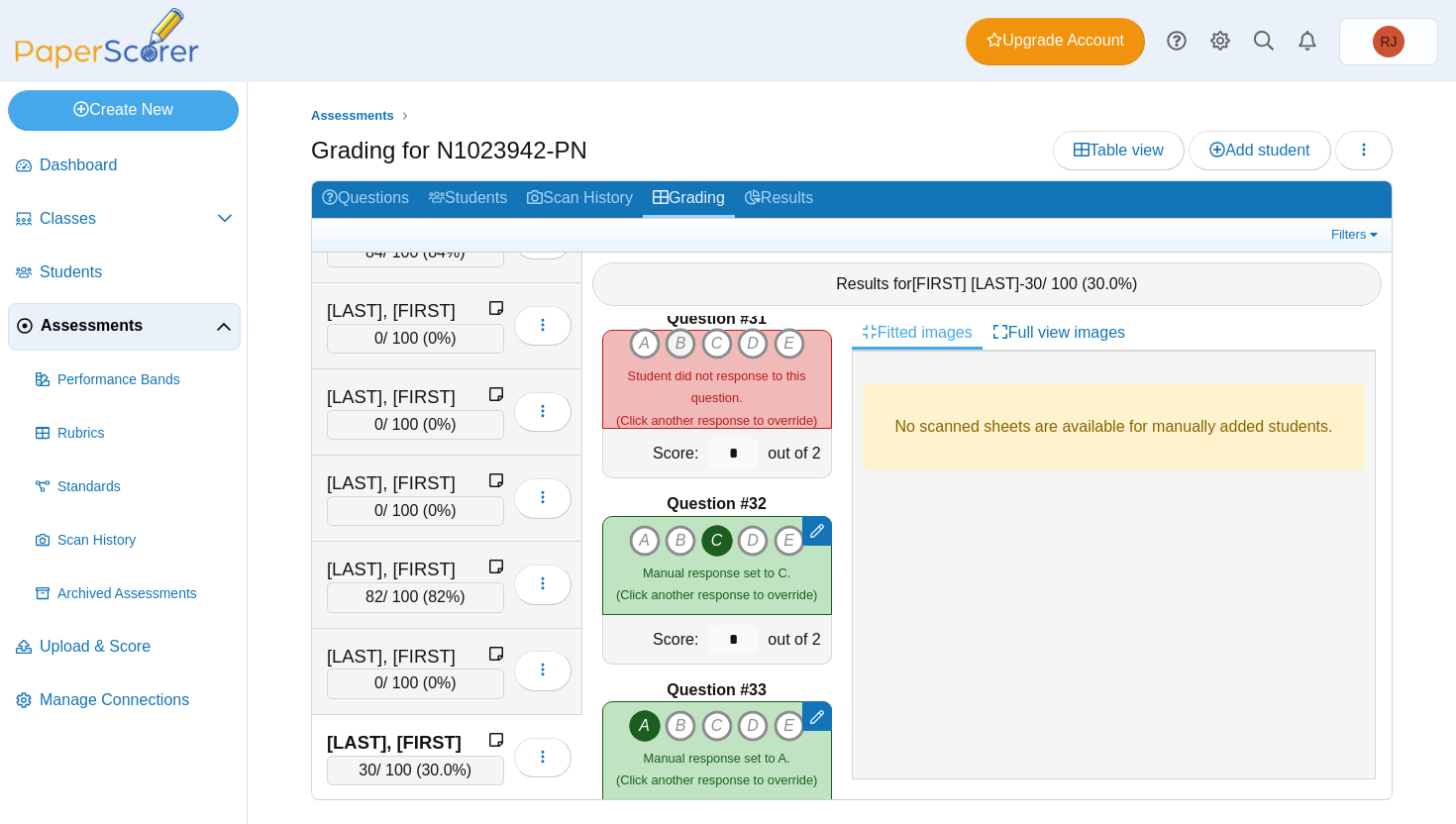 click on "B" at bounding box center (645, 344) 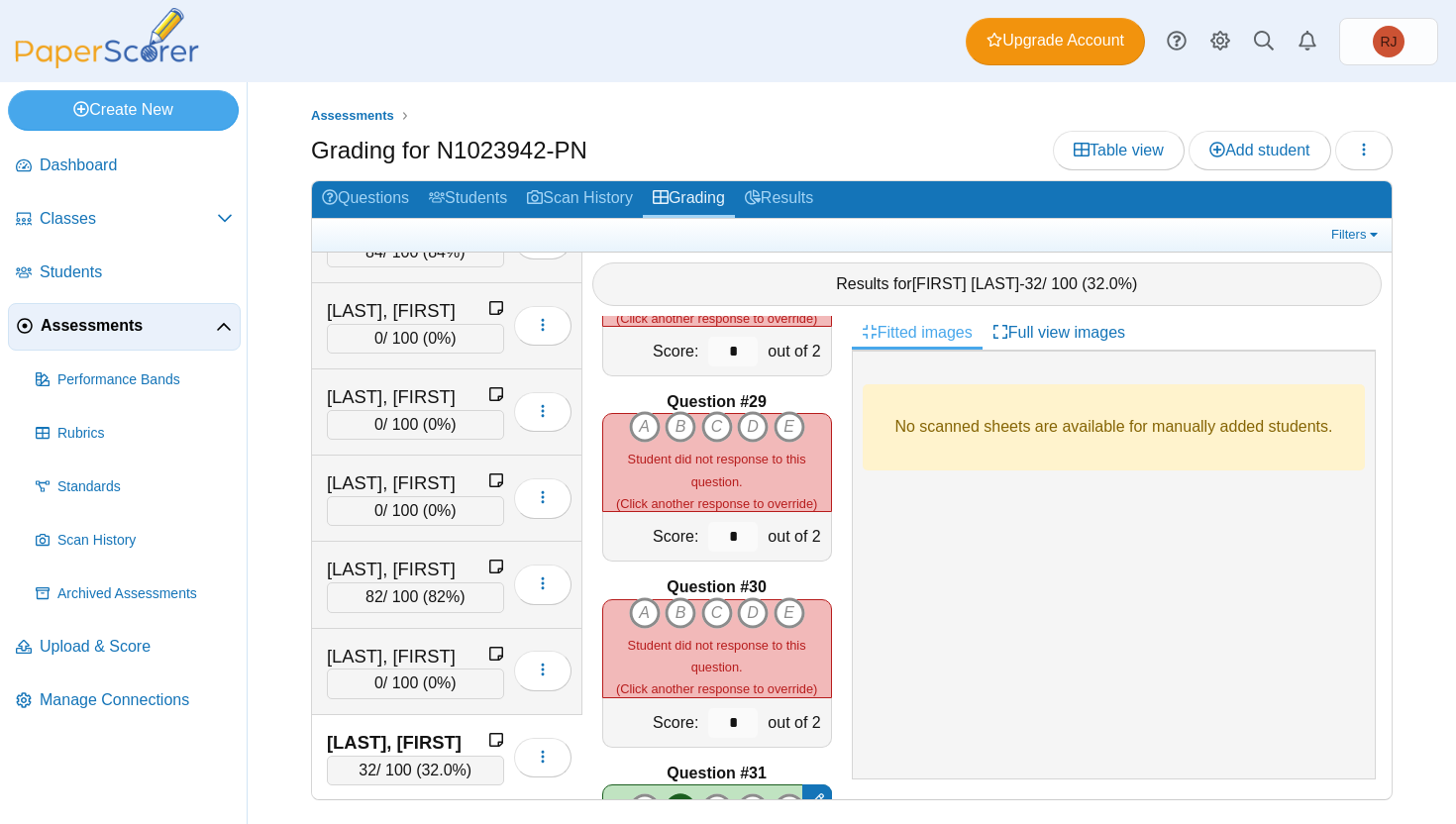 scroll, scrollTop: 5121, scrollLeft: 0, axis: vertical 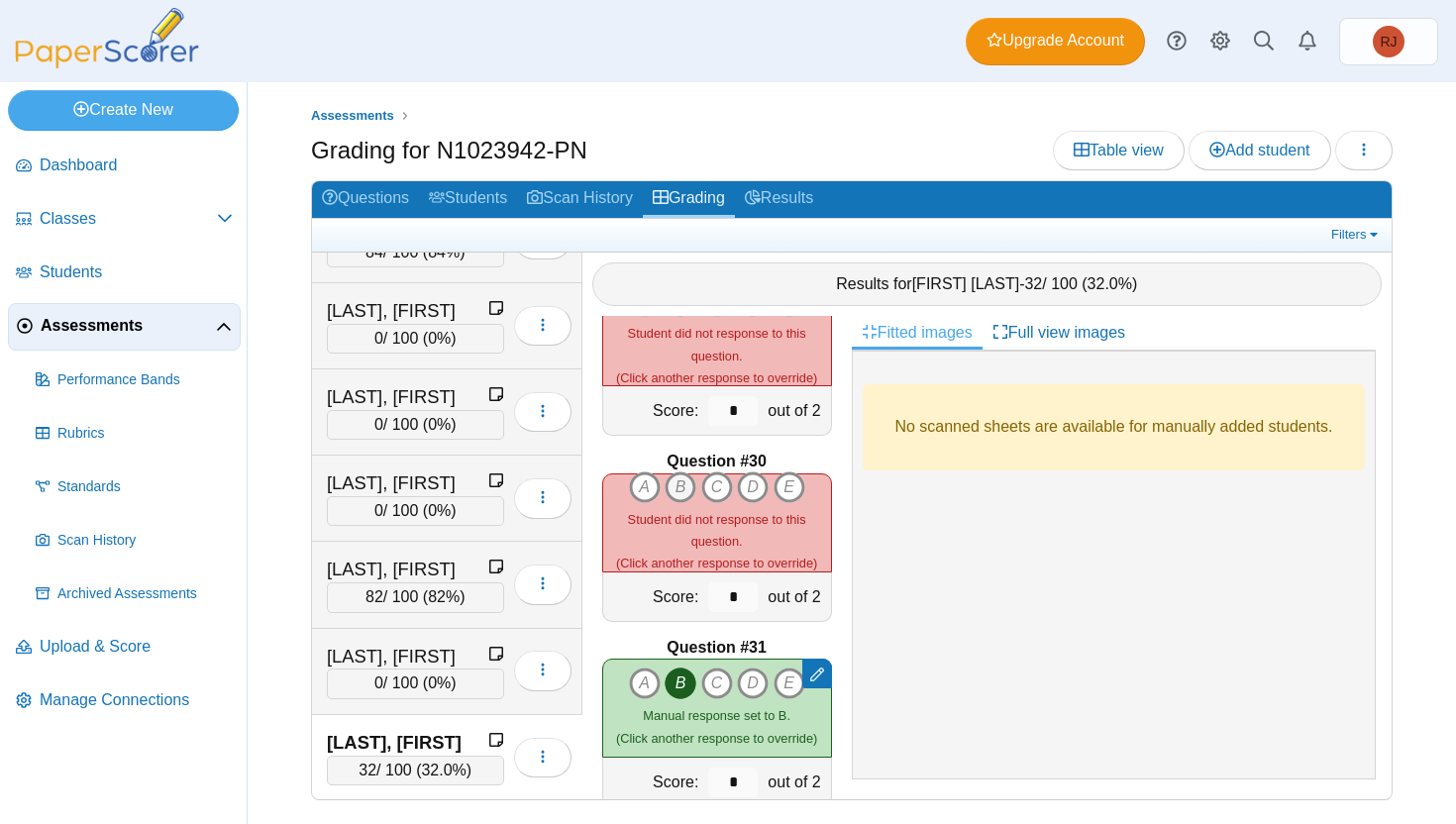 click on "B" at bounding box center (645, 487) 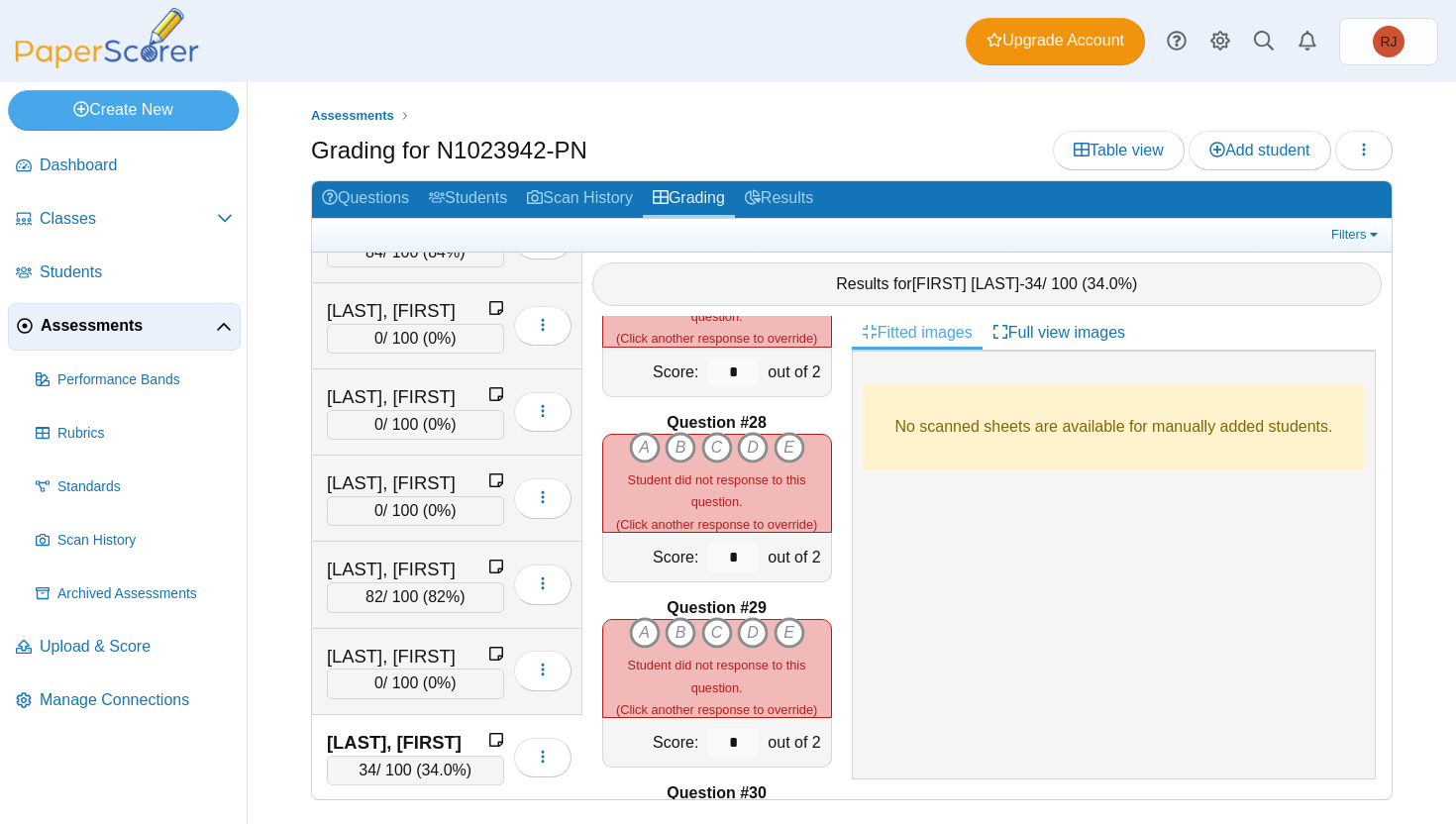 scroll, scrollTop: 4925, scrollLeft: 0, axis: vertical 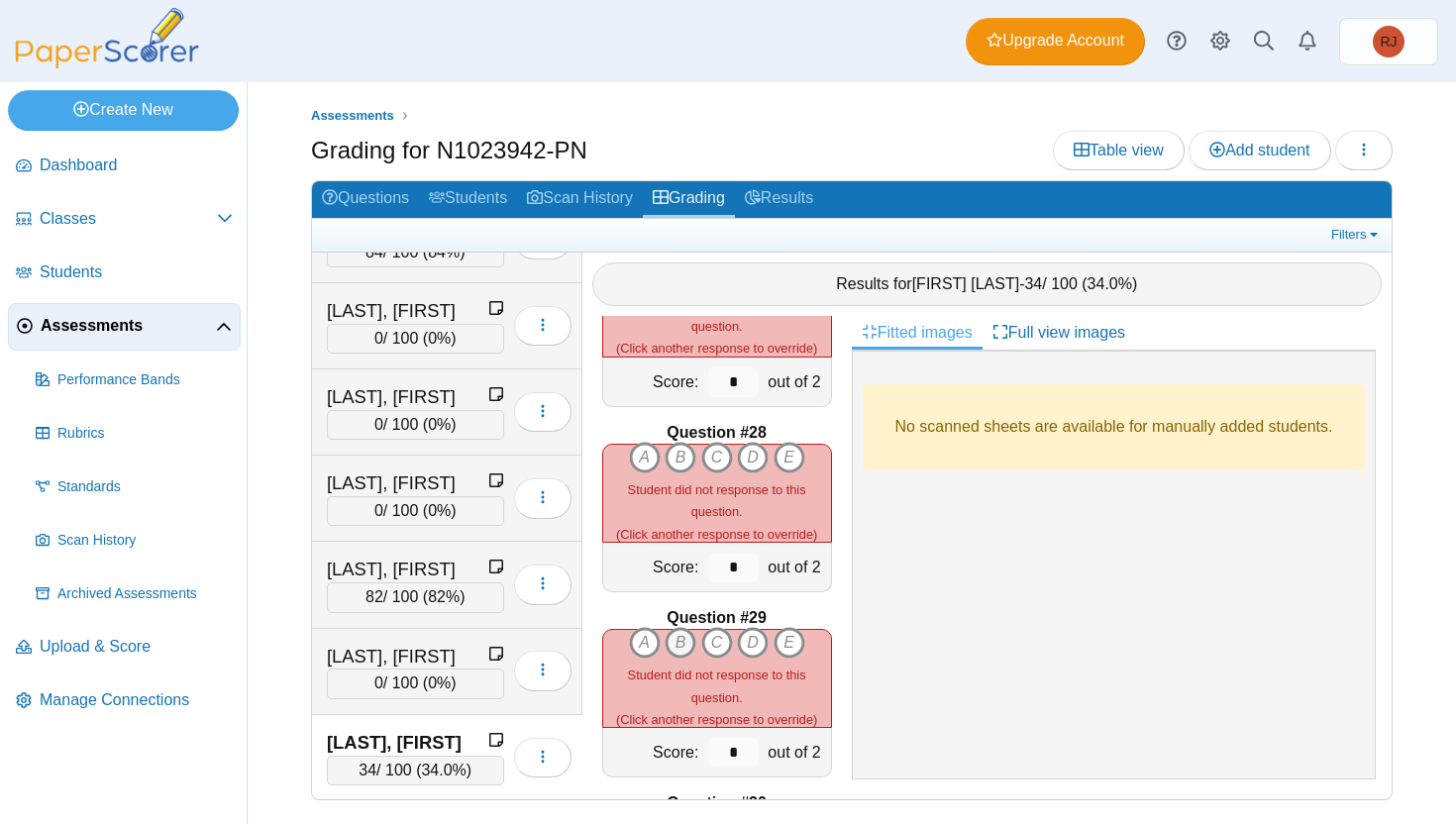 click on "B" at bounding box center (645, 643) 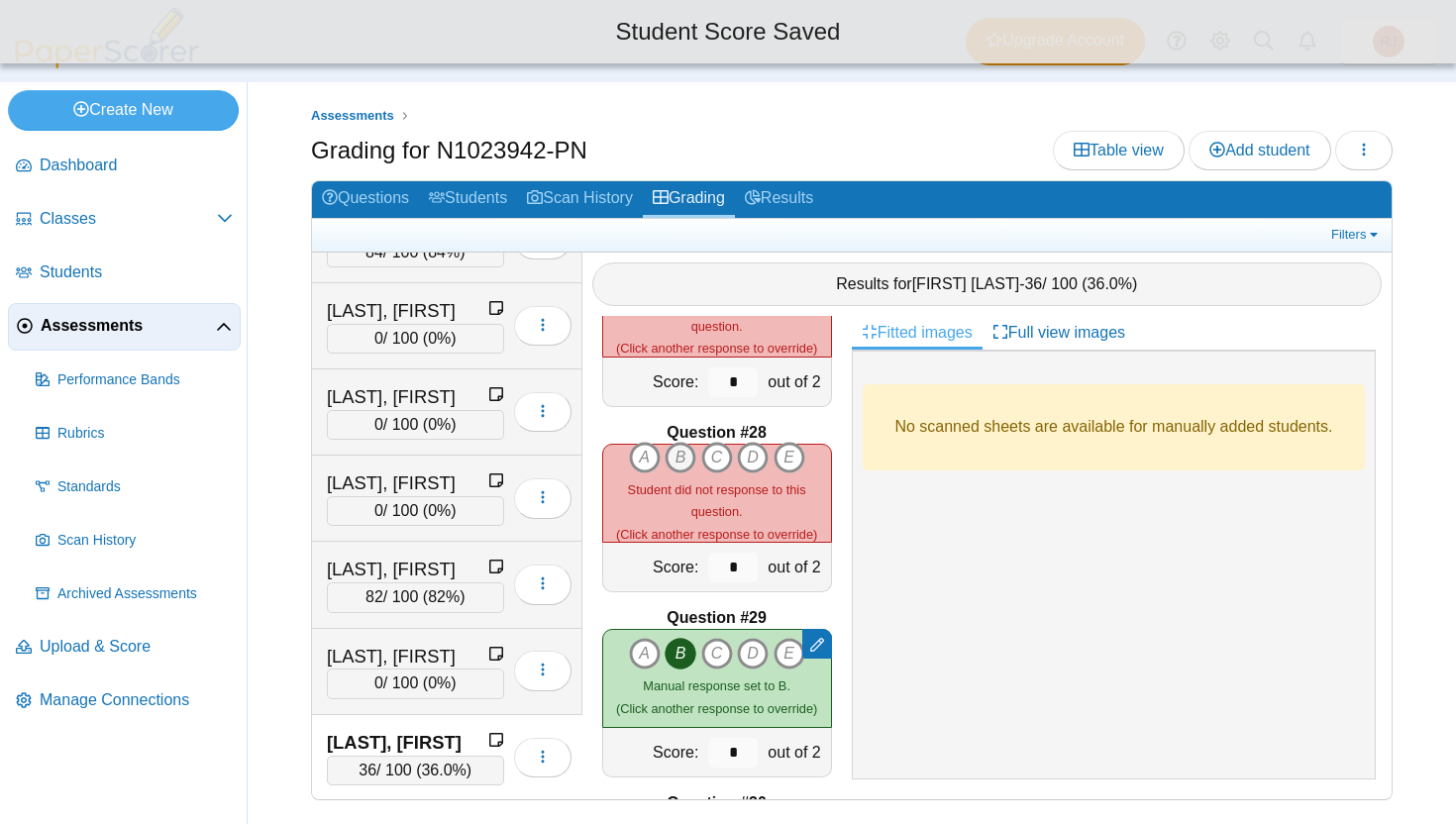 click on "B" at bounding box center [645, 458] 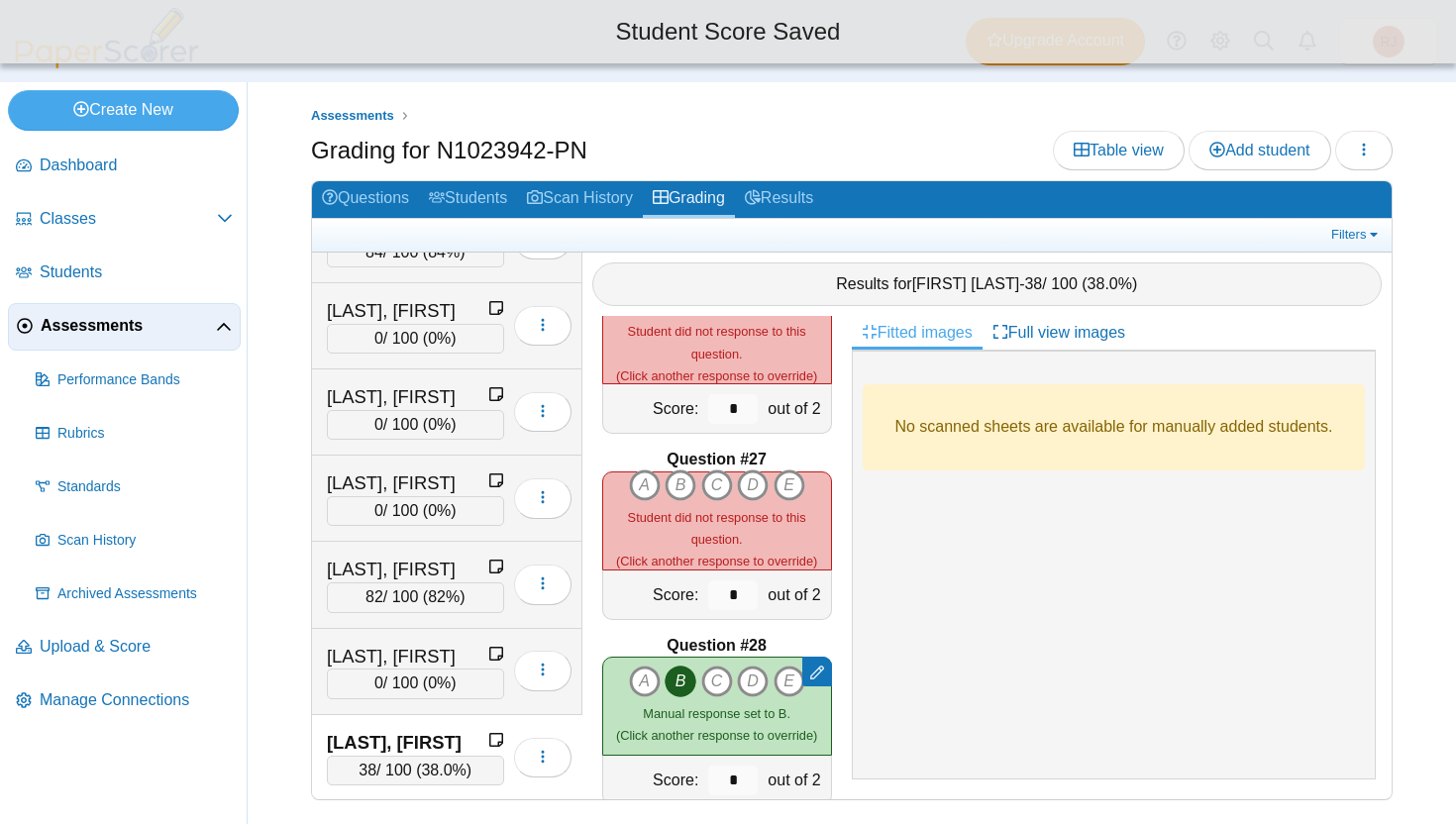 scroll, scrollTop: 4702, scrollLeft: 0, axis: vertical 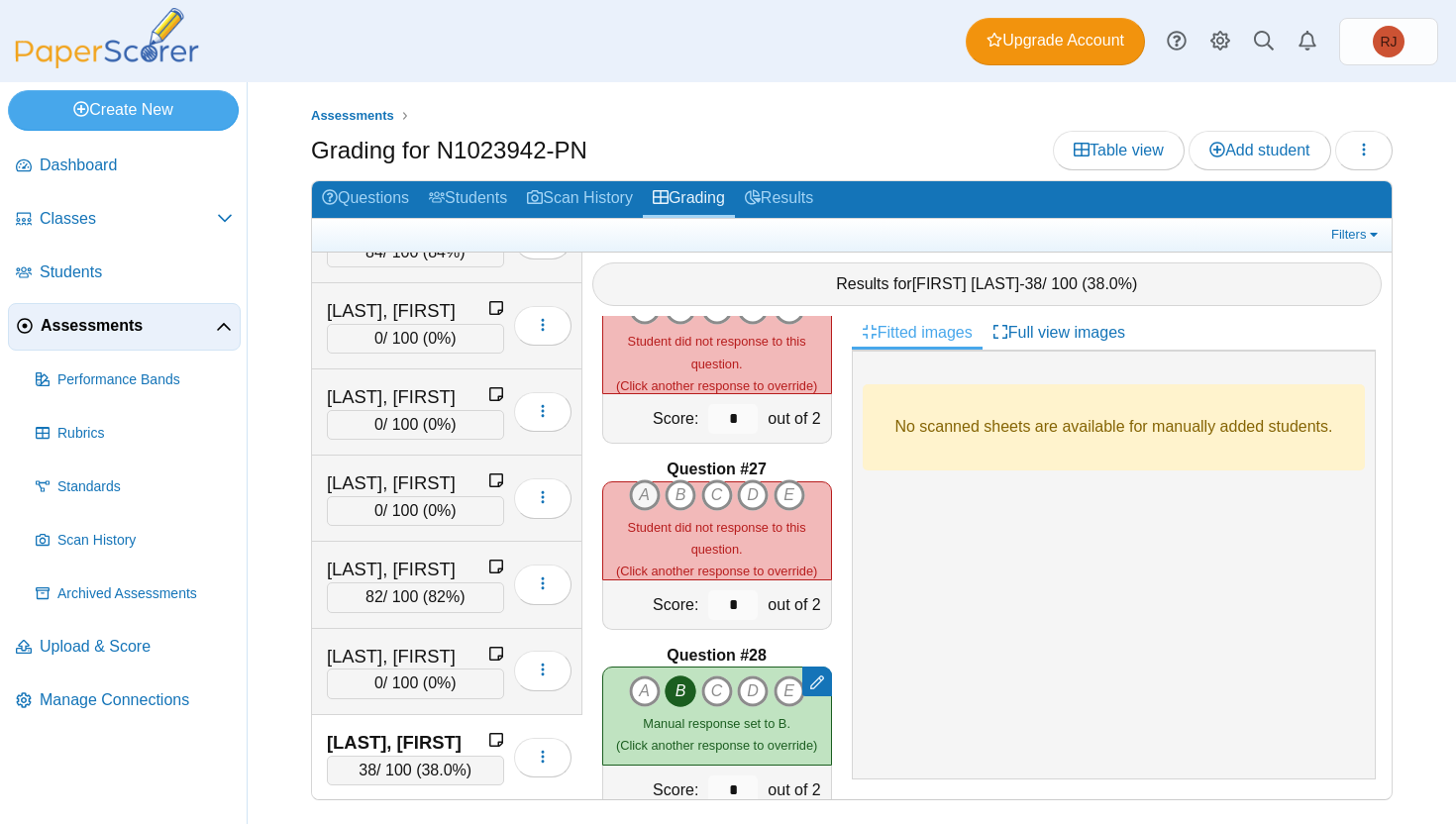 click on "A" at bounding box center [645, 495] 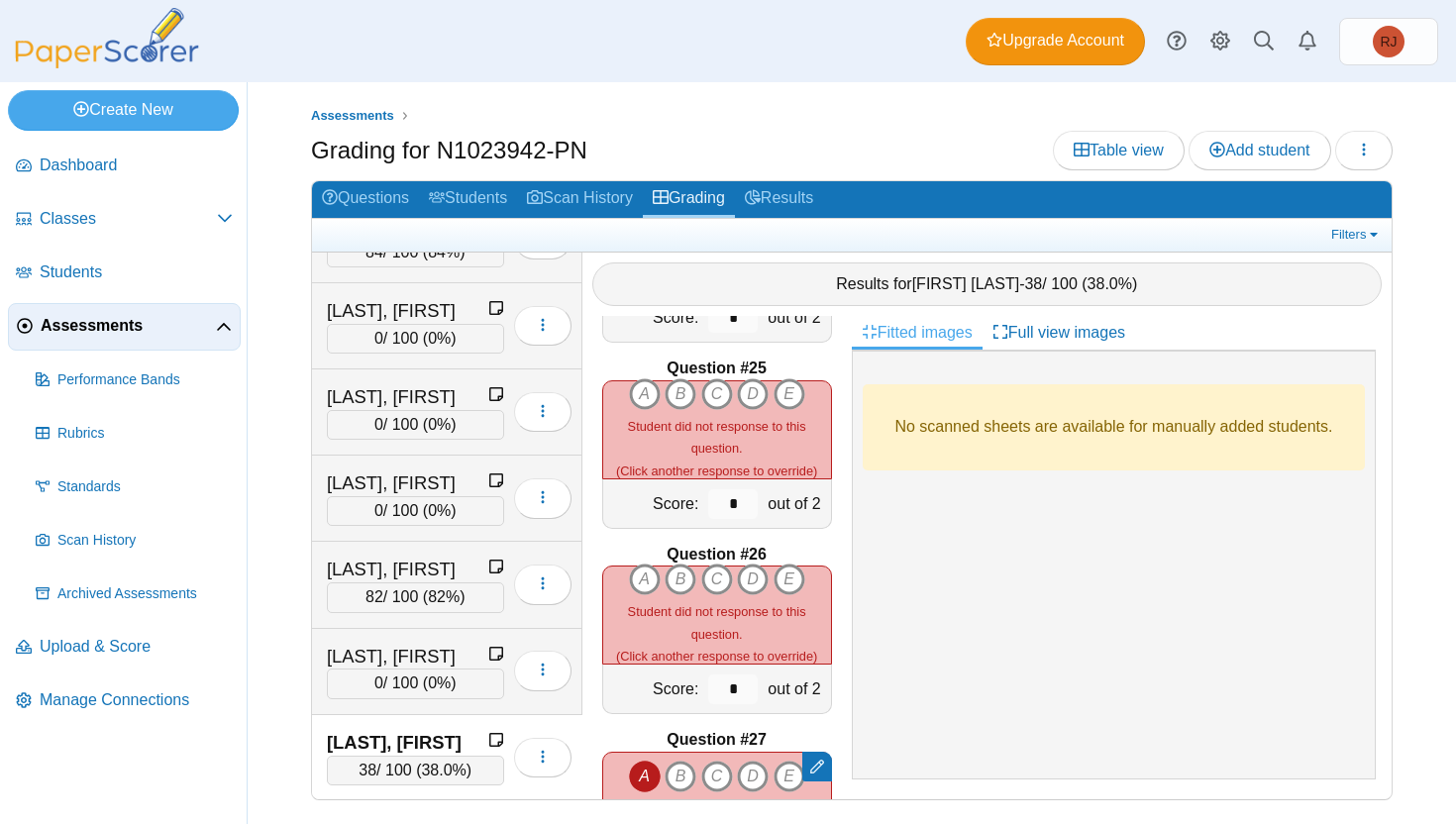 scroll, scrollTop: 4422, scrollLeft: 0, axis: vertical 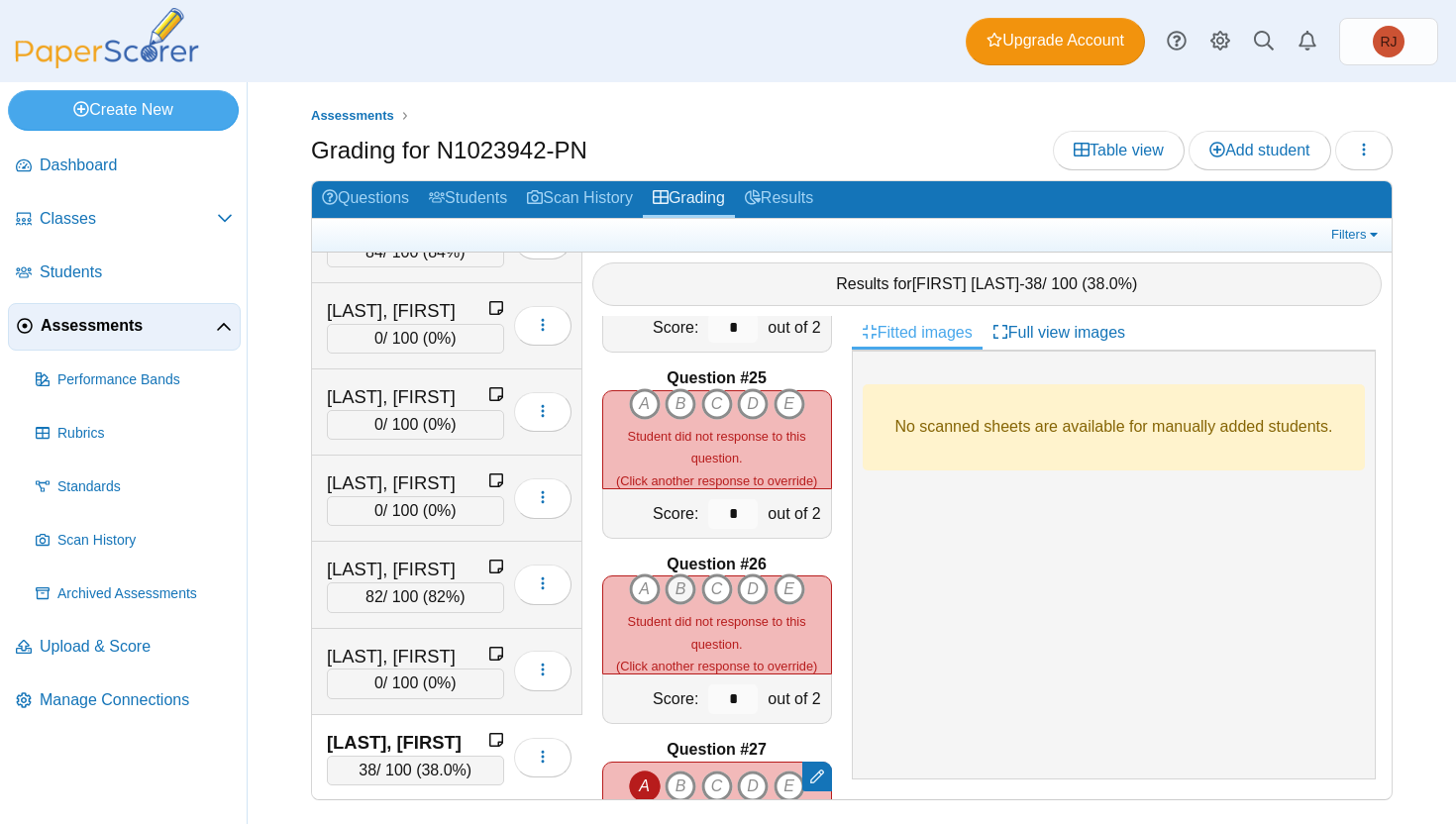 click on "B" at bounding box center [645, 589] 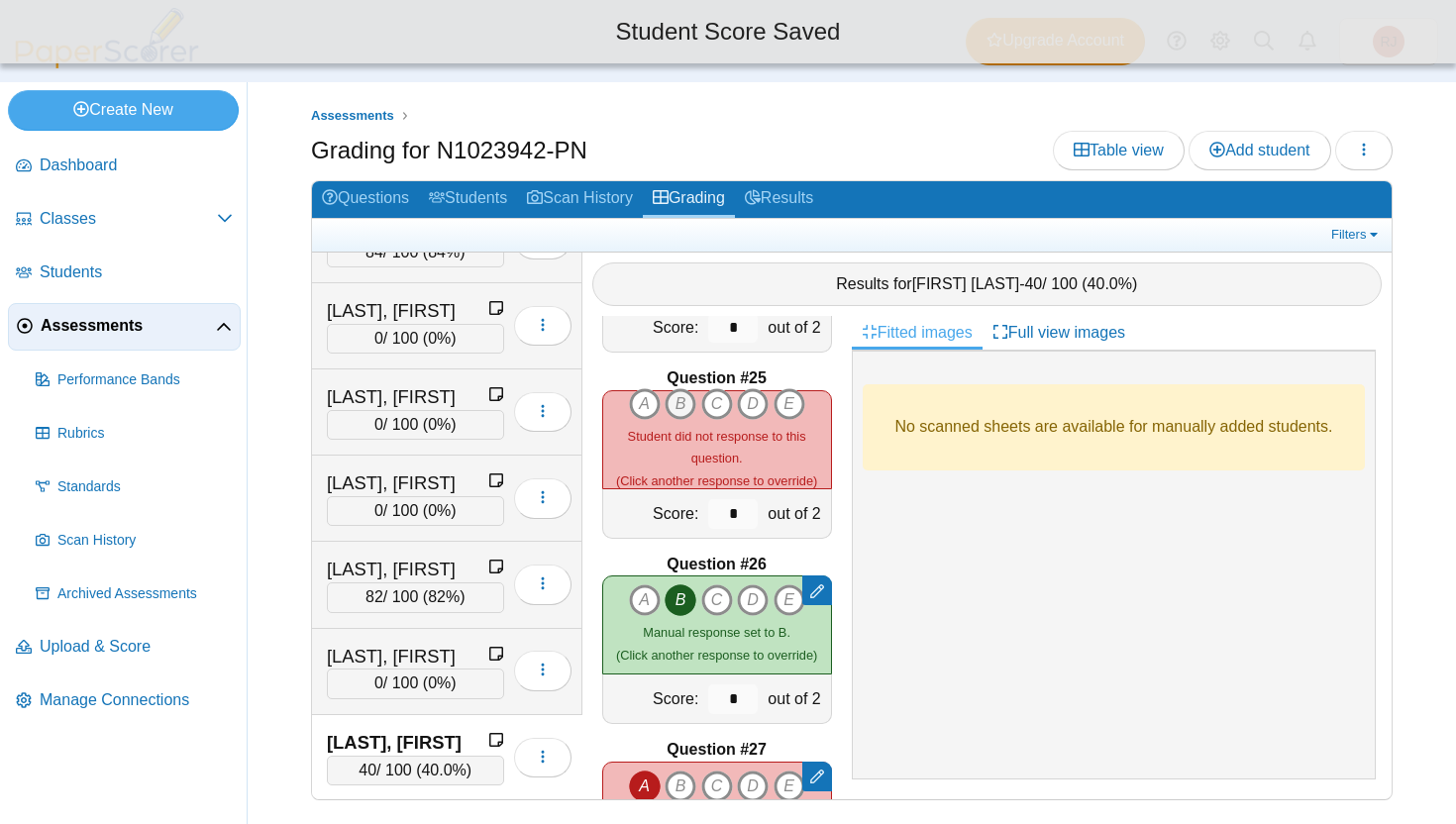 click on "B" at bounding box center [645, 404] 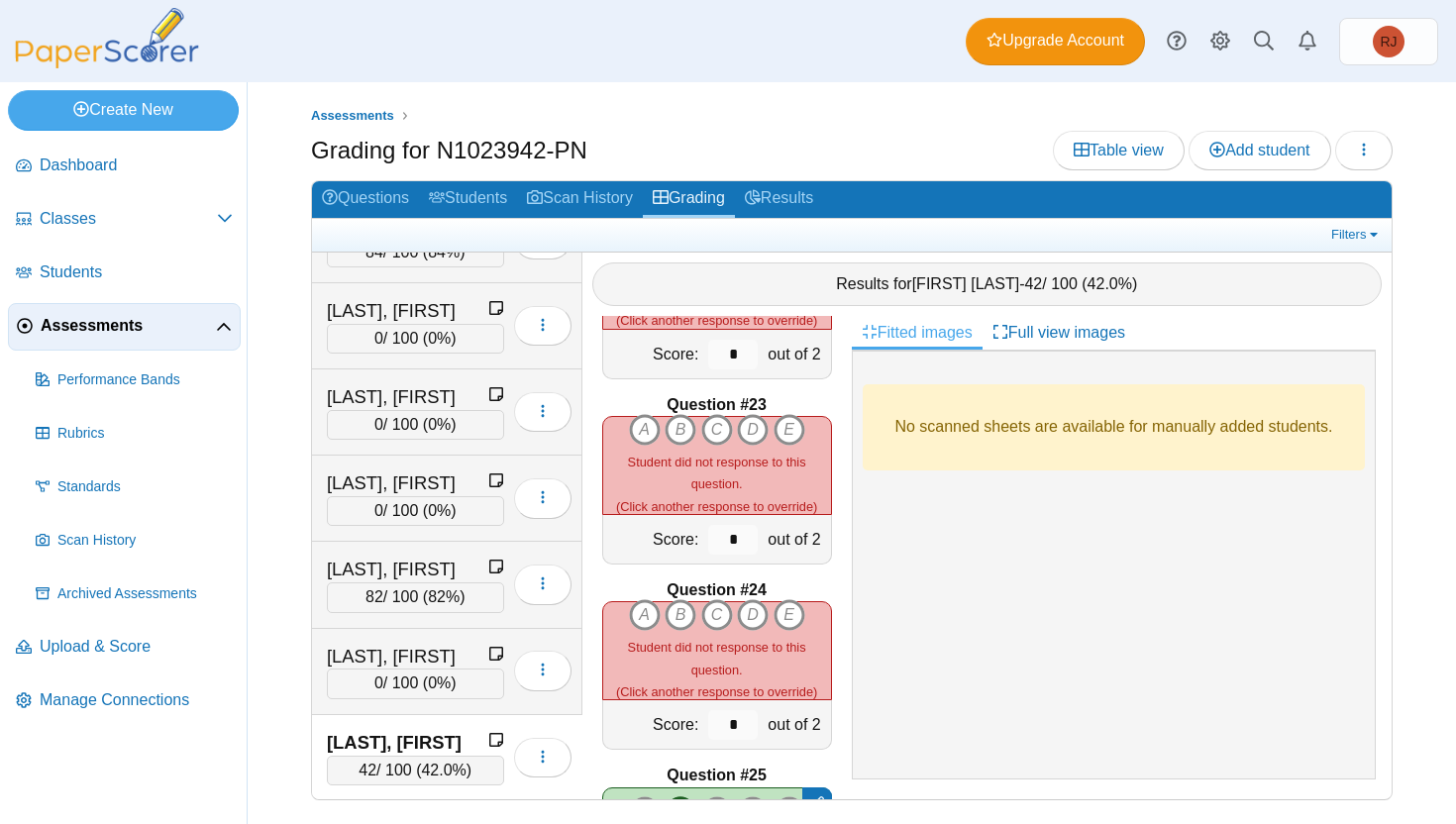 scroll, scrollTop: 4006, scrollLeft: 0, axis: vertical 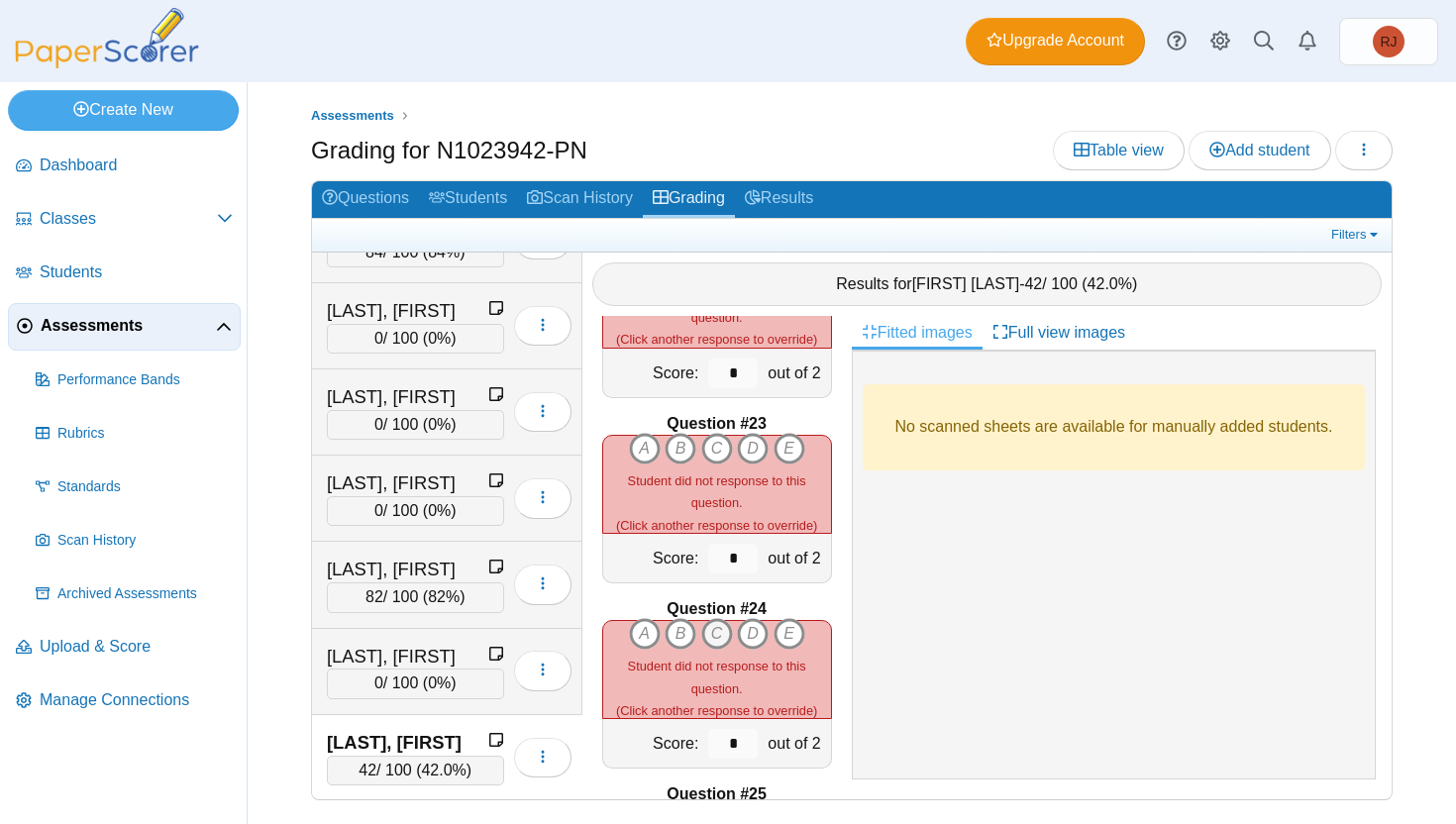 click on "C" at bounding box center (645, 634) 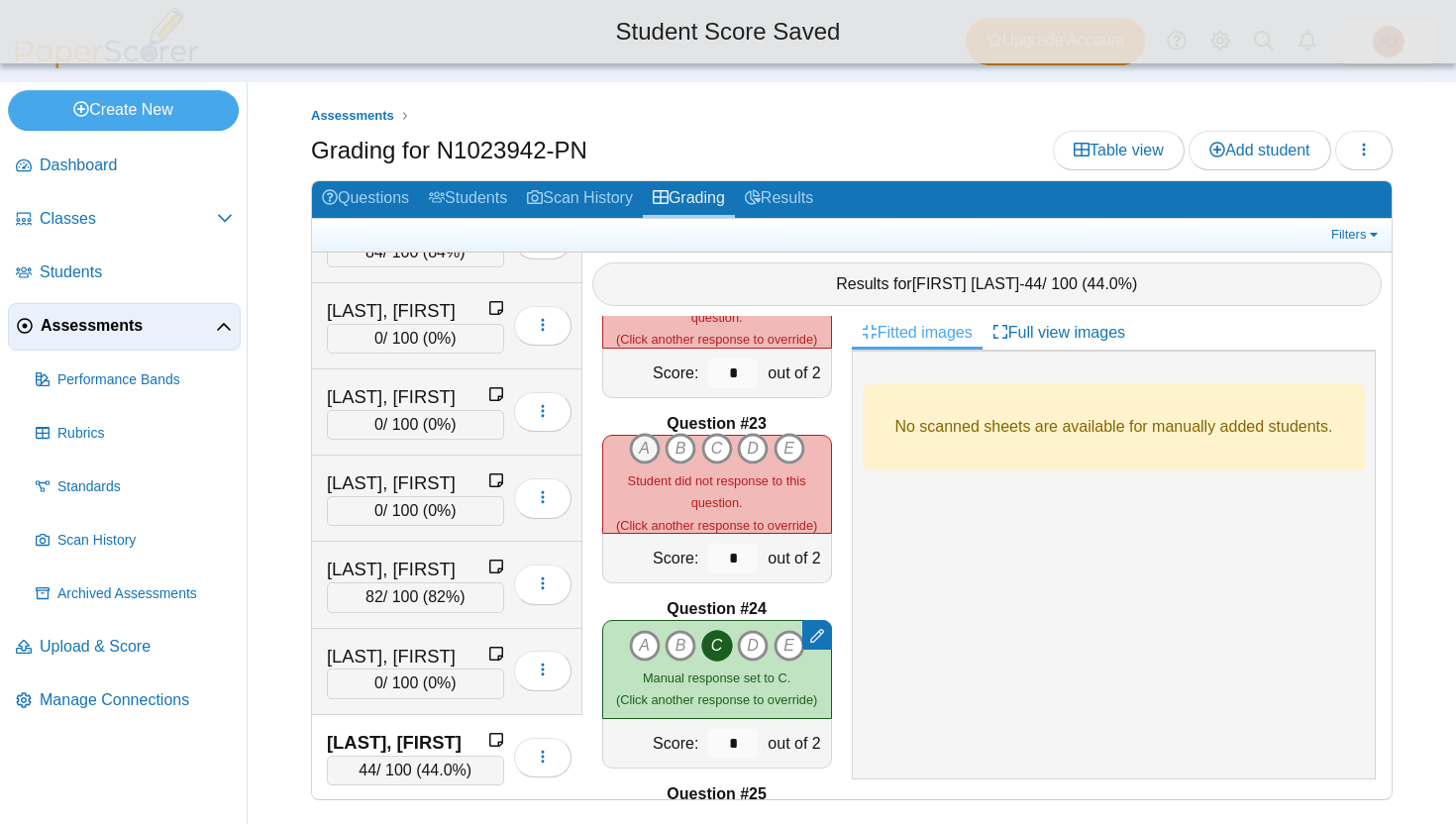 click on "A" at bounding box center [645, 449] 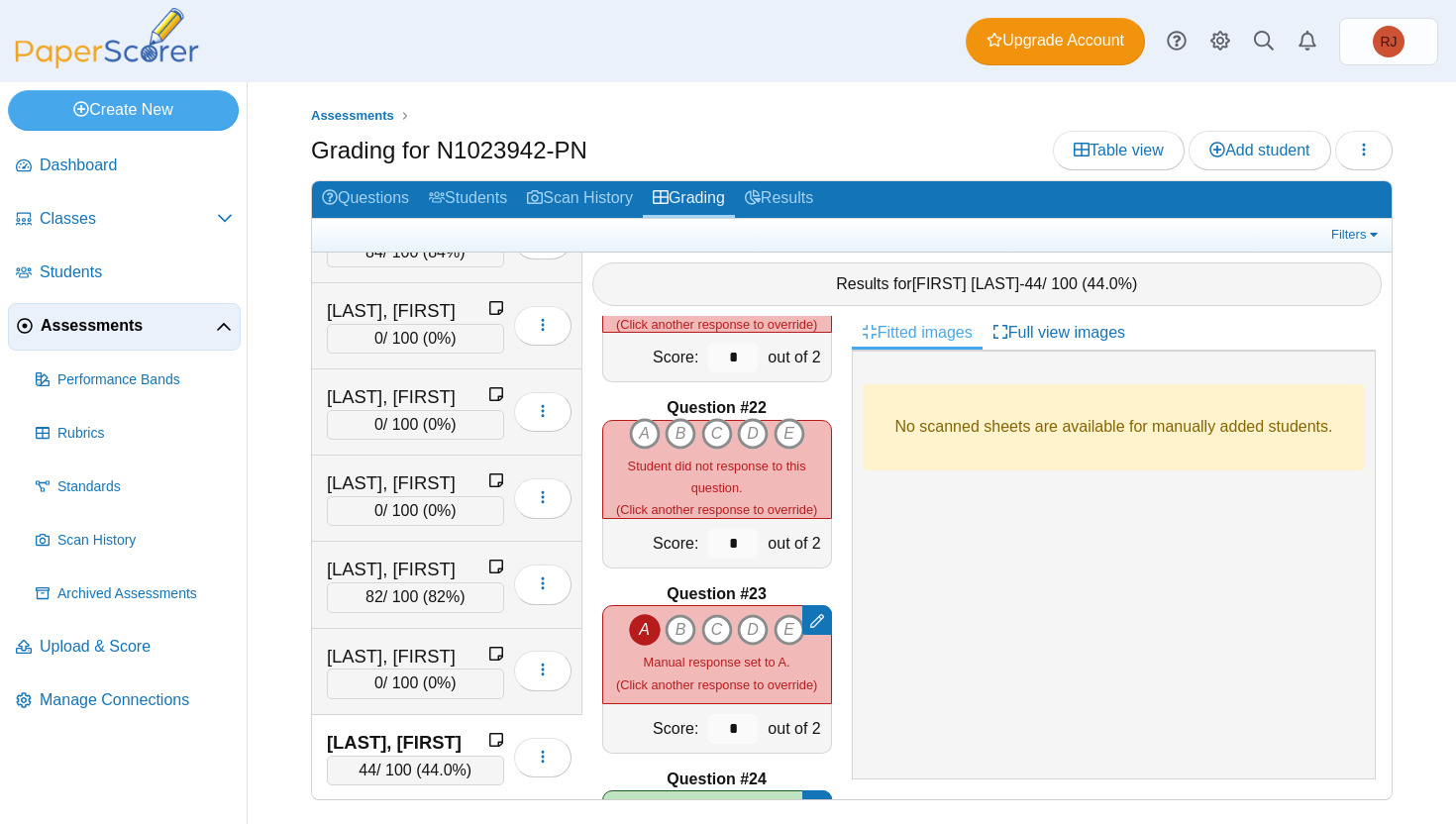 scroll, scrollTop: 3788, scrollLeft: 0, axis: vertical 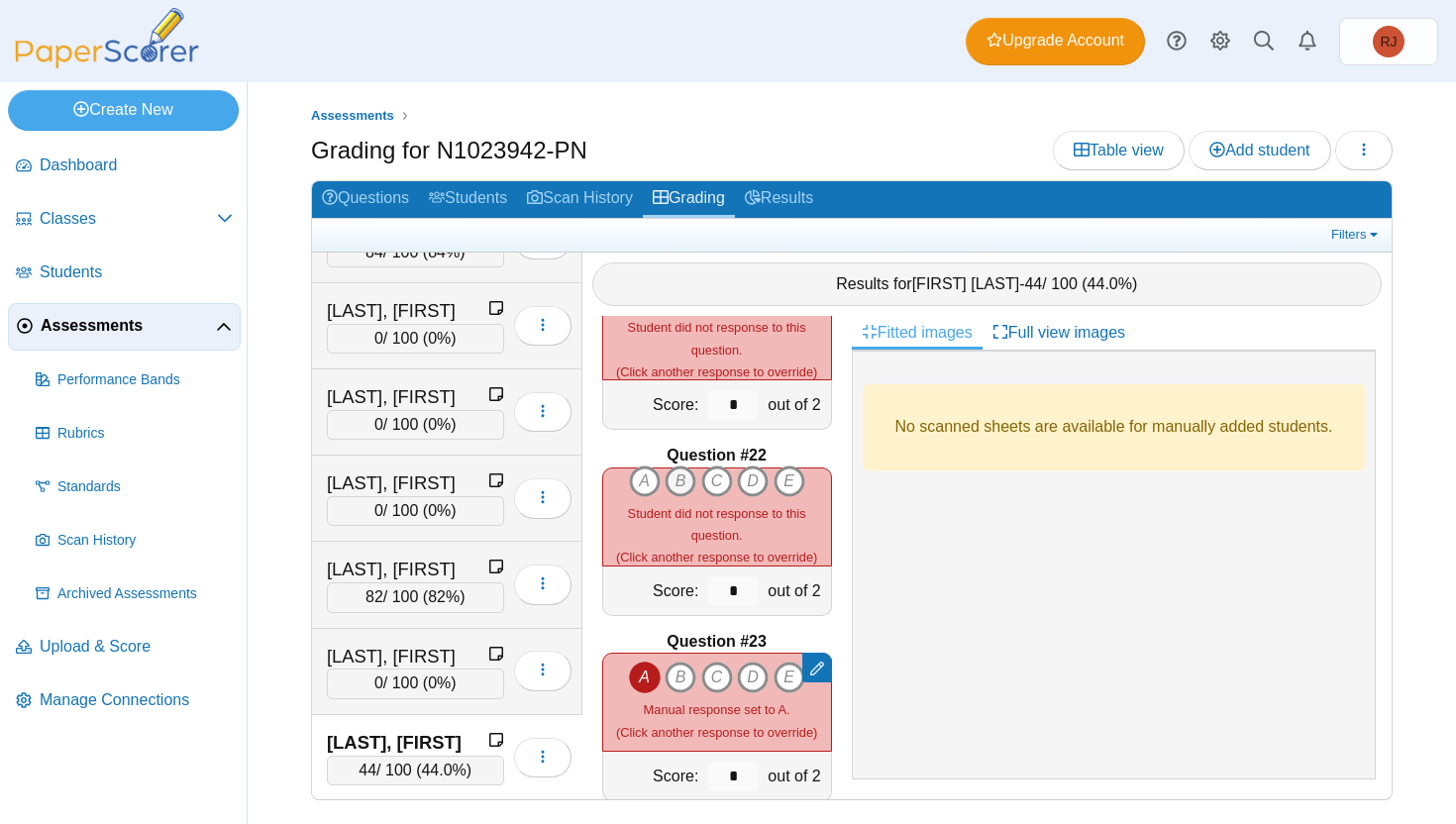 click on "B" at bounding box center (645, 481) 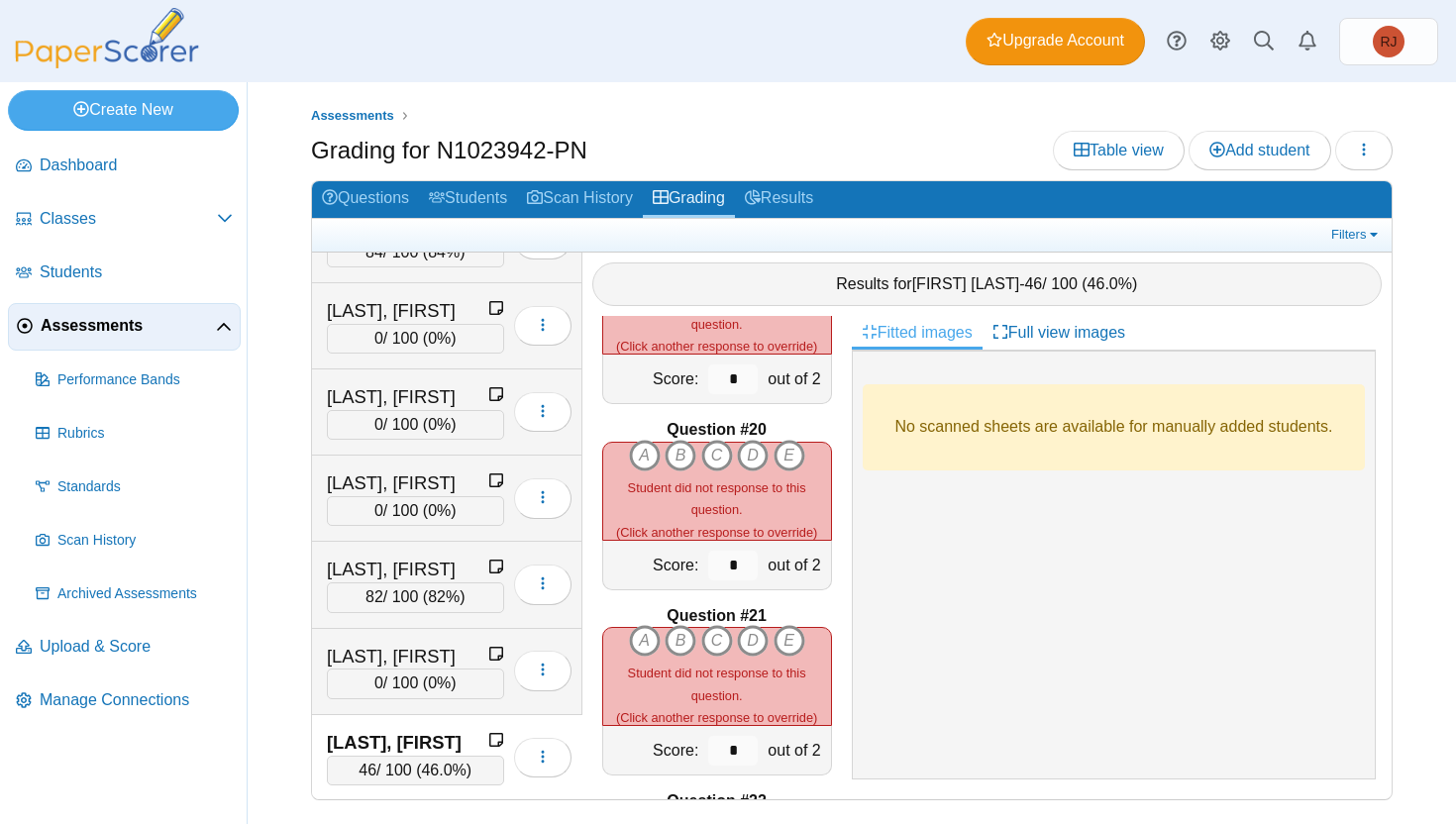 scroll, scrollTop: 3462, scrollLeft: 0, axis: vertical 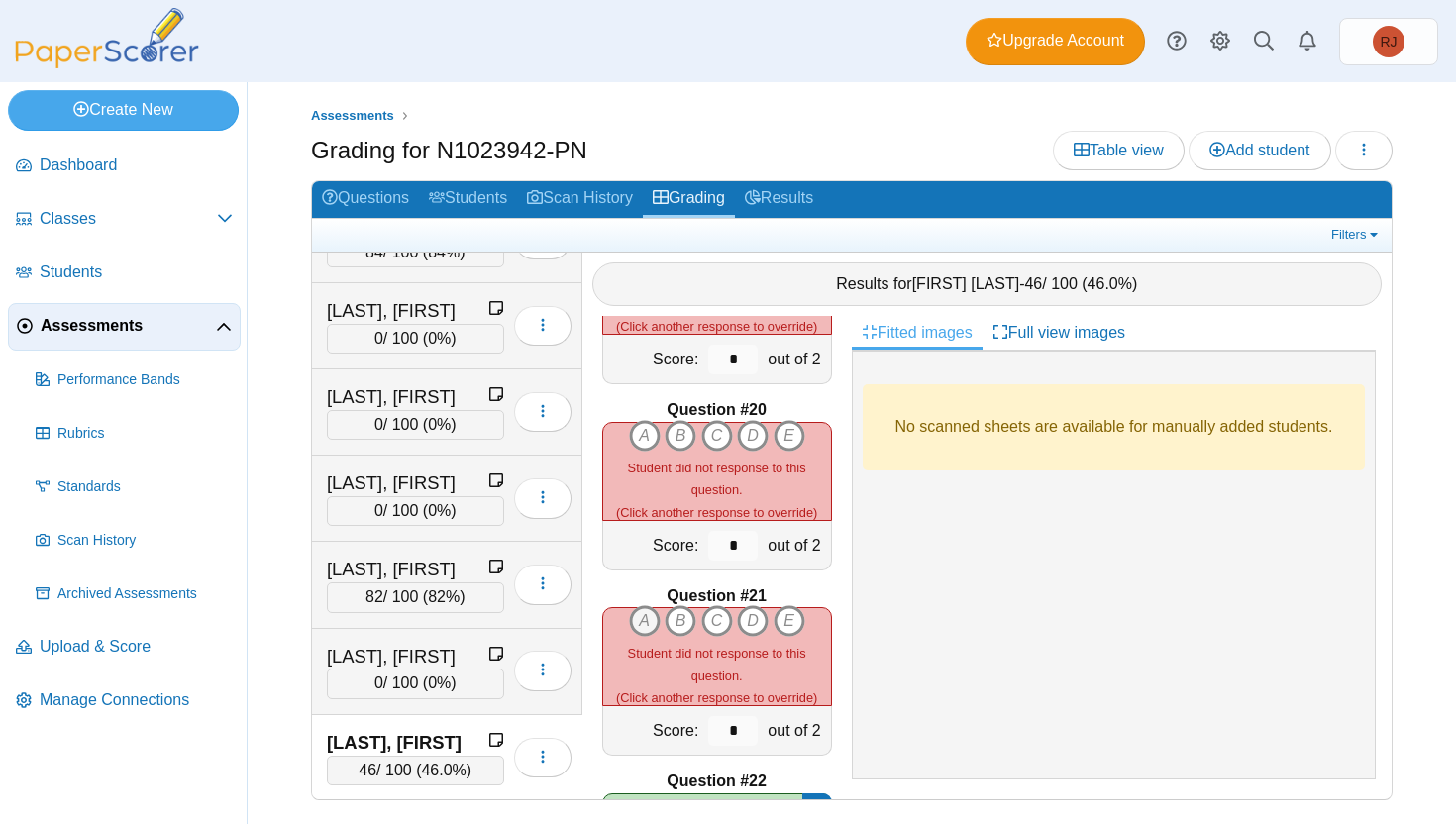 click on "A" at bounding box center [645, 621] 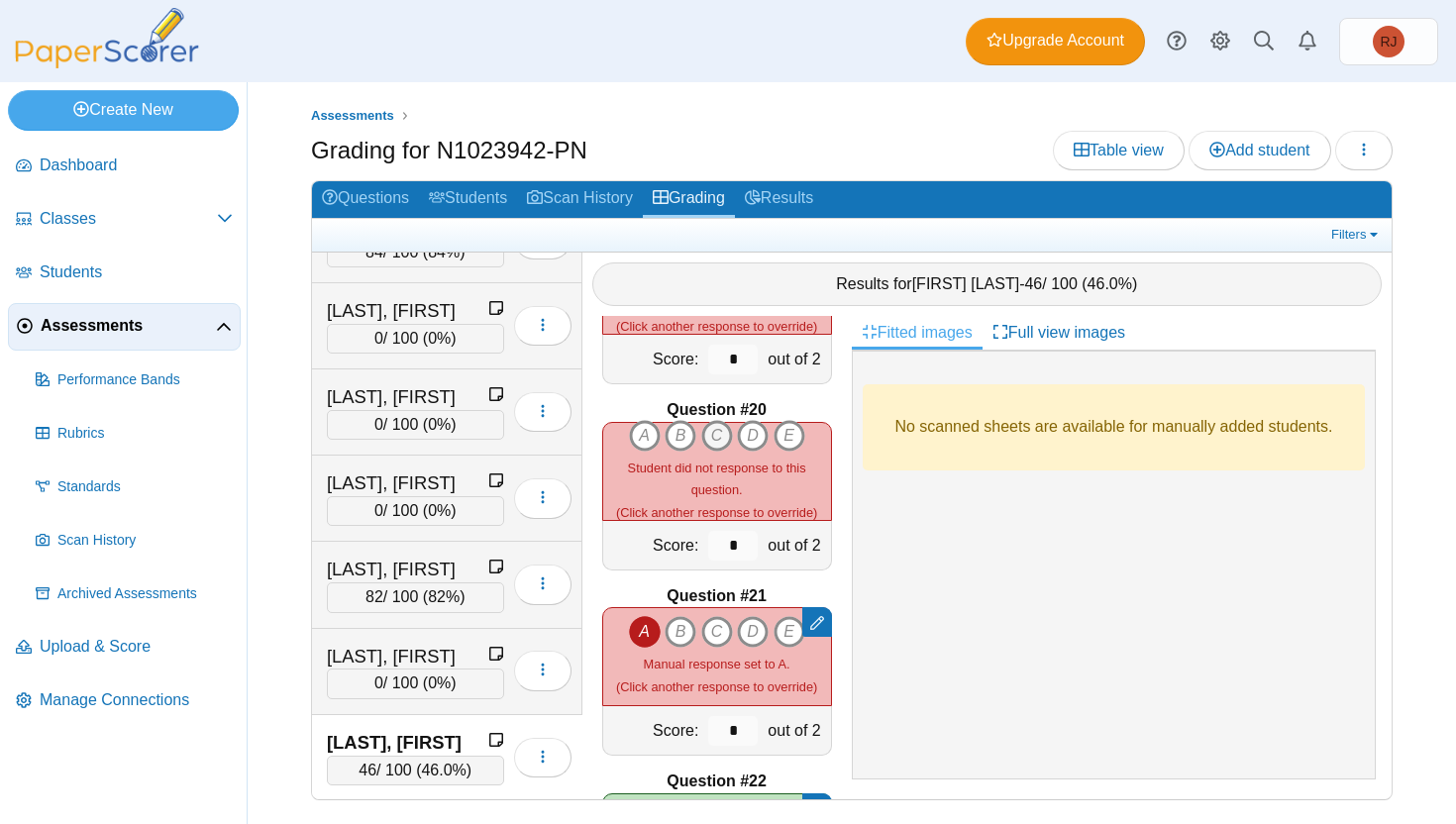 click on "C" at bounding box center [645, 436] 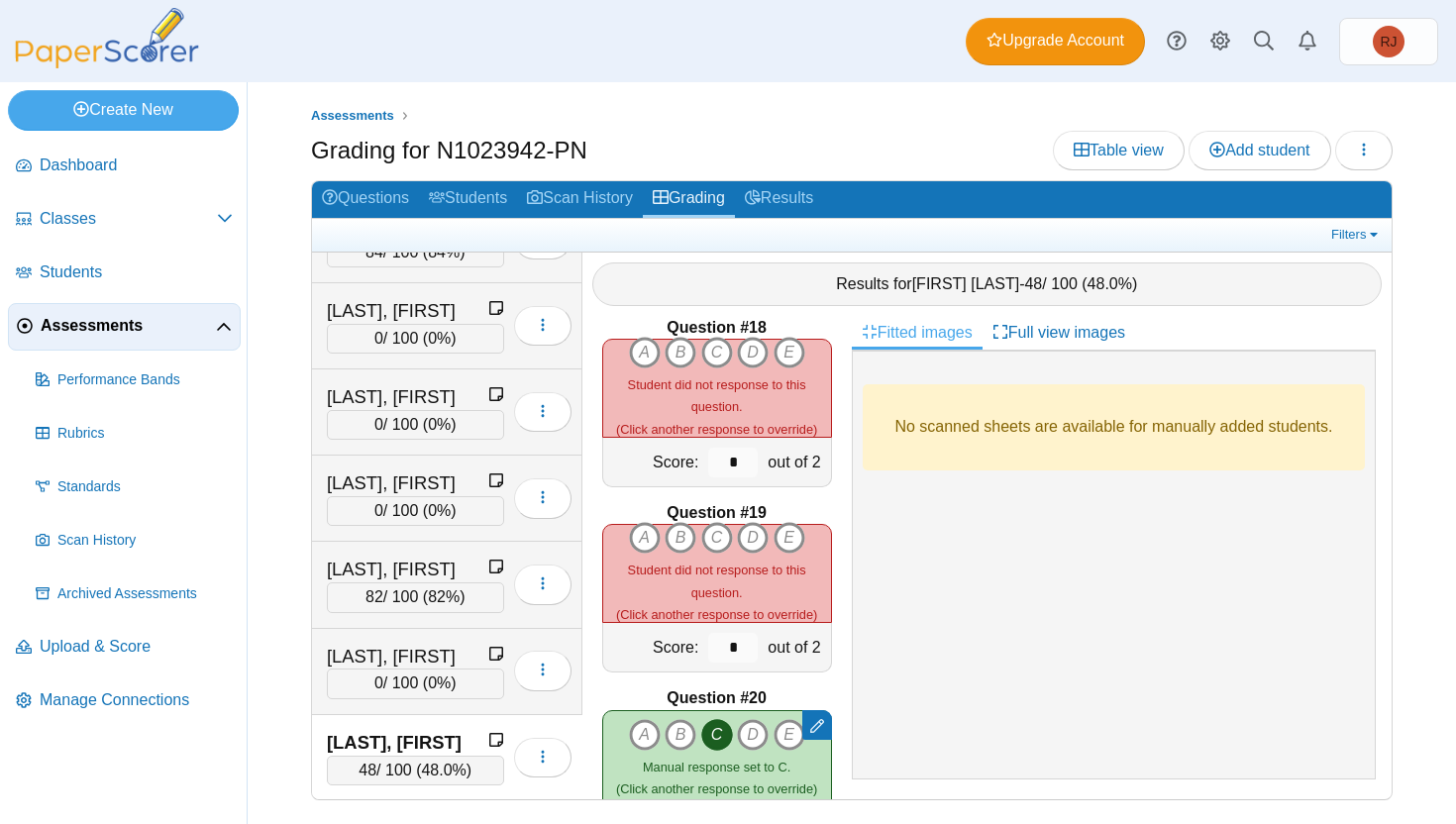 scroll, scrollTop: 3031, scrollLeft: 0, axis: vertical 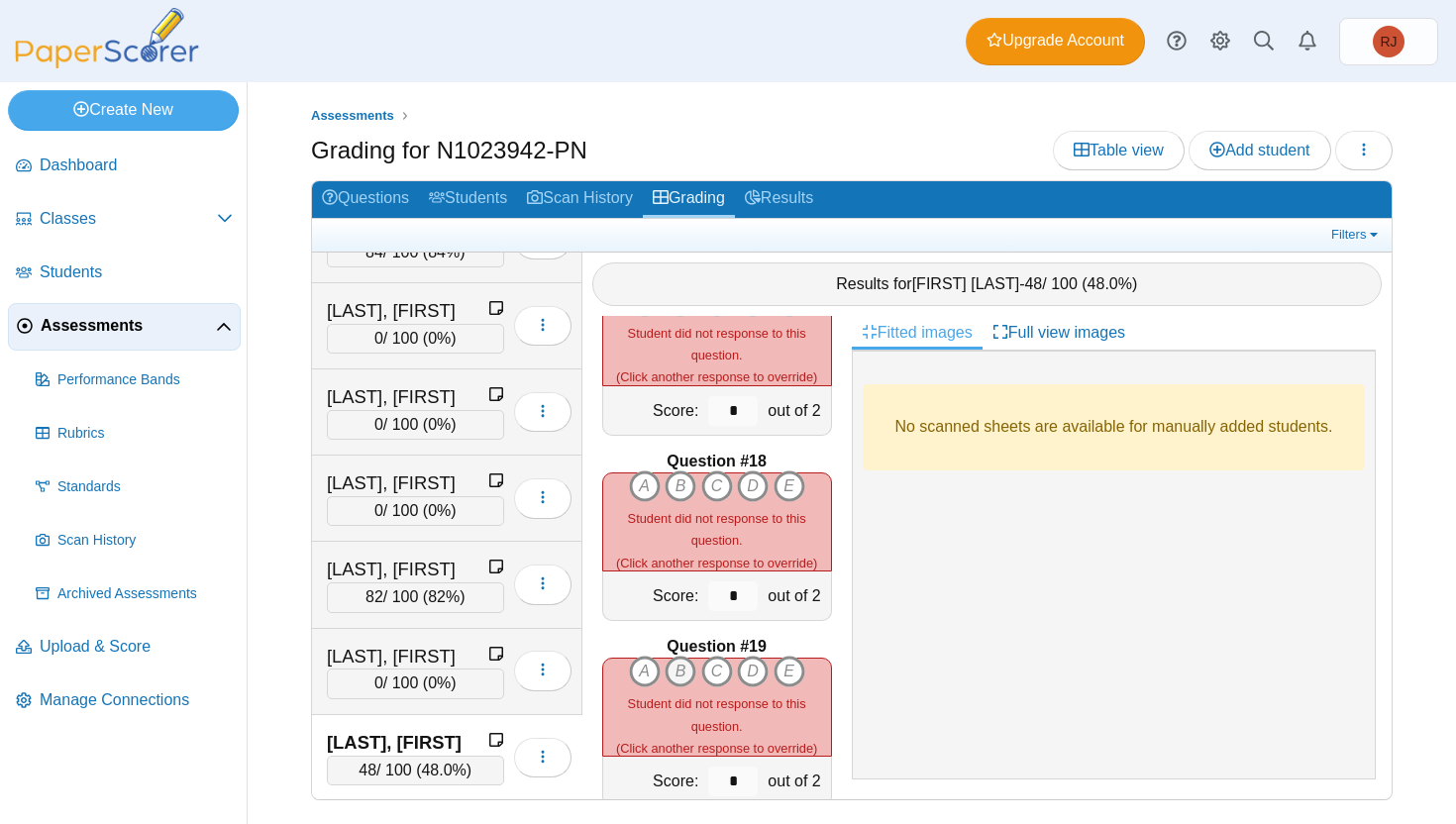 click on "B" at bounding box center (645, 671) 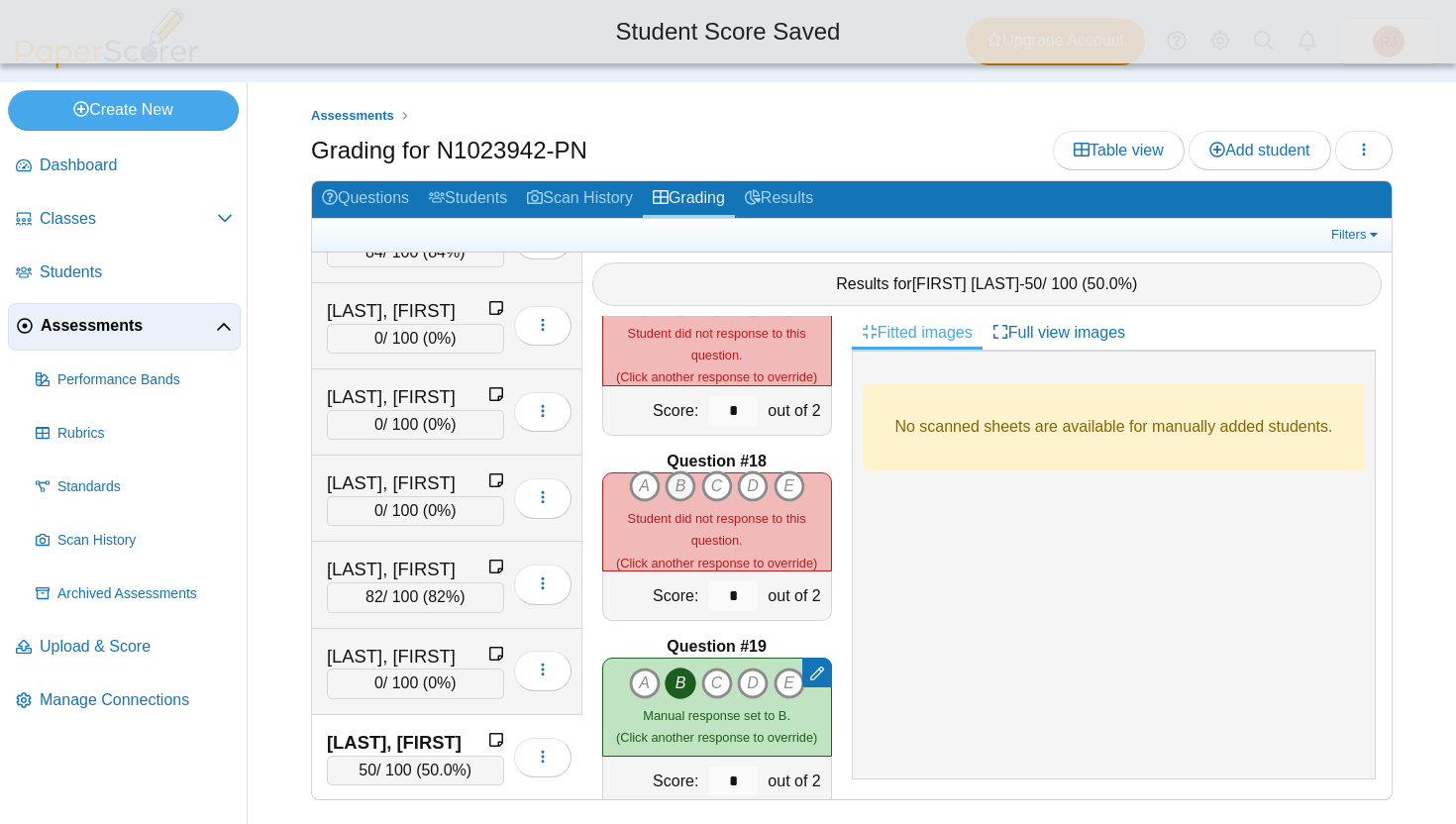 click on "B" at bounding box center (645, 486) 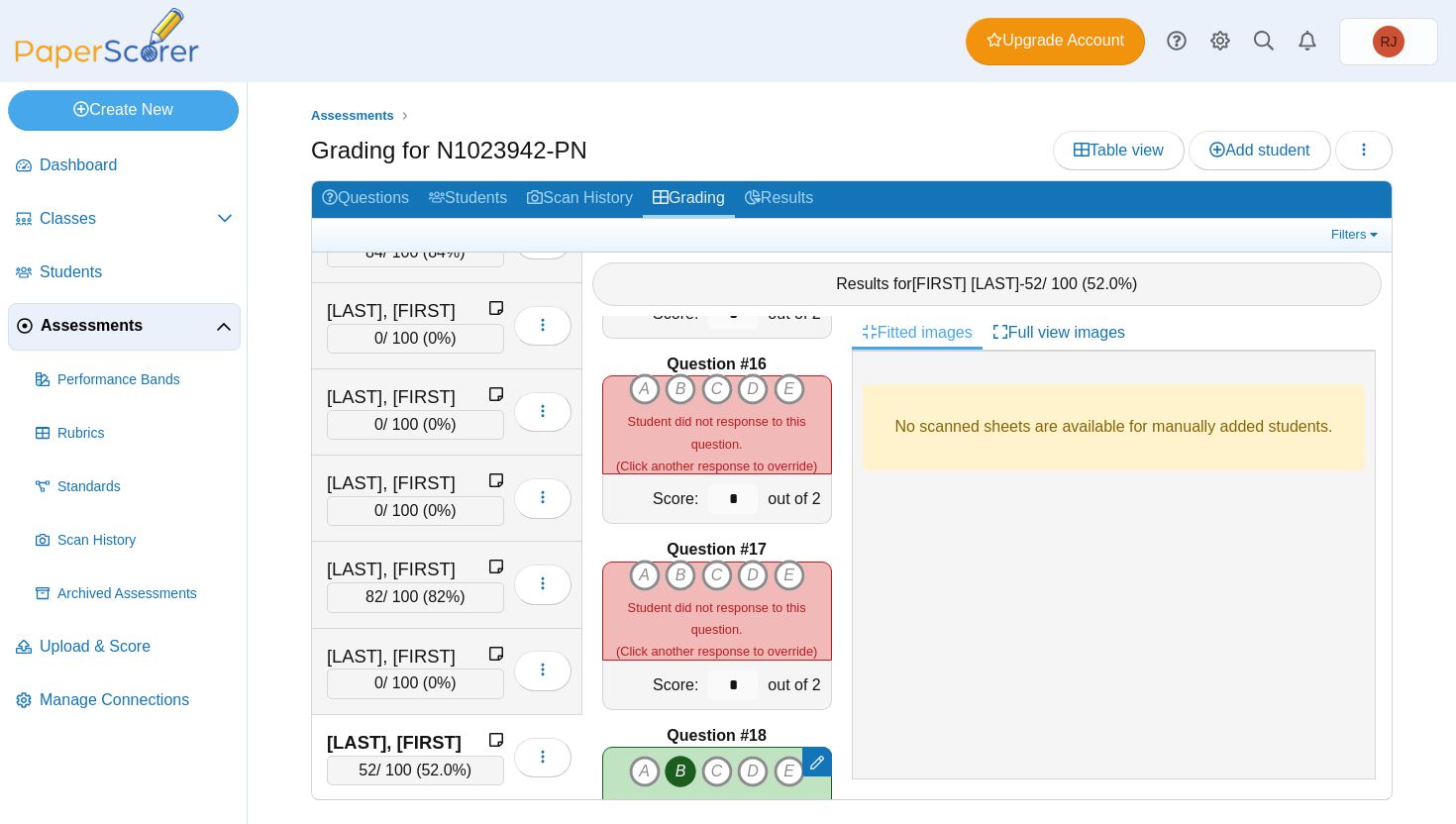 scroll, scrollTop: 2690, scrollLeft: 0, axis: vertical 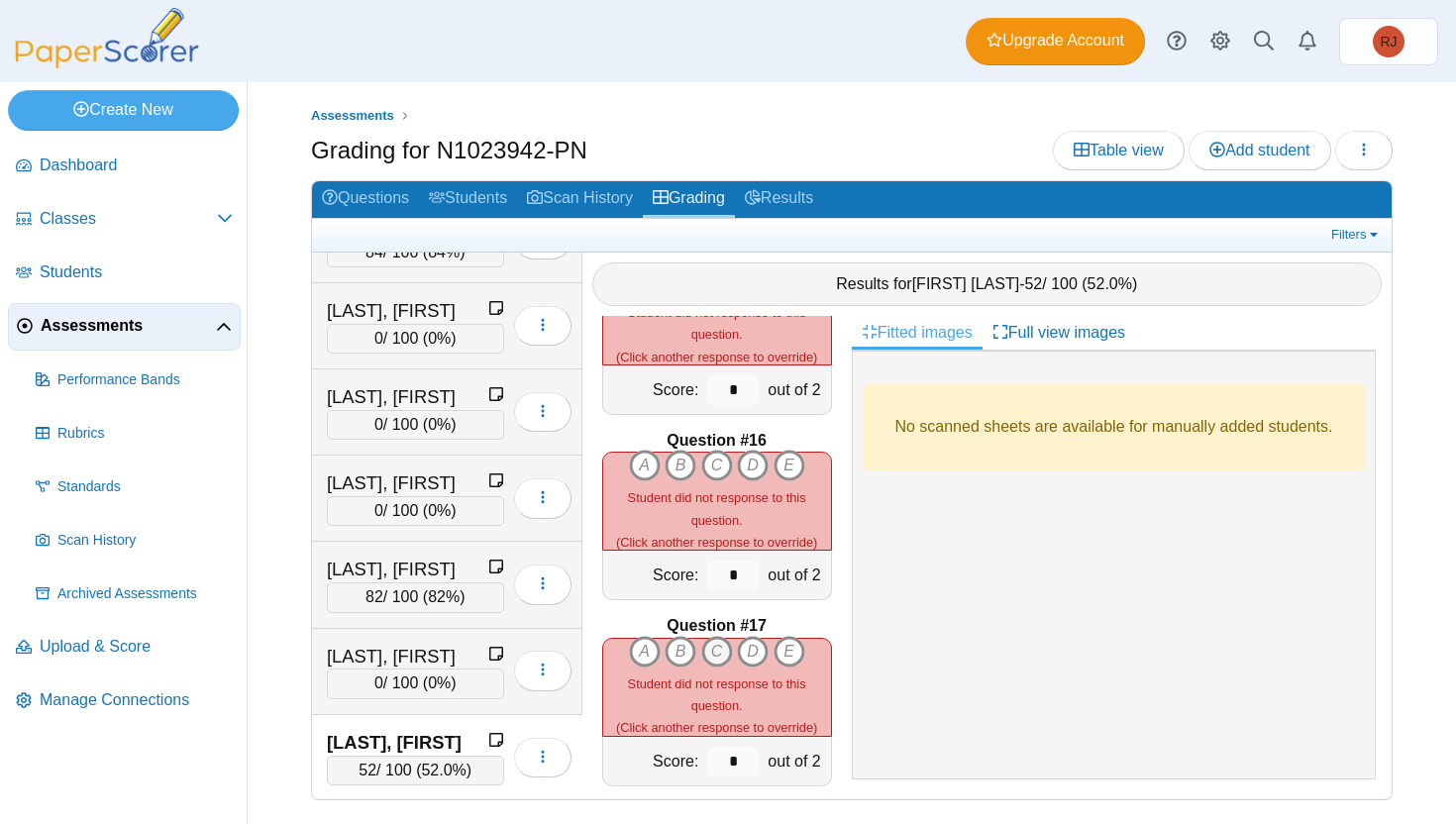 click on "C" at bounding box center (645, 652) 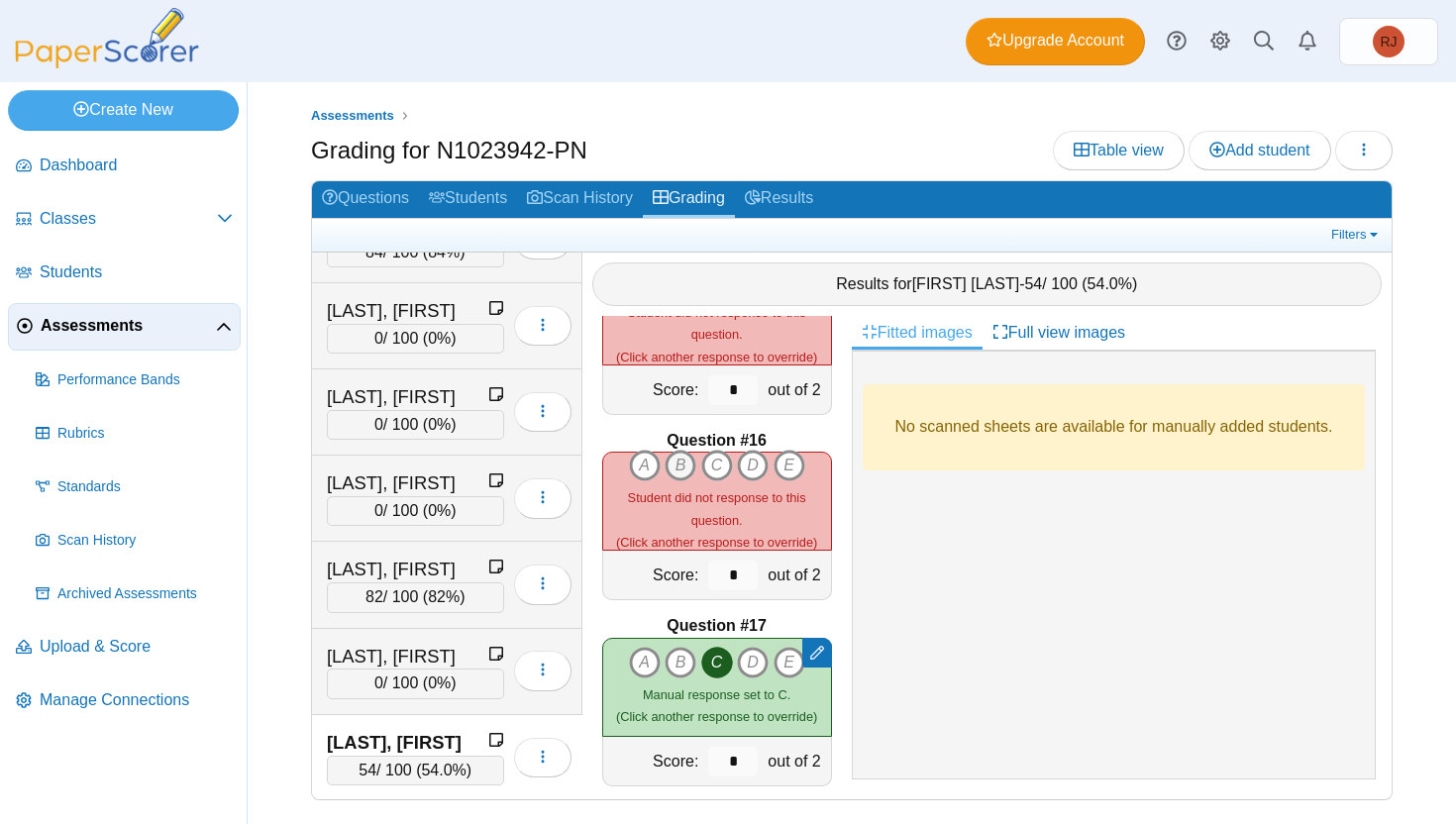 click on "B" at bounding box center [645, 465] 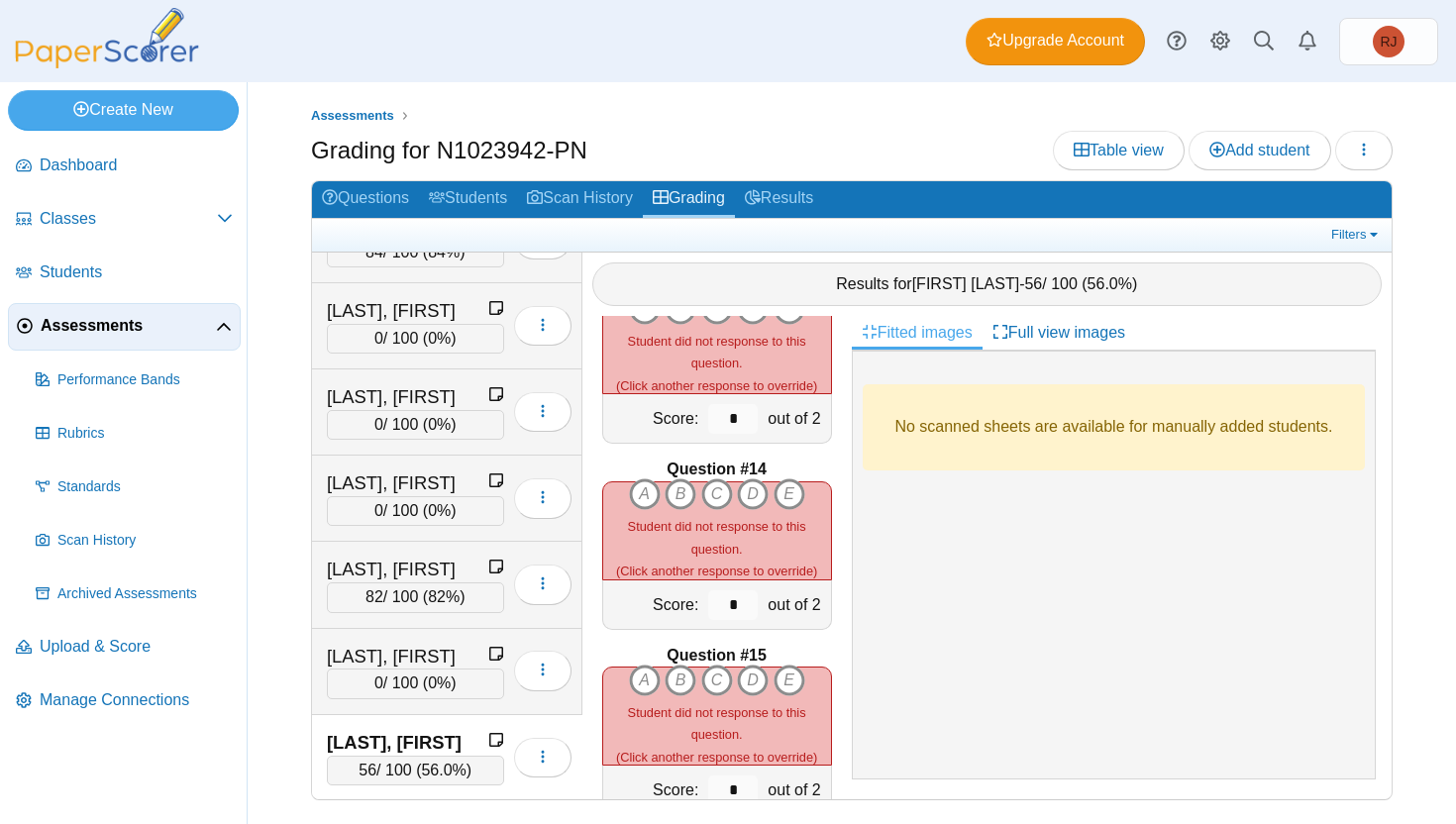scroll, scrollTop: 2280, scrollLeft: 0, axis: vertical 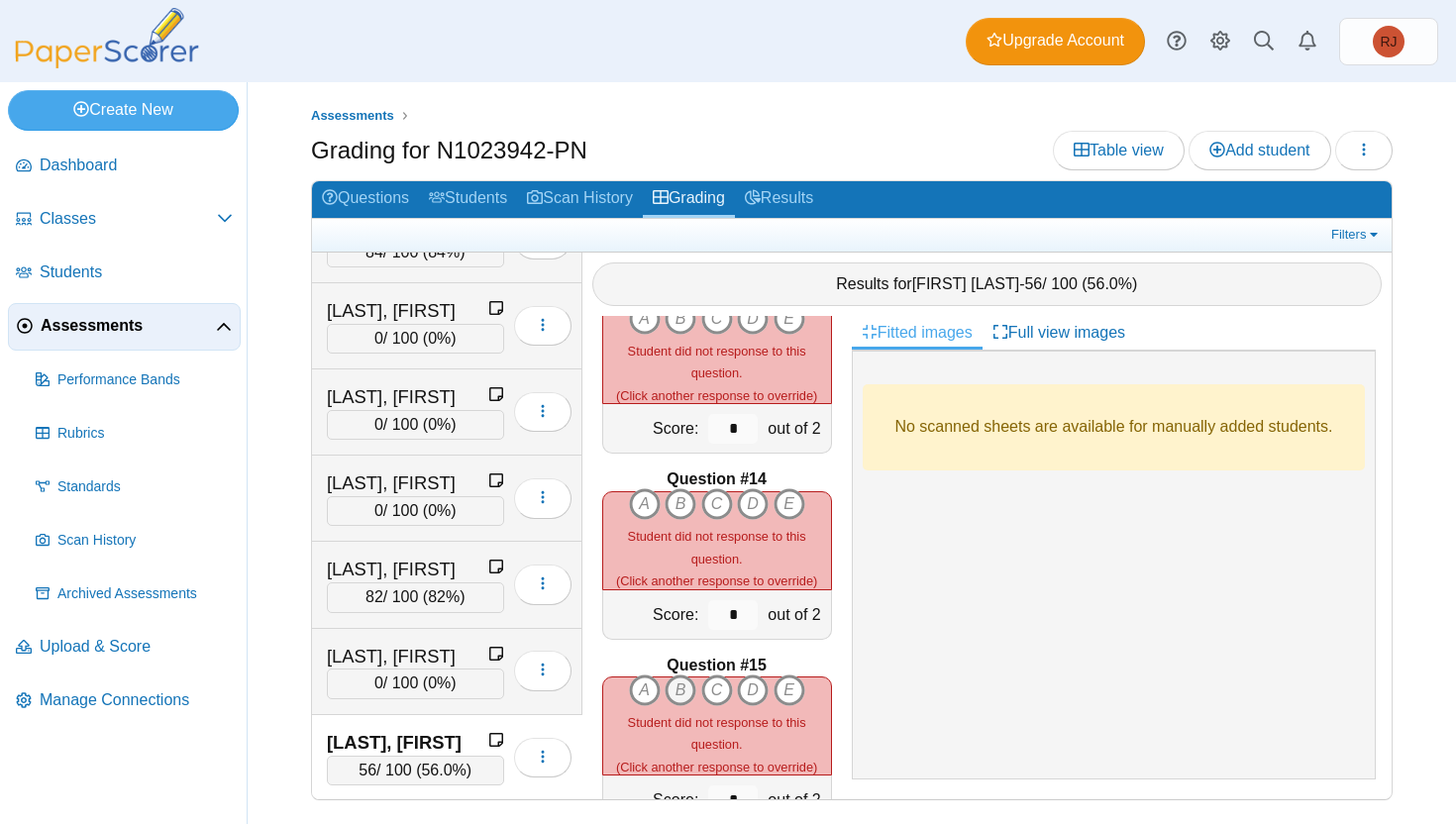 click on "B" at bounding box center (645, 690) 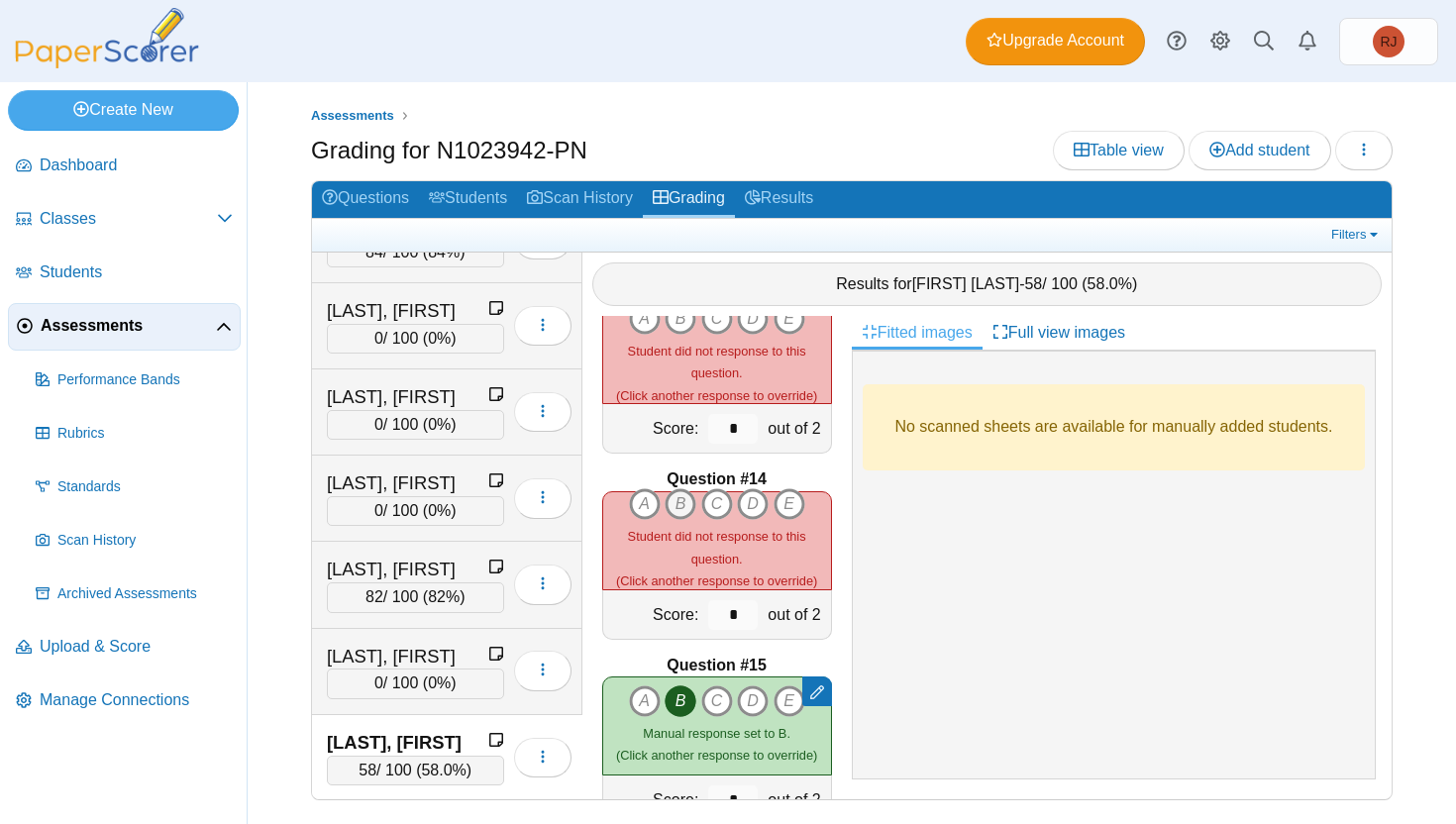 click on "B" at bounding box center (645, 504) 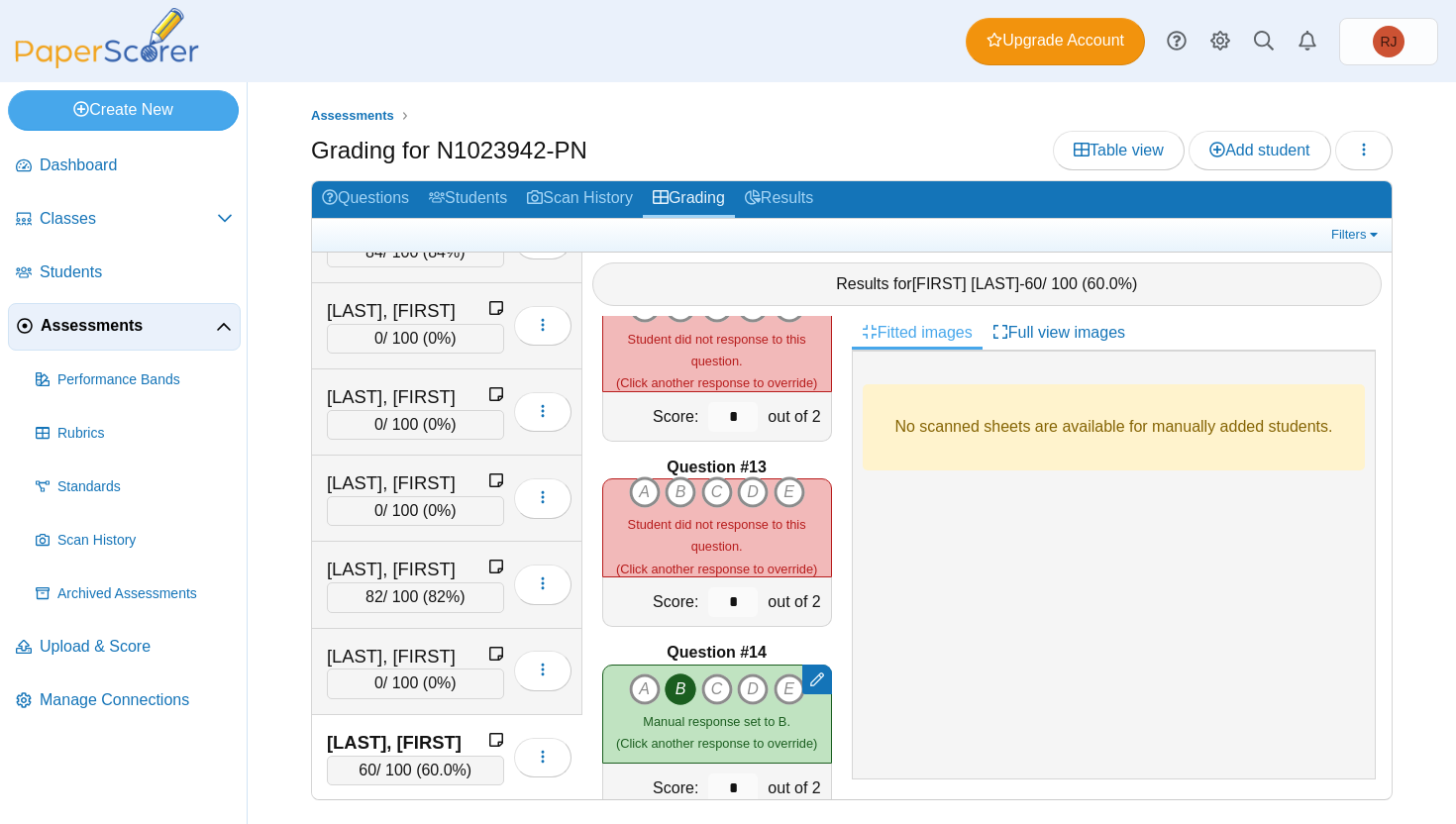 scroll, scrollTop: 2088, scrollLeft: 0, axis: vertical 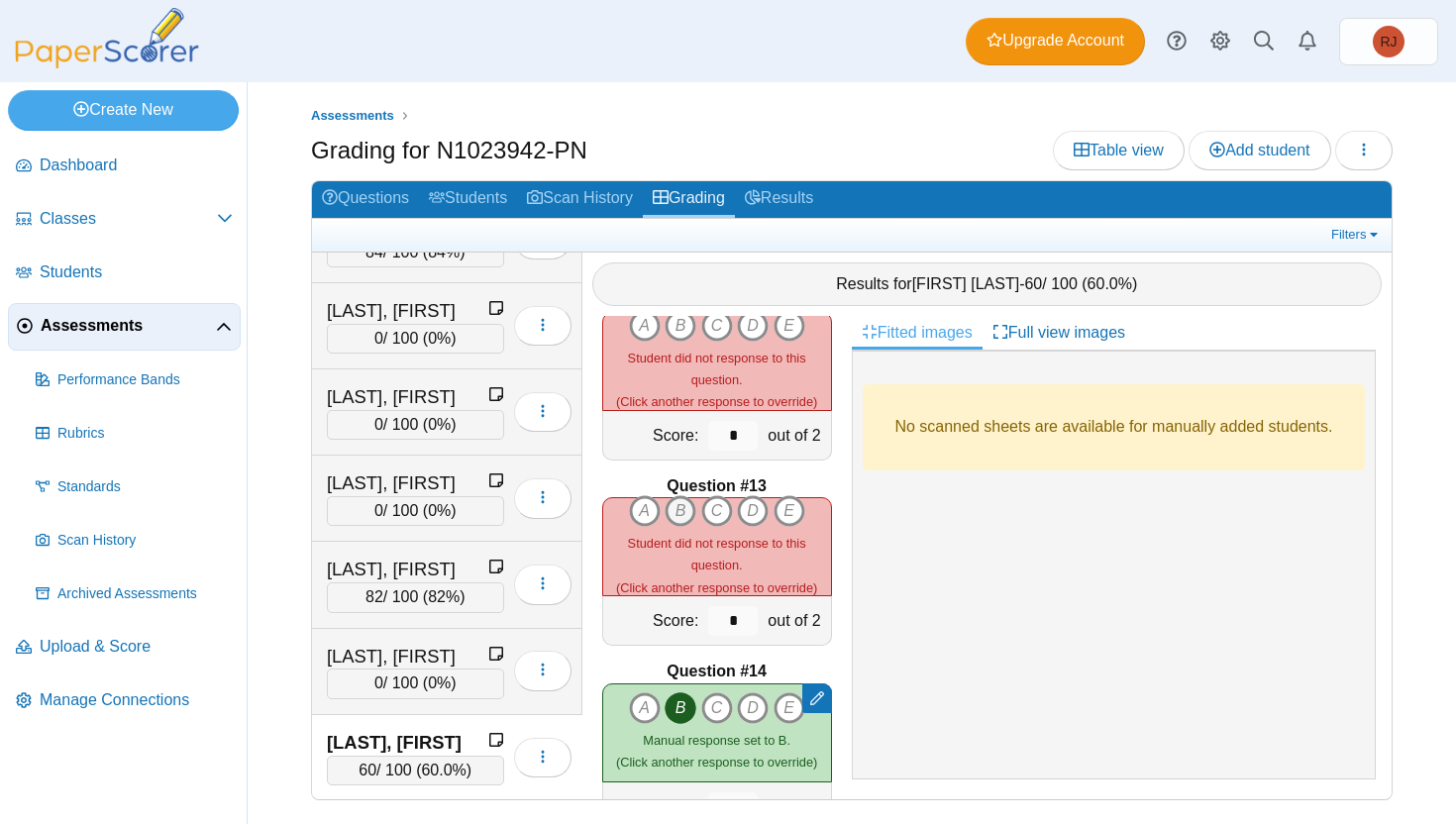 click on "B" at bounding box center [645, 511] 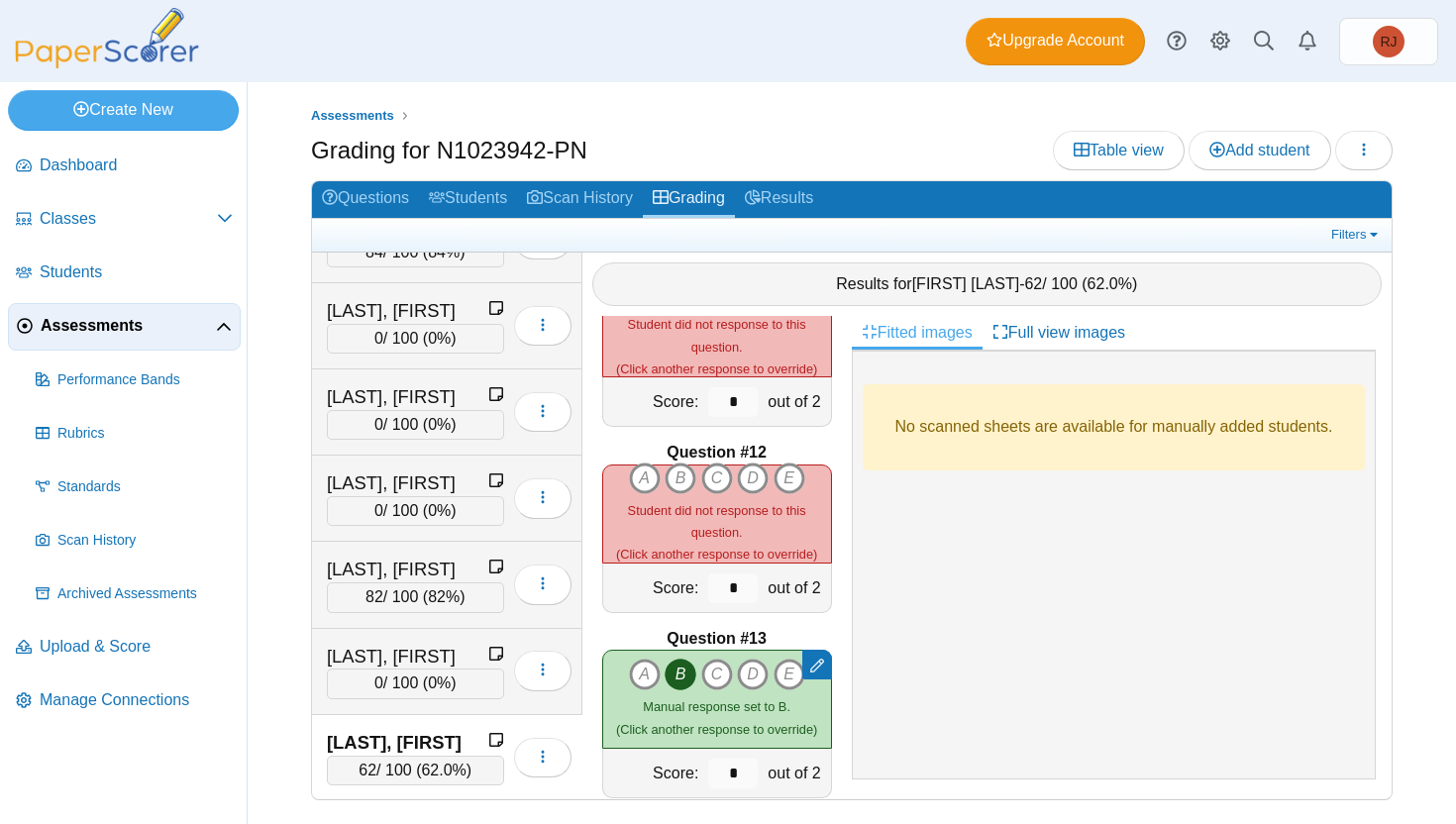 scroll, scrollTop: 1906, scrollLeft: 0, axis: vertical 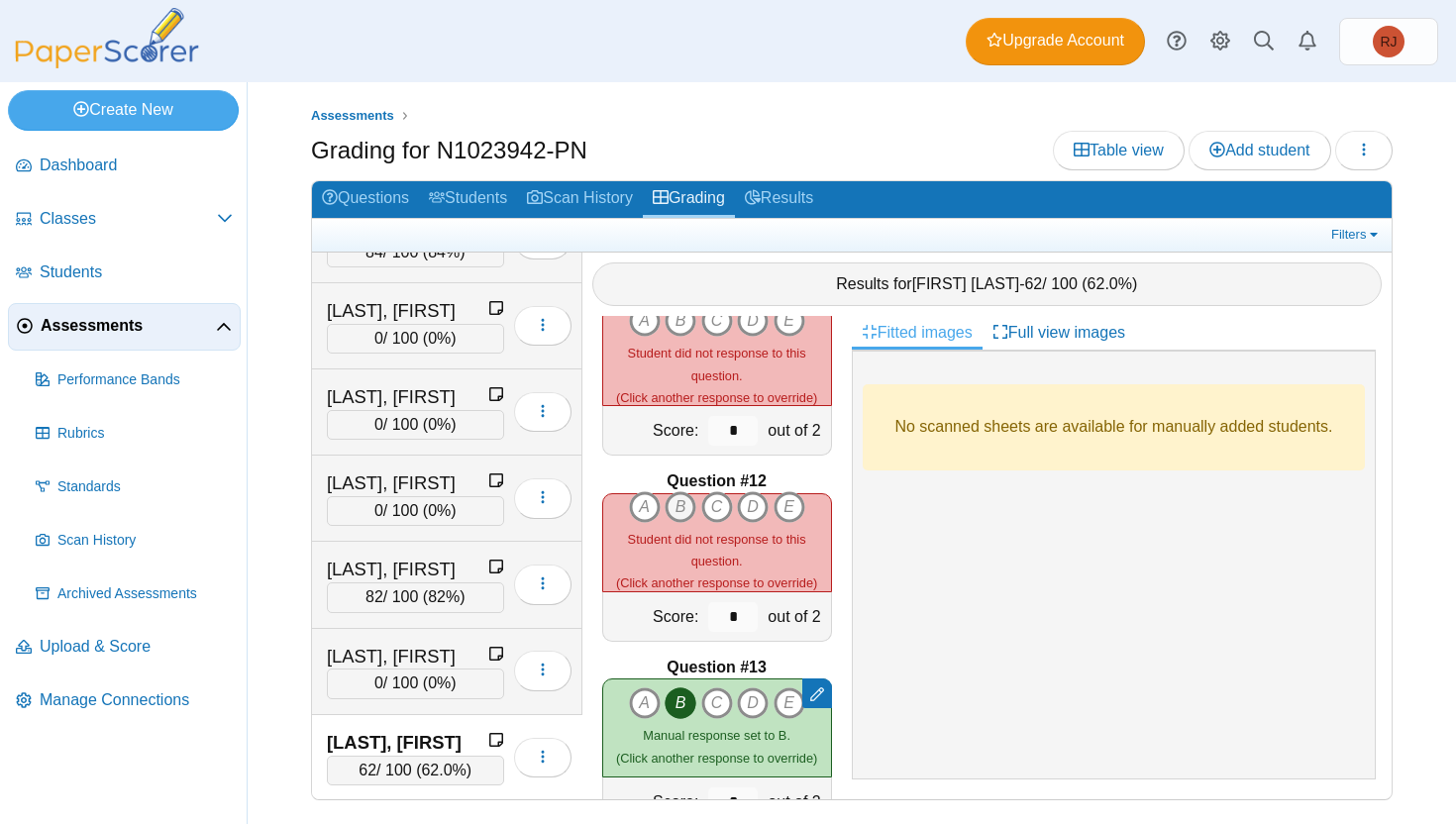 click on "B" at bounding box center [645, 507] 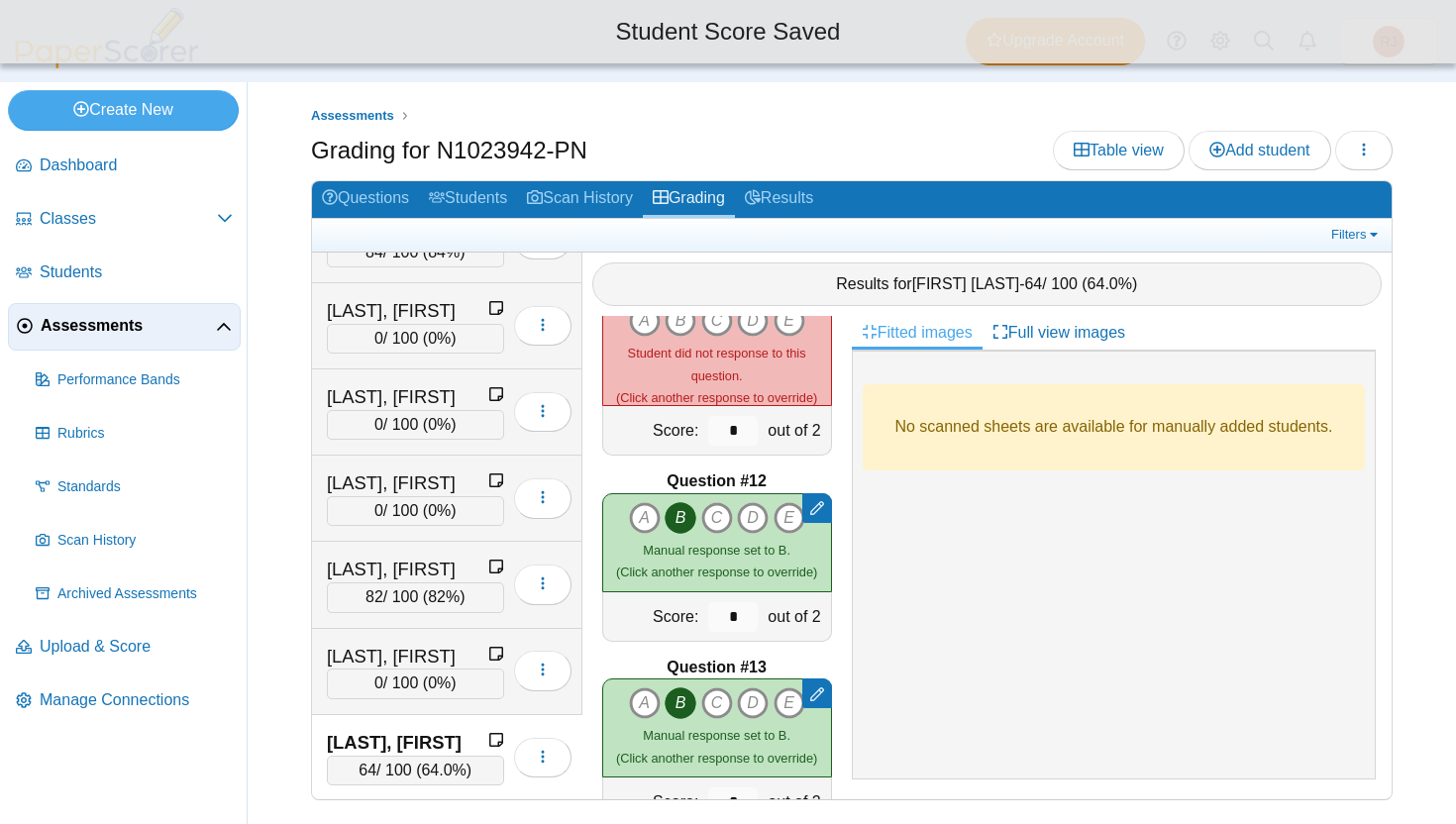 scroll, scrollTop: 1609, scrollLeft: 0, axis: vertical 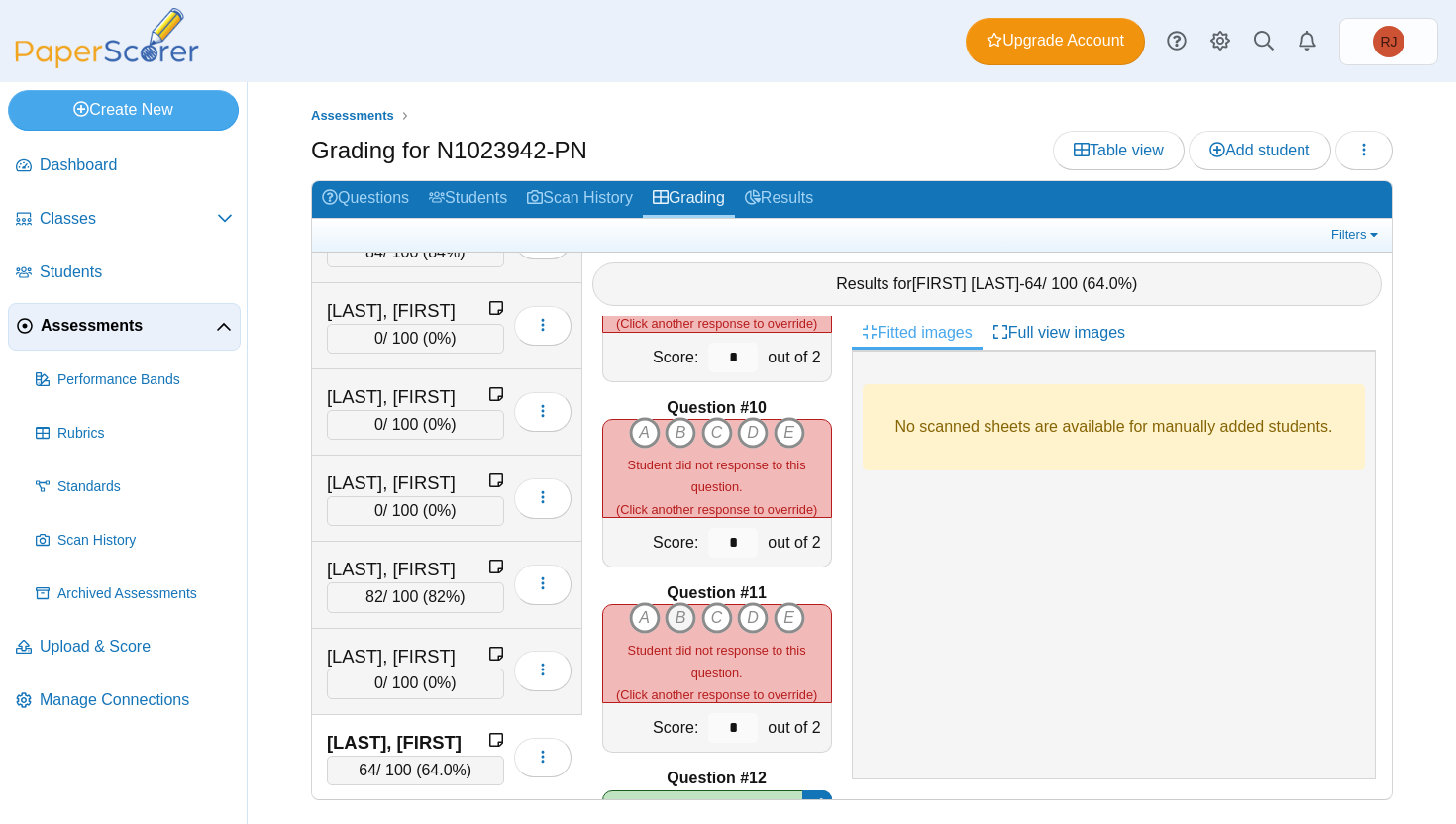 click on "B" at bounding box center (645, 618) 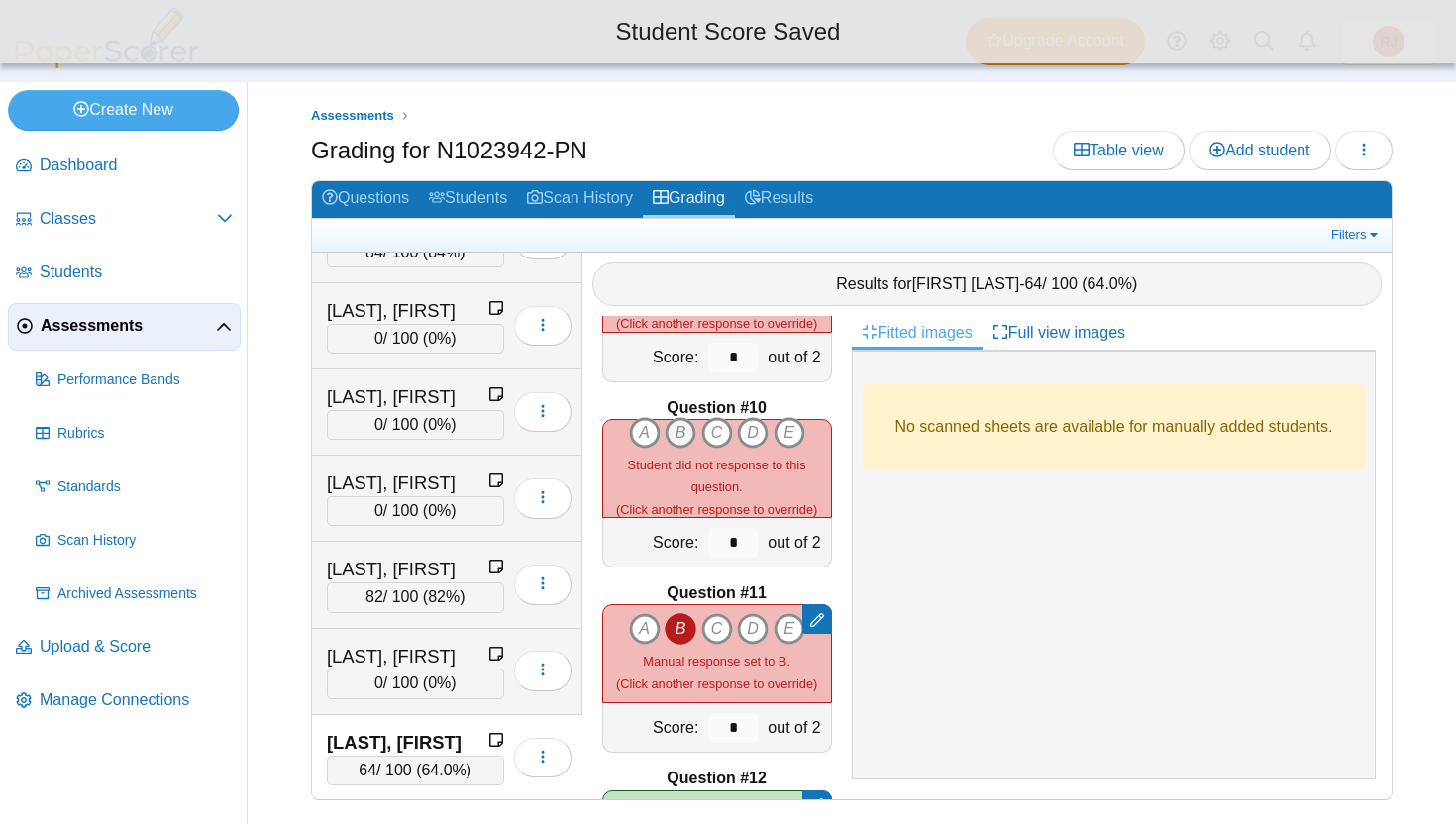 click on "B" at bounding box center (645, 433) 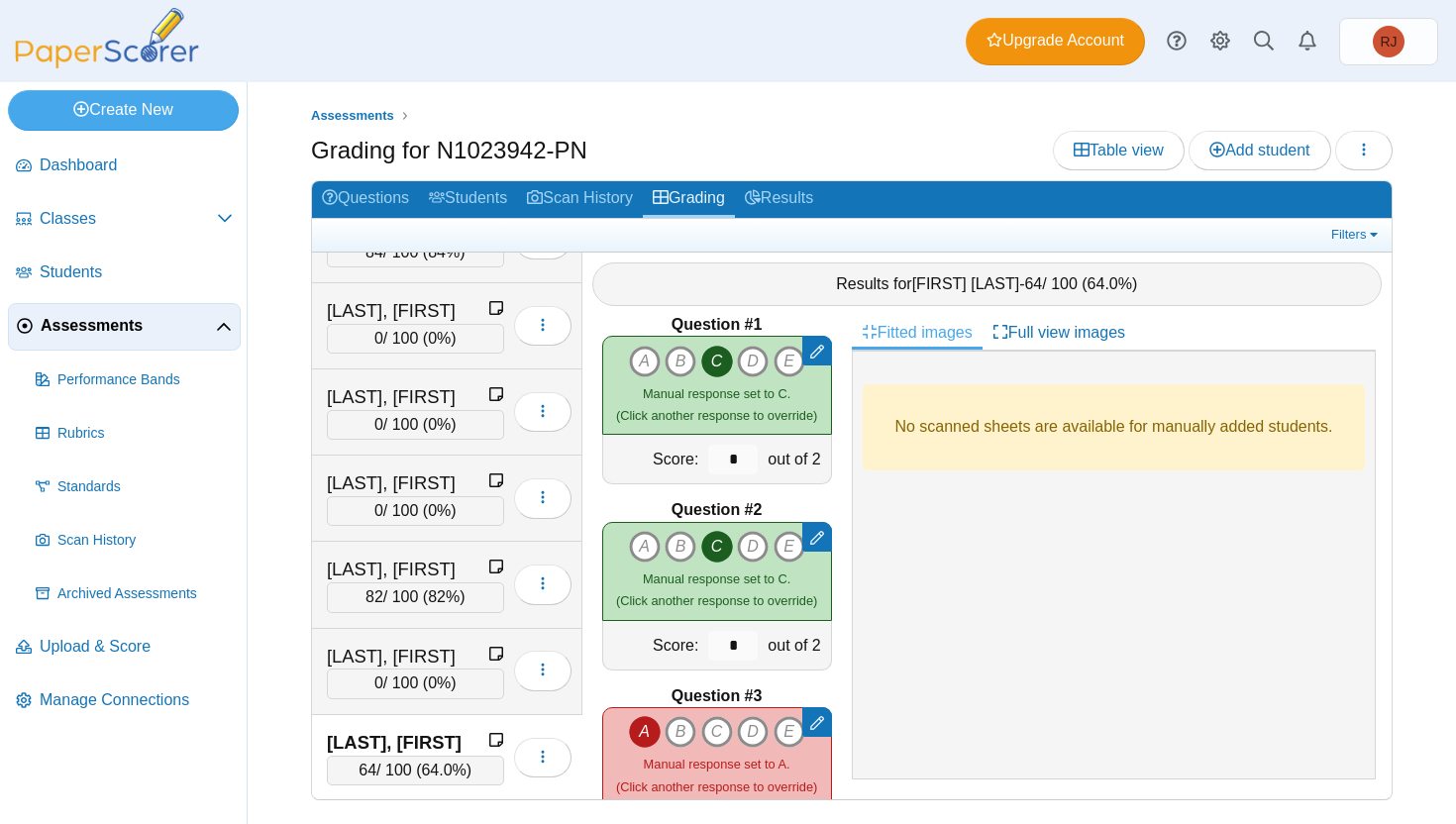 scroll, scrollTop: 0, scrollLeft: 0, axis: both 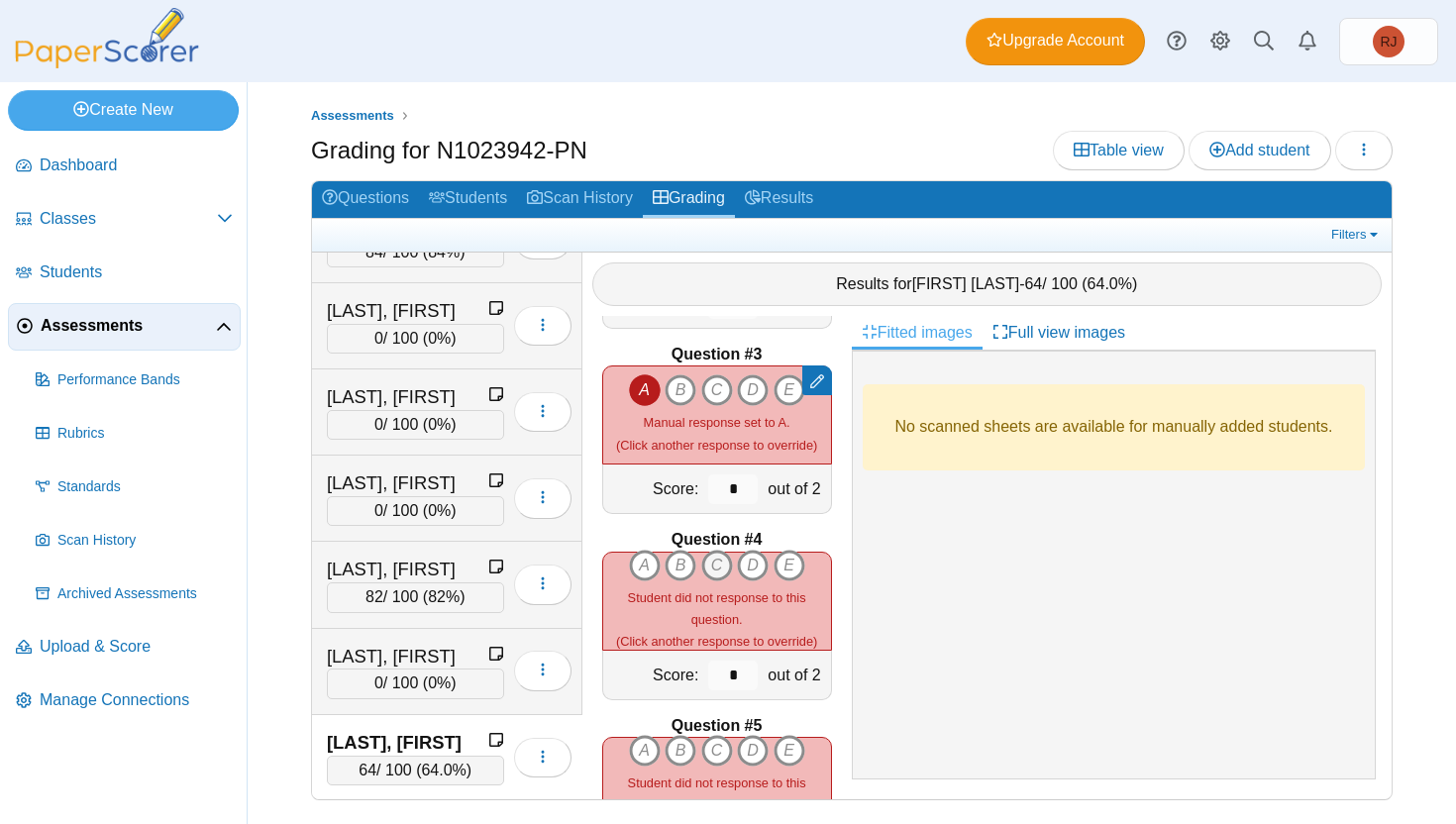 click on "C" at bounding box center [645, 566] 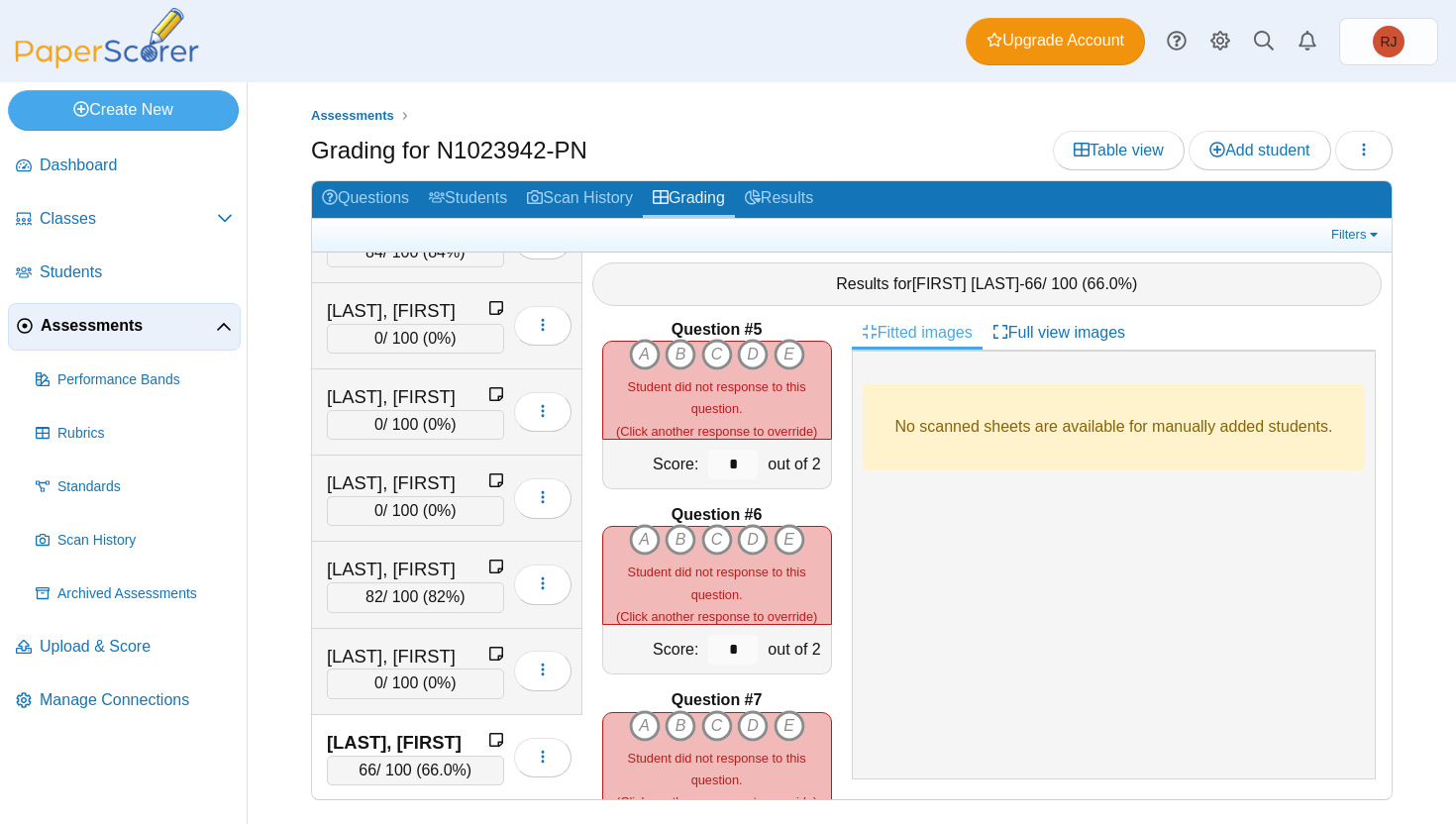 scroll, scrollTop: 770, scrollLeft: 0, axis: vertical 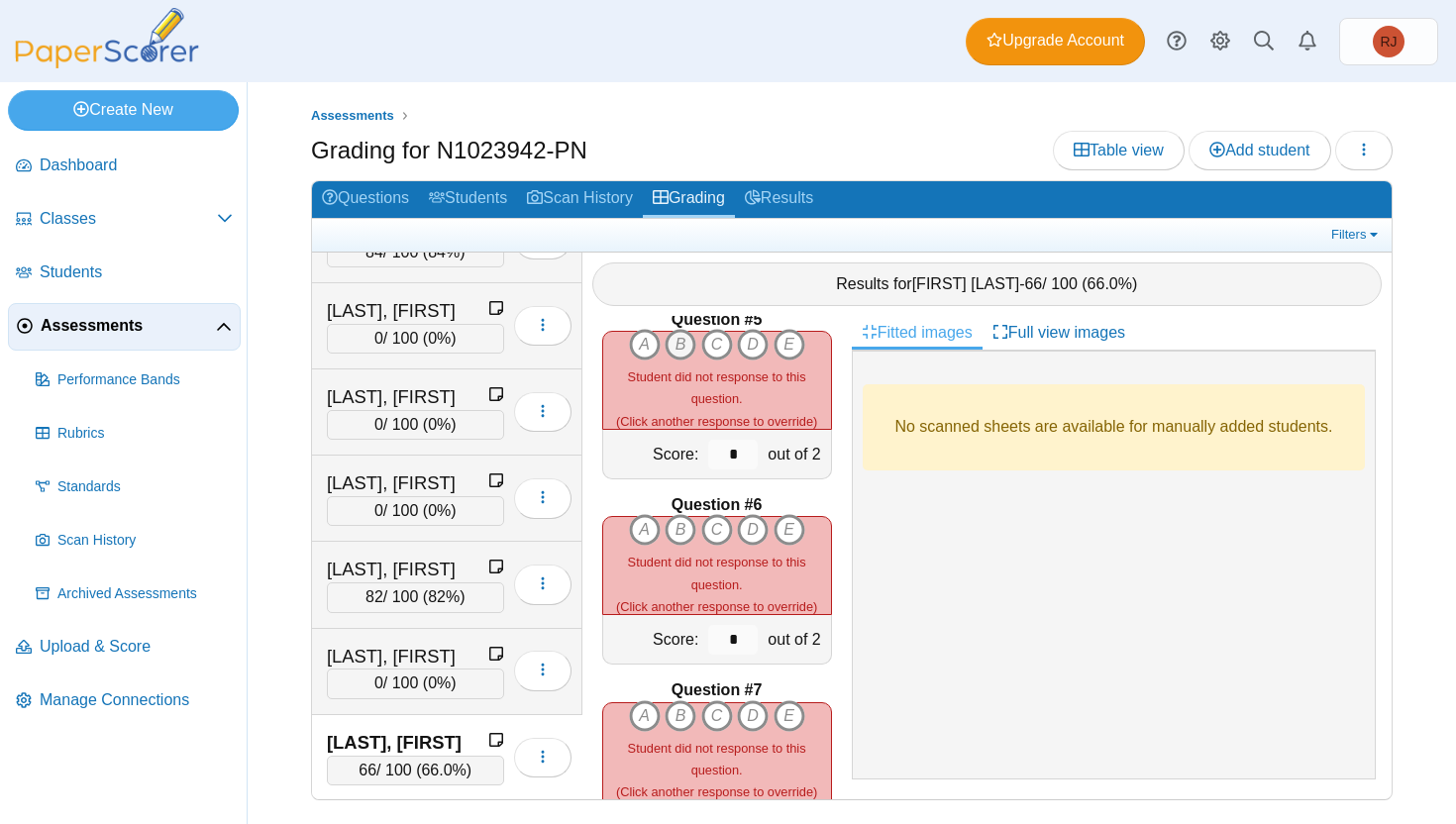 click on "B" at bounding box center (645, 345) 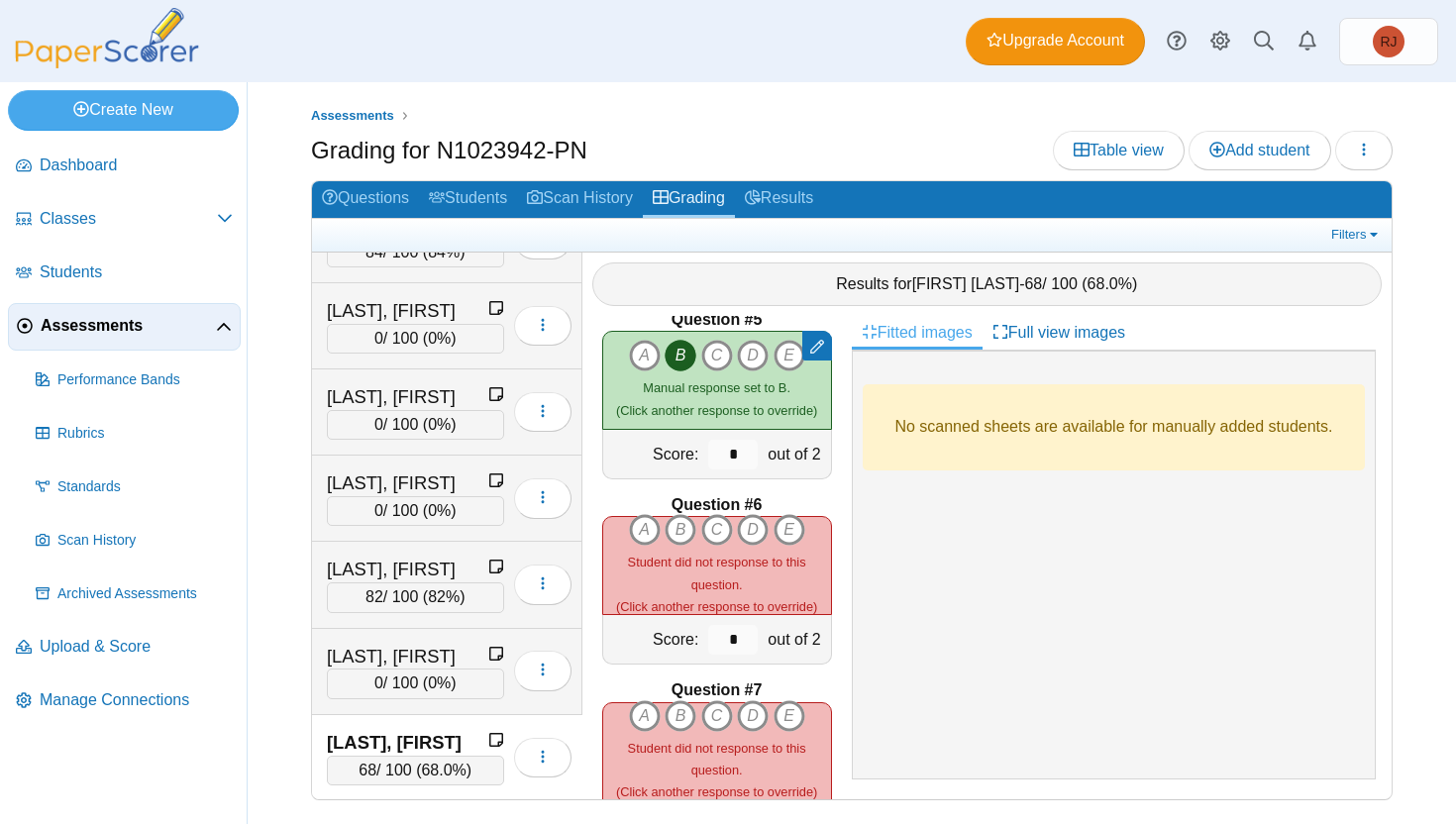 click on "A
B
C
D
E" at bounding box center [717, 566] 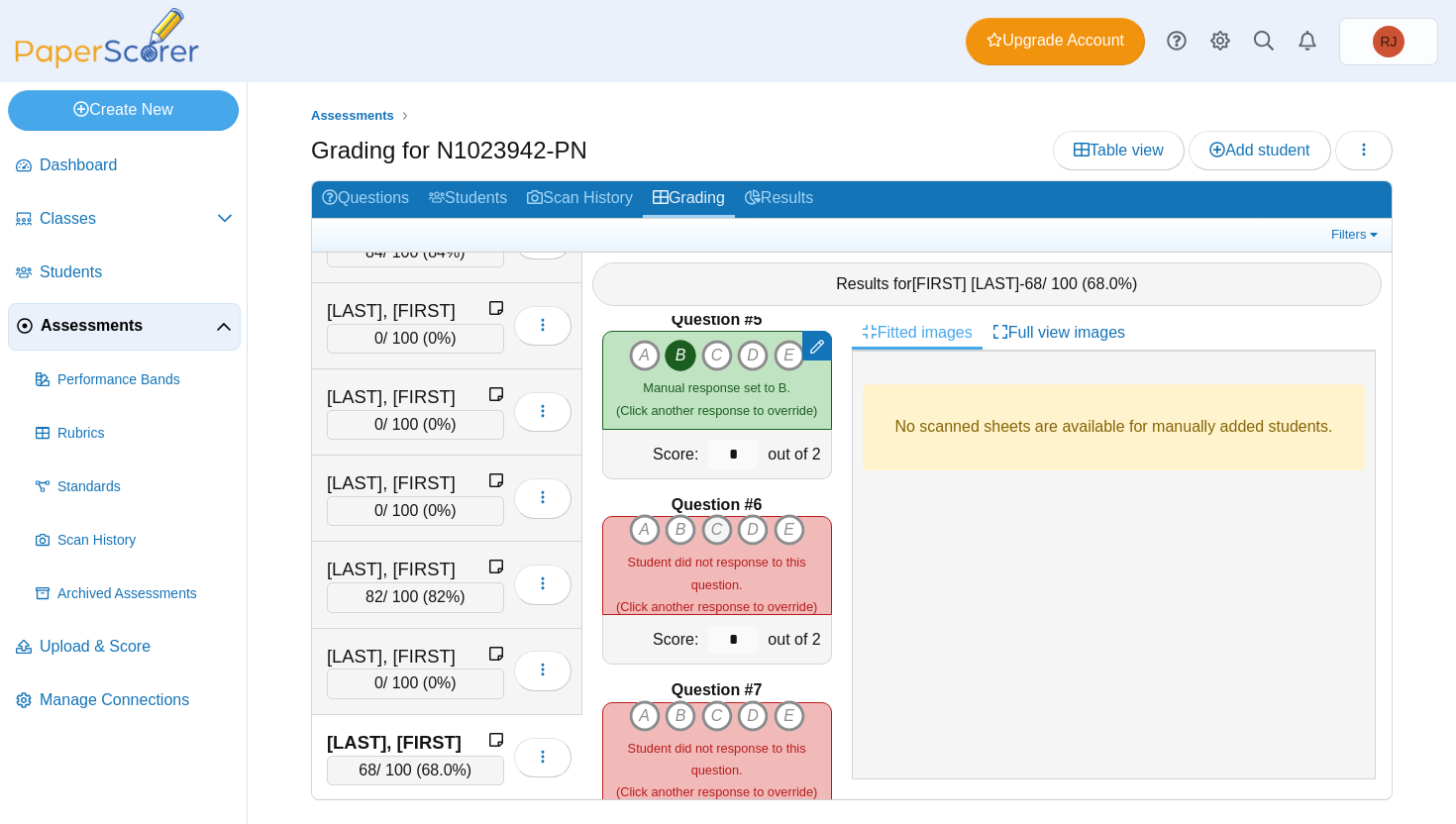 click on "C" at bounding box center [645, 530] 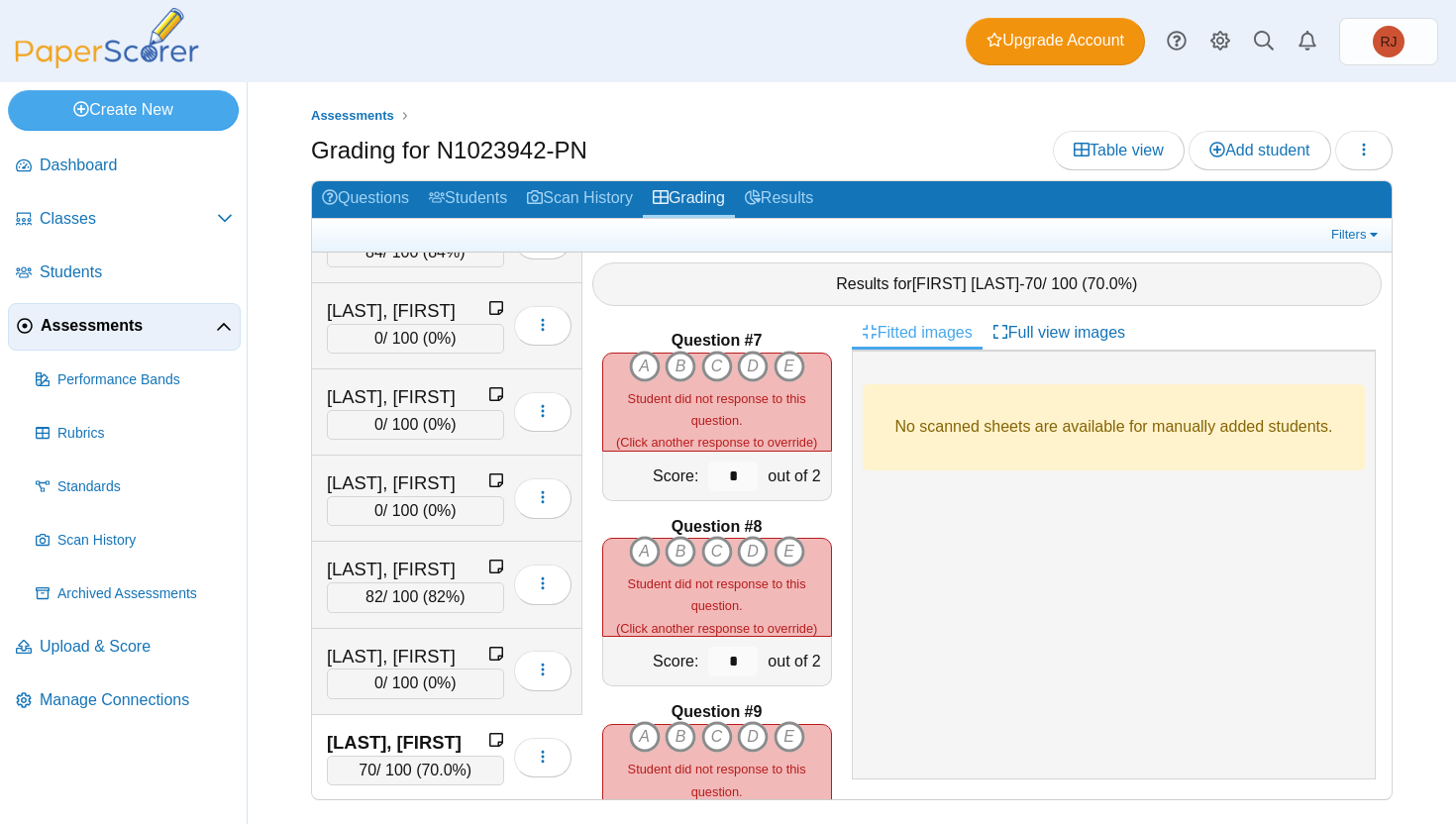 scroll, scrollTop: 1138, scrollLeft: 0, axis: vertical 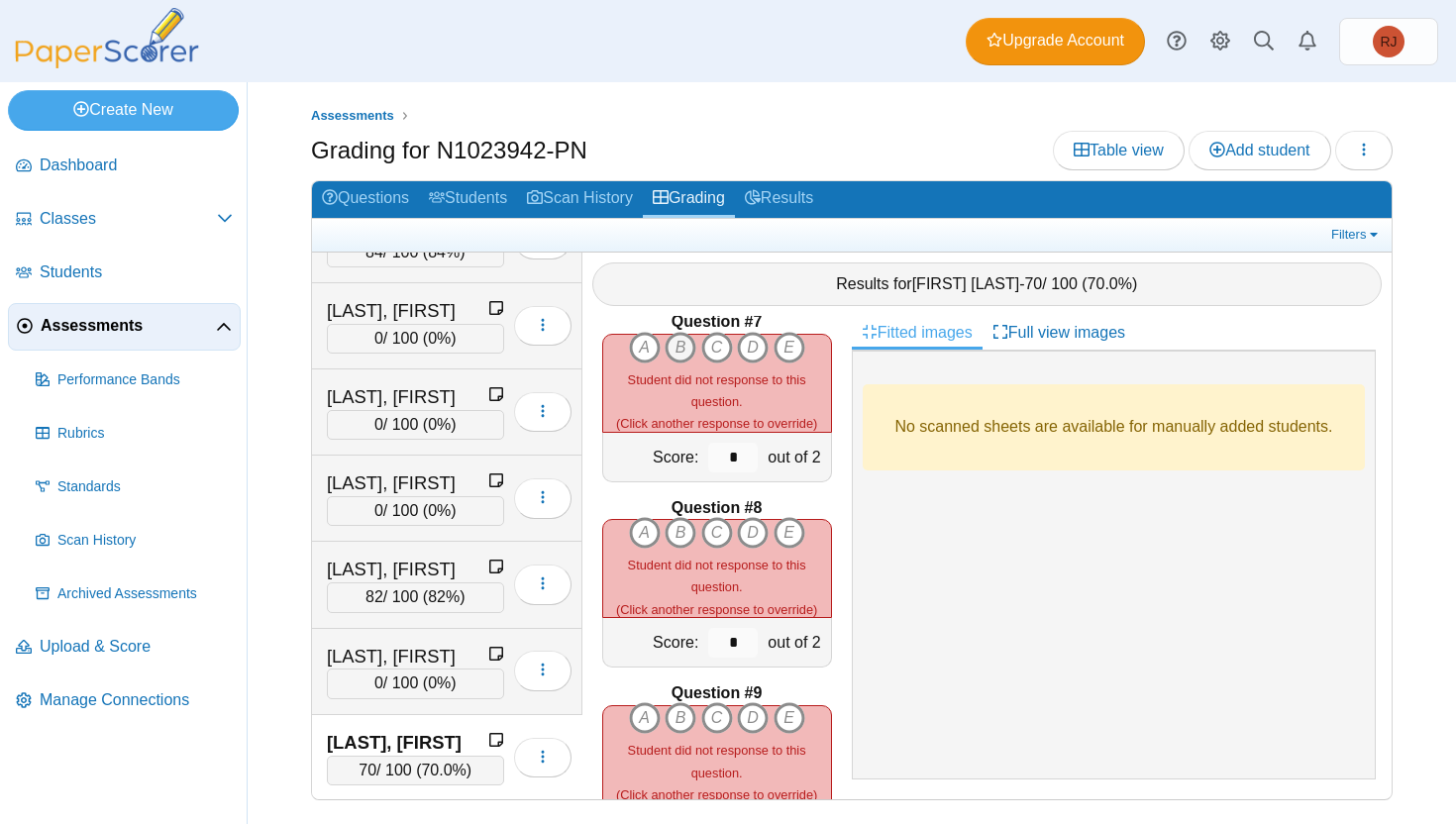click on "B" at bounding box center (645, 348) 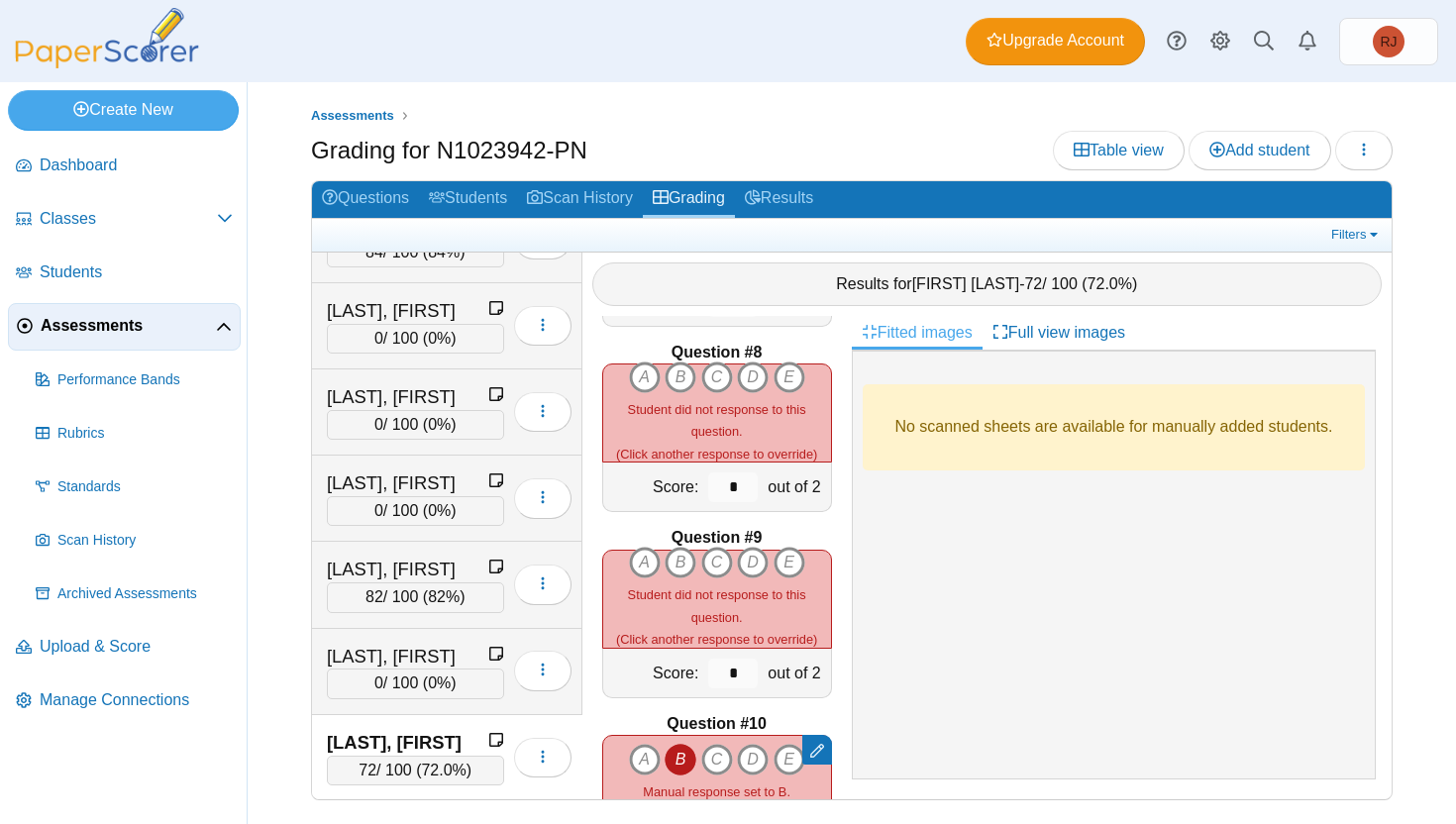scroll, scrollTop: 1303, scrollLeft: 0, axis: vertical 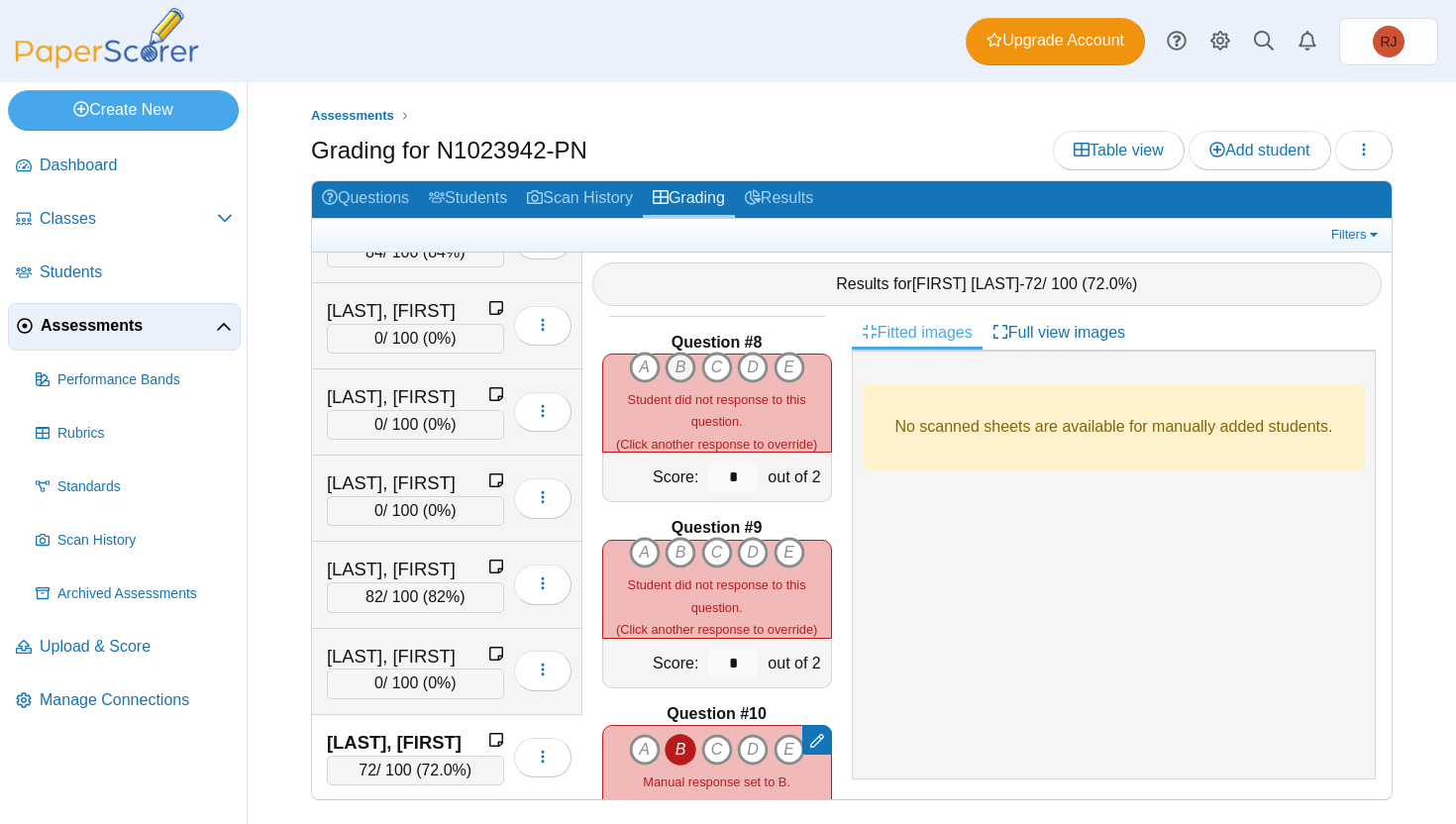 click on "B" at bounding box center [645, 367] 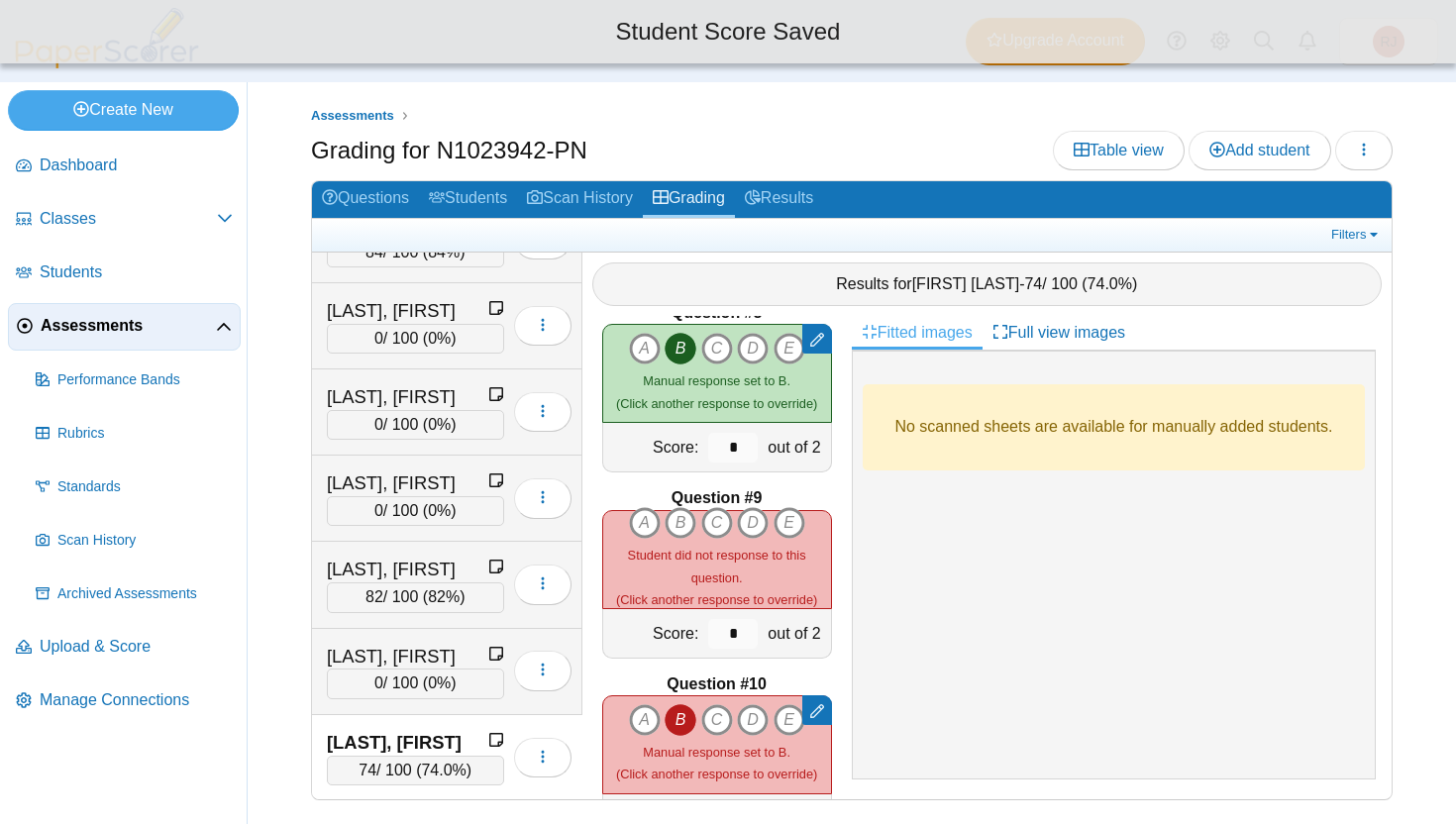 scroll, scrollTop: 1343, scrollLeft: 0, axis: vertical 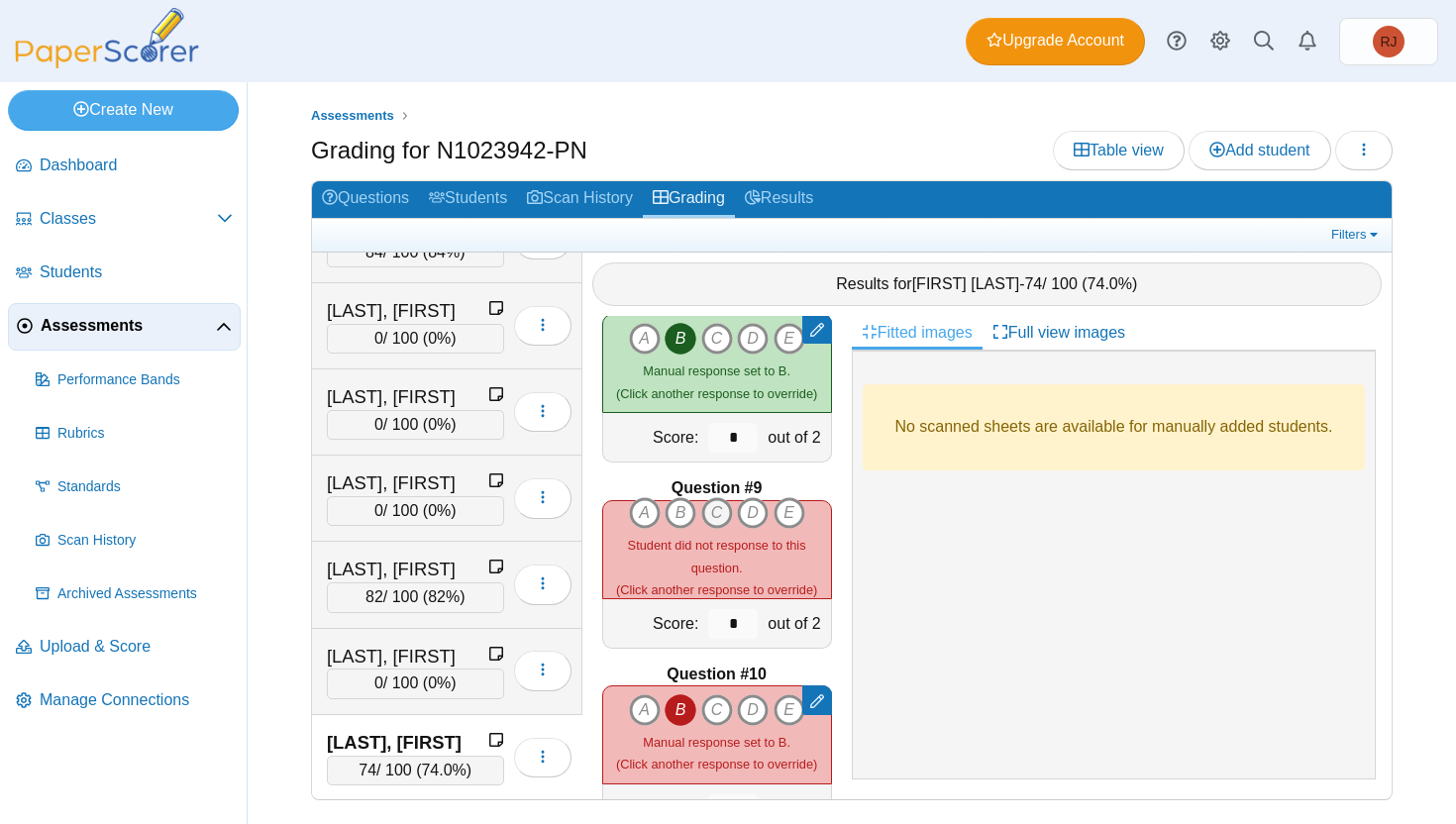 click on "C" at bounding box center (645, 513) 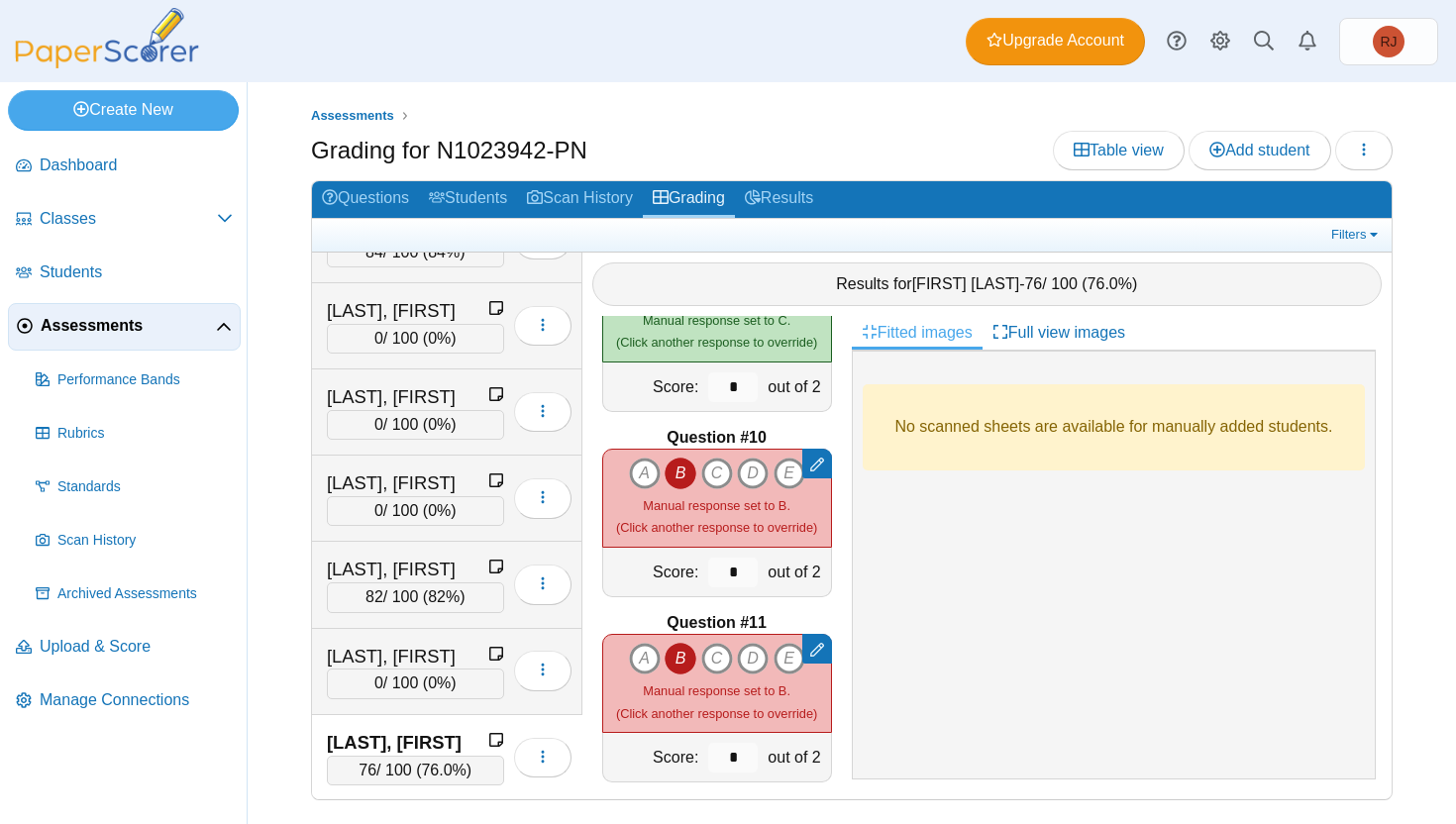 scroll, scrollTop: 1589, scrollLeft: 0, axis: vertical 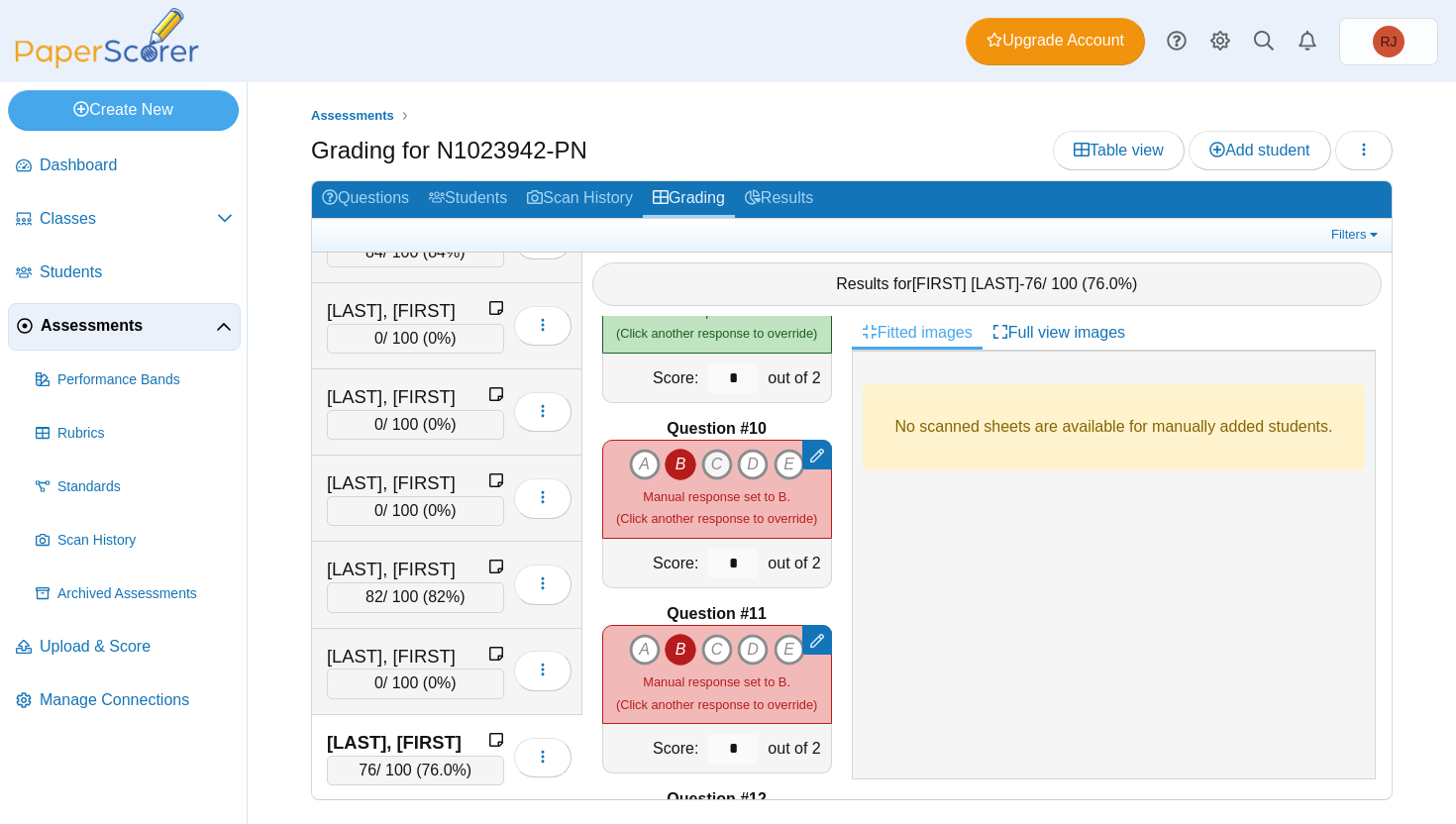 click on "C" at bounding box center [645, 464] 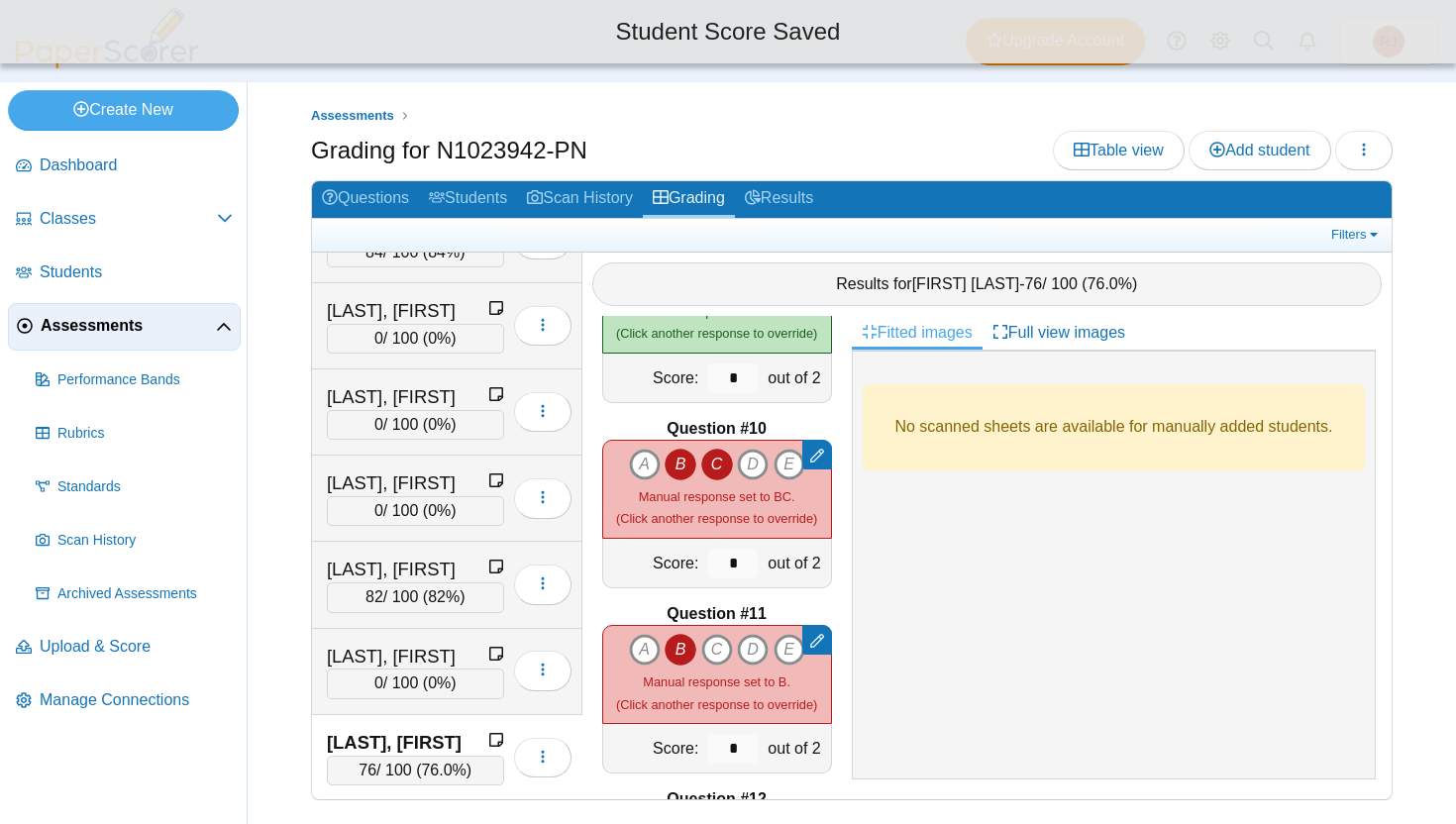 click on "B" at bounding box center (680, 464) 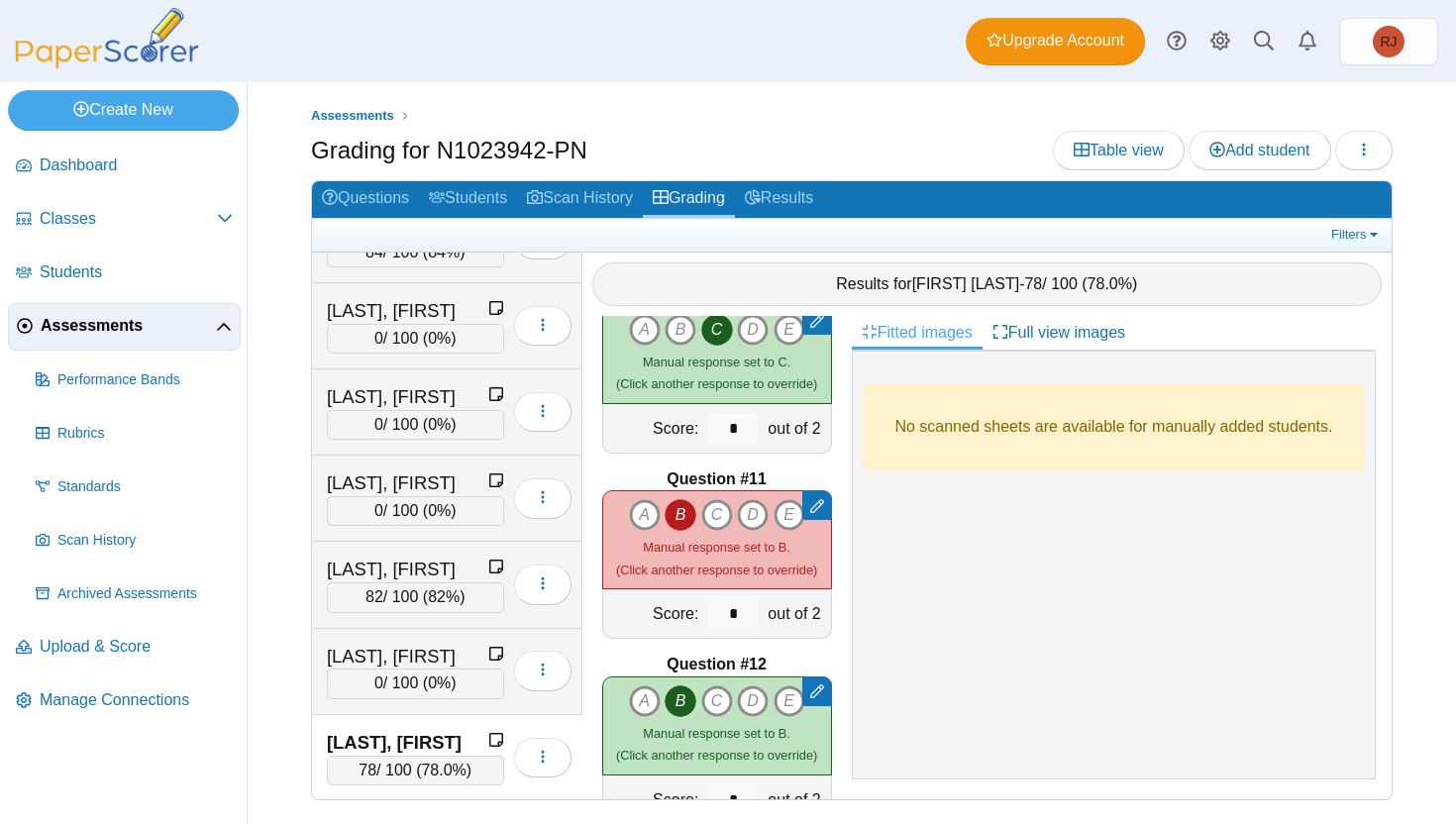 scroll, scrollTop: 1733, scrollLeft: 0, axis: vertical 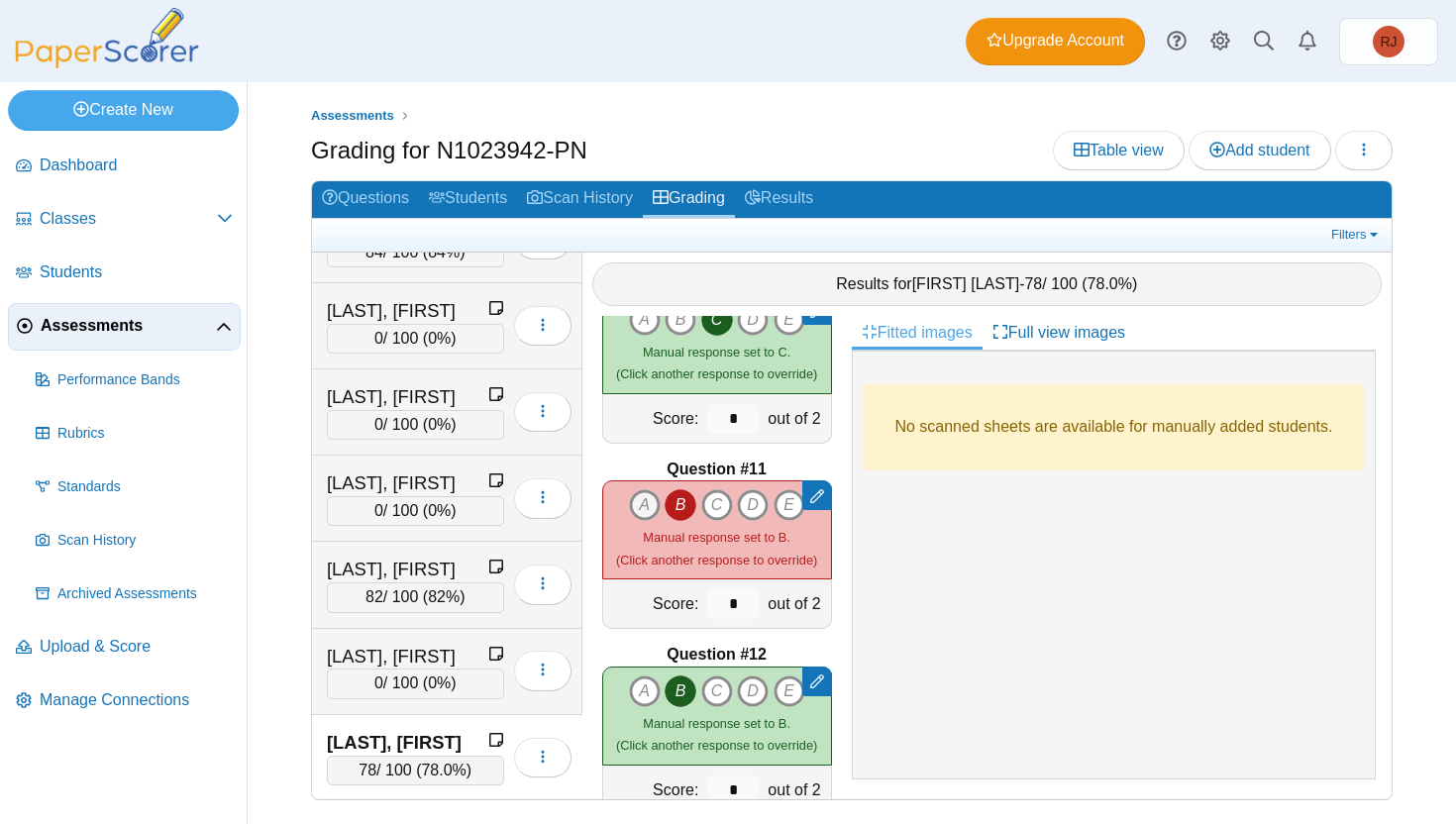 click on "A" at bounding box center [645, 505] 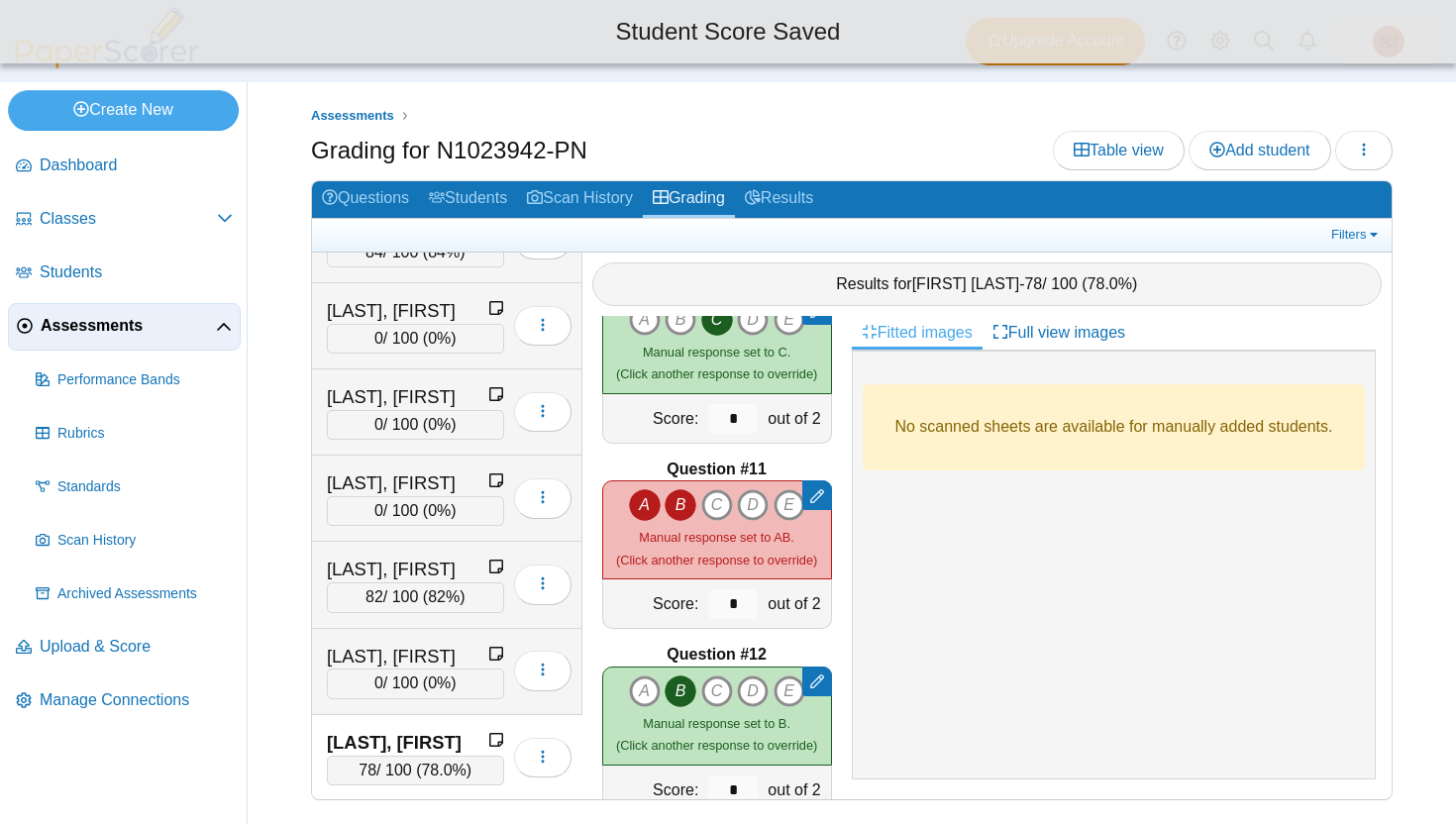 click on "B" at bounding box center (645, 505) 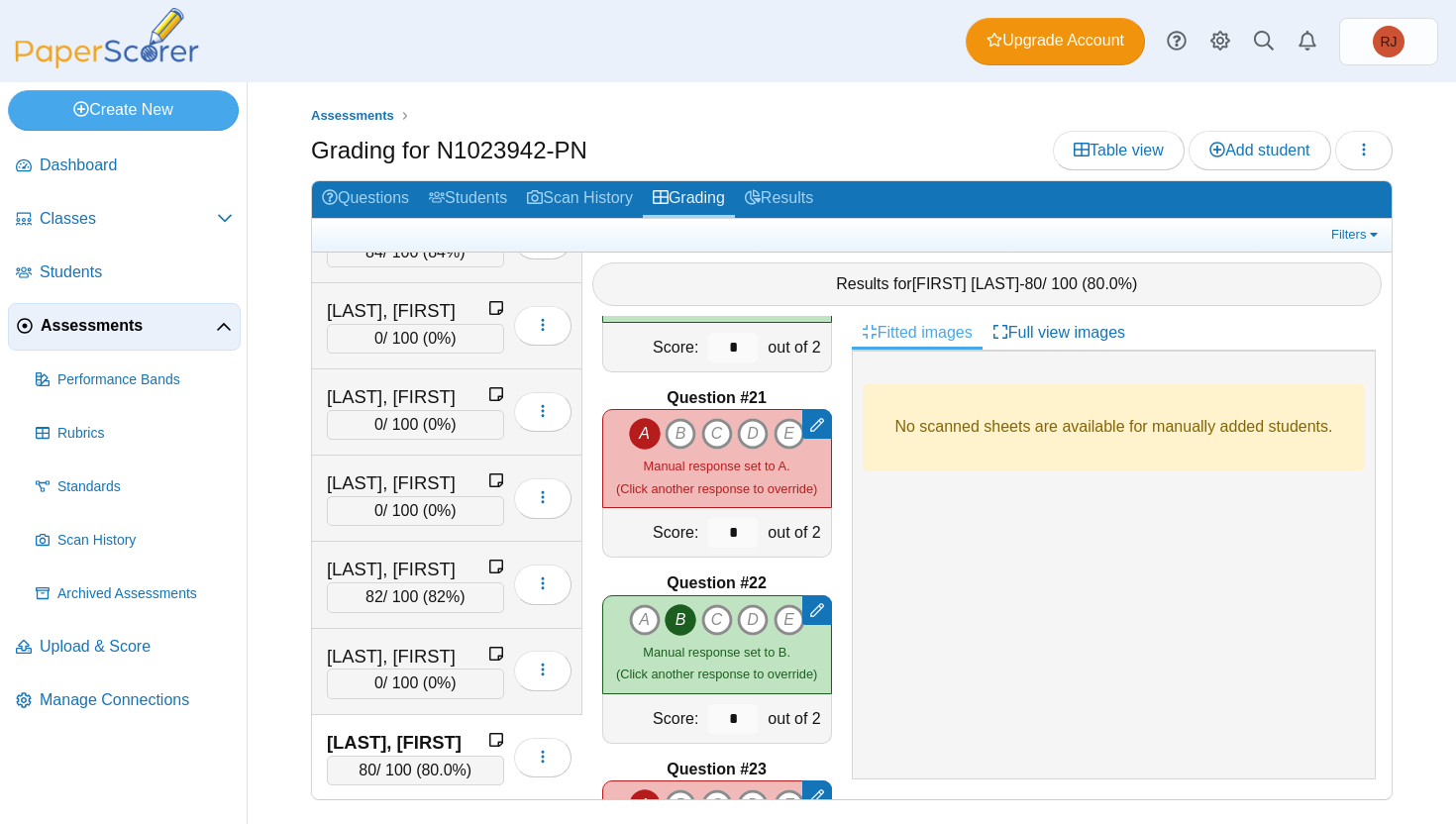 scroll, scrollTop: 3669, scrollLeft: 0, axis: vertical 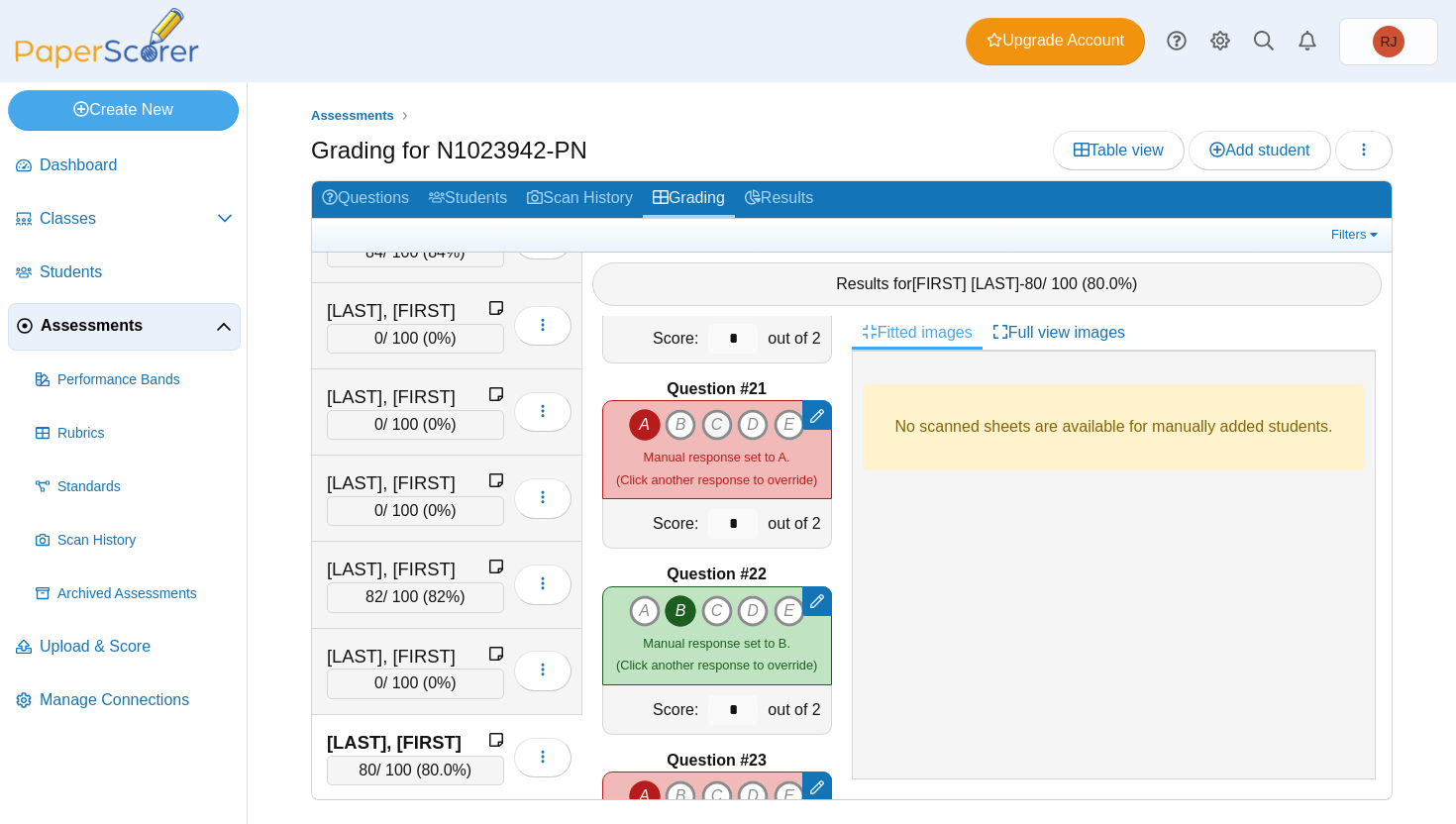 click on "C" at bounding box center [680, 425] 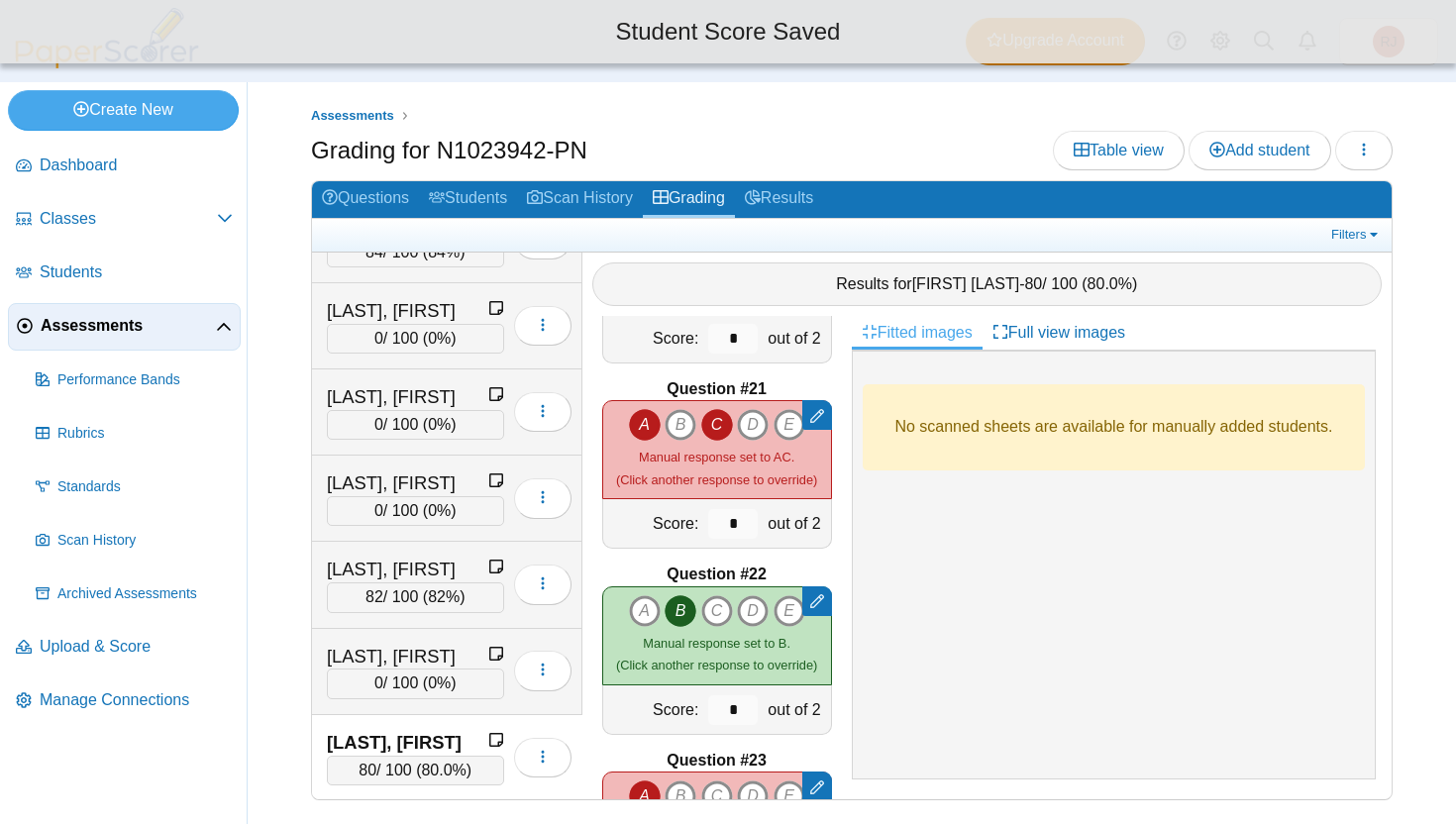 click on "A" at bounding box center [645, 425] 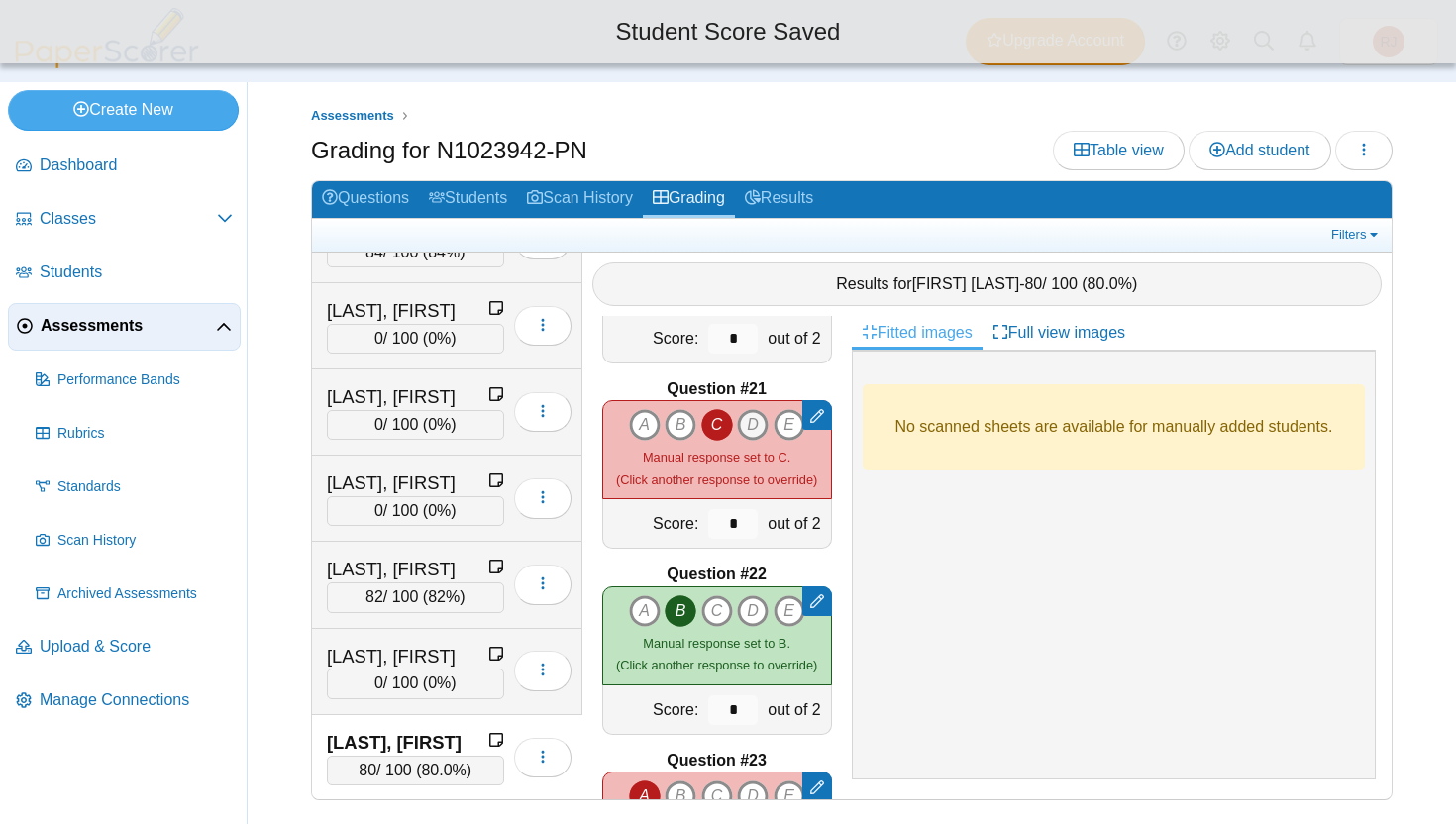 click on "D" at bounding box center (645, 425) 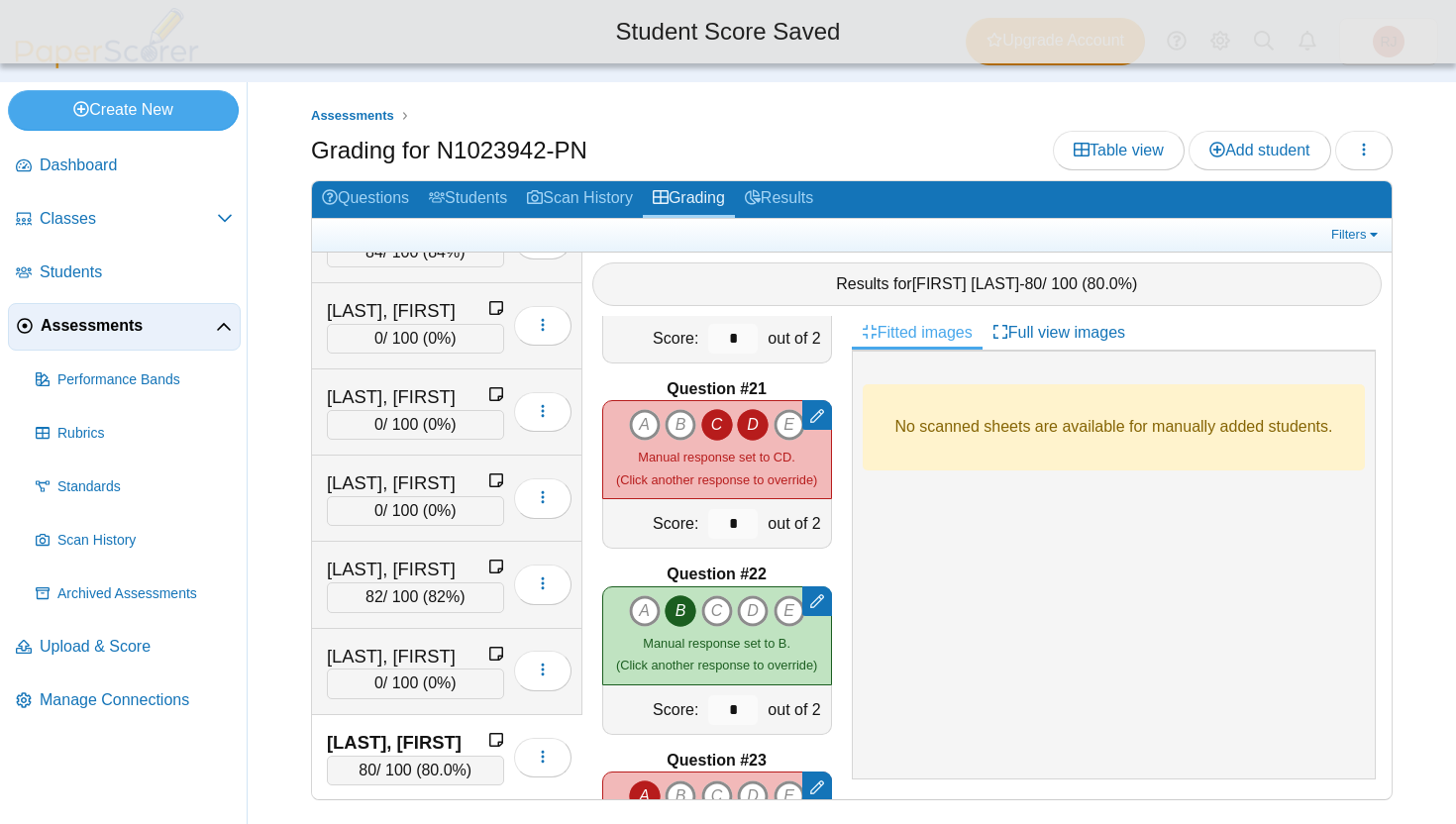 click on "C" at bounding box center (717, 425) 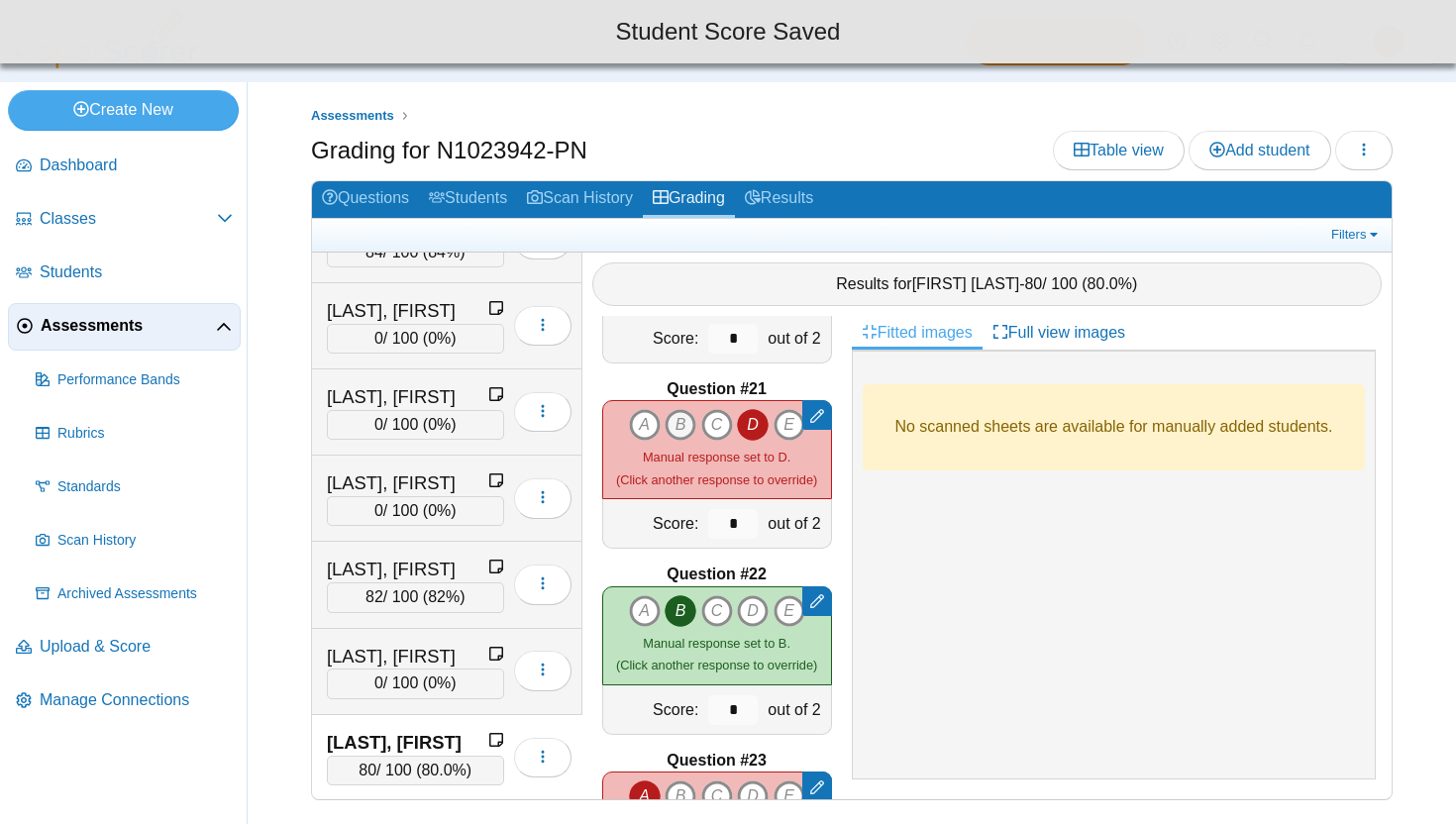 click on "B" at bounding box center (645, 425) 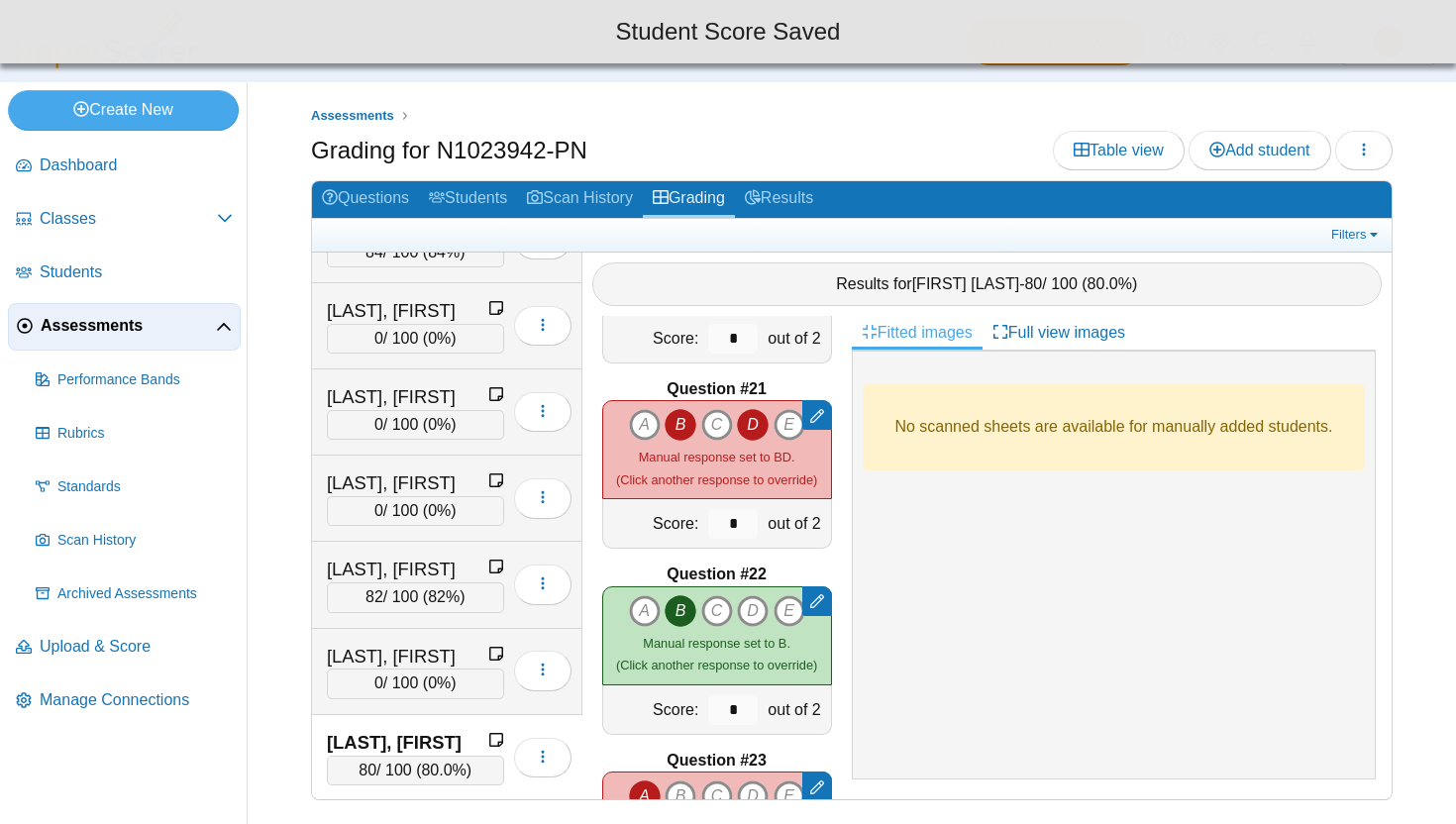 click on "D" at bounding box center [680, 425] 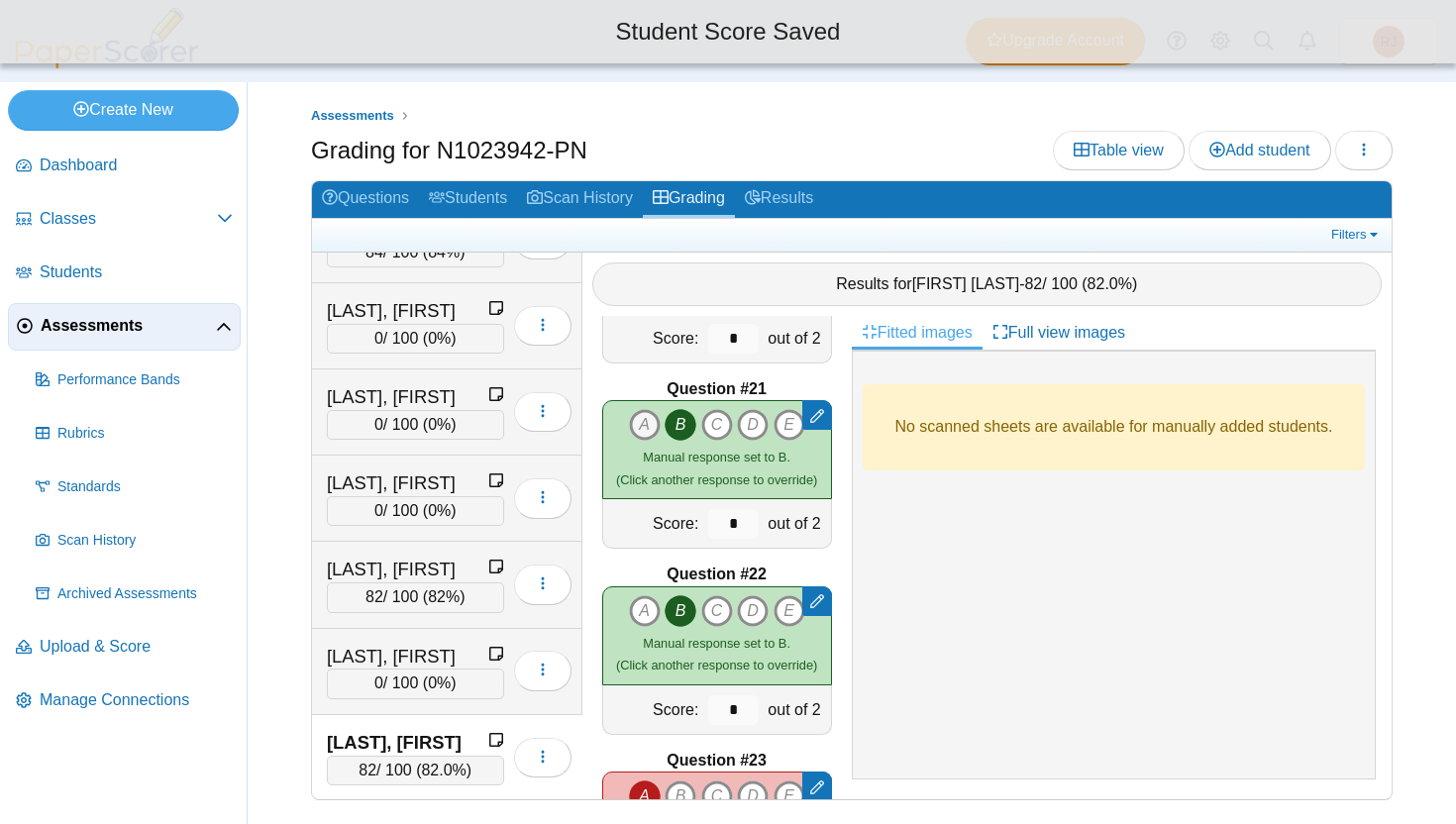 click on "A" at bounding box center (645, 425) 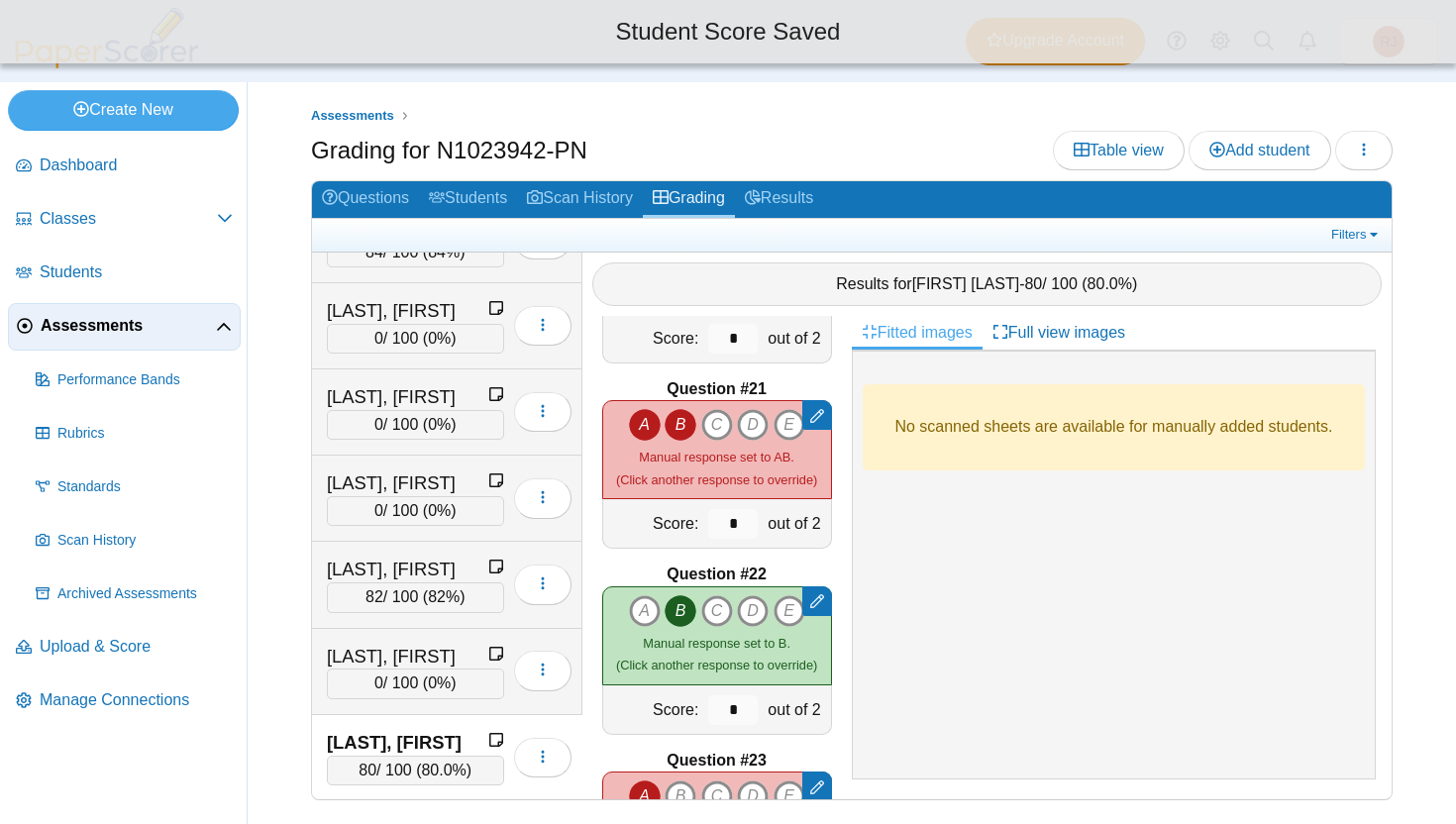 click on "B" at bounding box center (645, 425) 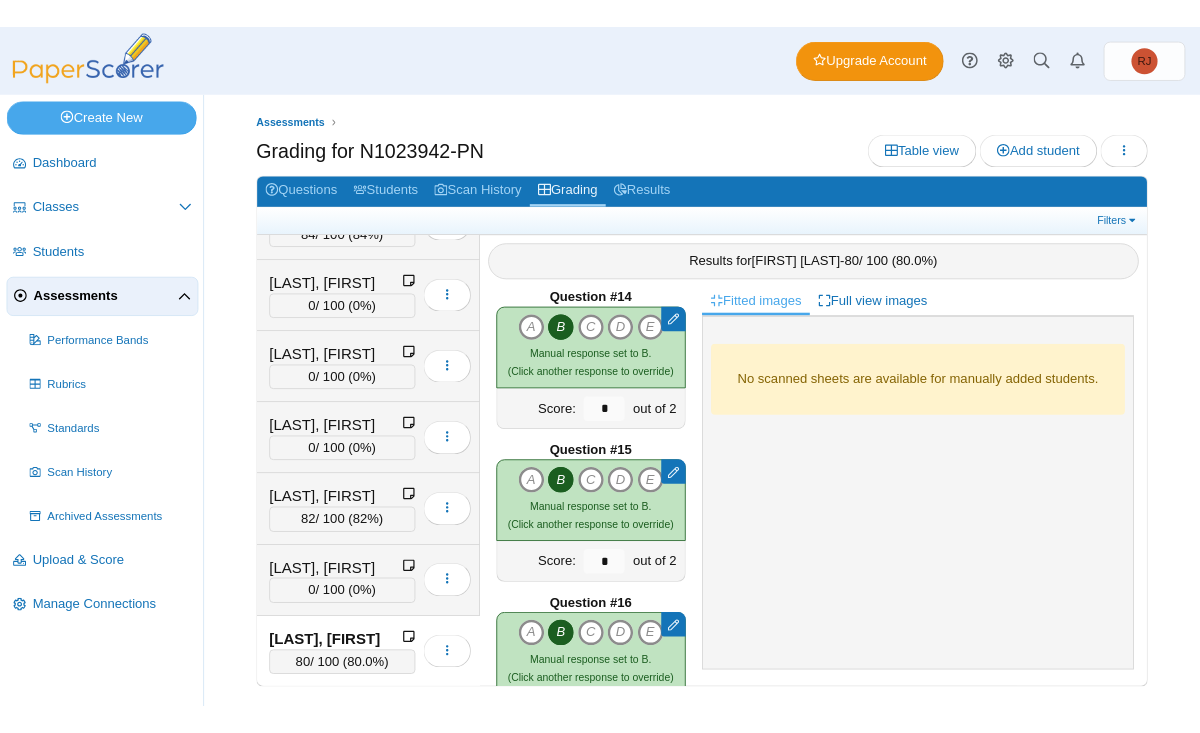scroll, scrollTop: 2446, scrollLeft: 0, axis: vertical 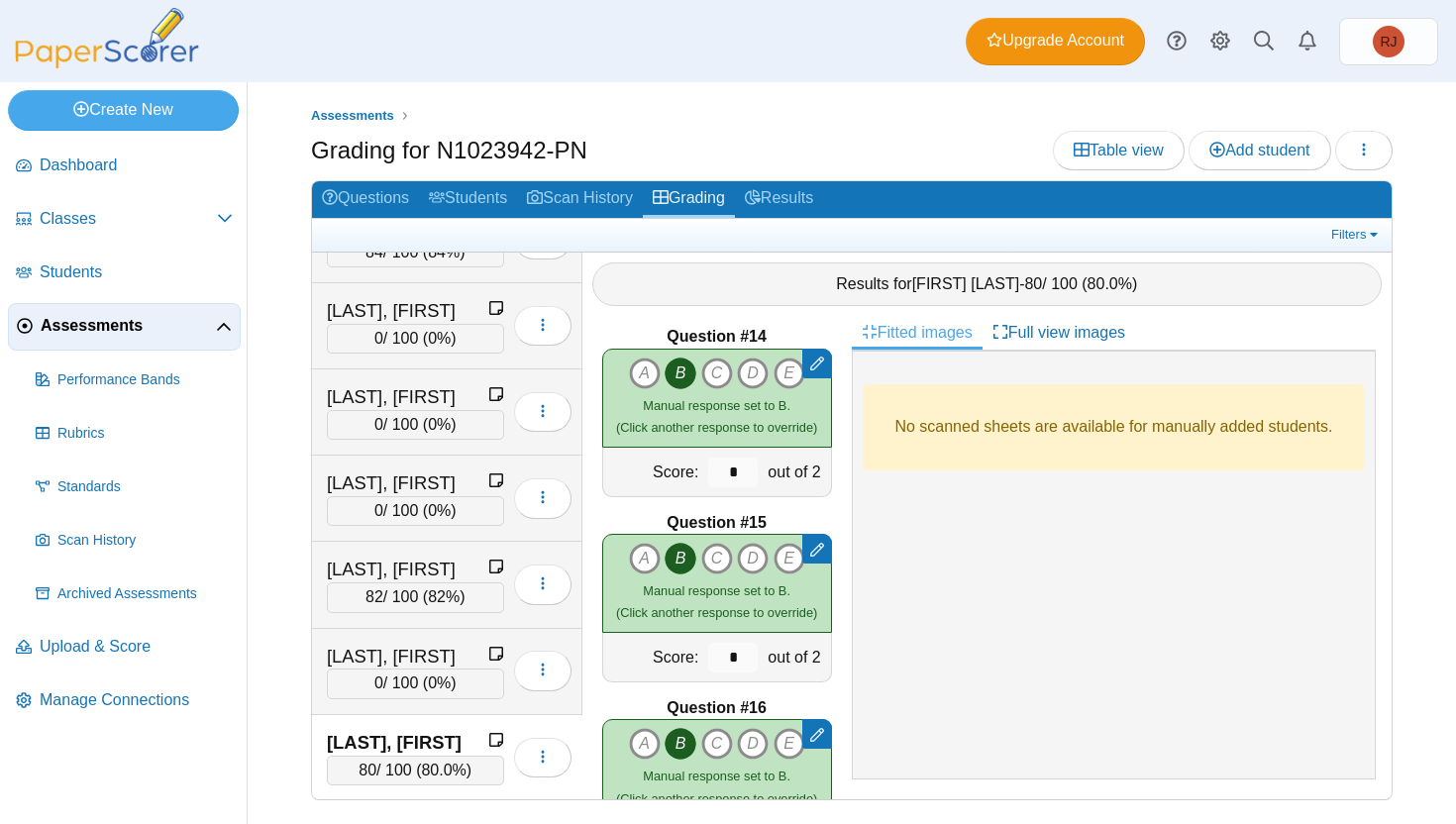 click on "Grading for N1023942-PN
Table view
Add student
Loading…" at bounding box center (852, 153) 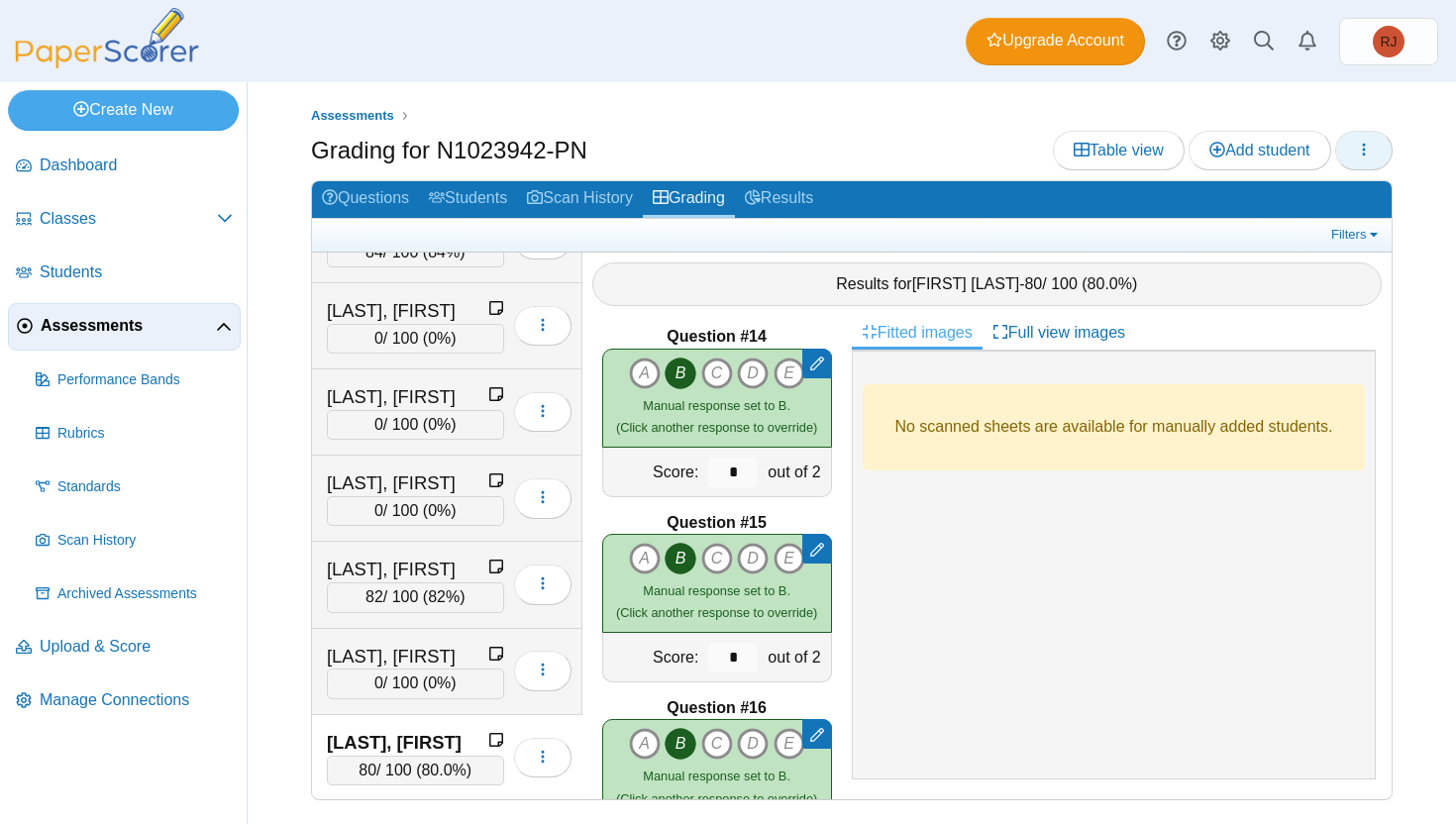 click at bounding box center (1364, 151) 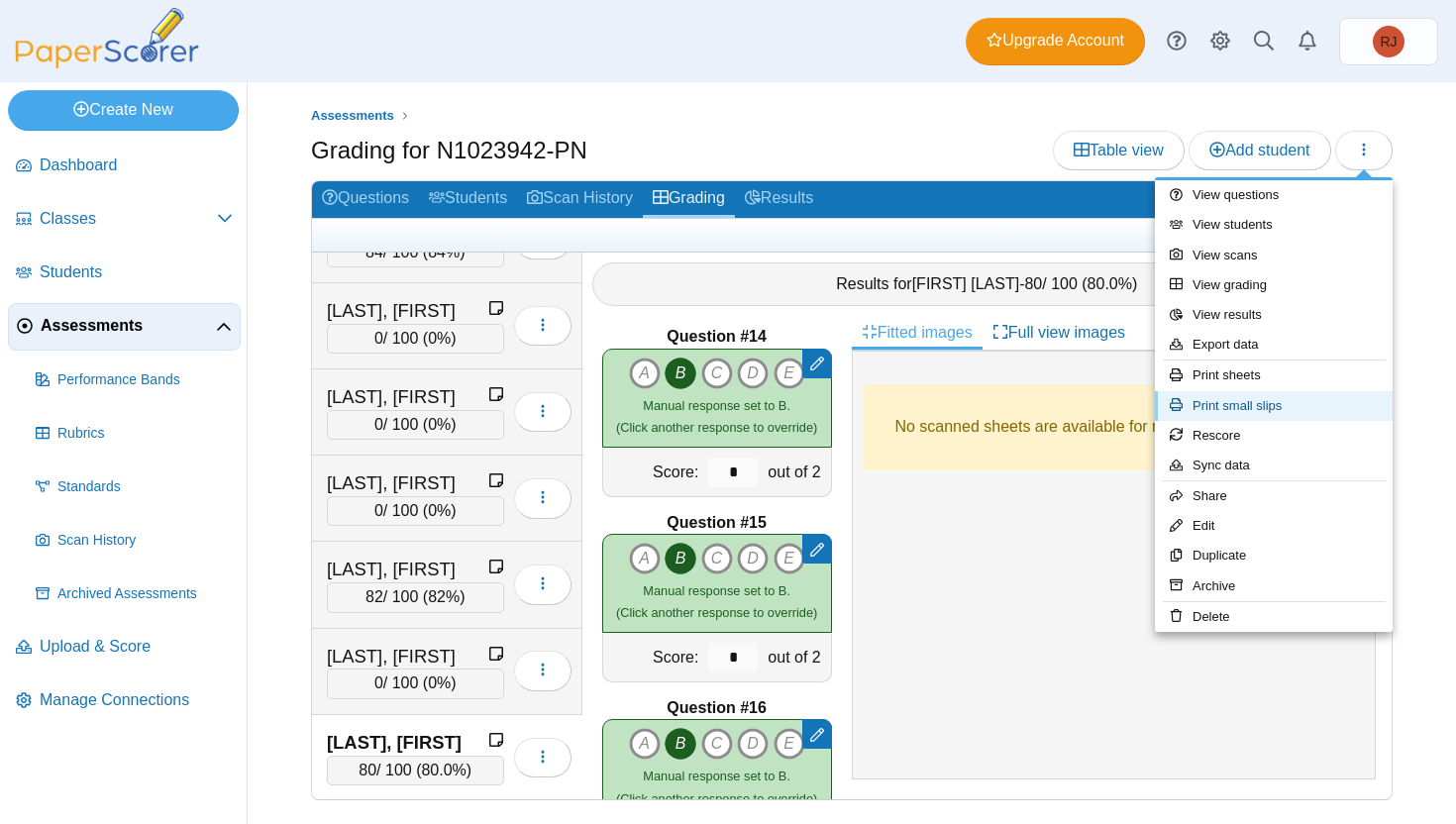 click on "Print small slips" at bounding box center (1274, 406) 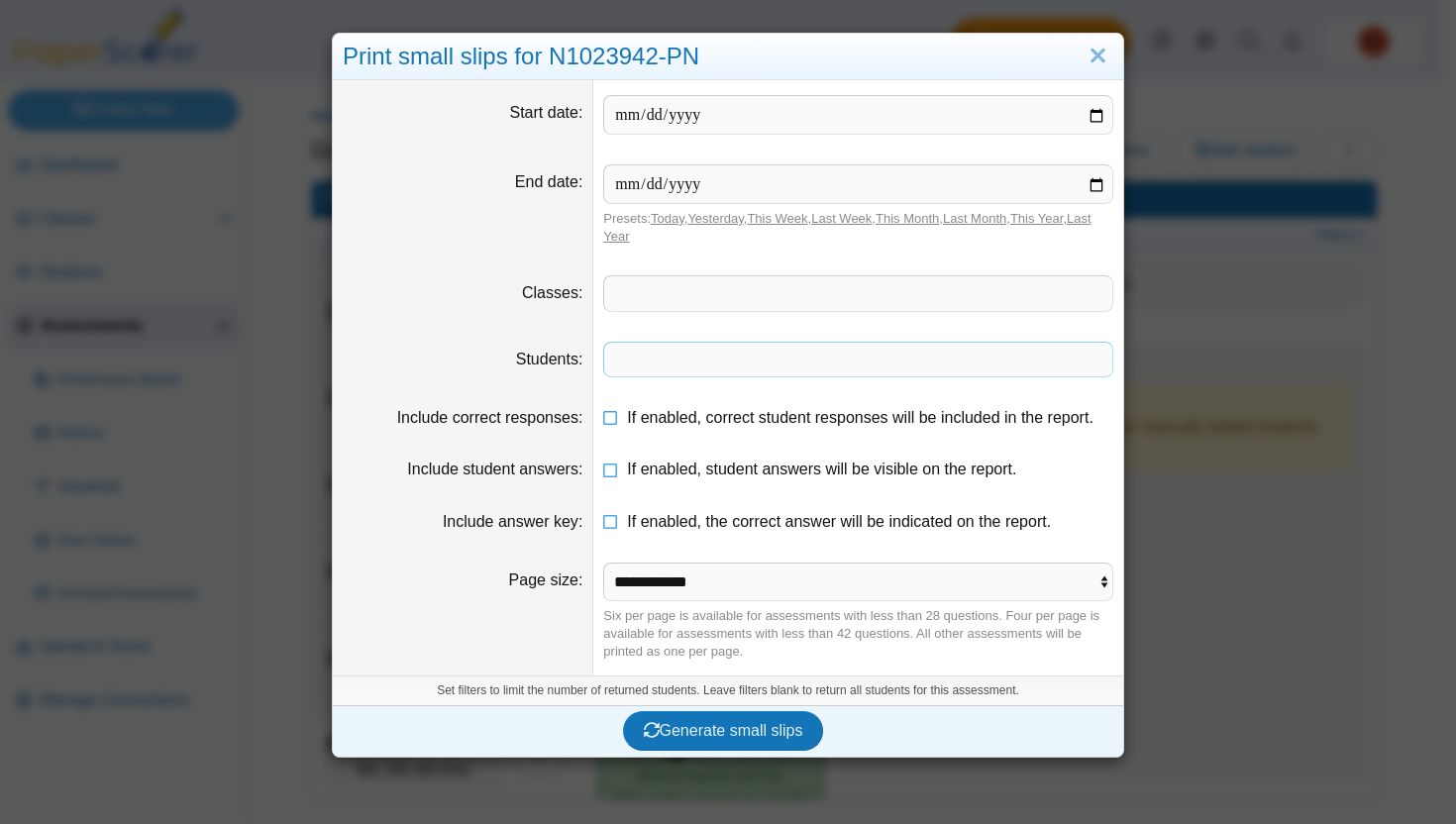 click at bounding box center [858, 360] 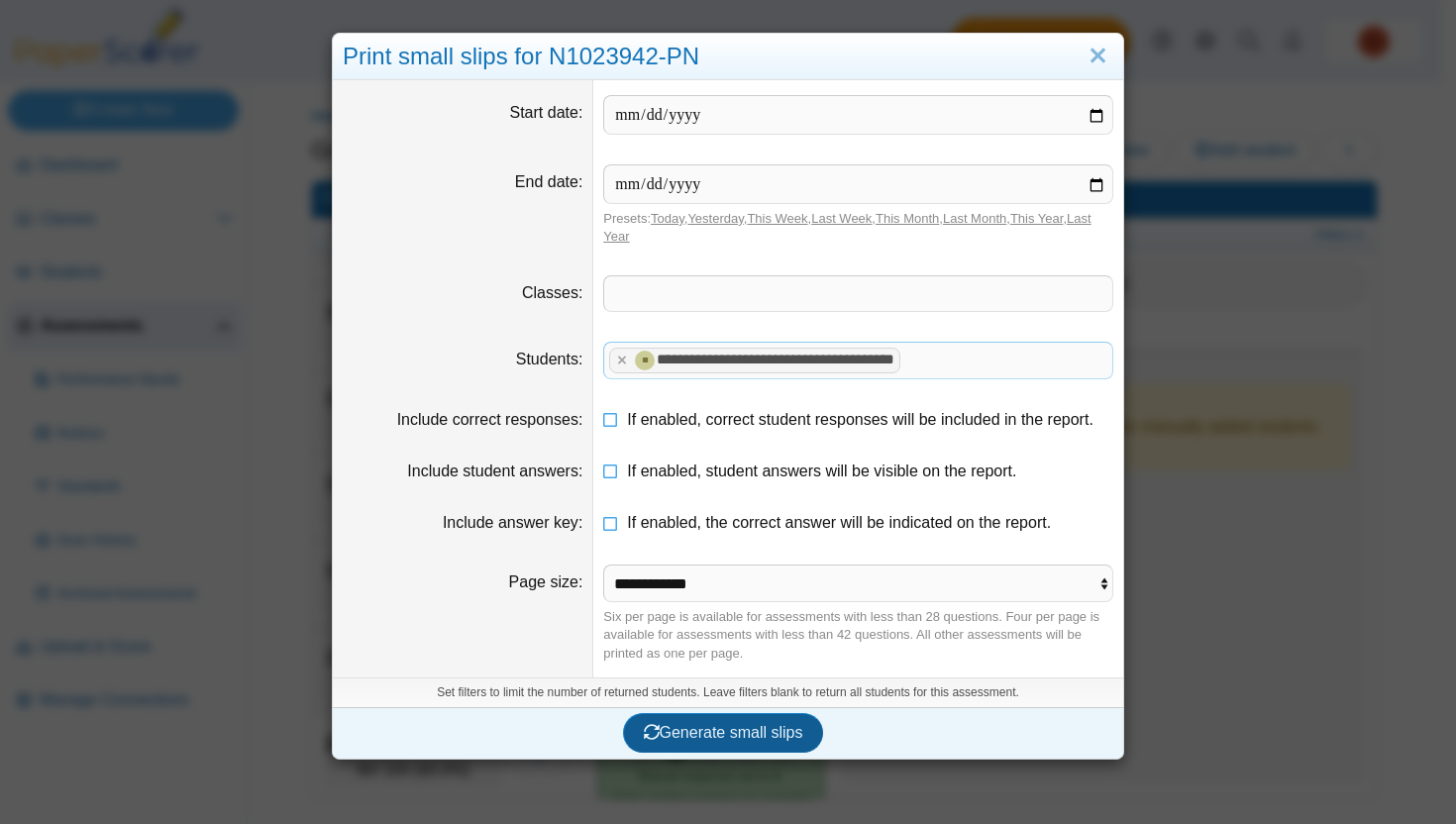 click on "Generate small slips" at bounding box center [723, 733] 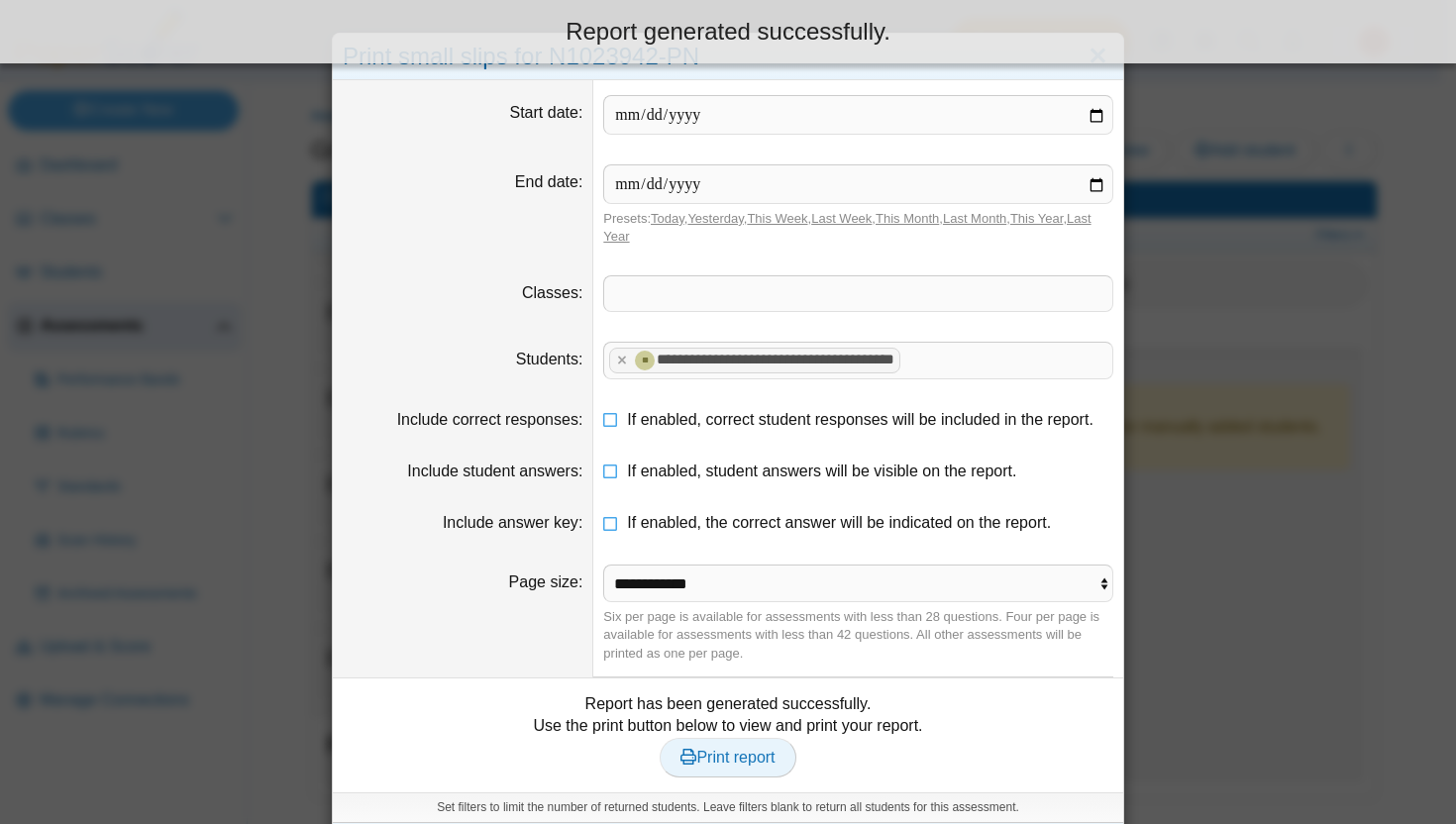 click on "Print report" at bounding box center [727, 757] 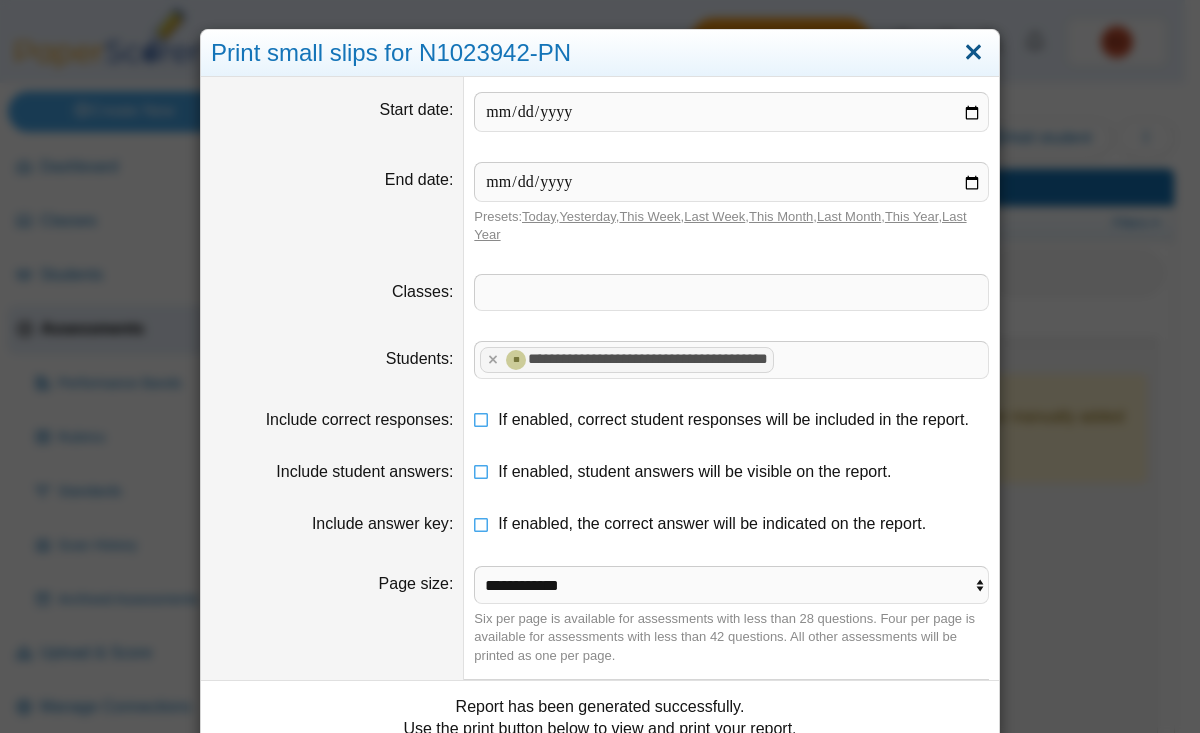 click at bounding box center (973, 53) 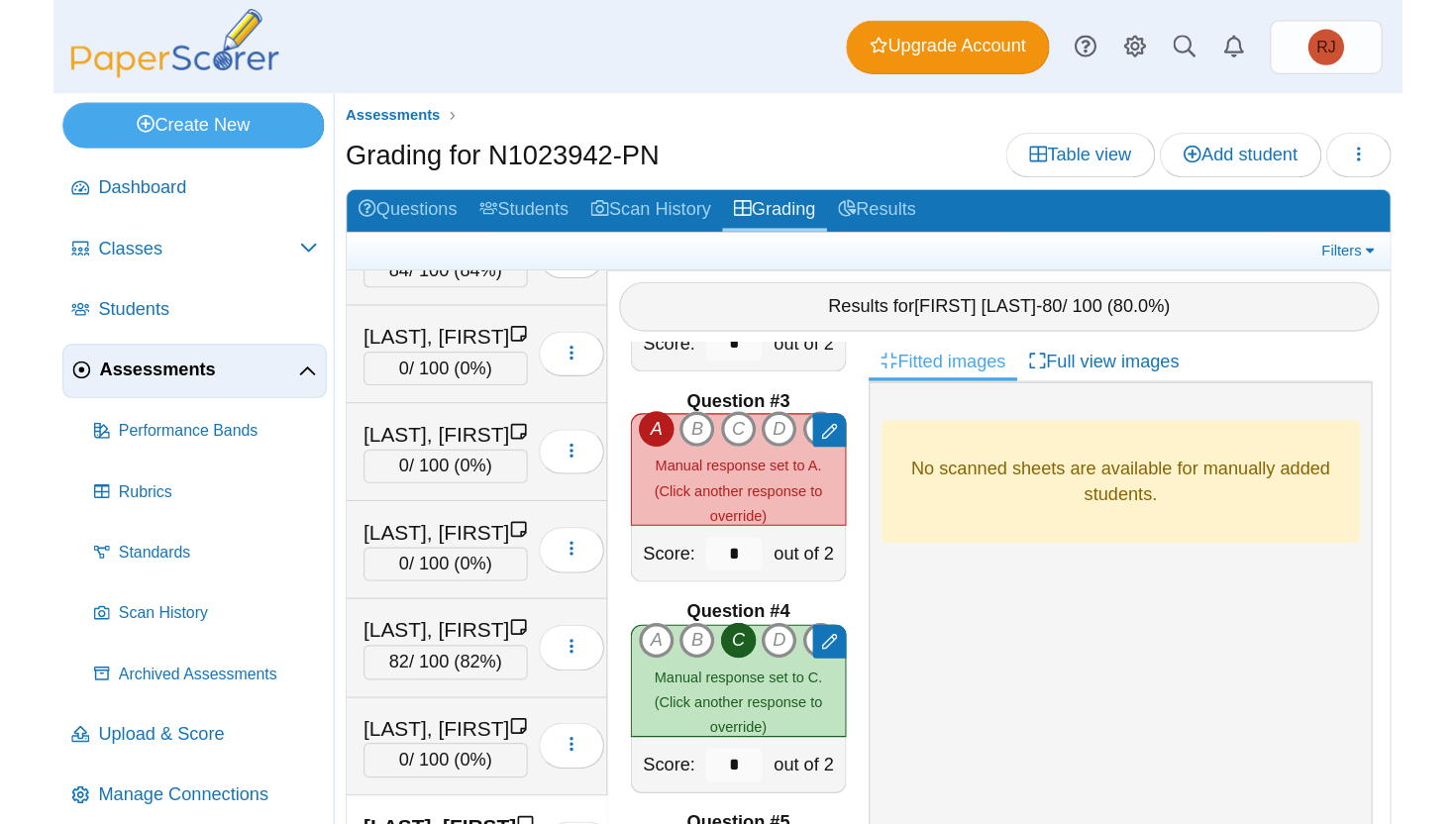 scroll, scrollTop: 0, scrollLeft: 0, axis: both 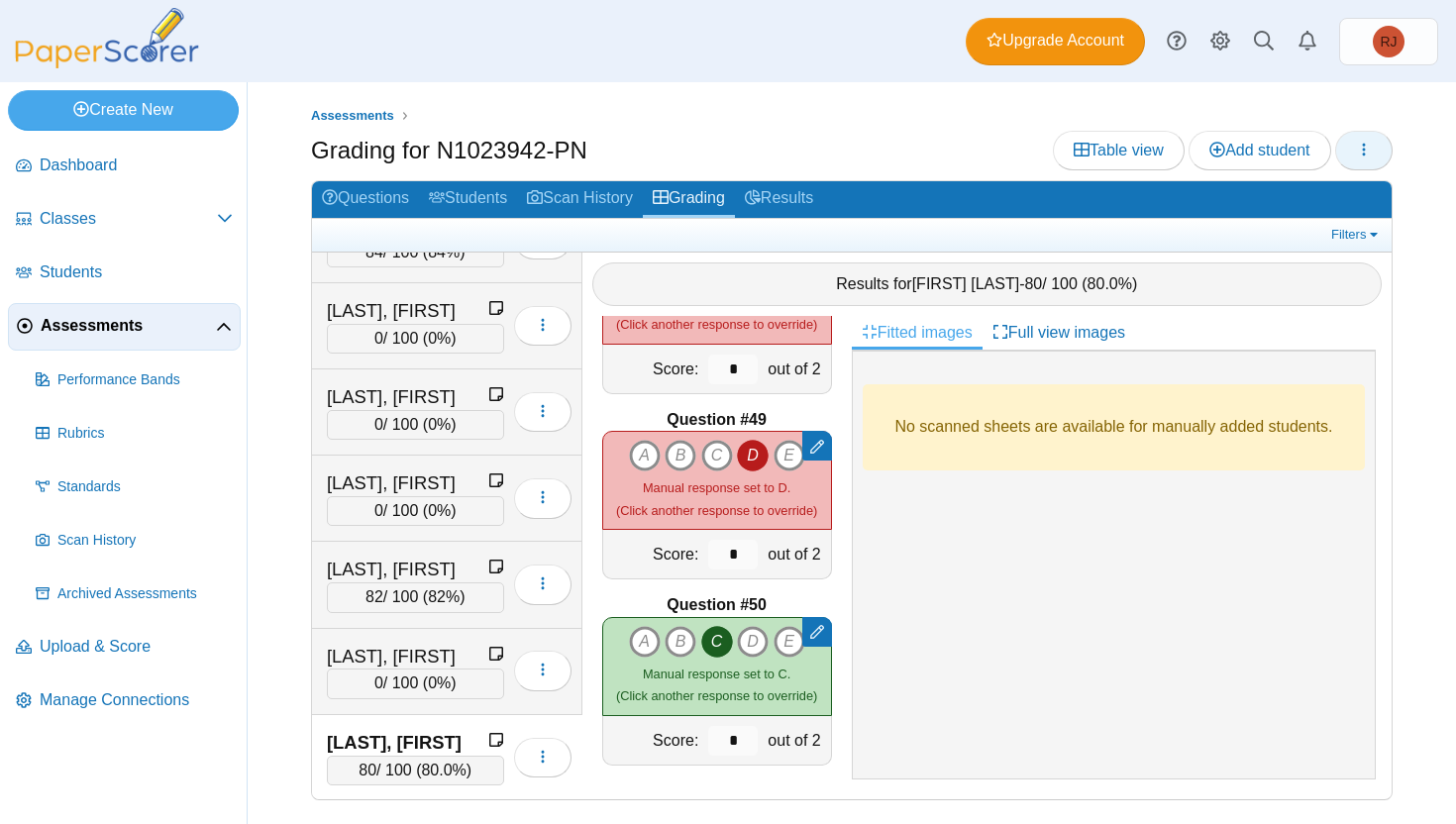 click at bounding box center (1364, 151) 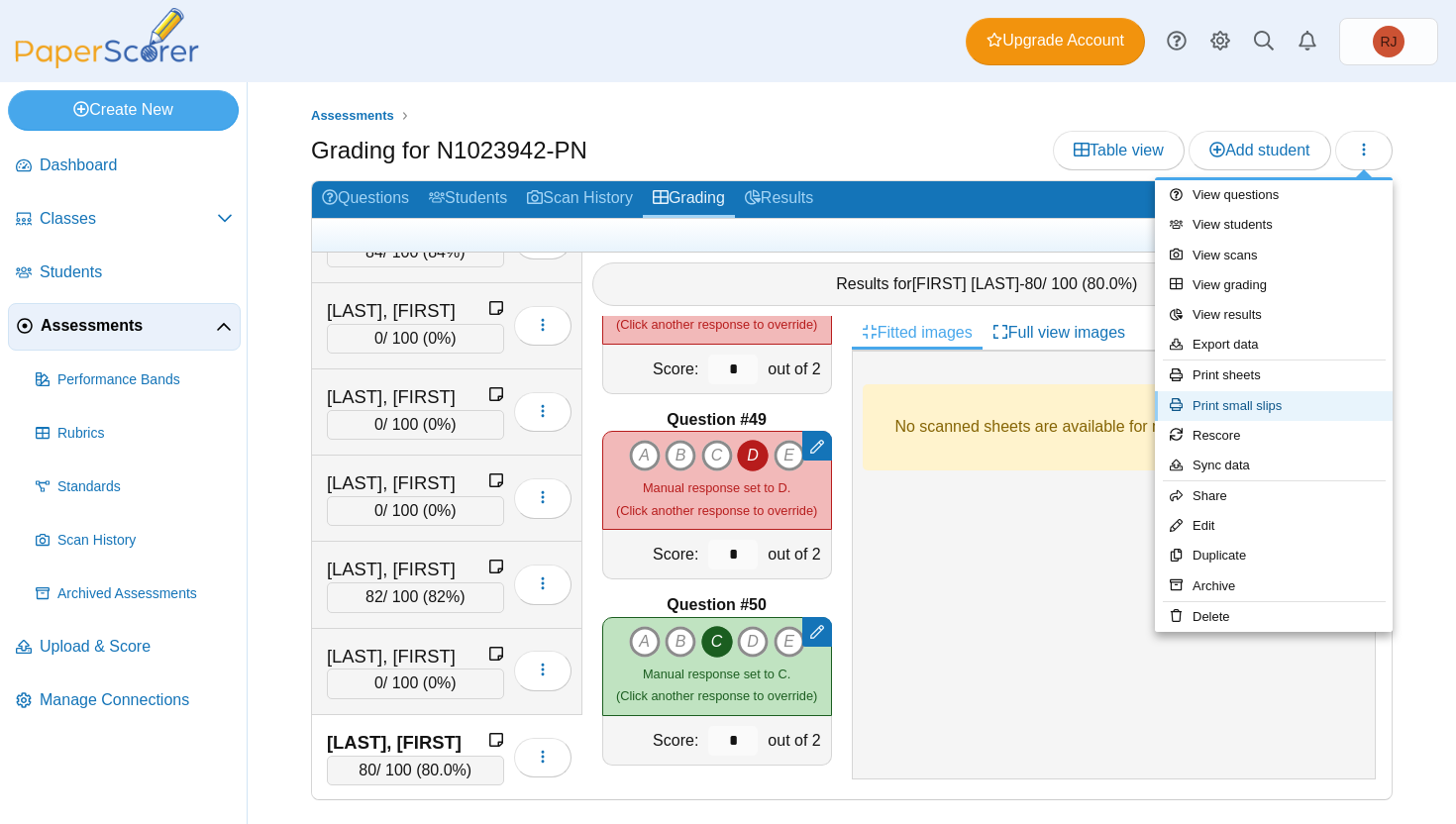 click on "Print small slips" at bounding box center (1274, 406) 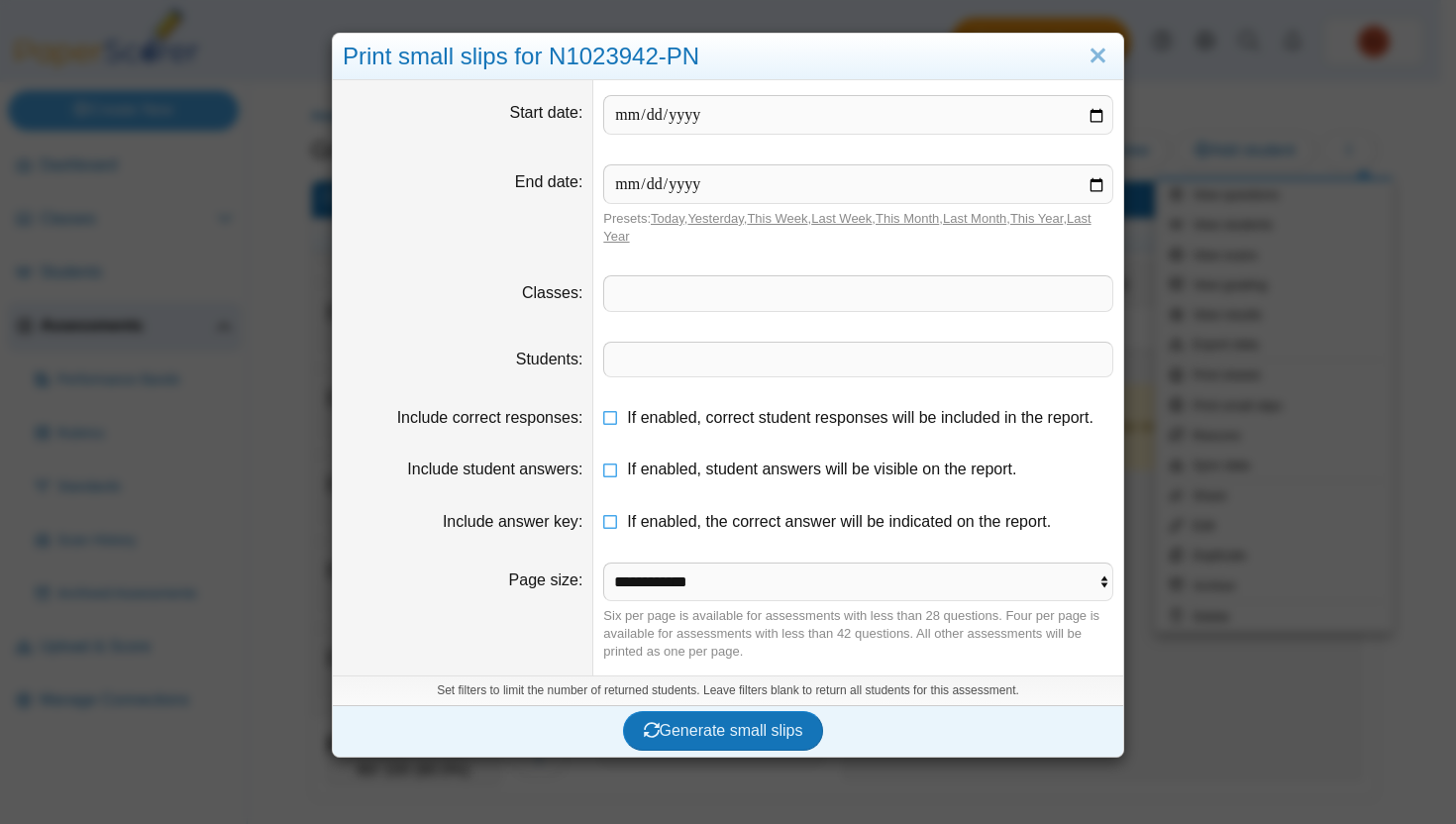 click on "​" at bounding box center (858, 115) 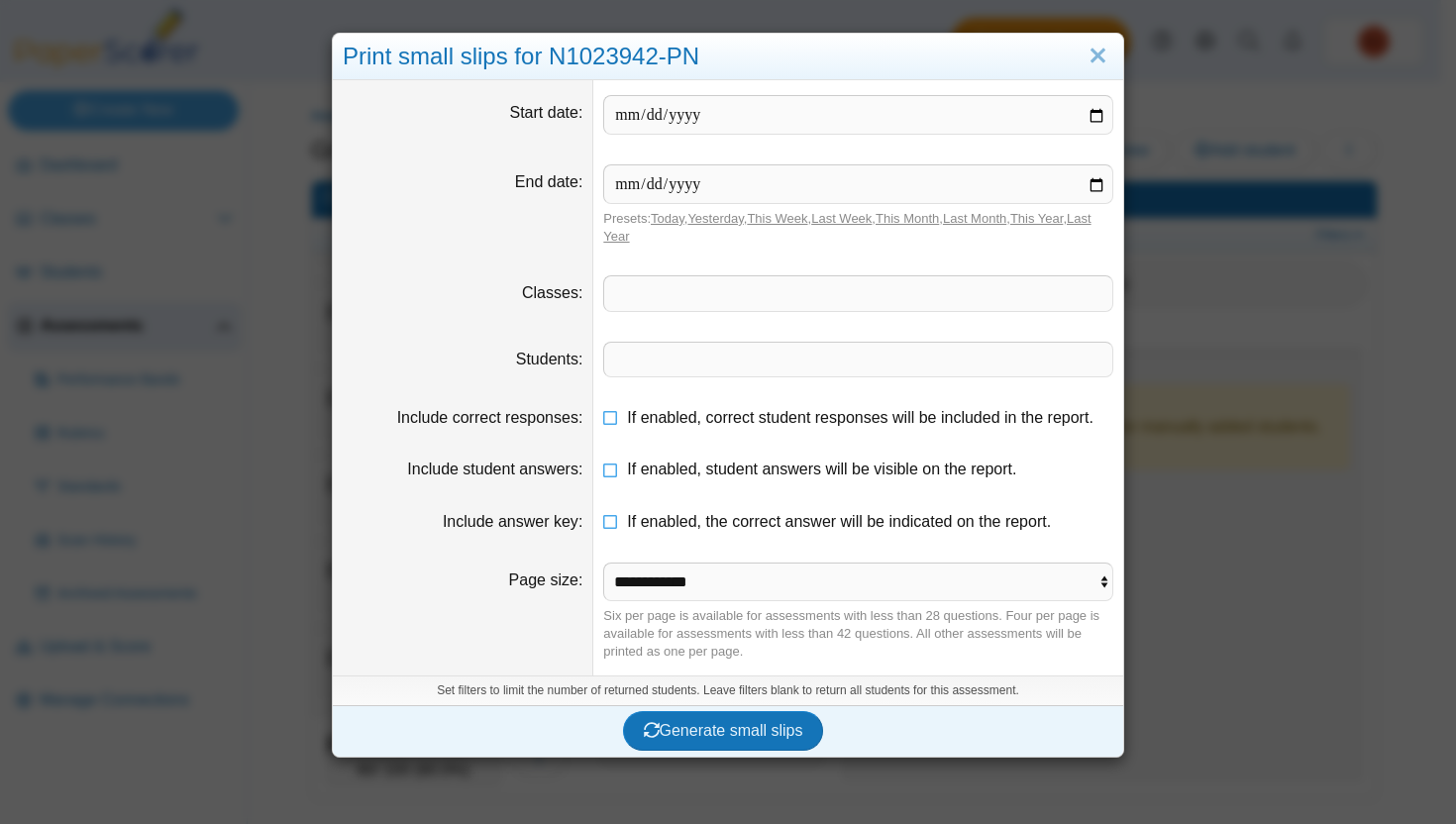 click at bounding box center (858, 293) 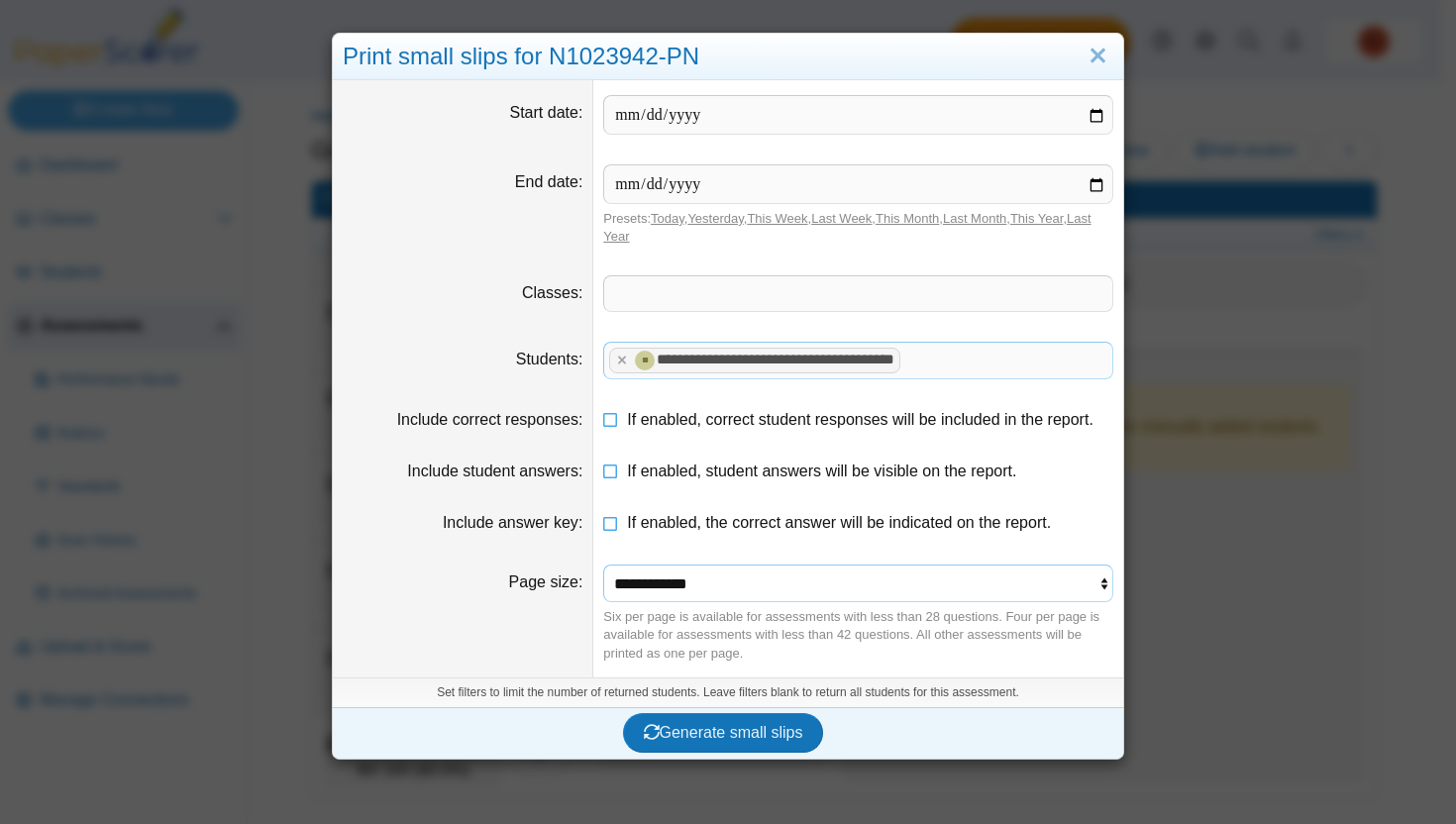 click on "**********" at bounding box center [858, 583] 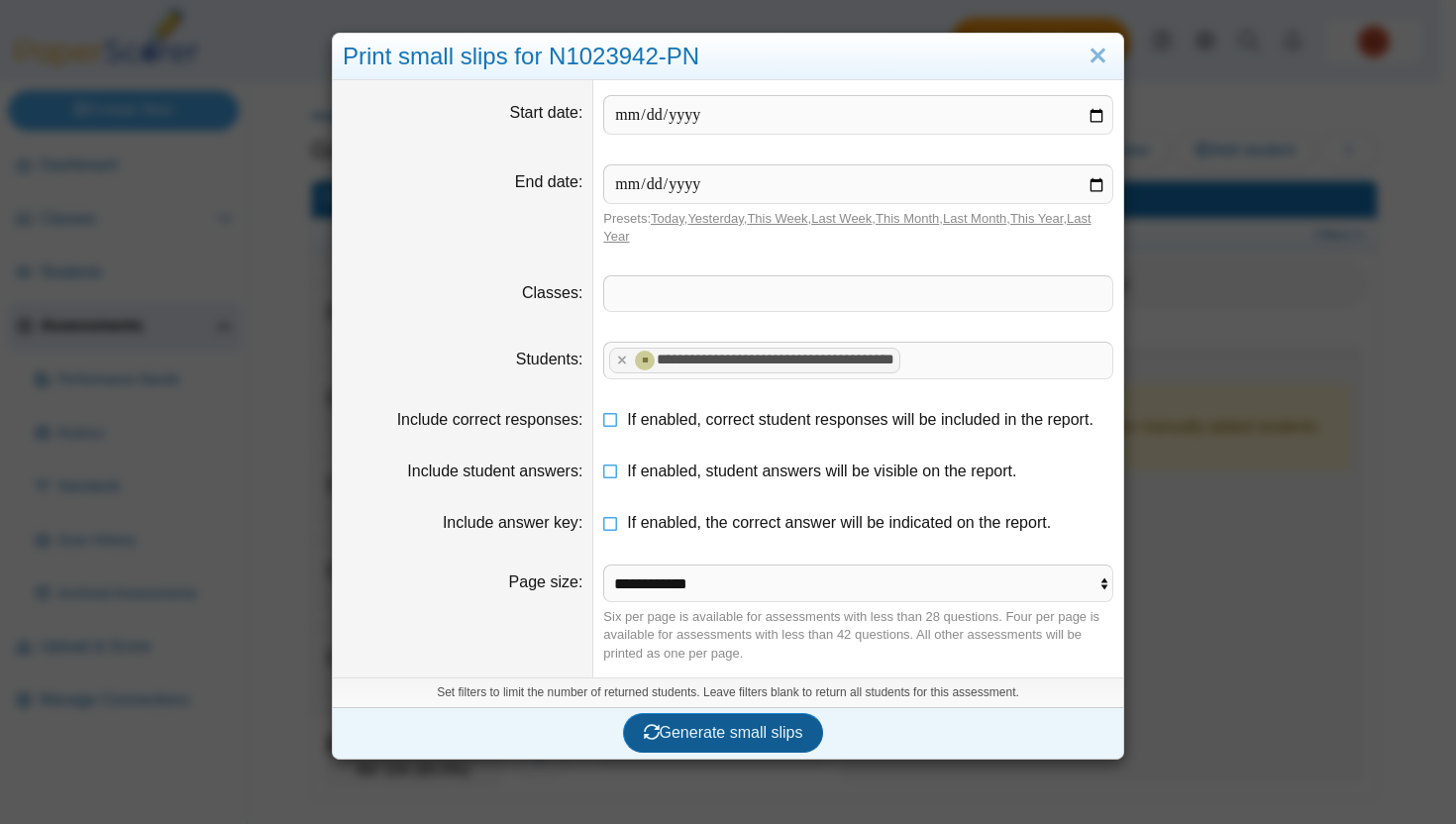 click on "Generate small slips" at bounding box center (723, 733) 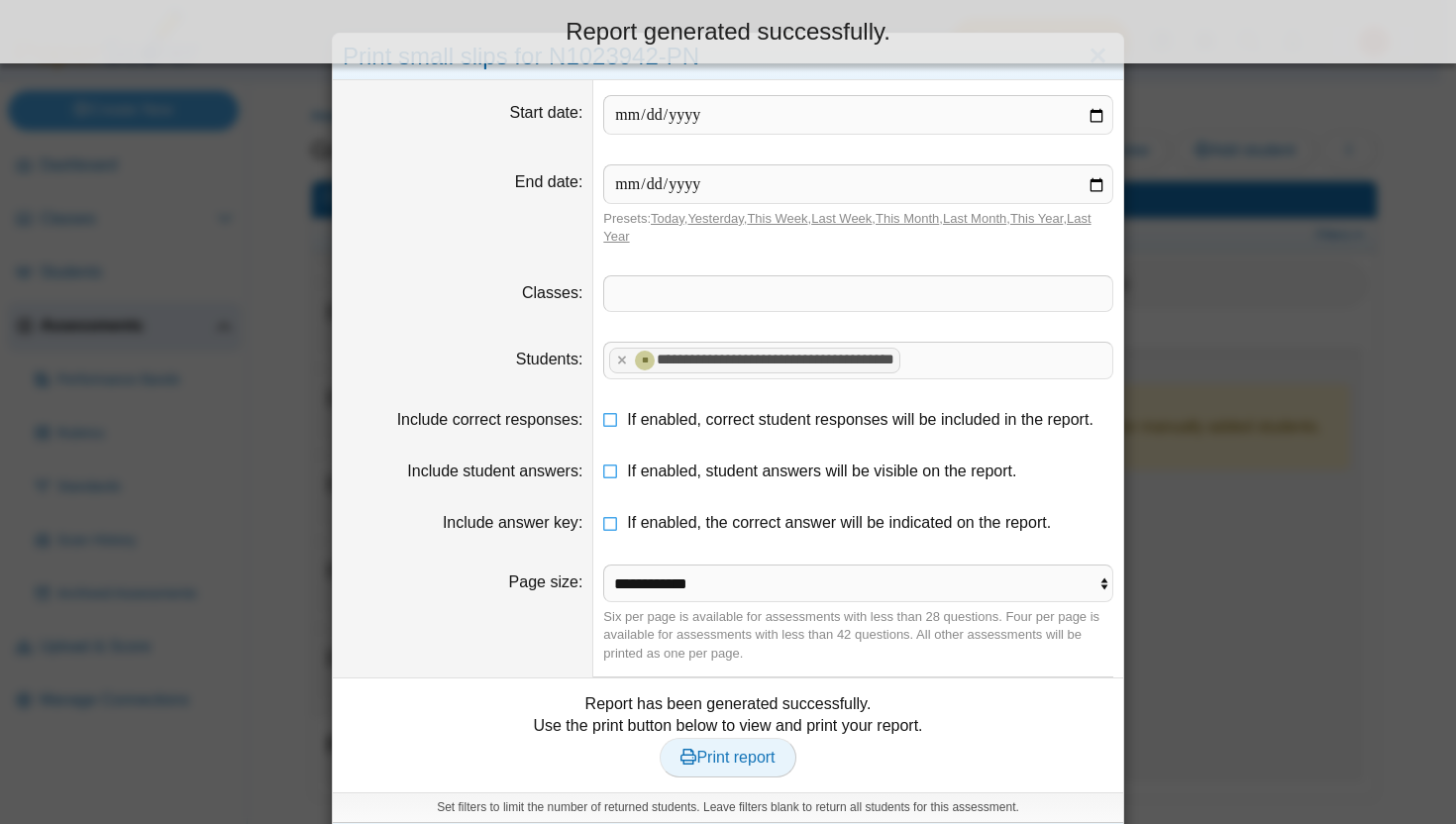 click on "Print report" at bounding box center (727, 757) 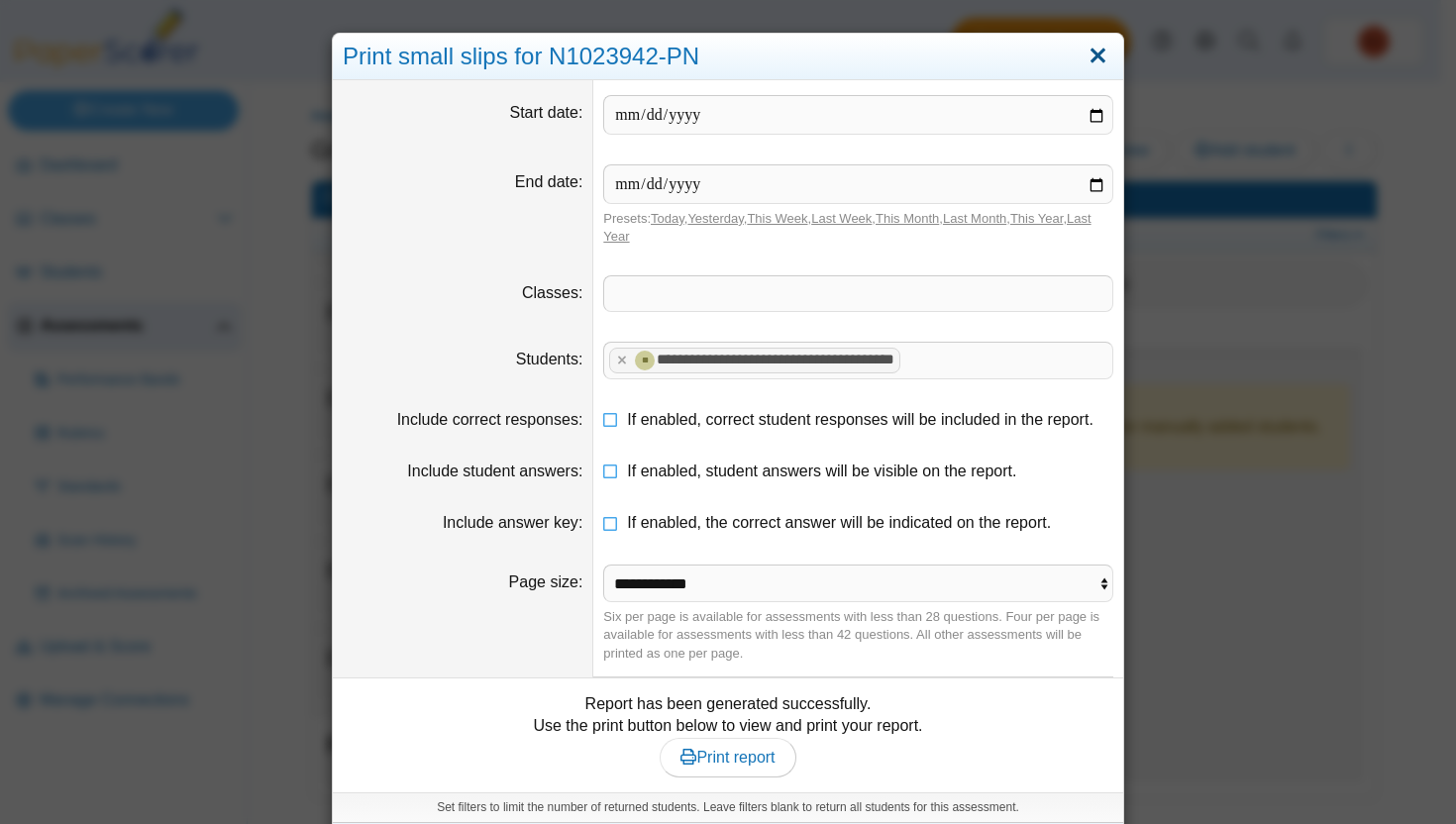 click at bounding box center (1097, 56) 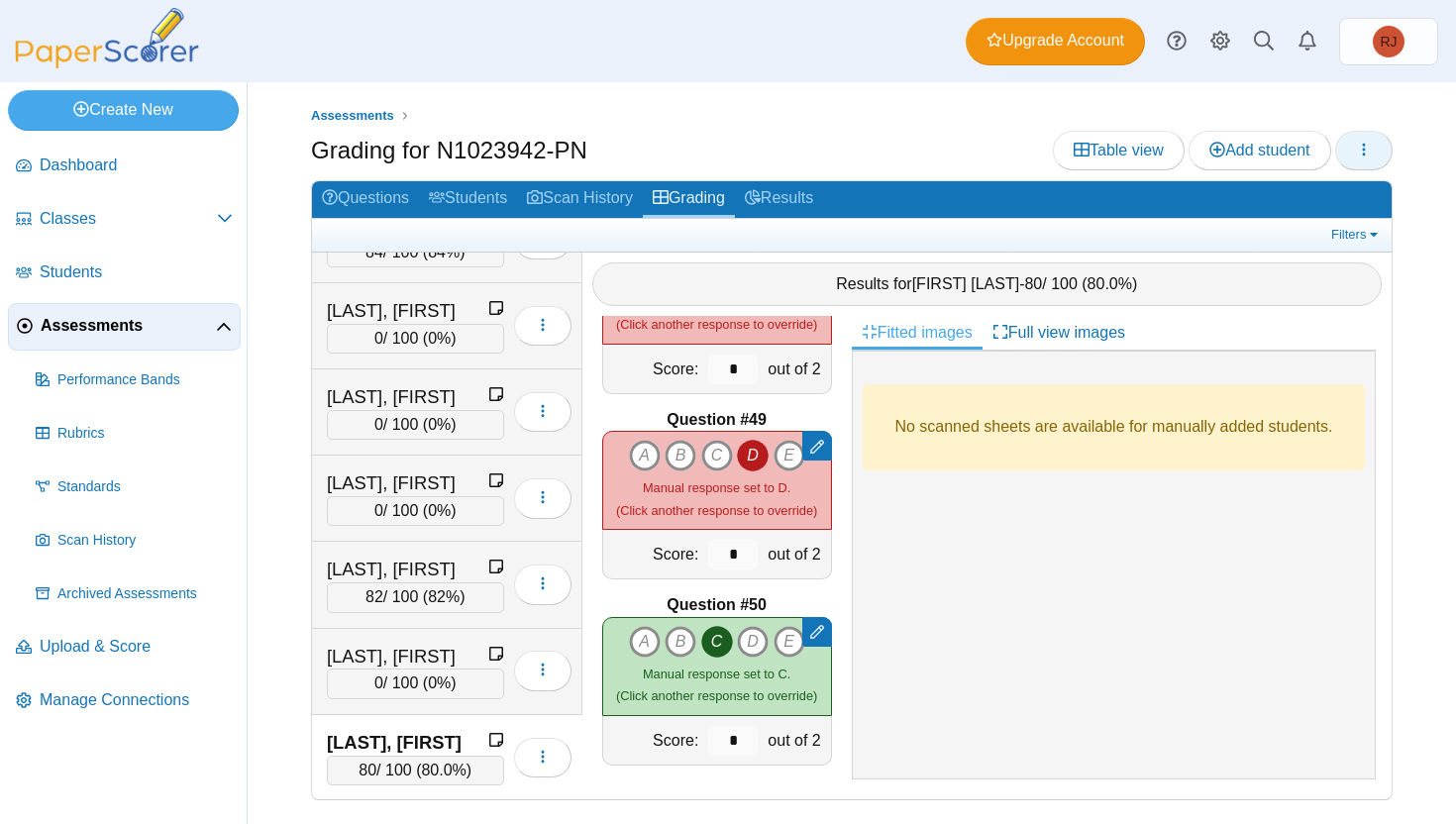 click at bounding box center (1364, 151) 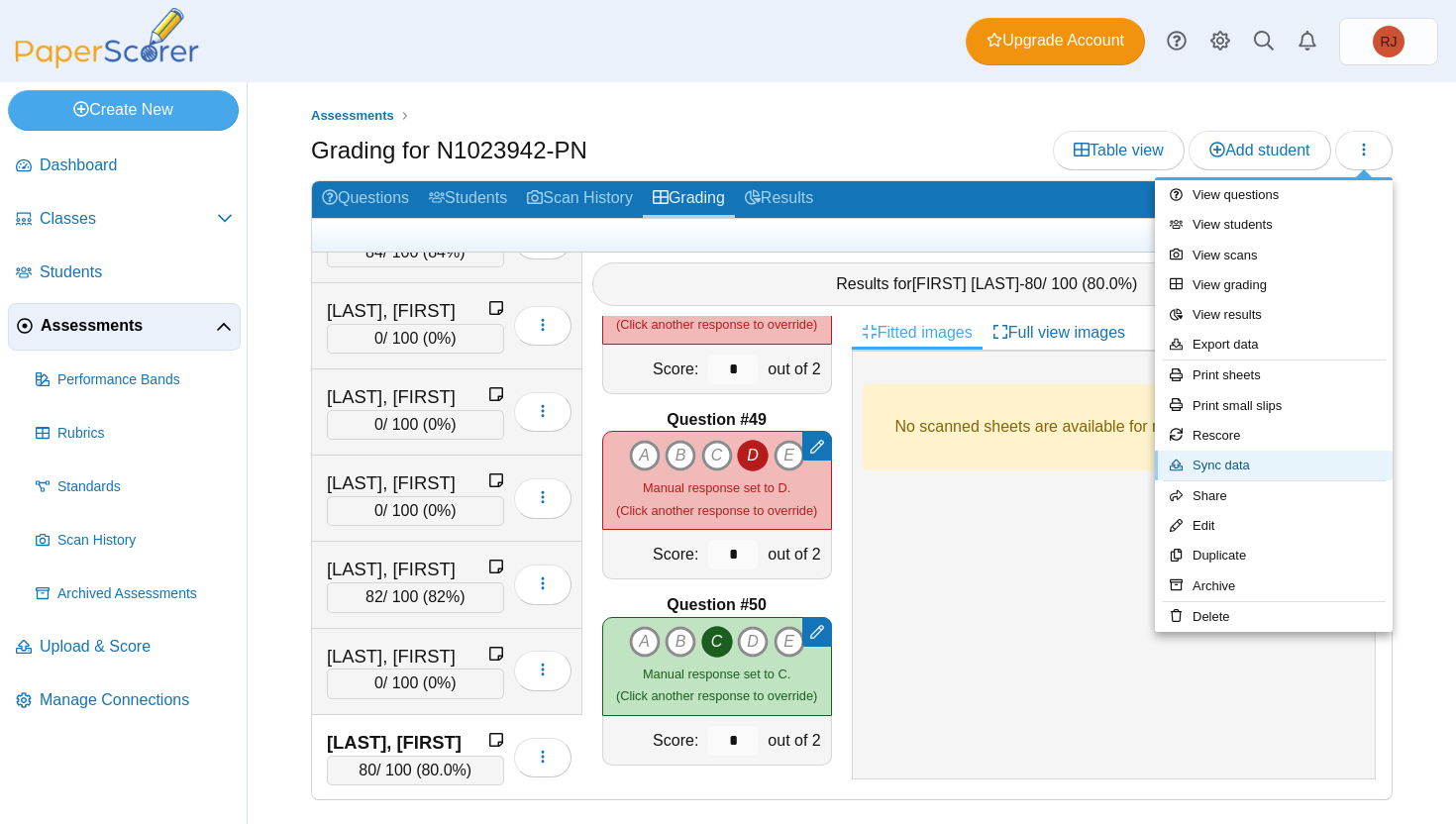click on "Sync data" at bounding box center (1274, 465) 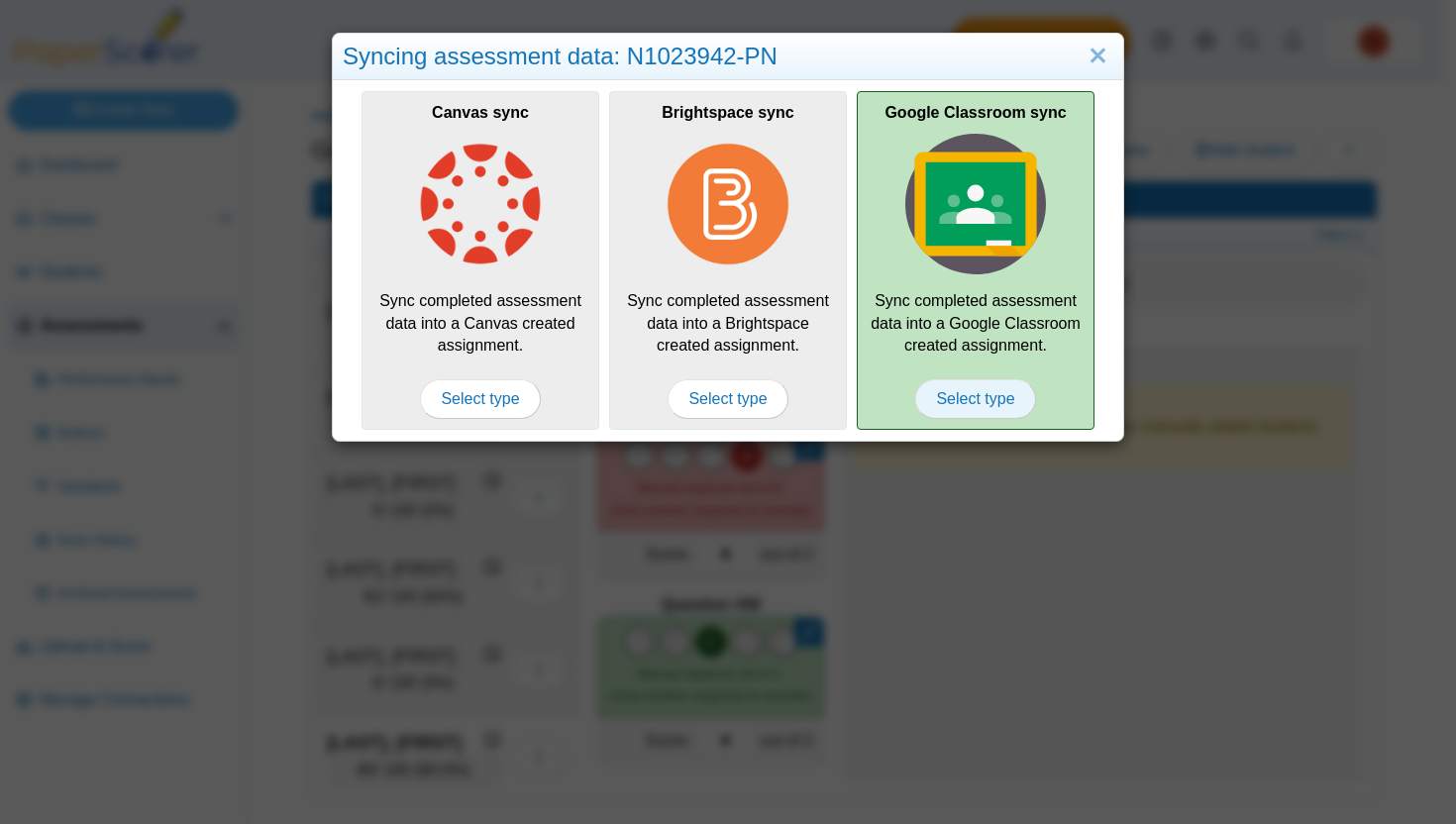 click on "Select type" at bounding box center [975, 399] 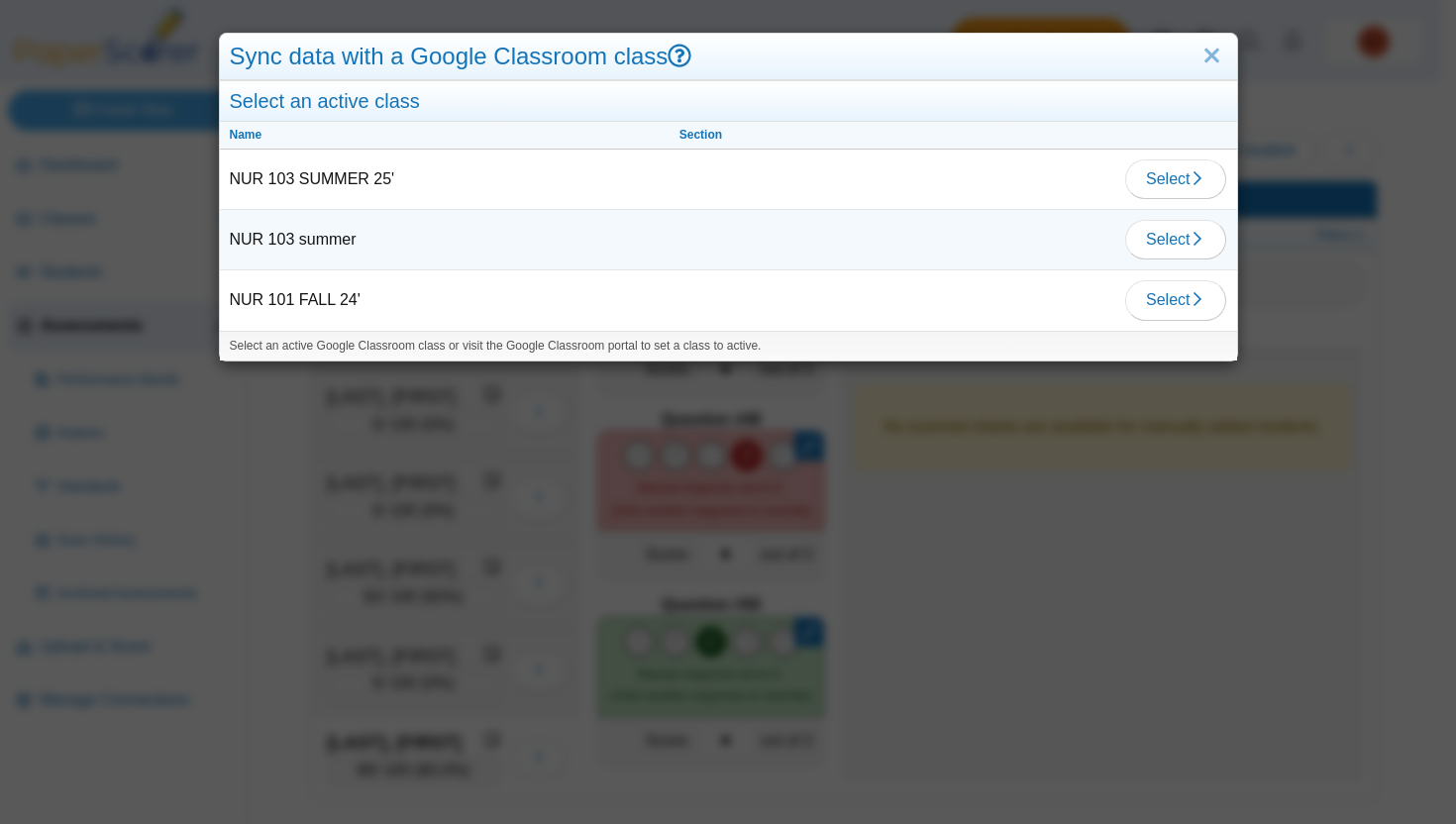 click on "NUR 103 summer" at bounding box center [445, 179] 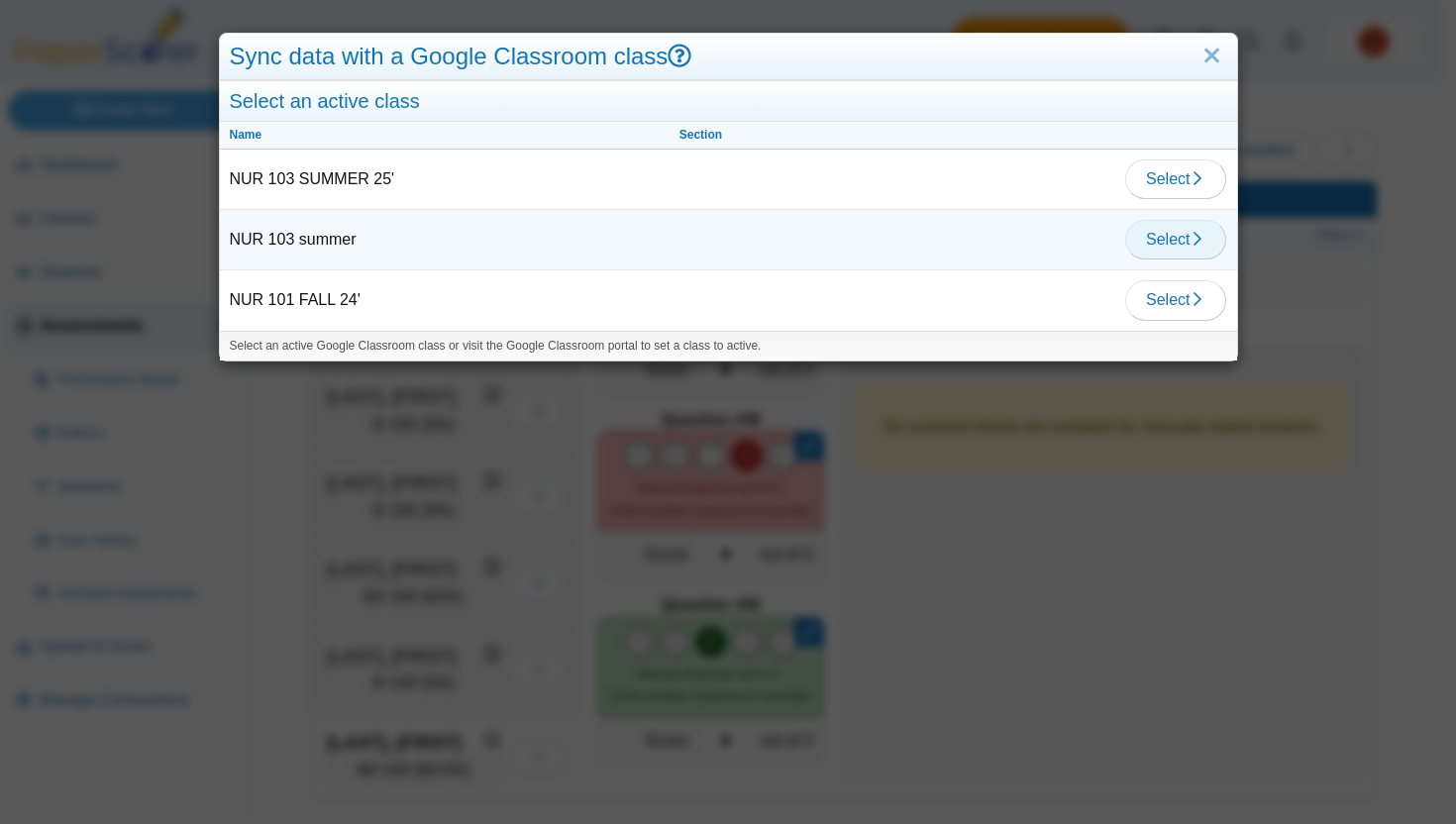 click on "Select" at bounding box center (1176, 179) 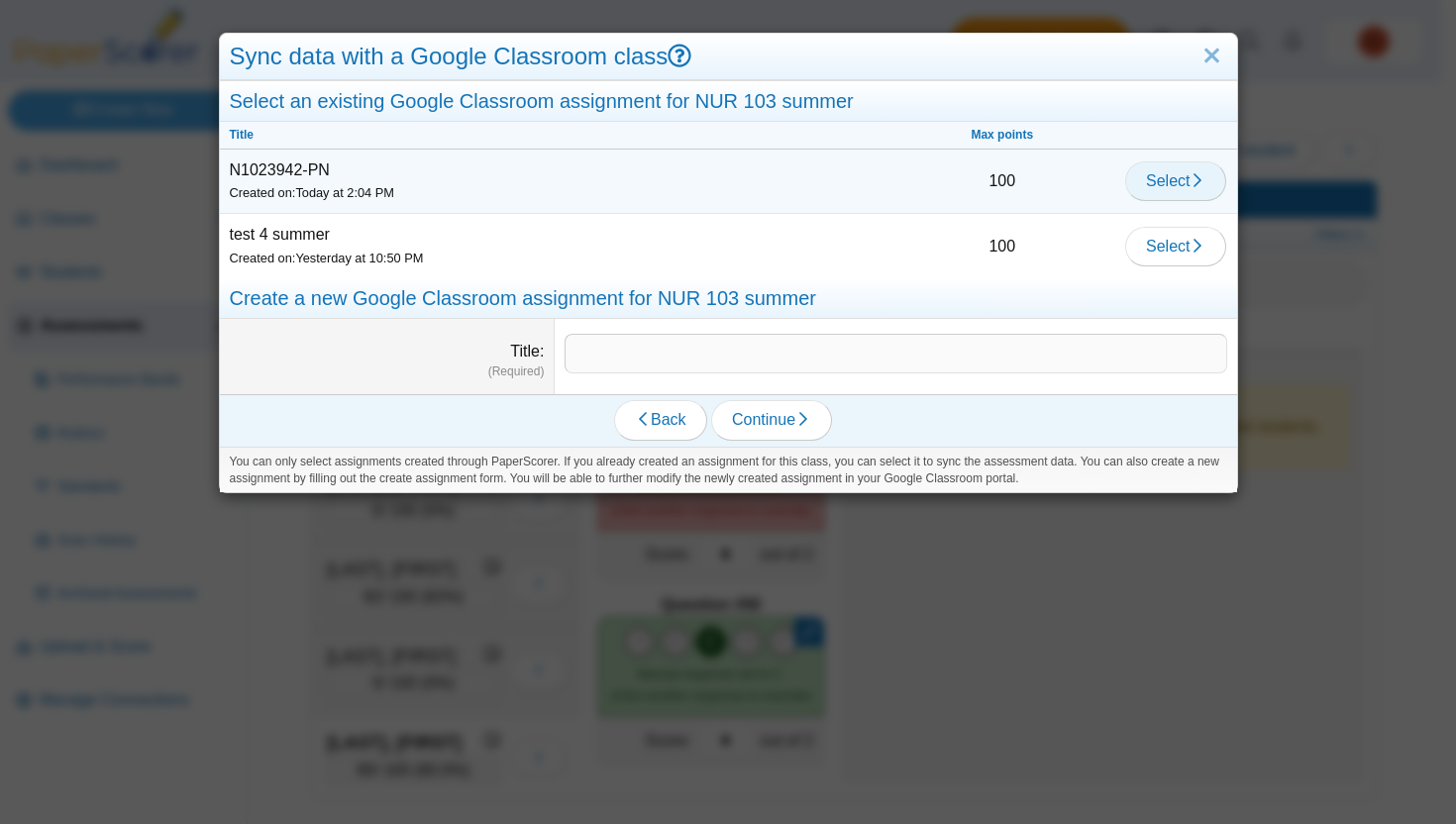 click on "Select" at bounding box center (1176, 180) 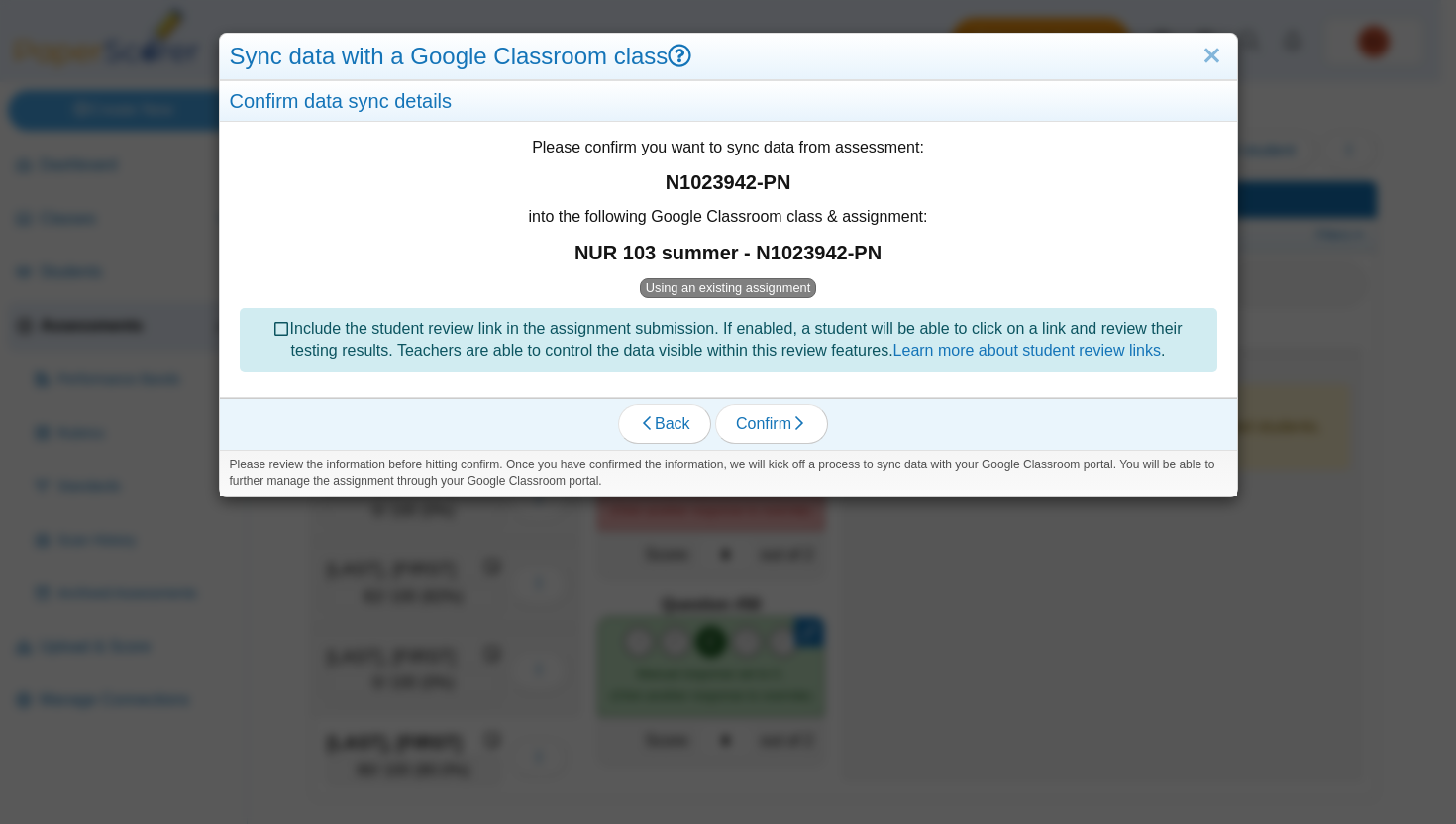 click on "Using an existing assignment" at bounding box center (727, 288) 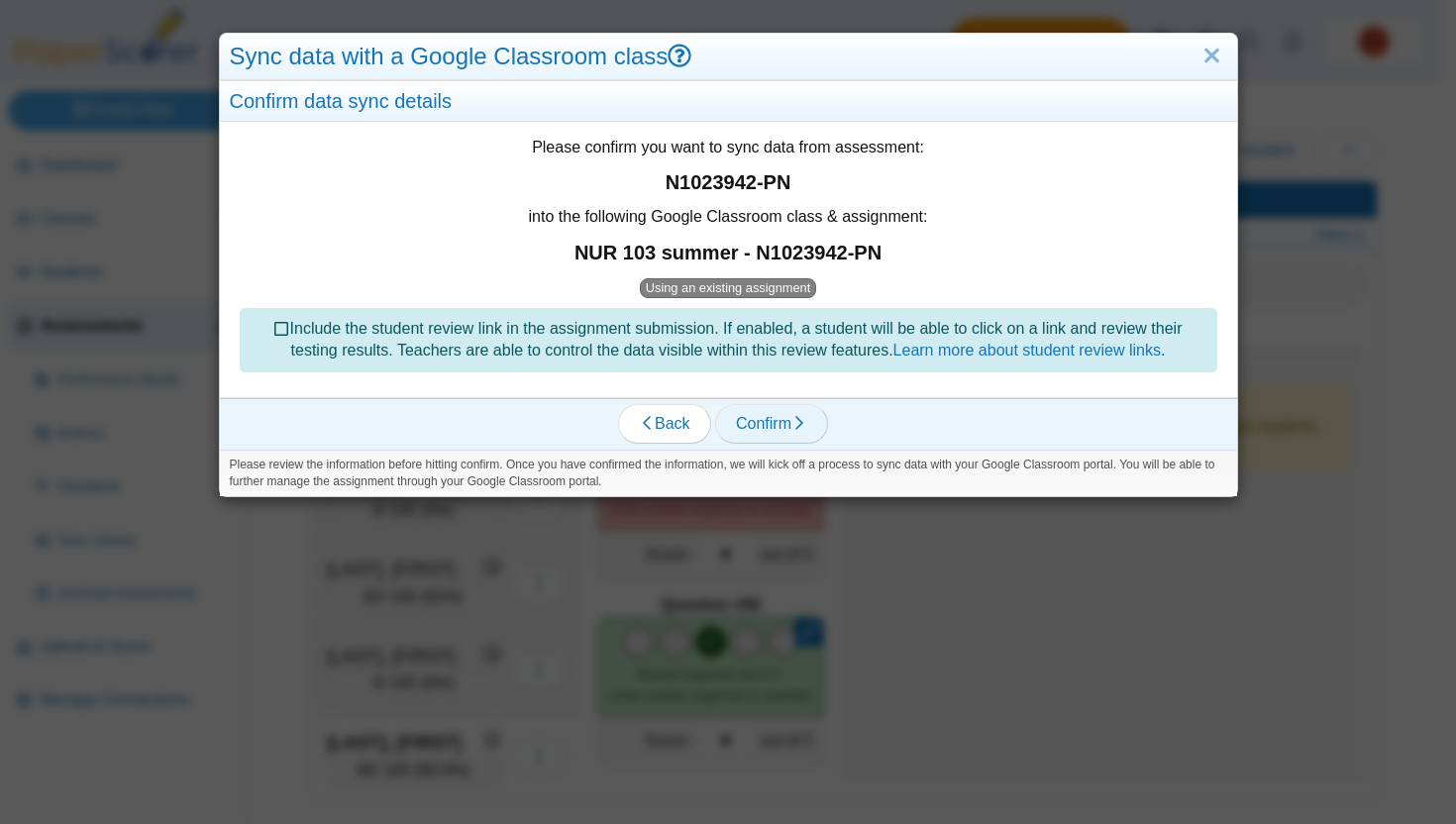 click on "Confirm" at bounding box center [772, 423] 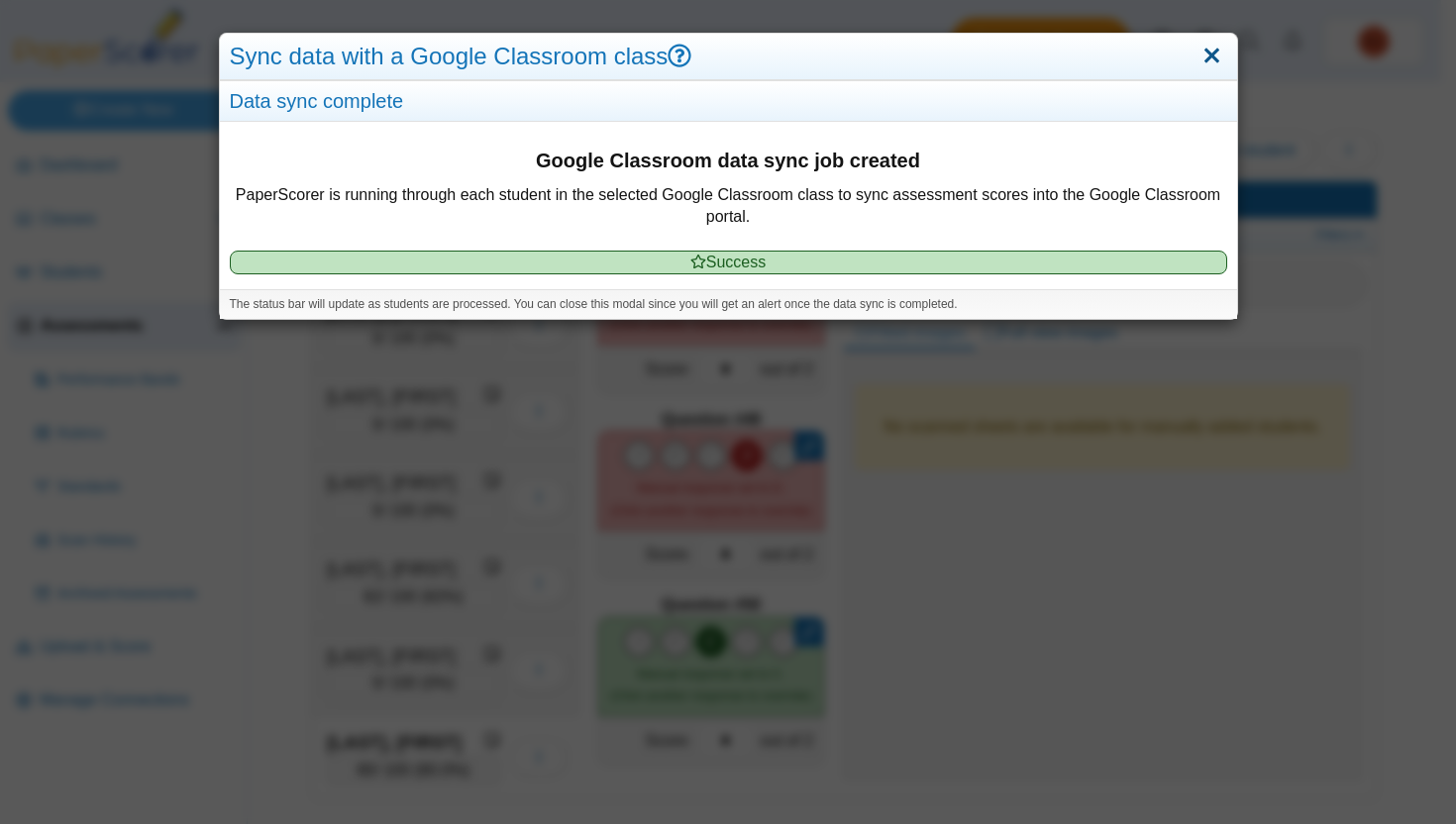 click at bounding box center [1211, 56] 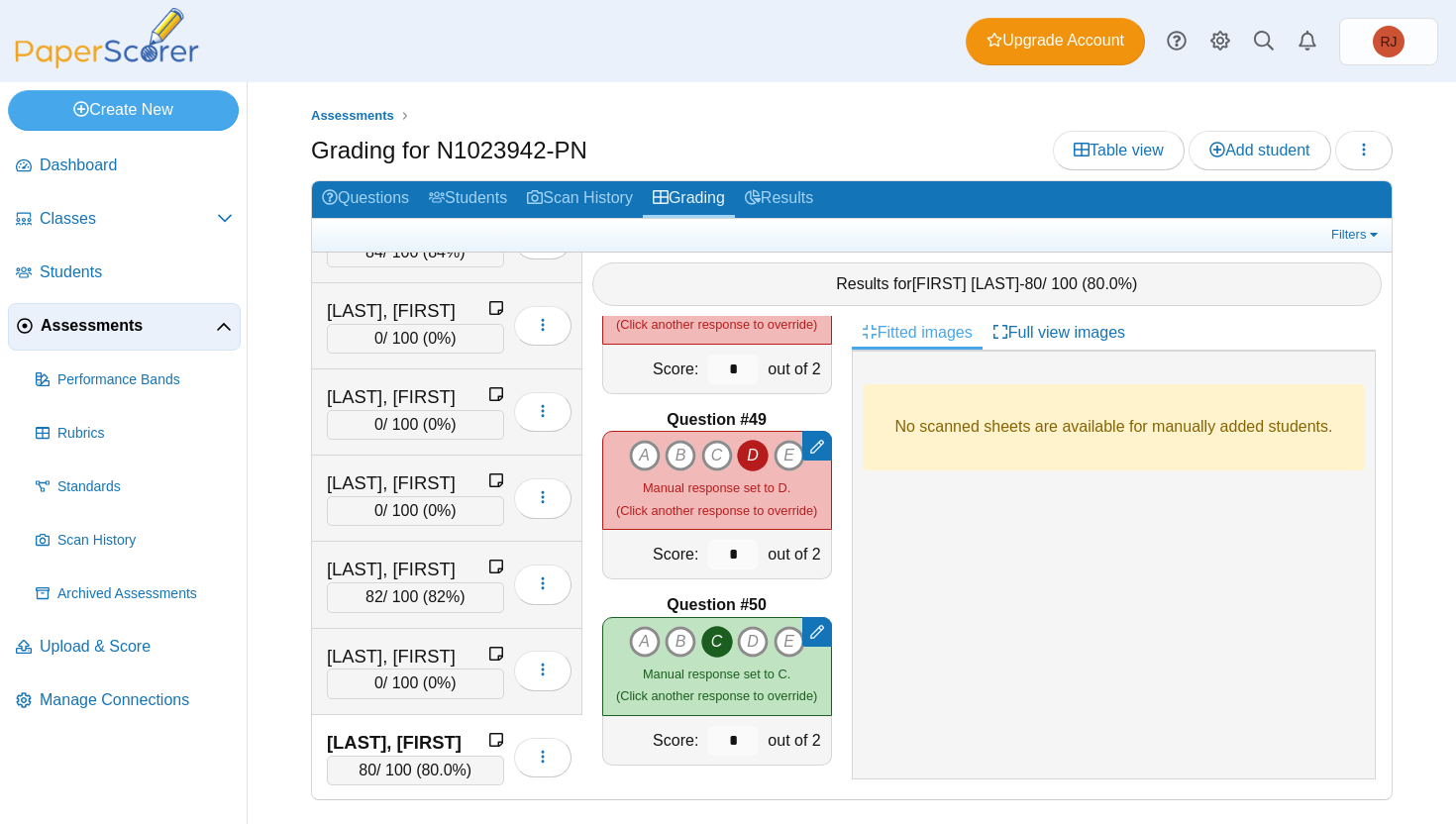 scroll, scrollTop: 0, scrollLeft: 0, axis: both 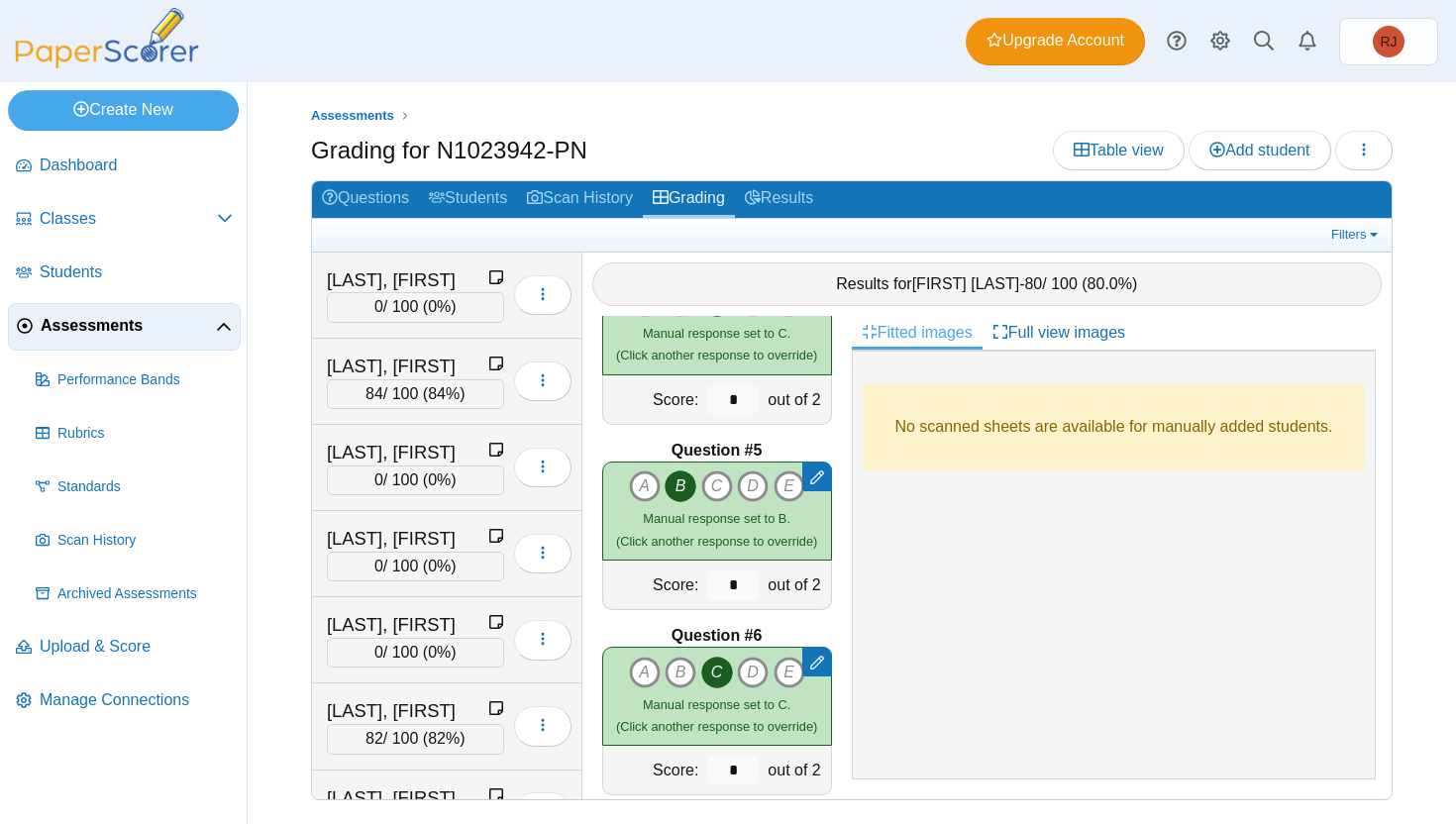 click on "Grading for N1023942-PN
Table view
Add student" at bounding box center (852, 153) 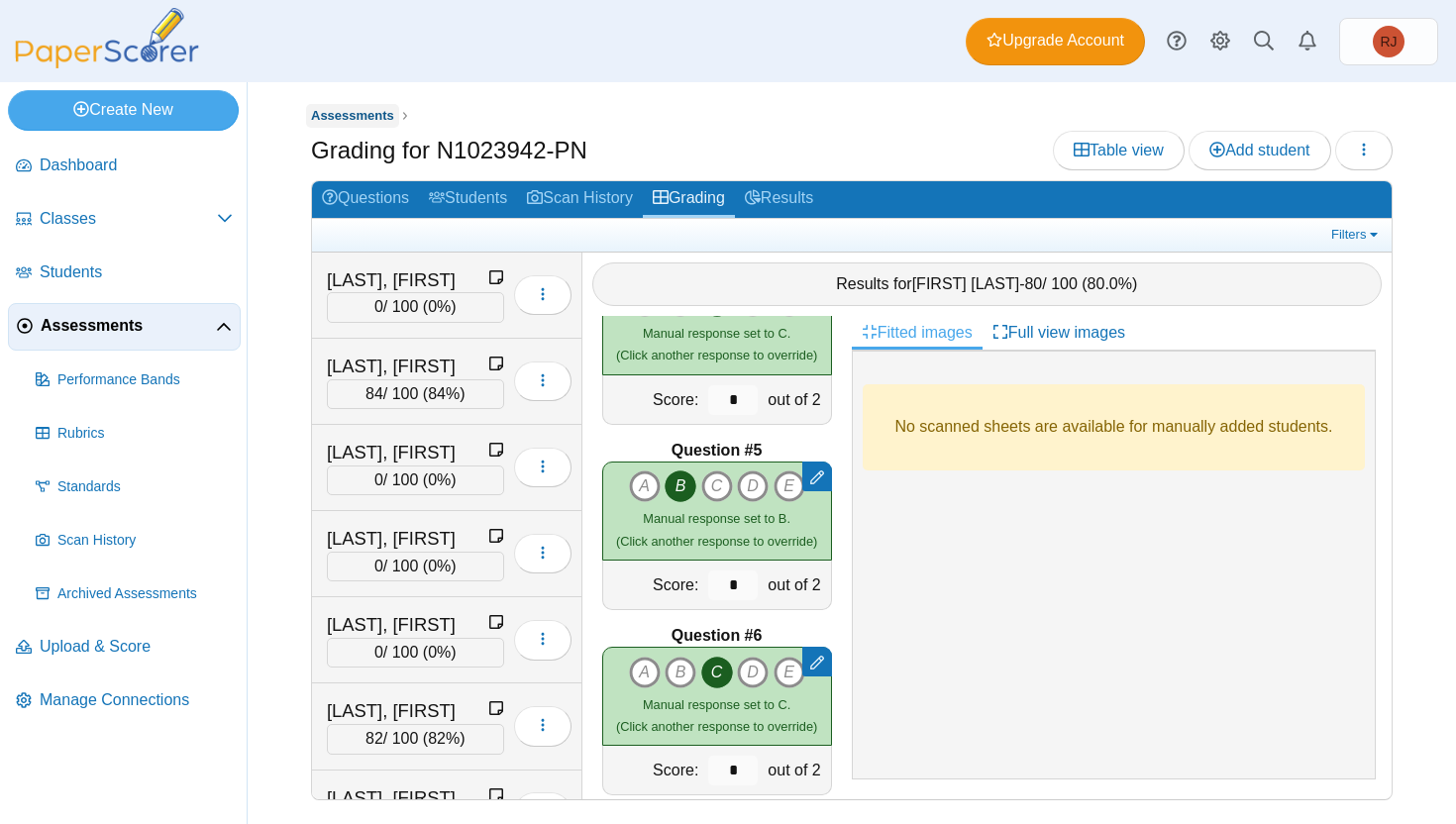 click on "Assessments" at bounding box center (353, 116) 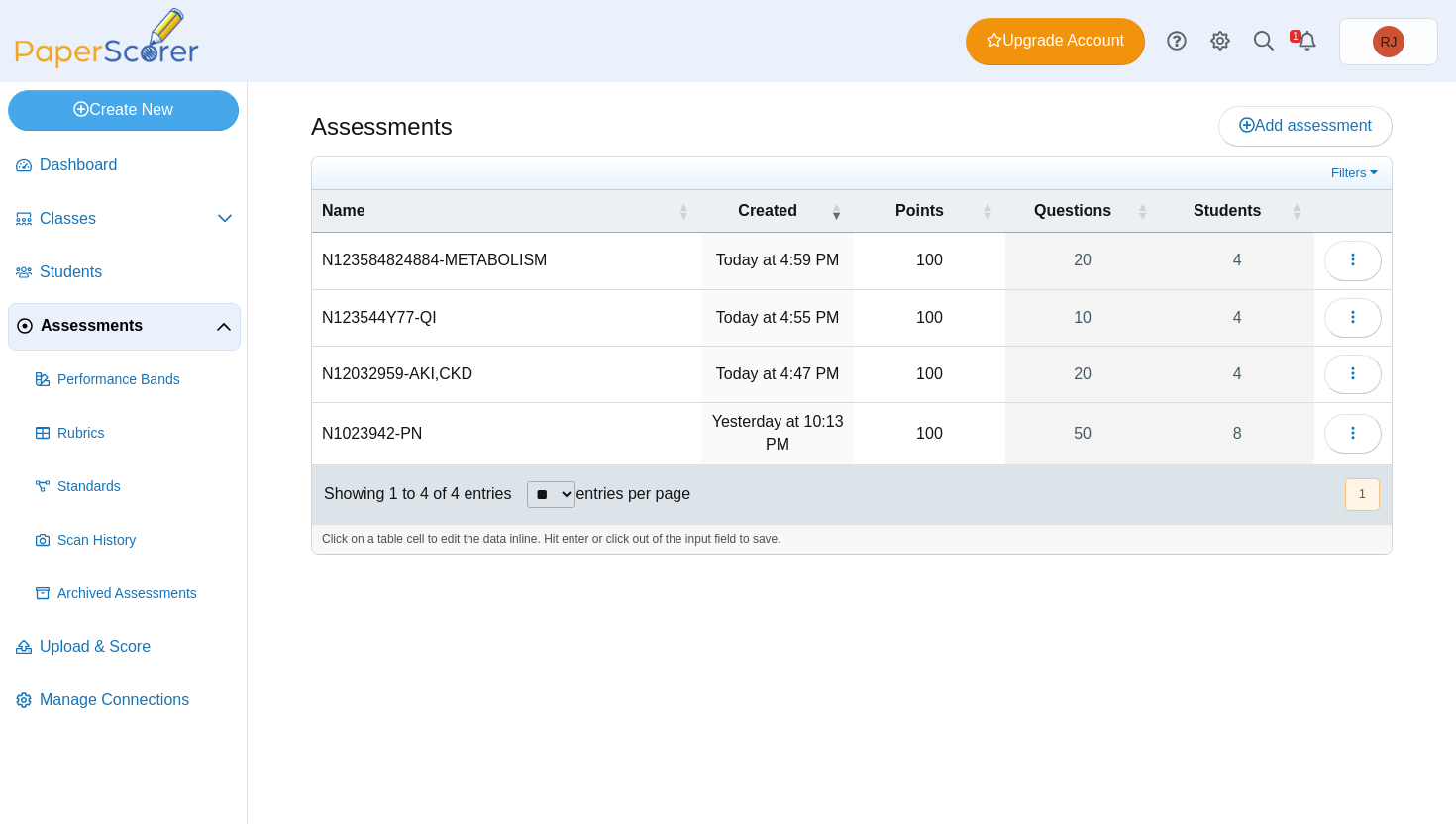 scroll, scrollTop: 0, scrollLeft: 0, axis: both 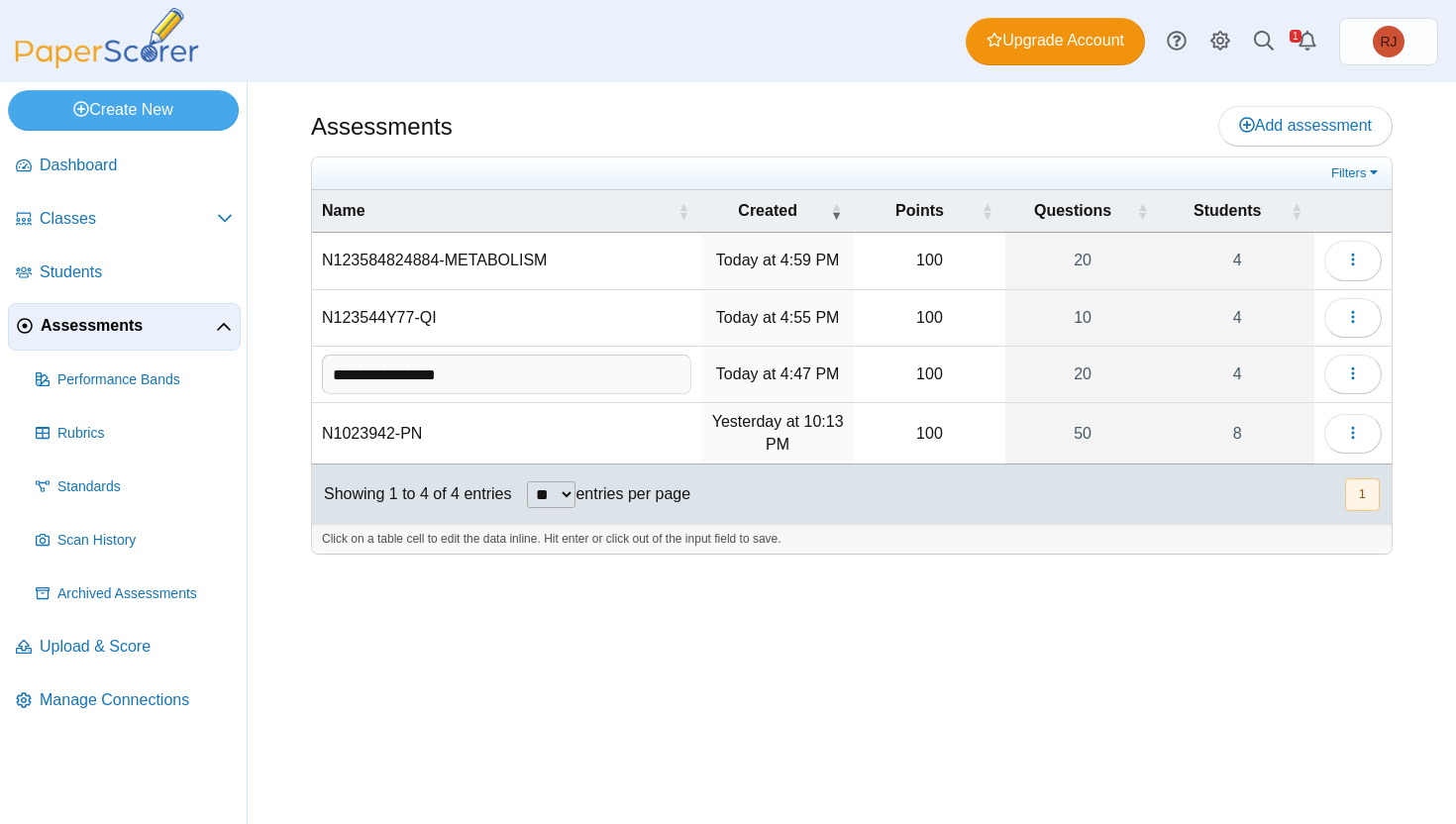 click on "Today at 4:55 PM" at bounding box center (778, 318) 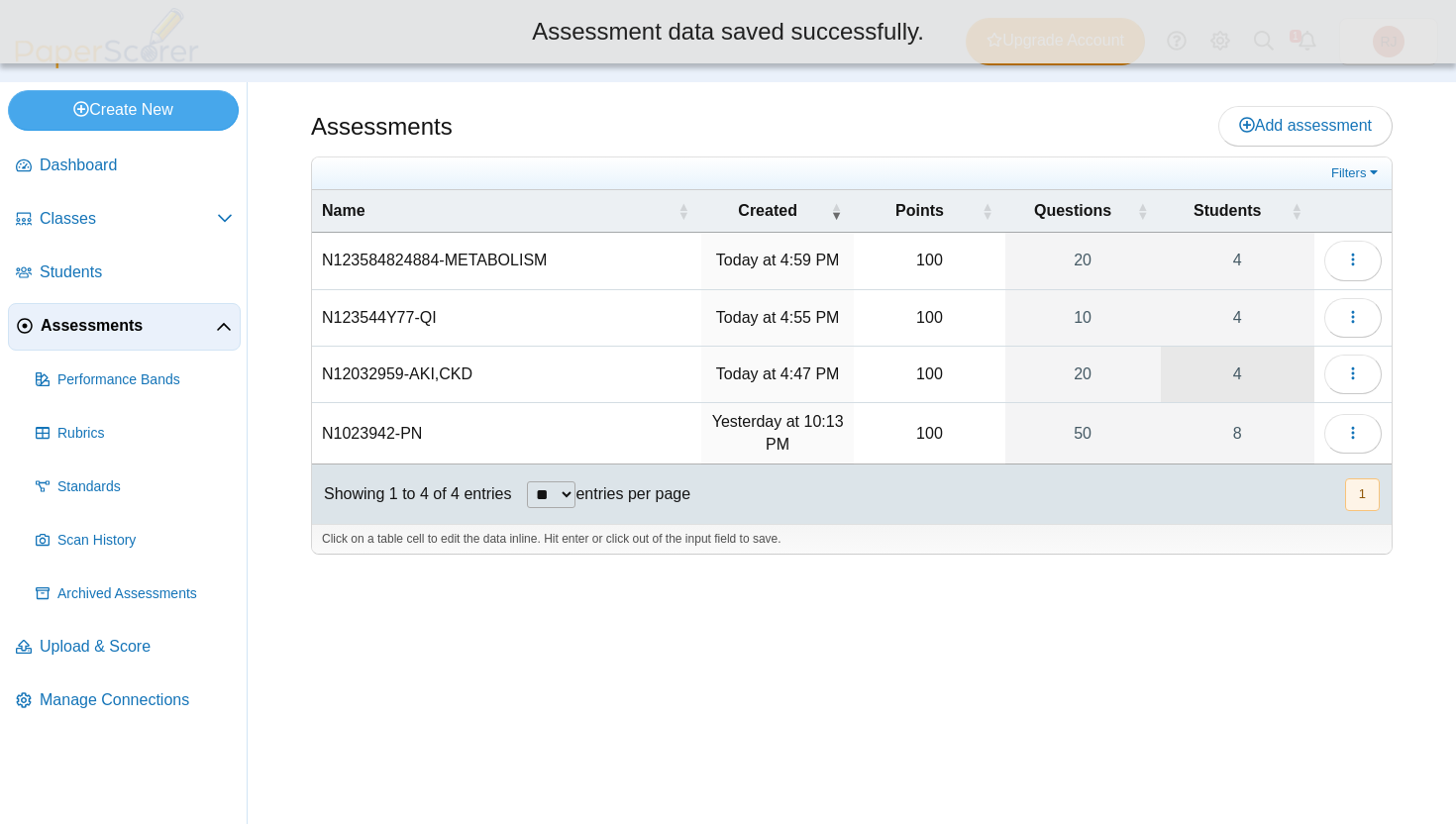 click on "4" at bounding box center (1237, 374) 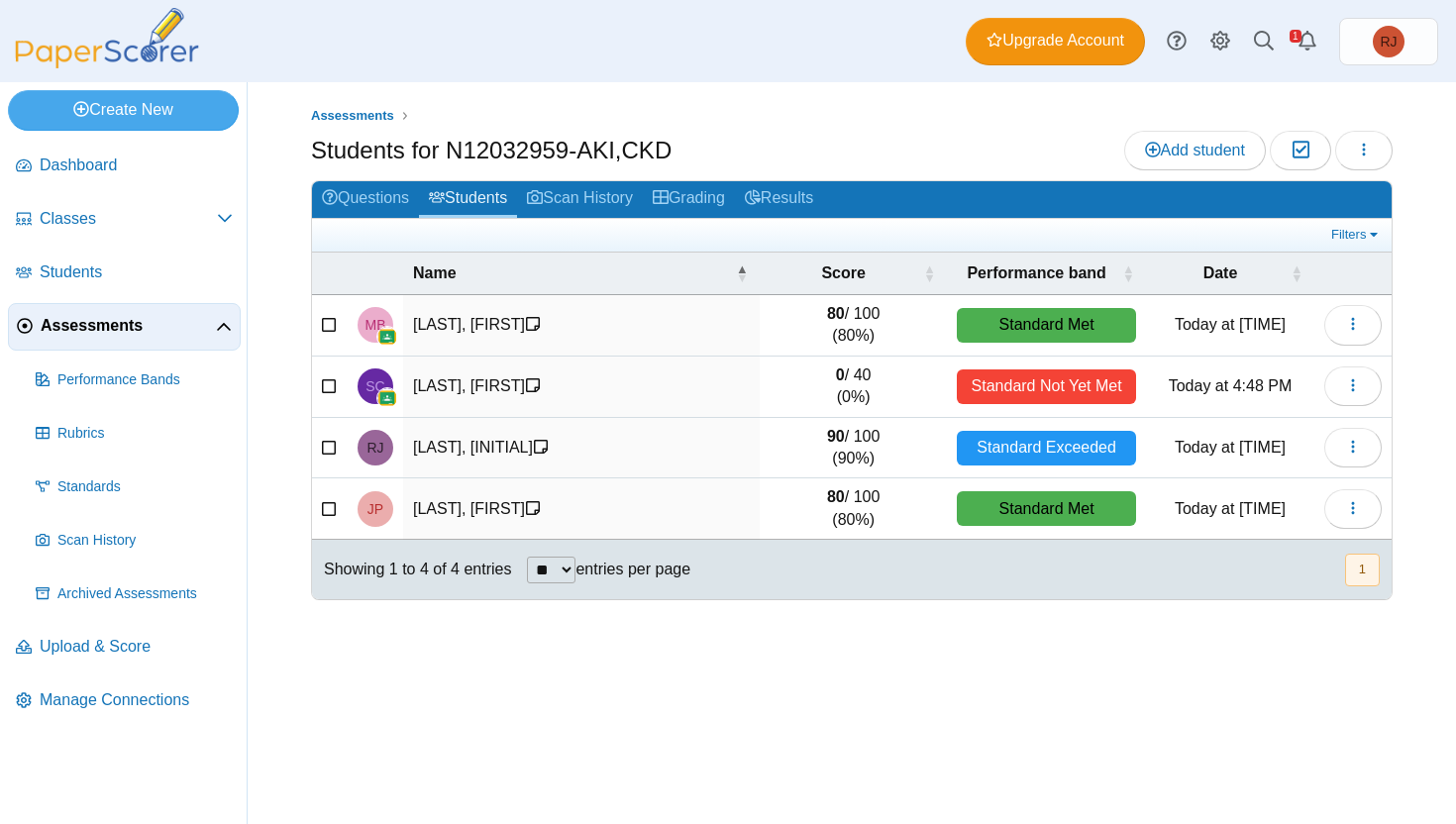 scroll, scrollTop: 0, scrollLeft: 0, axis: both 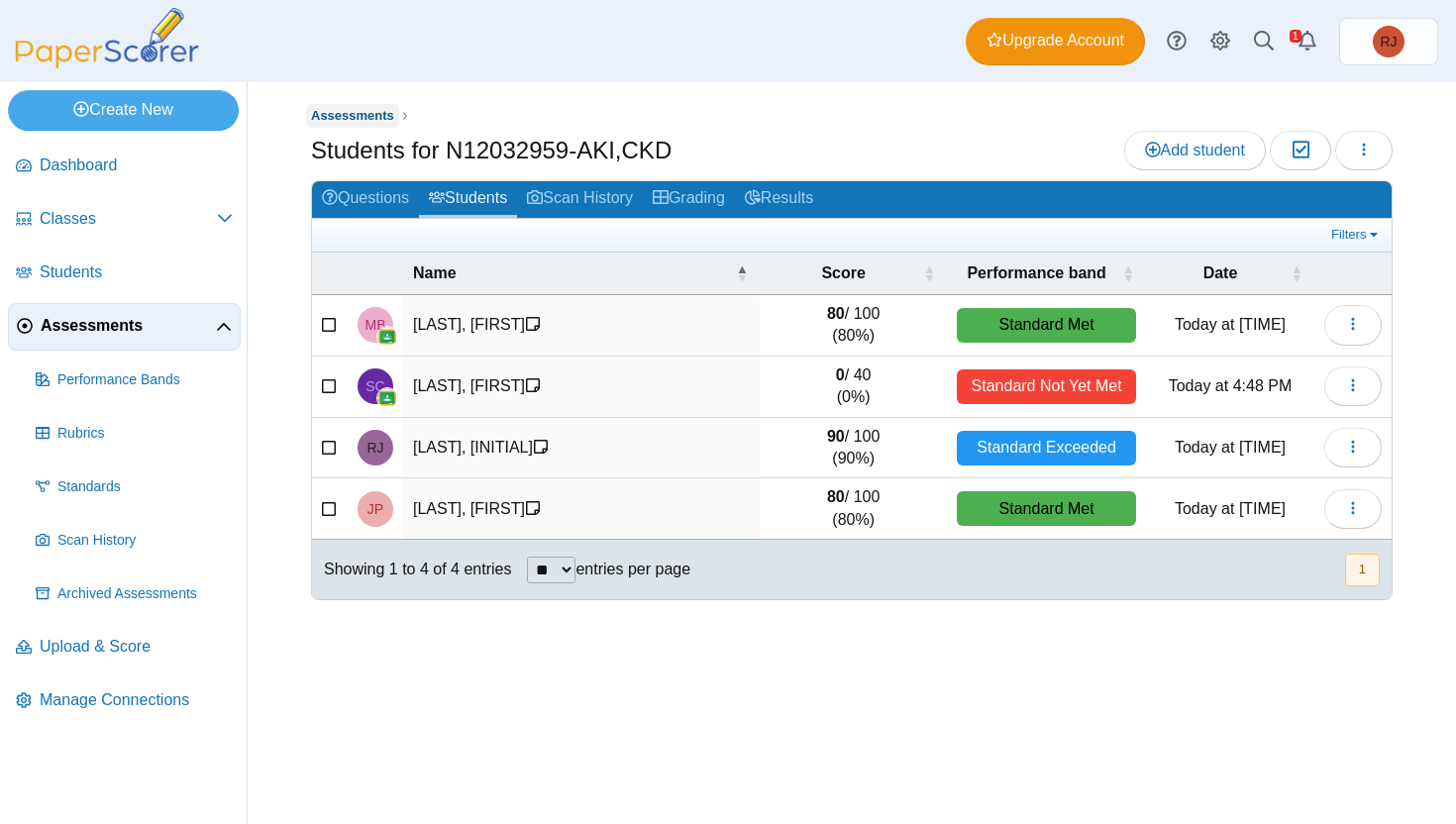 click on "Assessments" at bounding box center (353, 115) 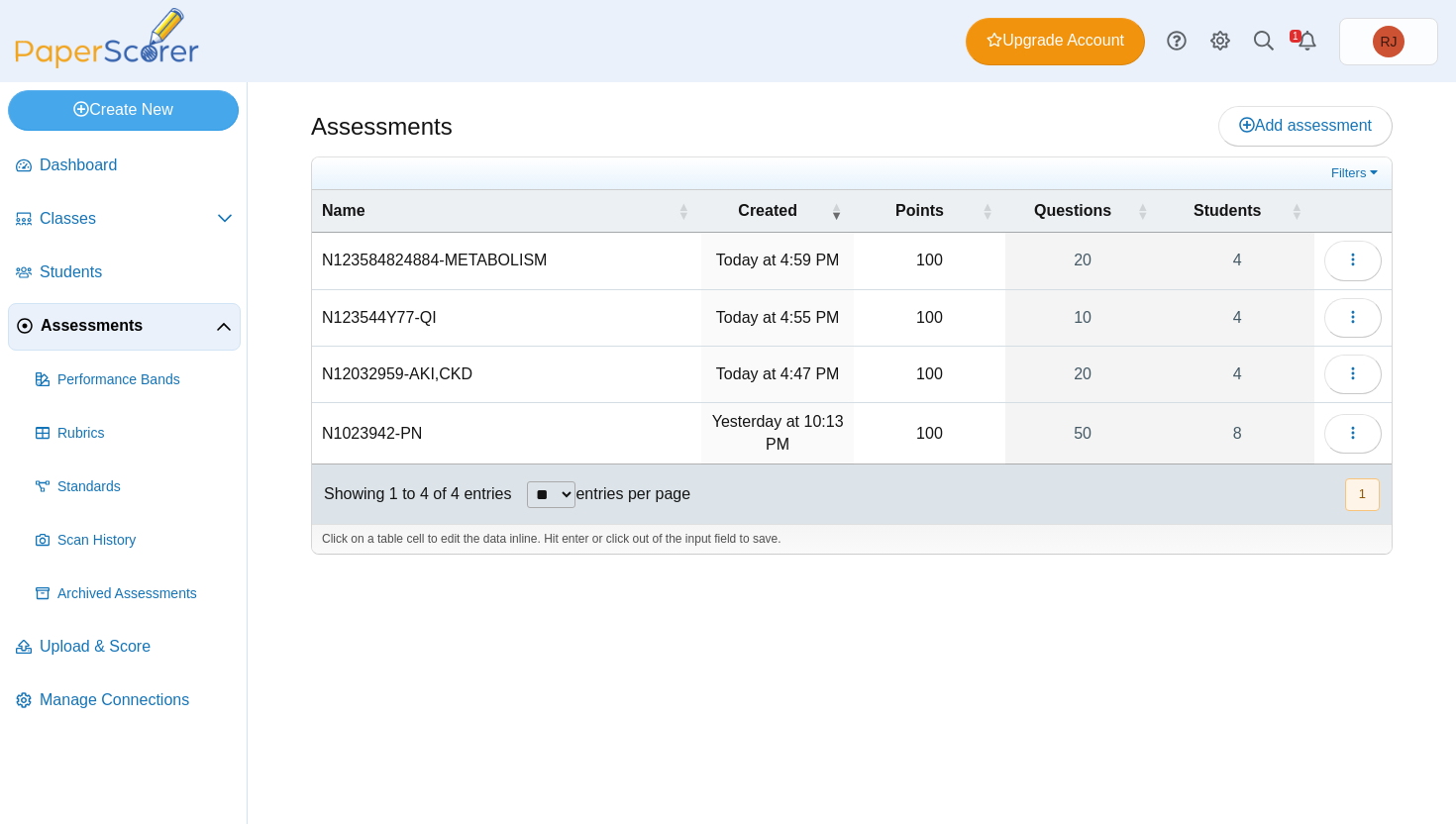 scroll, scrollTop: 0, scrollLeft: 0, axis: both 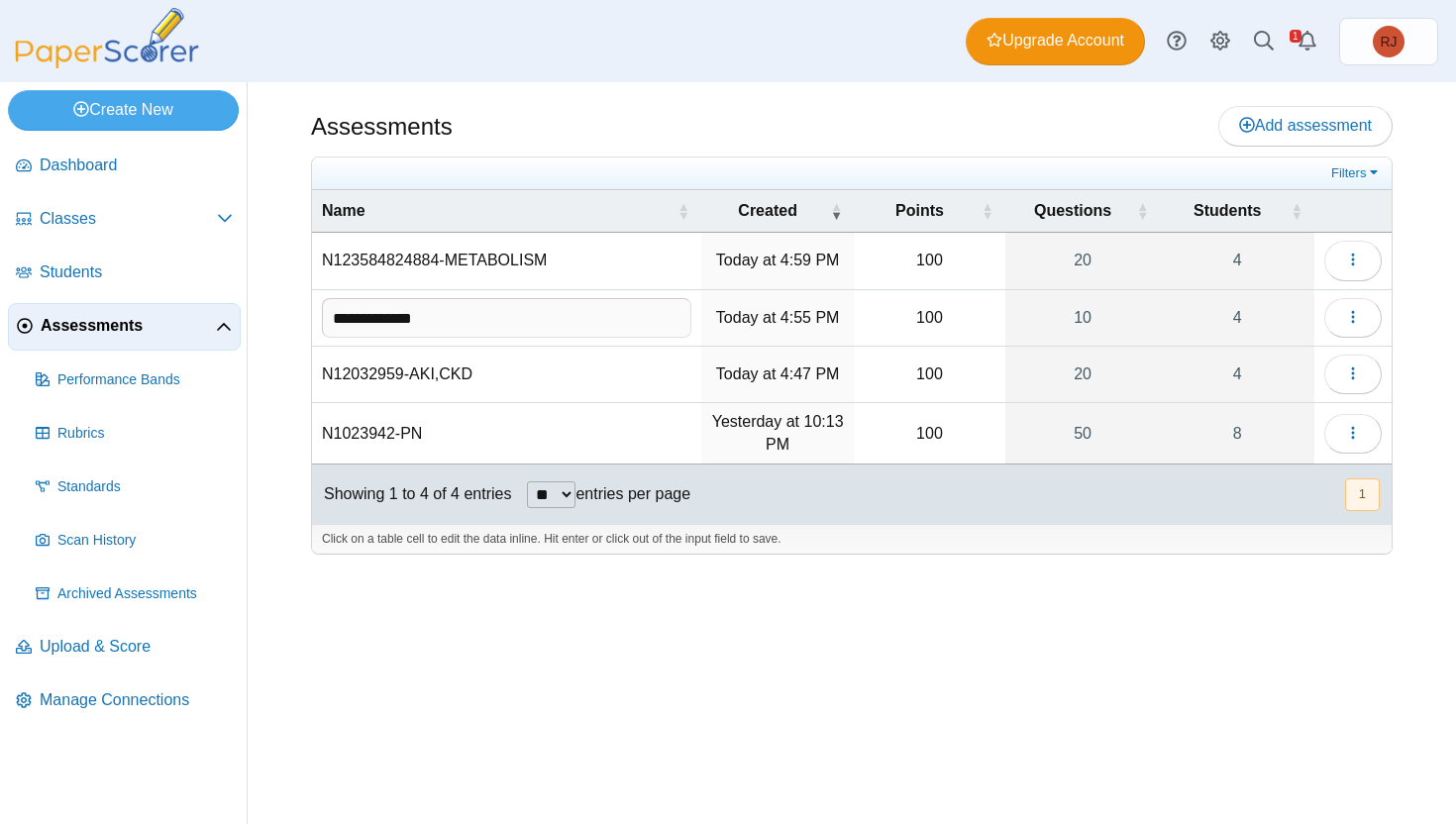click on "Today at 4:55 PM" at bounding box center [778, 318] 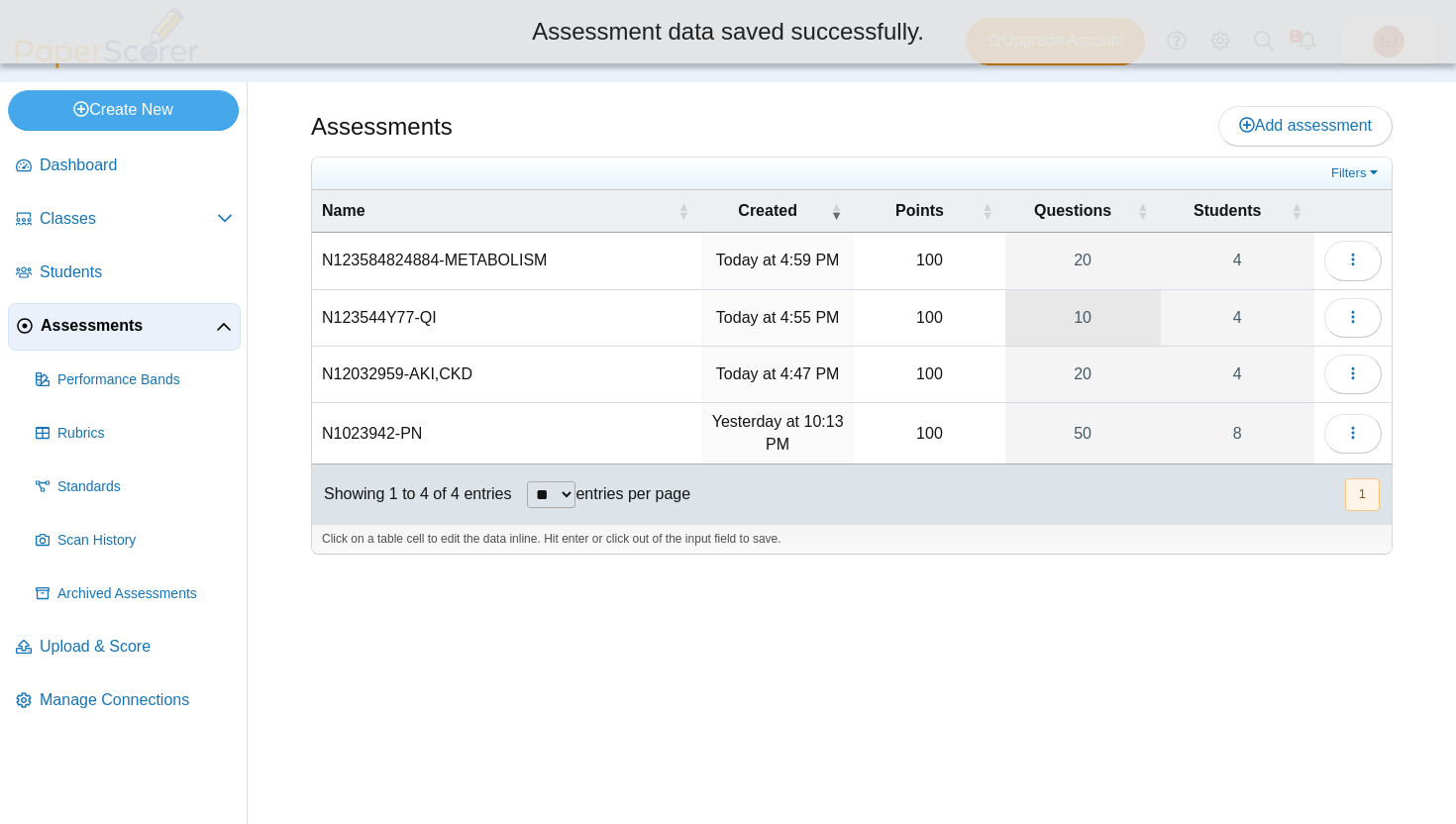 click on "10" at bounding box center [1083, 318] 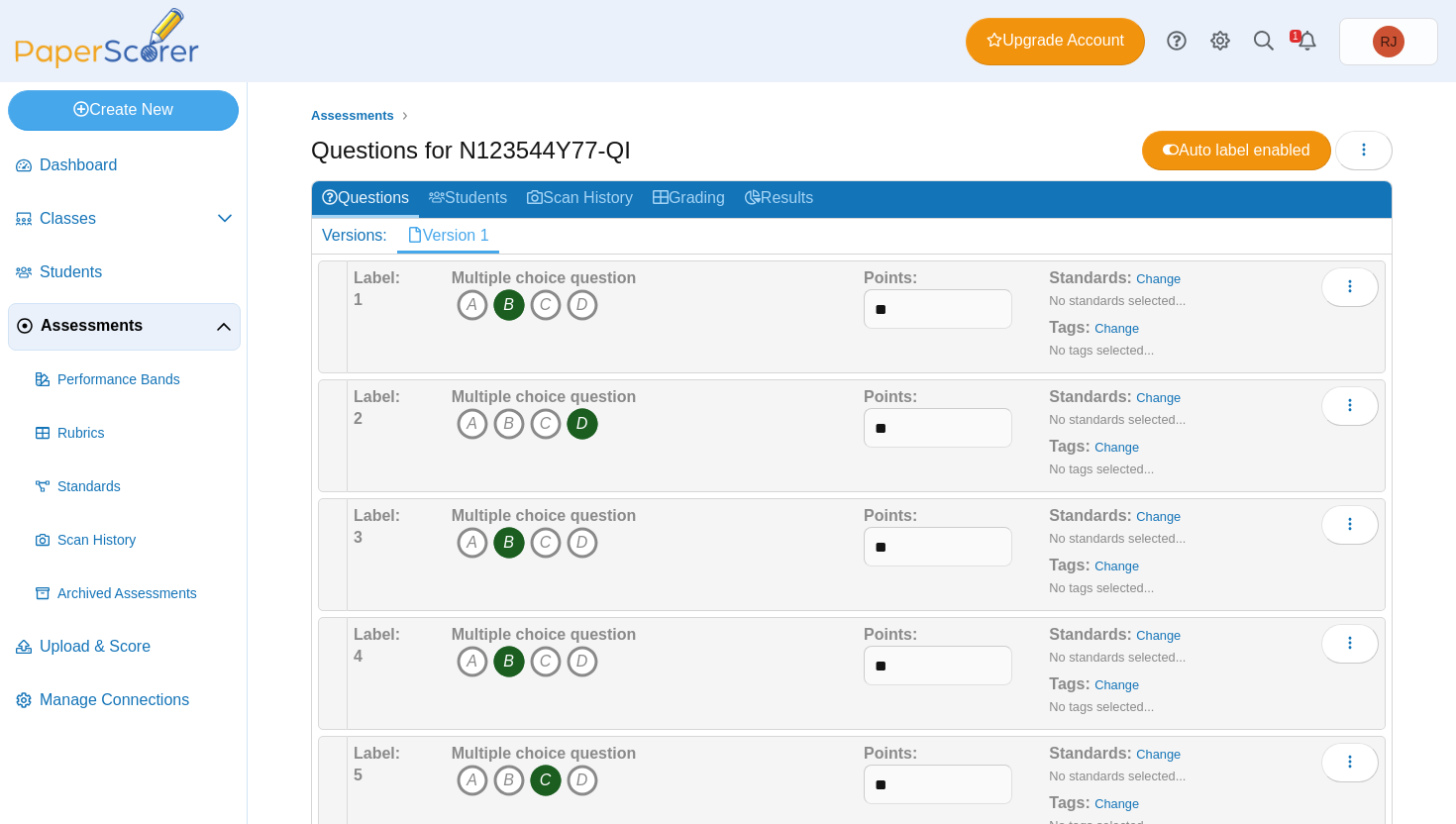 scroll, scrollTop: 0, scrollLeft: 0, axis: both 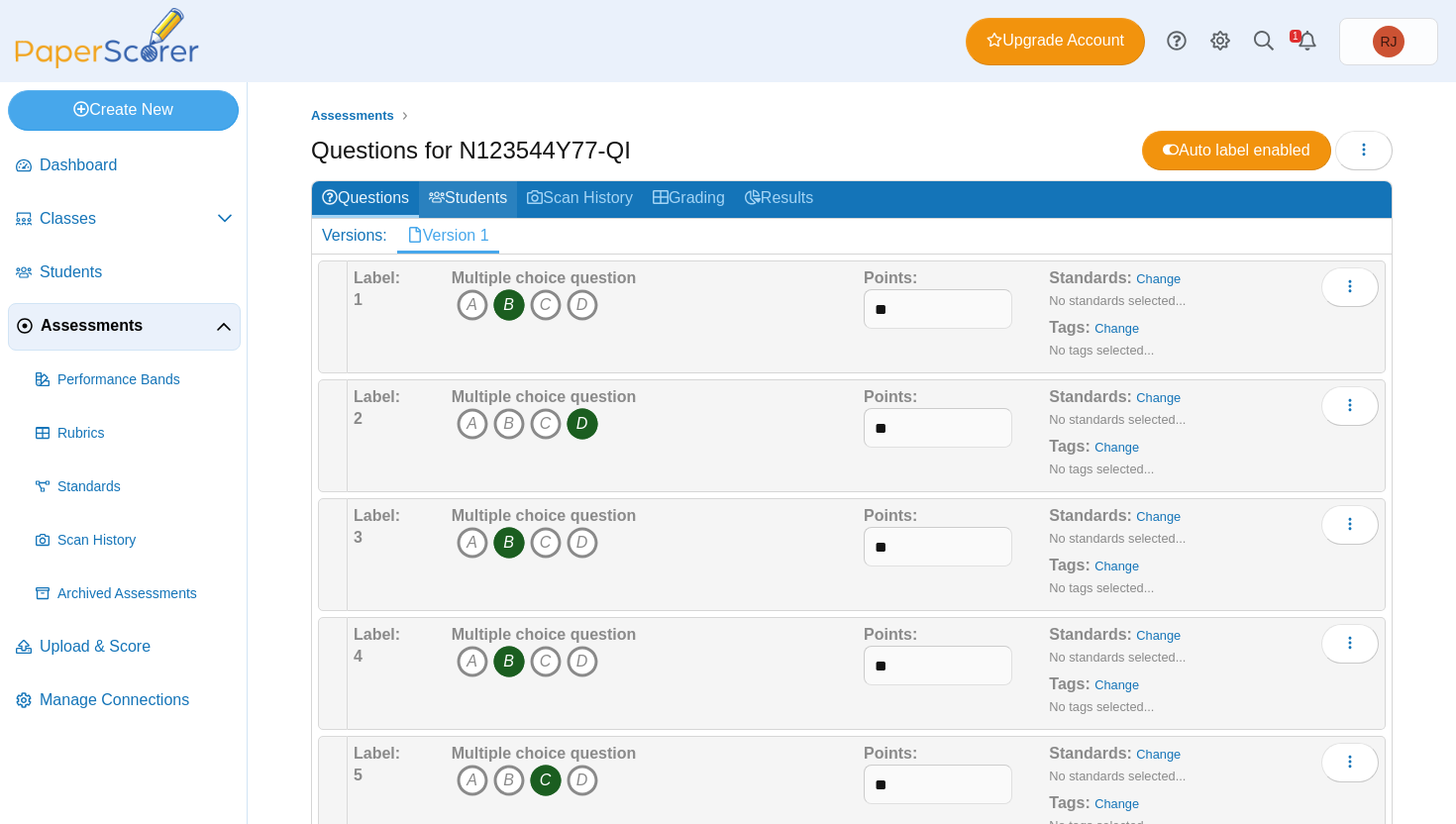 click on "Students" at bounding box center [468, 199] 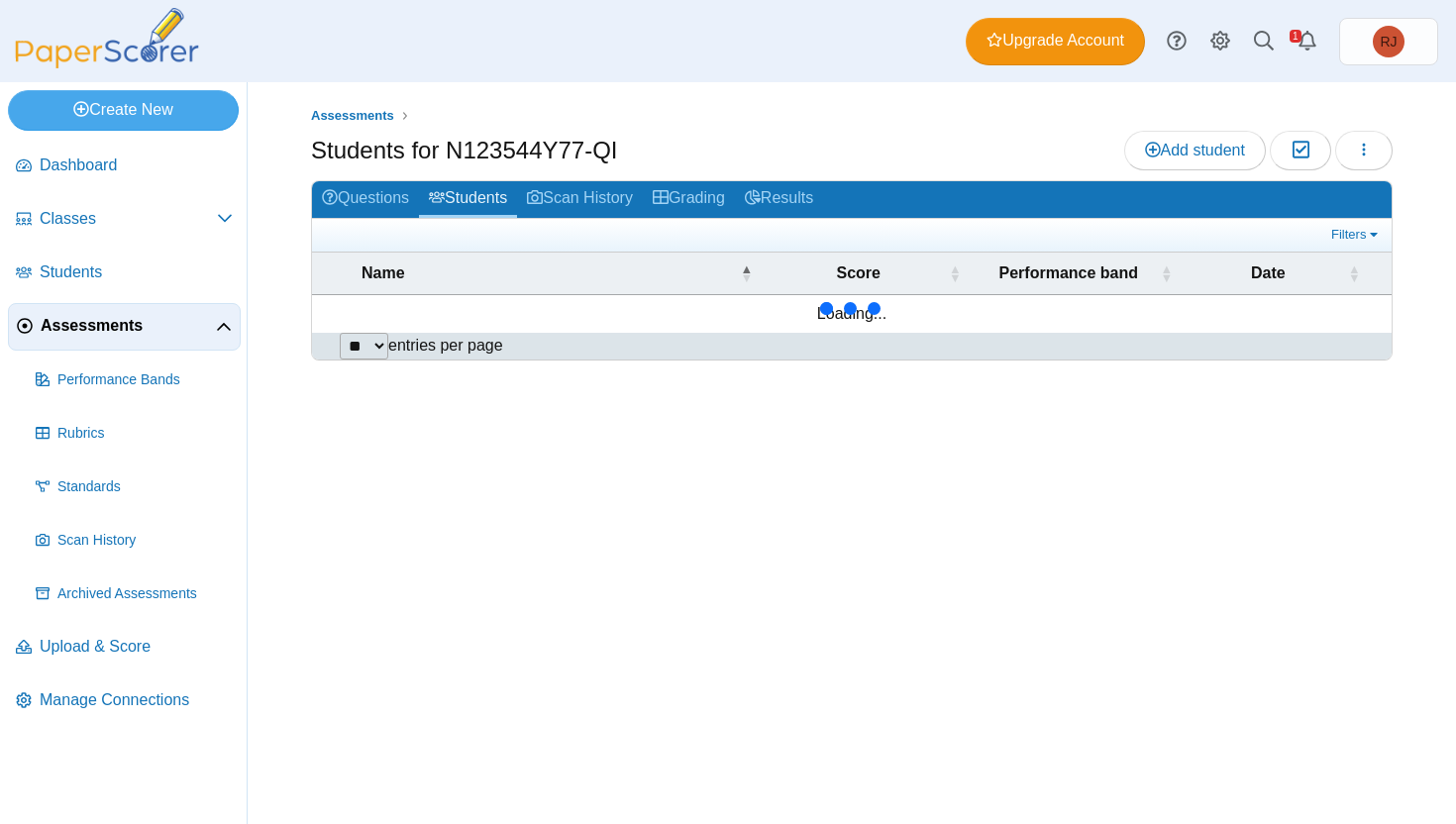 scroll, scrollTop: 0, scrollLeft: 0, axis: both 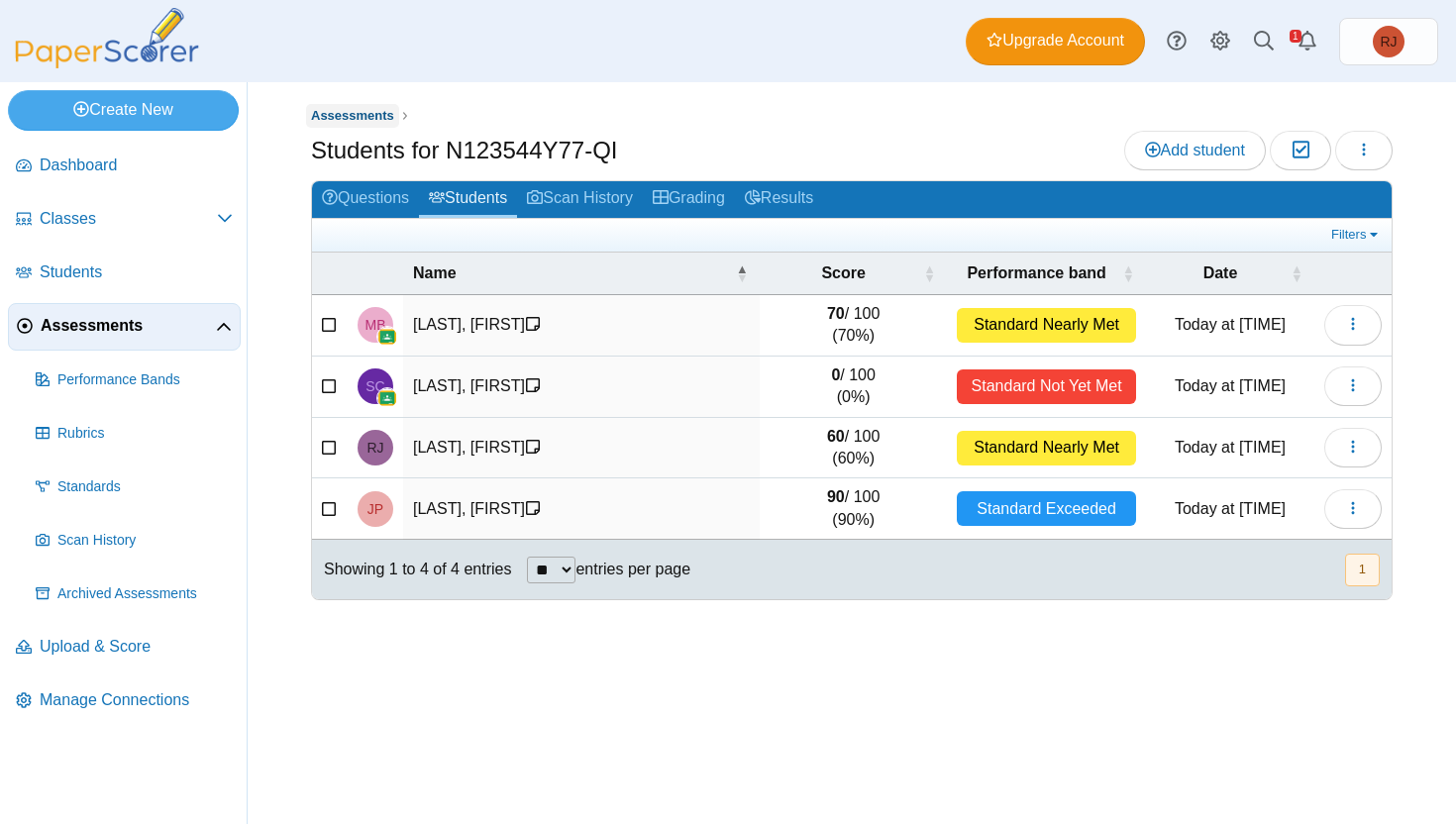 click on "Assessments" at bounding box center (353, 115) 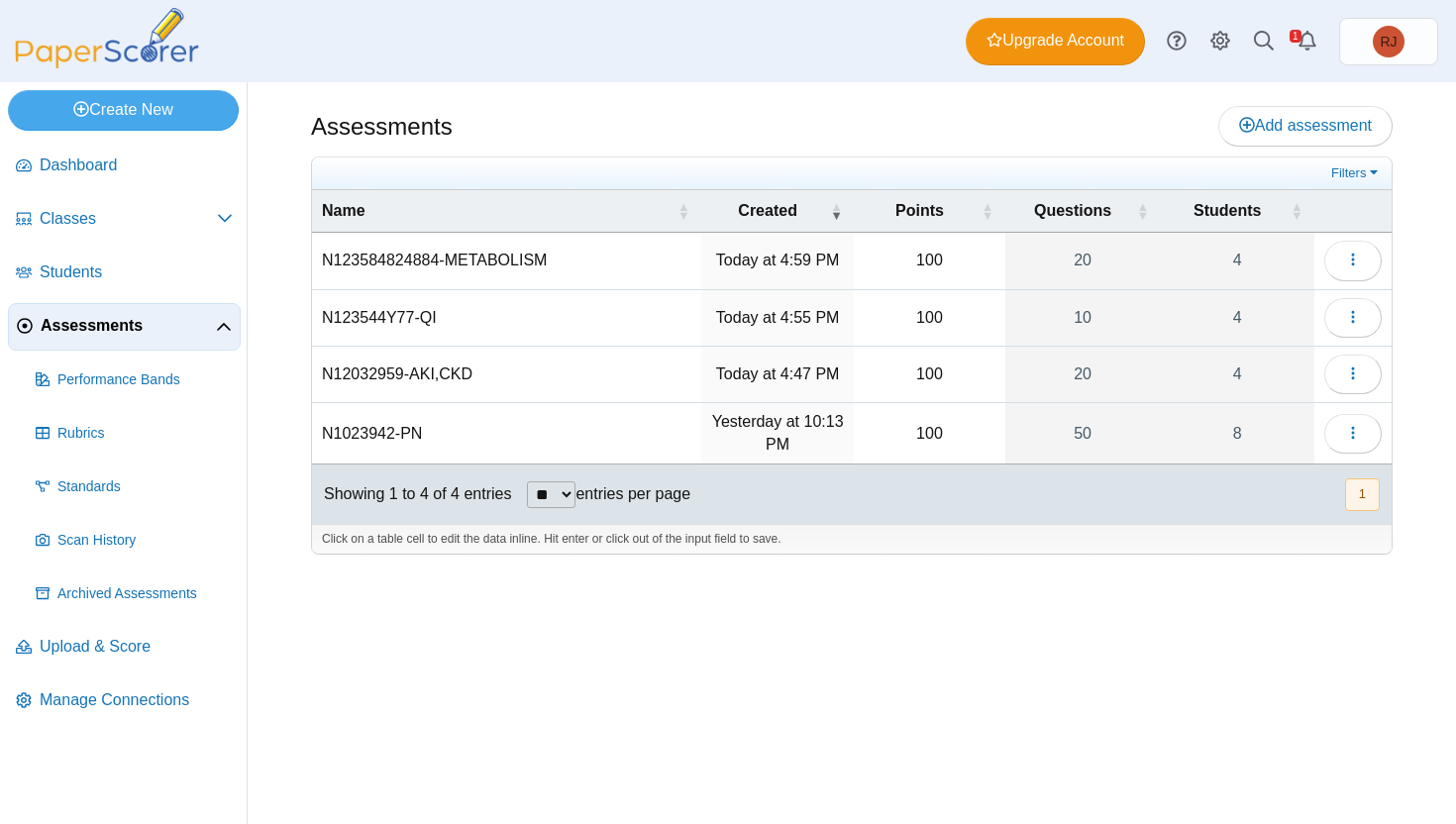 scroll, scrollTop: 0, scrollLeft: 0, axis: both 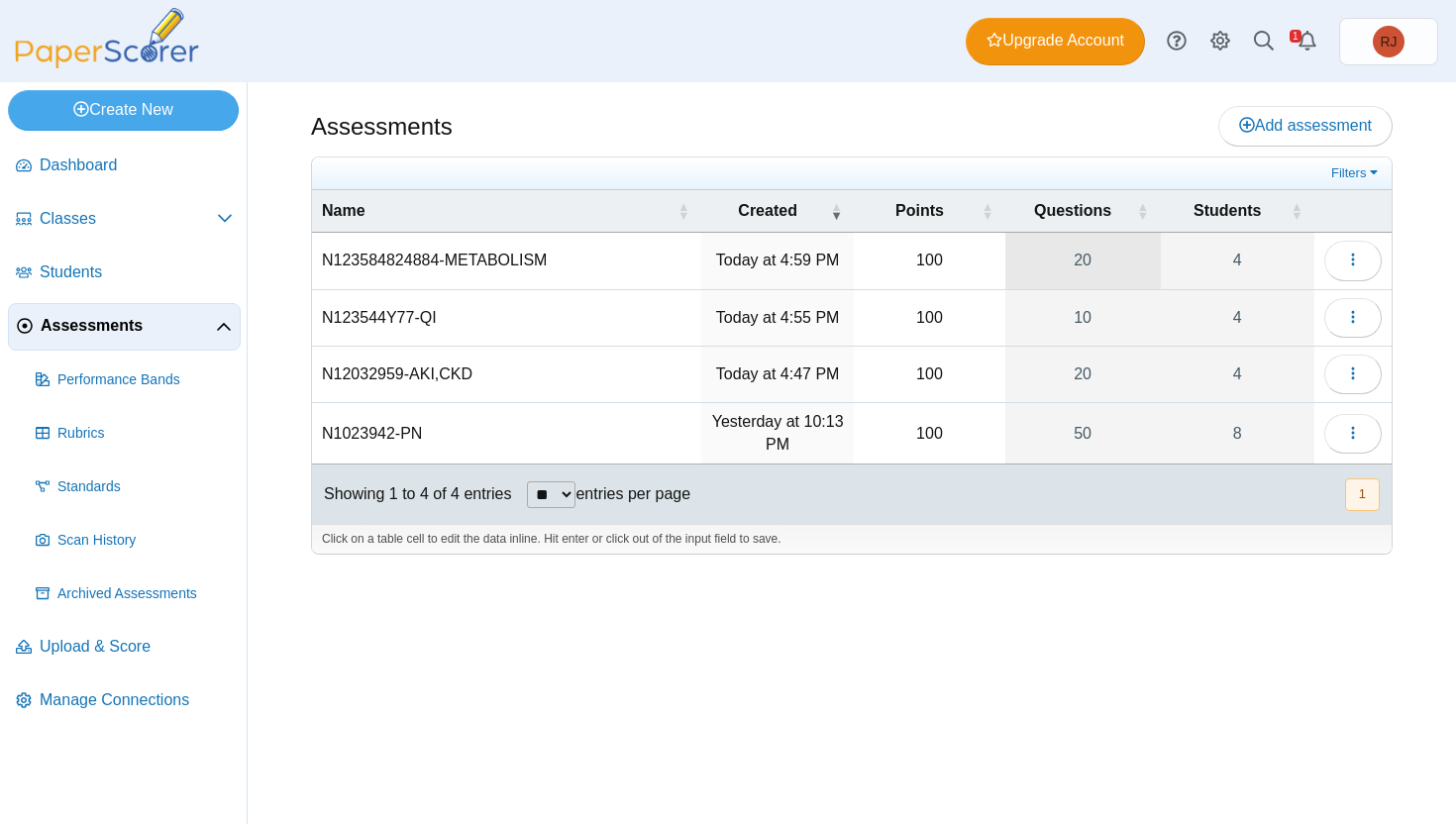 click on "20" at bounding box center (1083, 260) 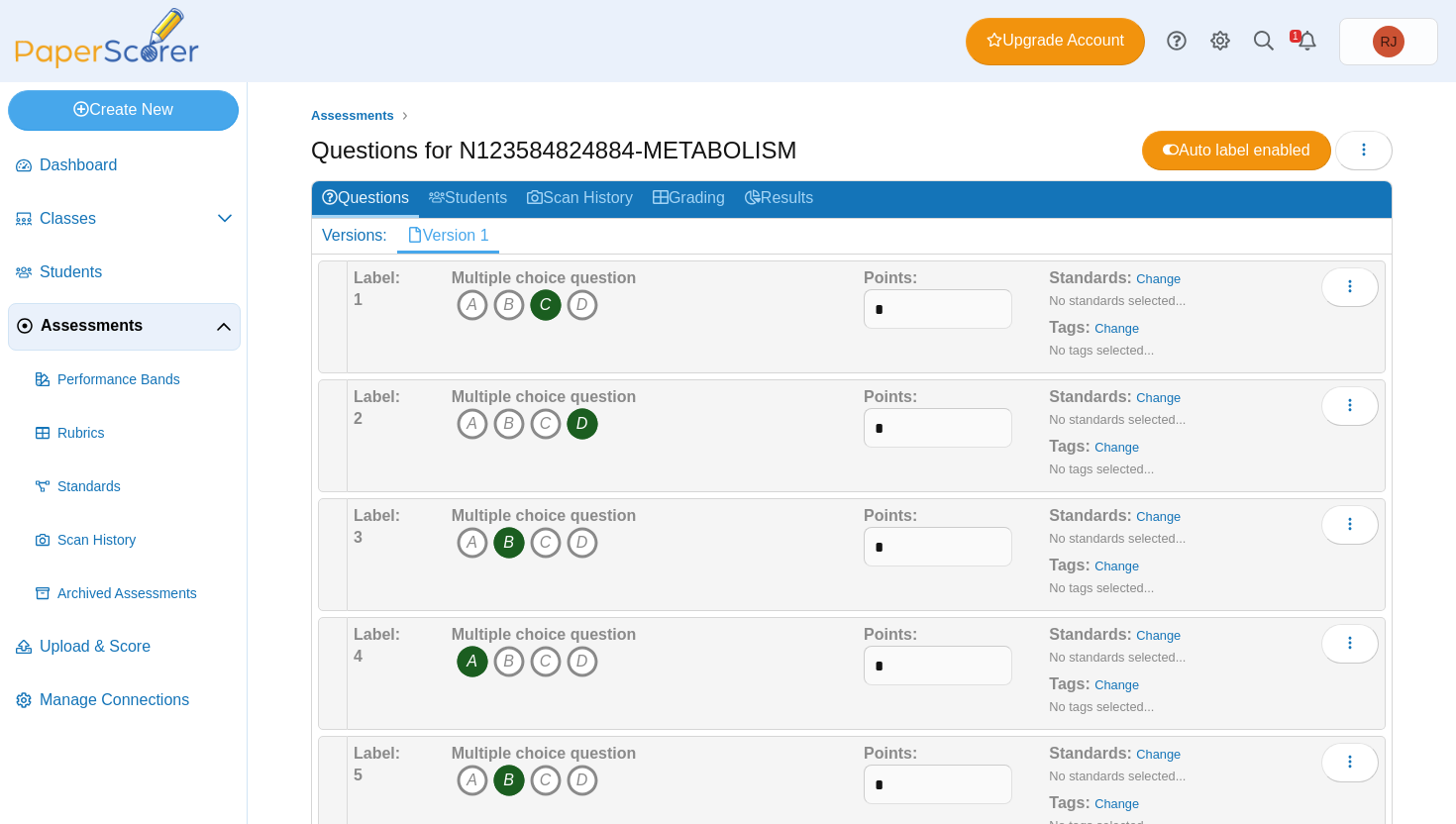 scroll, scrollTop: 0, scrollLeft: 0, axis: both 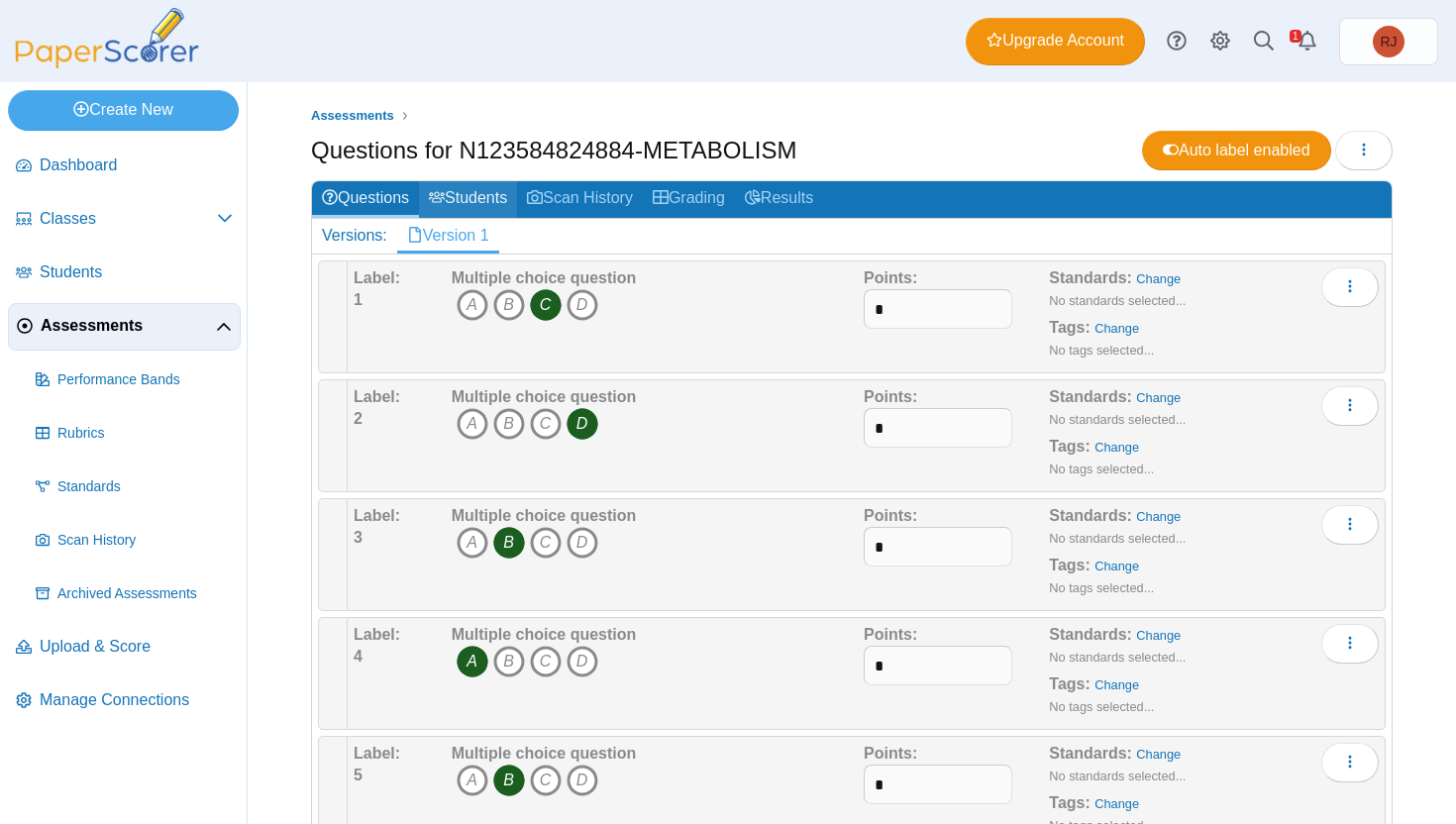 click on "Students" at bounding box center (468, 199) 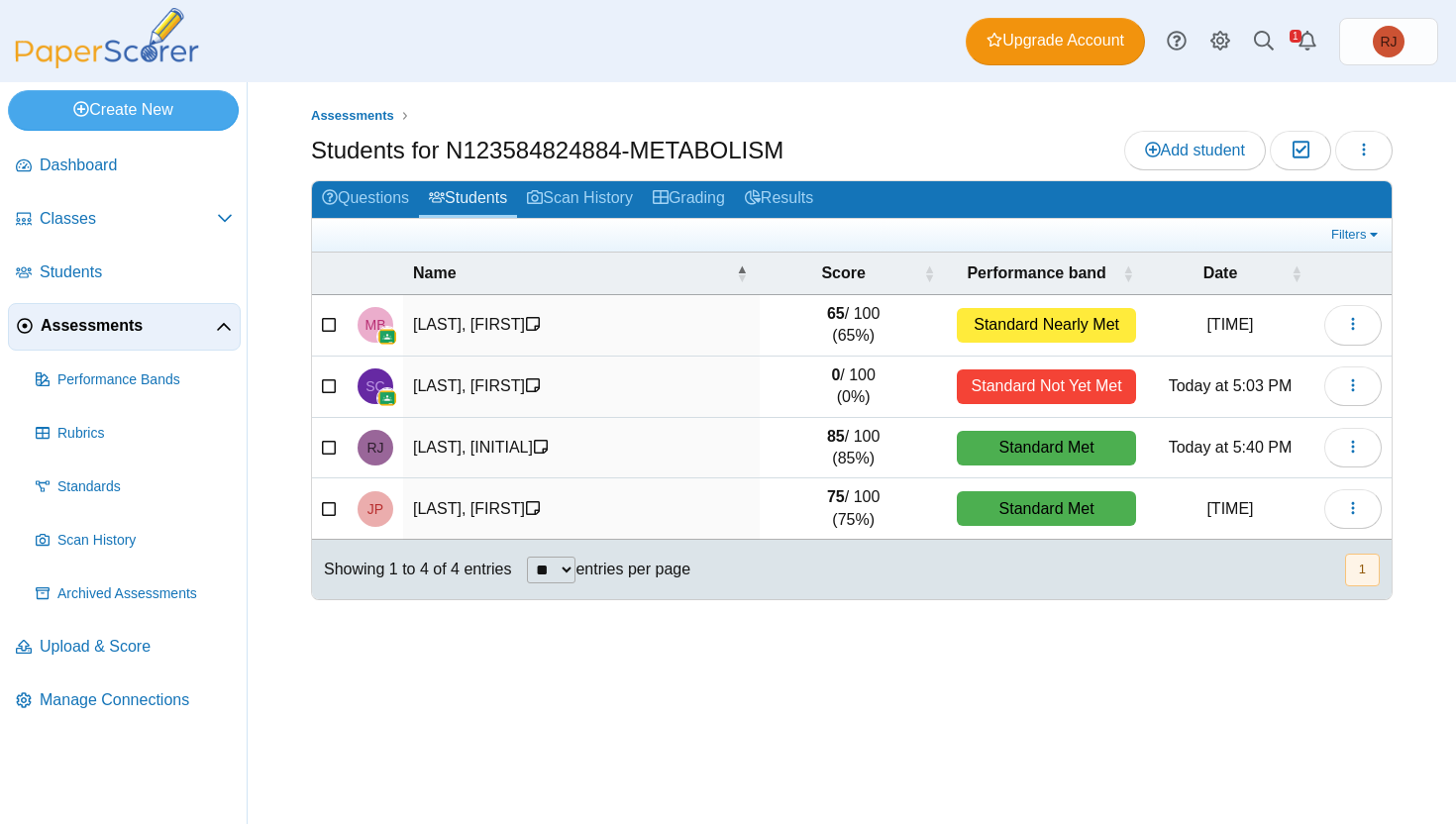scroll, scrollTop: 0, scrollLeft: 0, axis: both 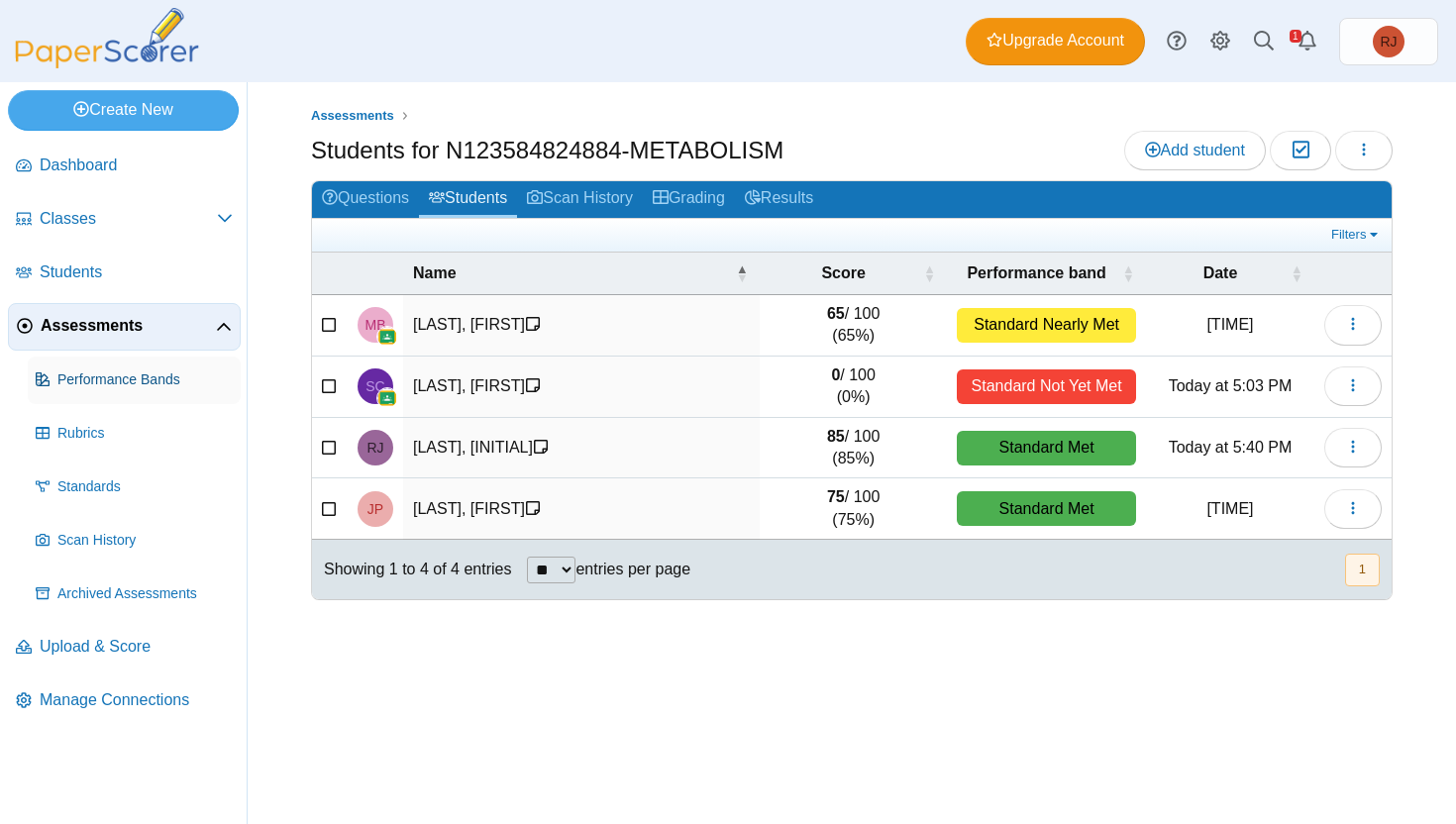 click on "Performance Bands" at bounding box center (134, 380) 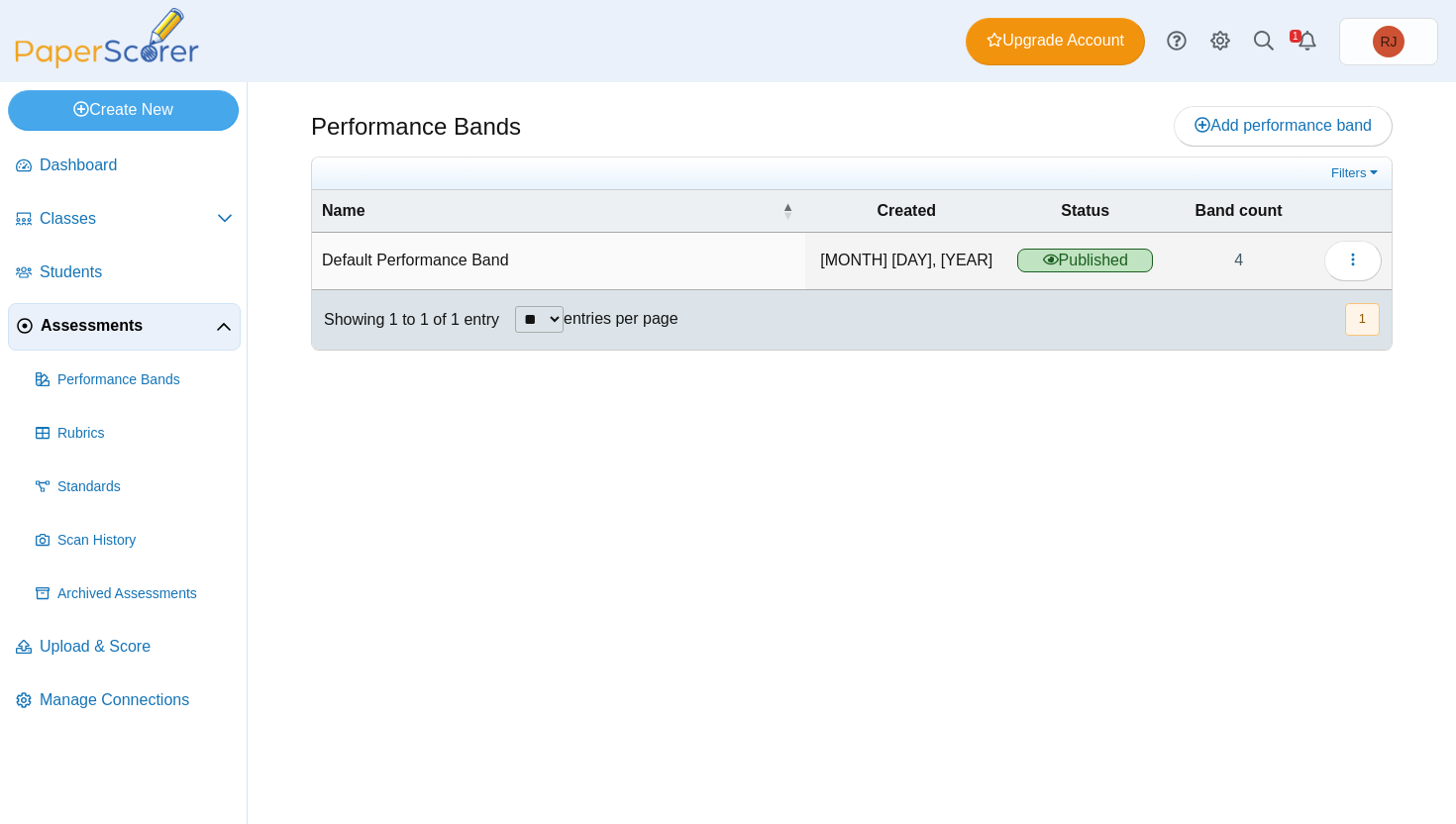 scroll, scrollTop: 0, scrollLeft: 0, axis: both 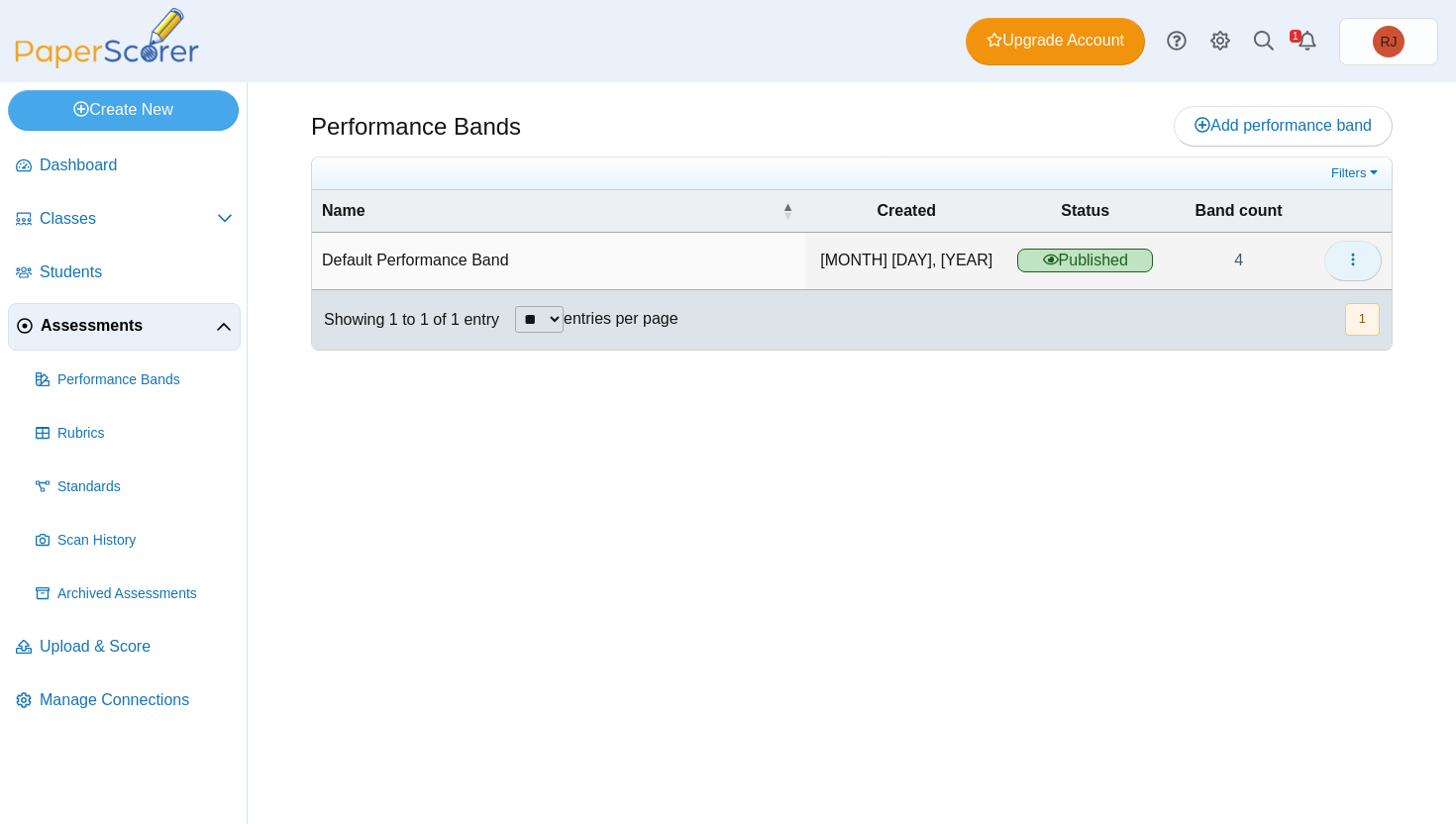 click at bounding box center [1353, 260] 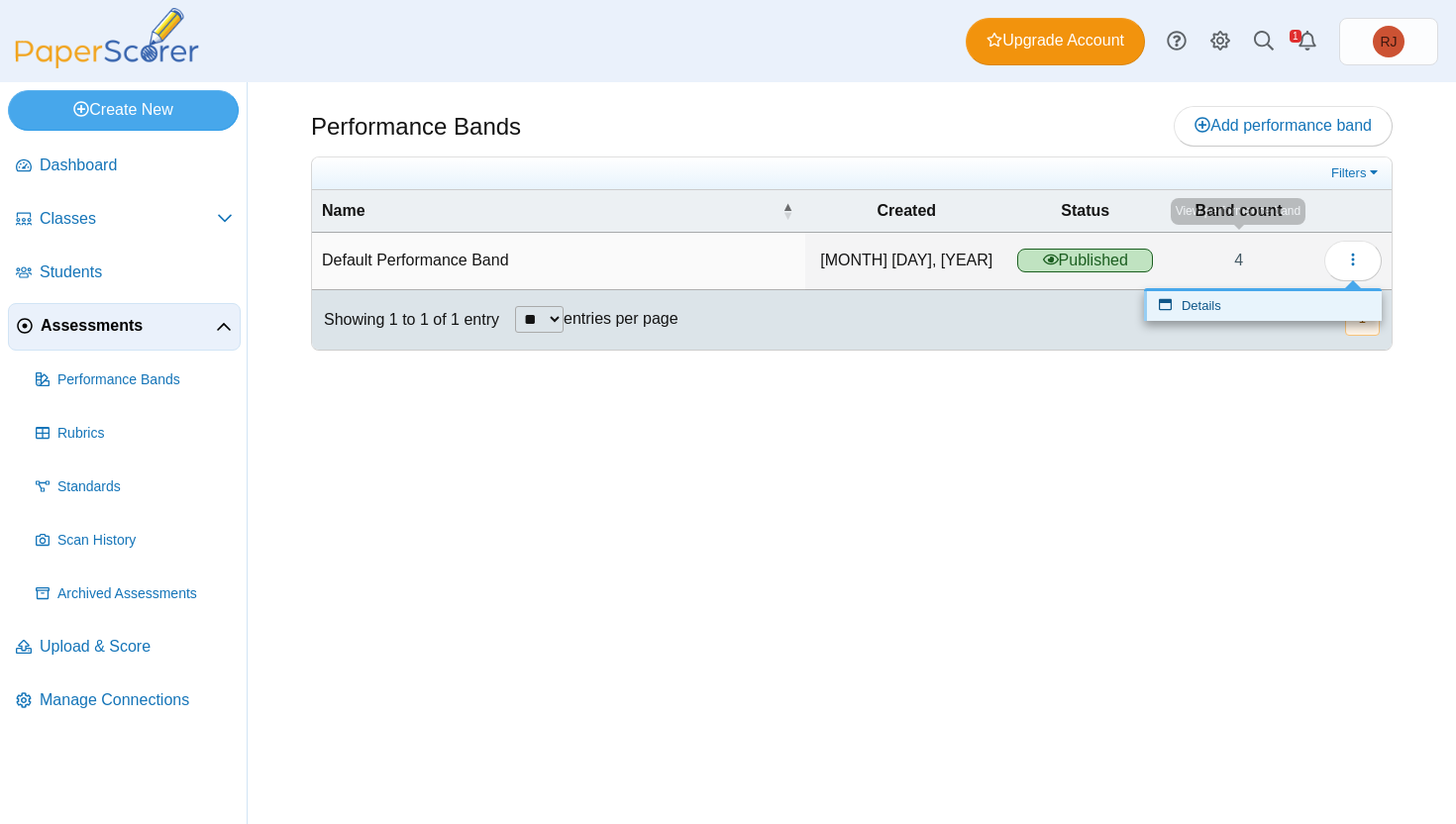 click on "Details" at bounding box center [1263, 306] 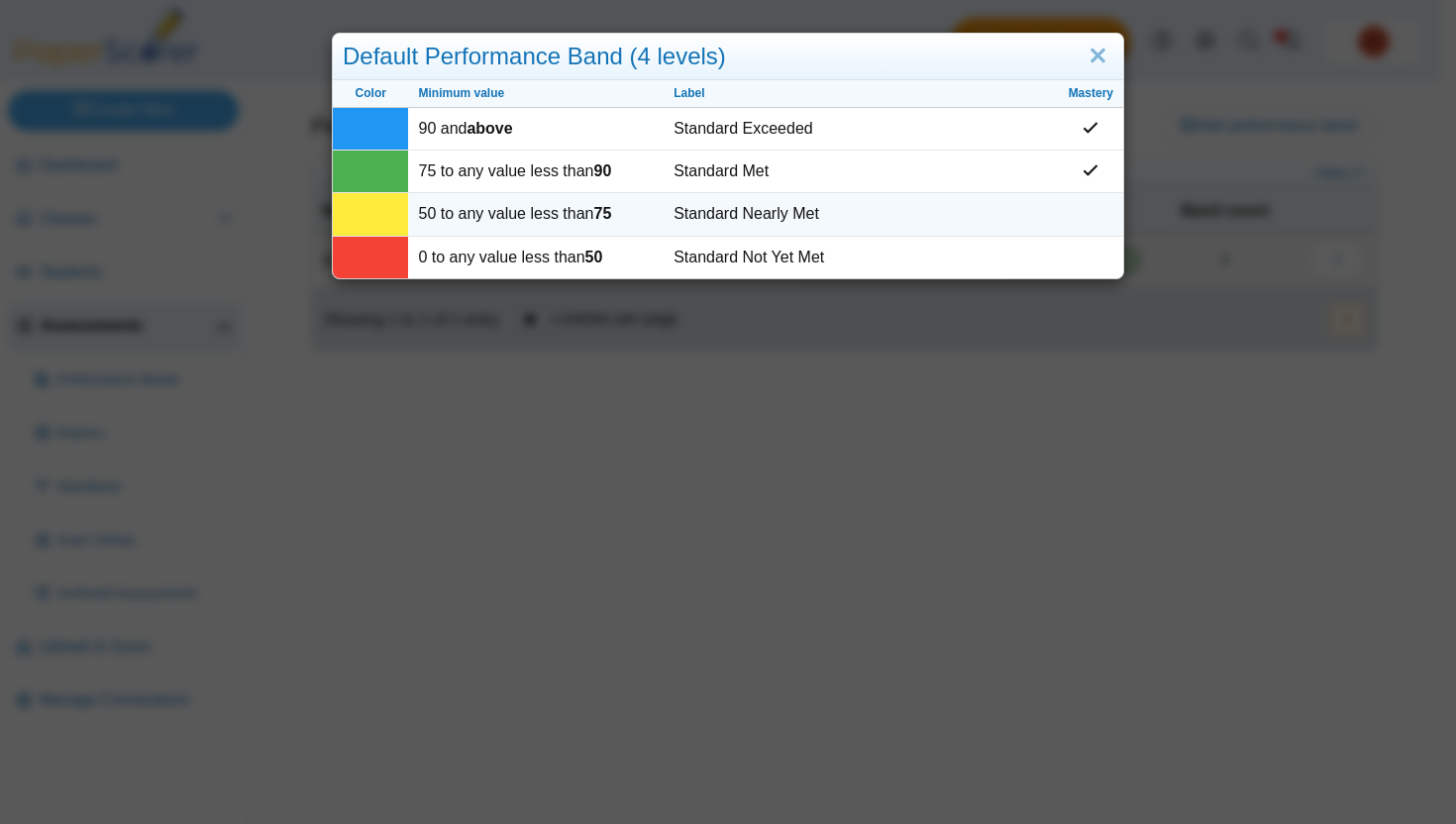 click at bounding box center [1091, 129] 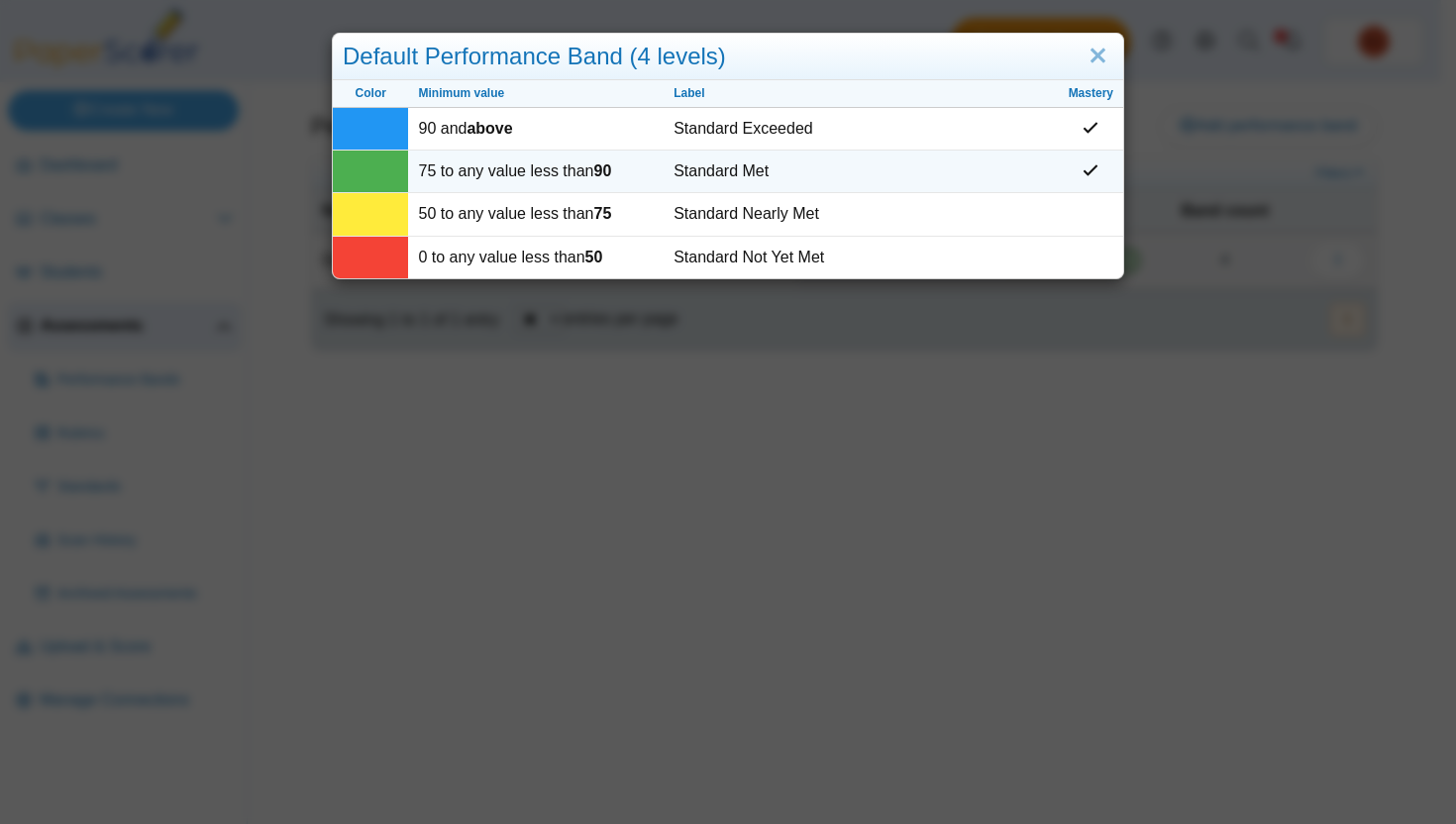 click at bounding box center (1091, 129) 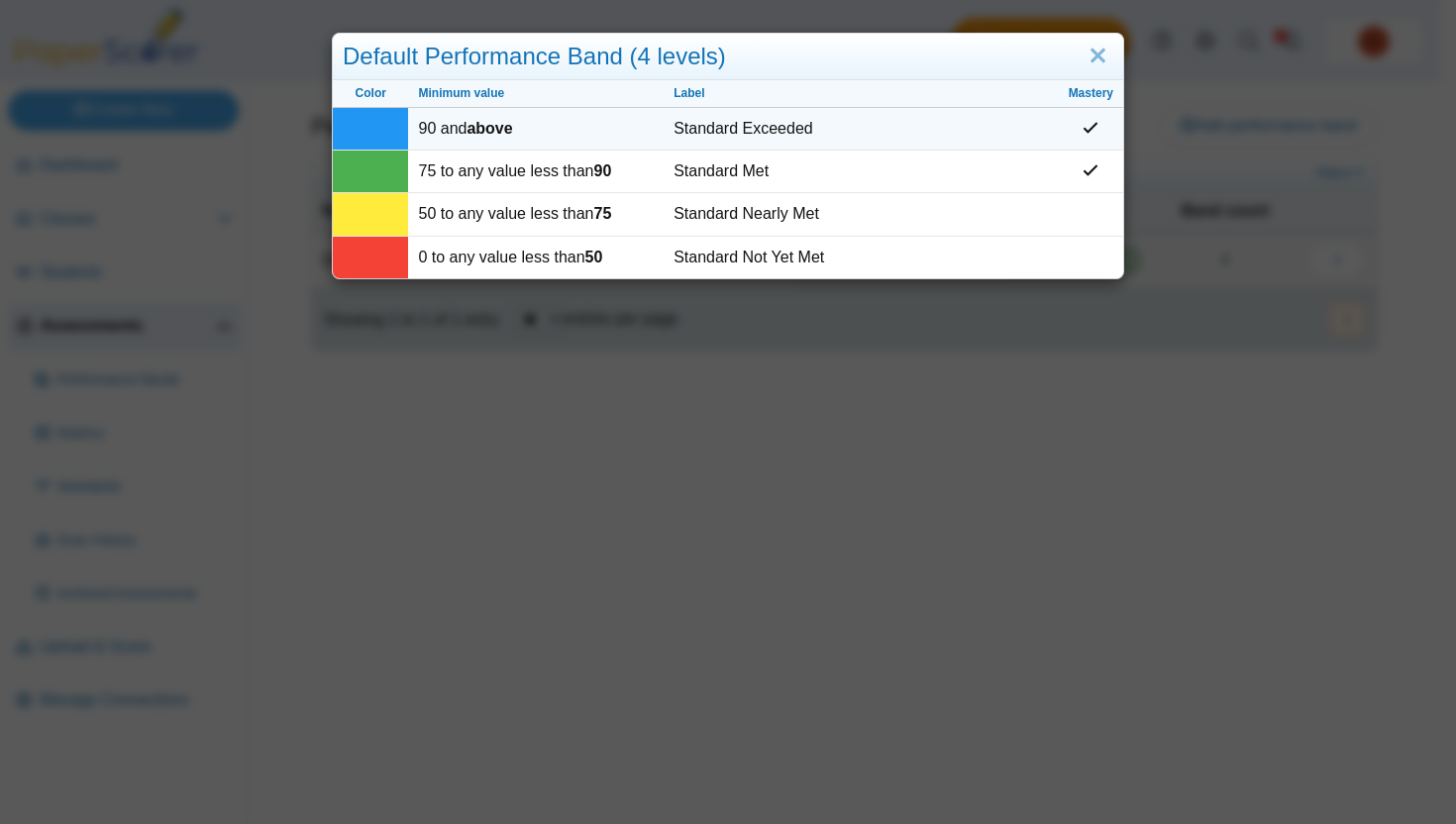 click on "Standard Exceeded" at bounding box center [861, 129] 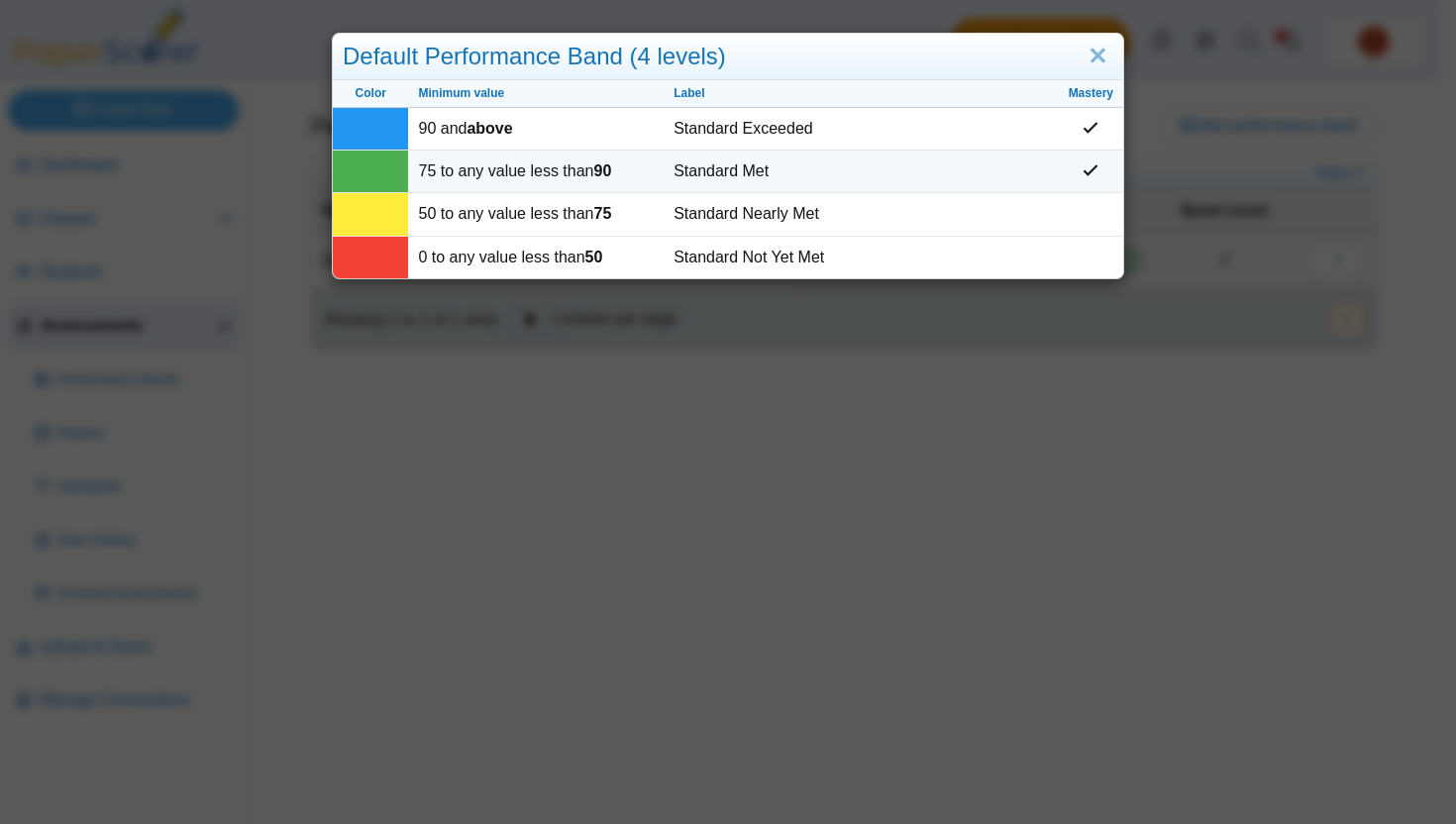 click at bounding box center [1091, 128] 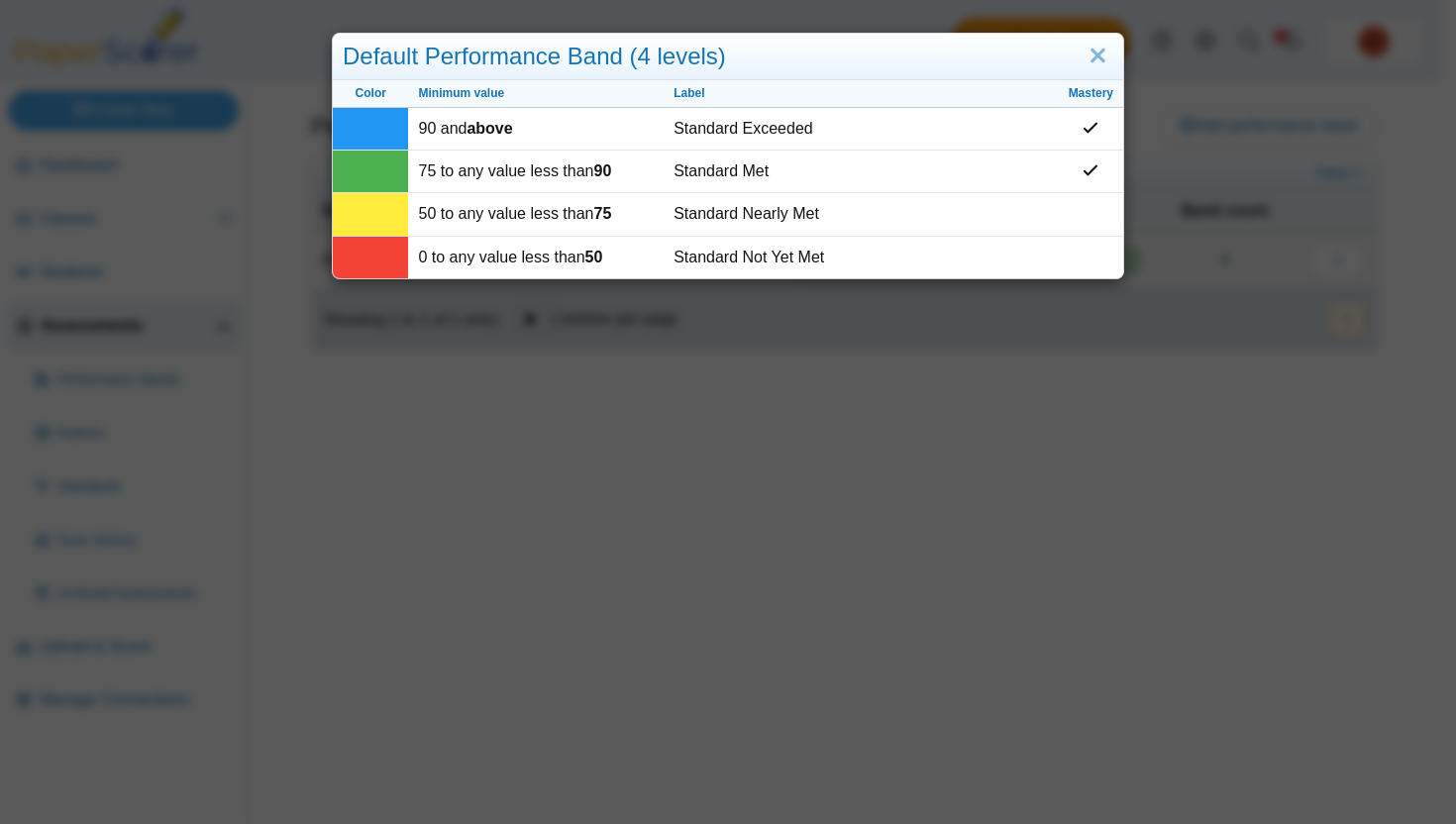 click on "Mastery" at bounding box center [1091, 94] 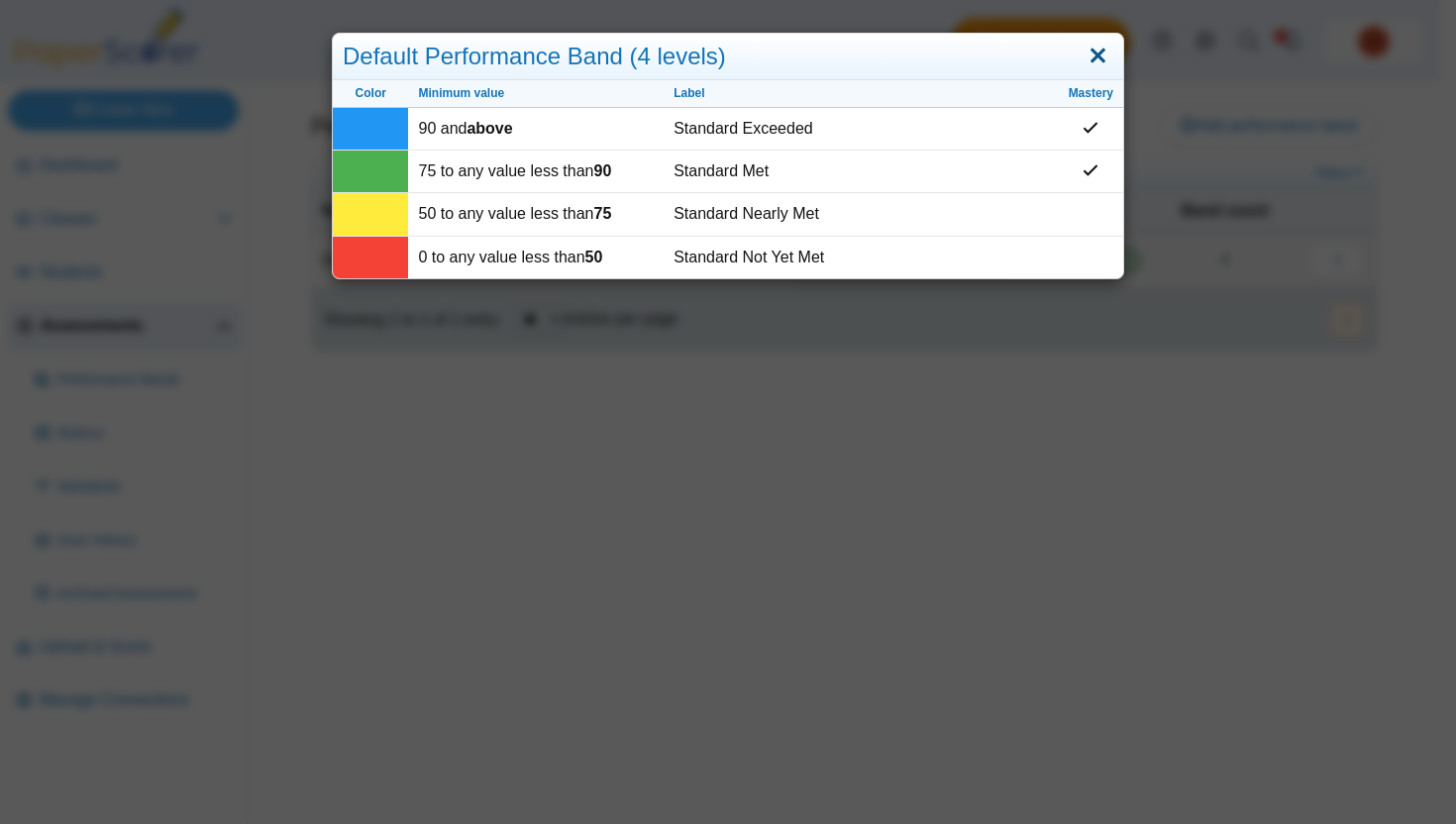 click at bounding box center (1097, 56) 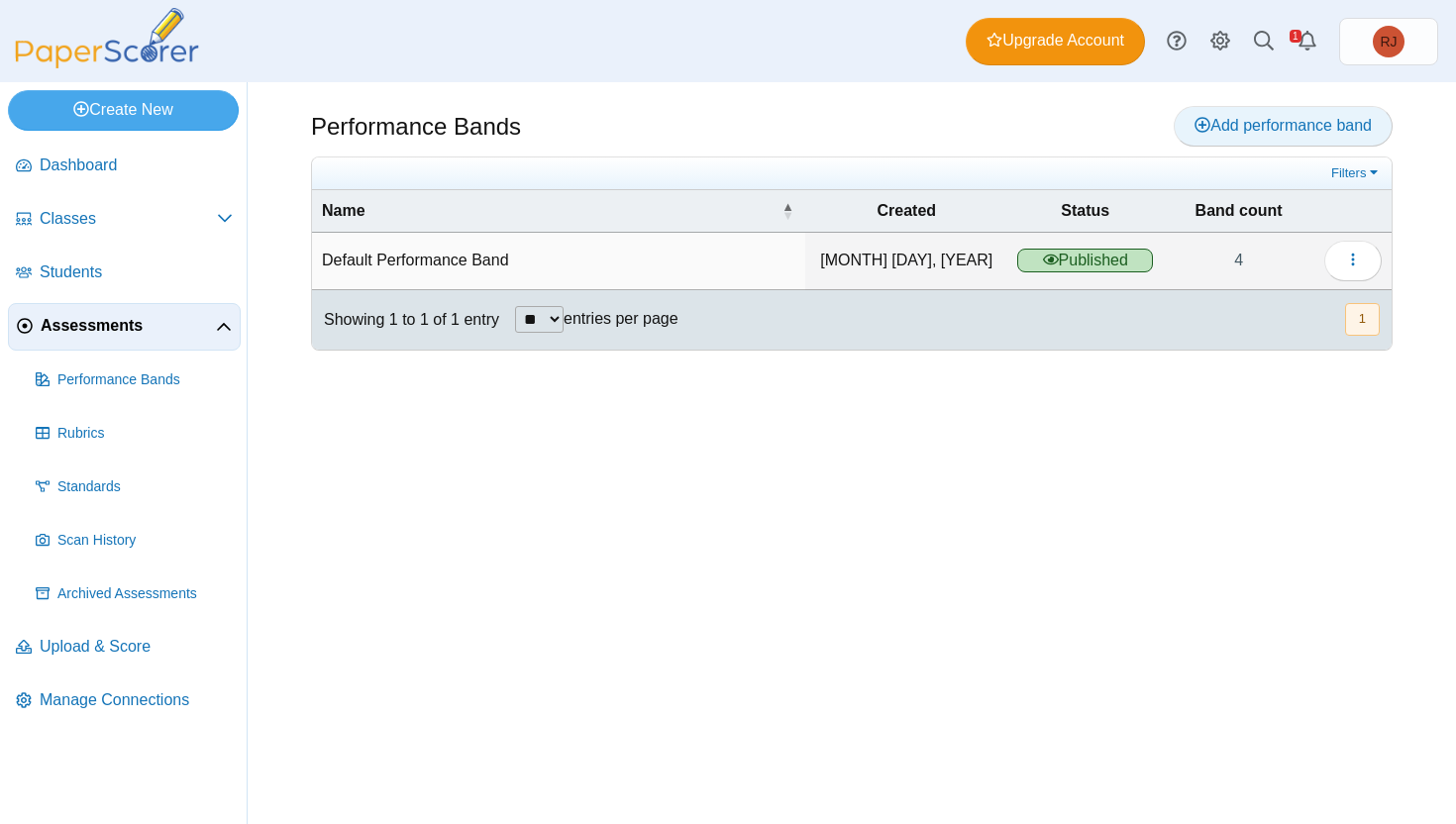 click on "Add performance band" at bounding box center [1283, 126] 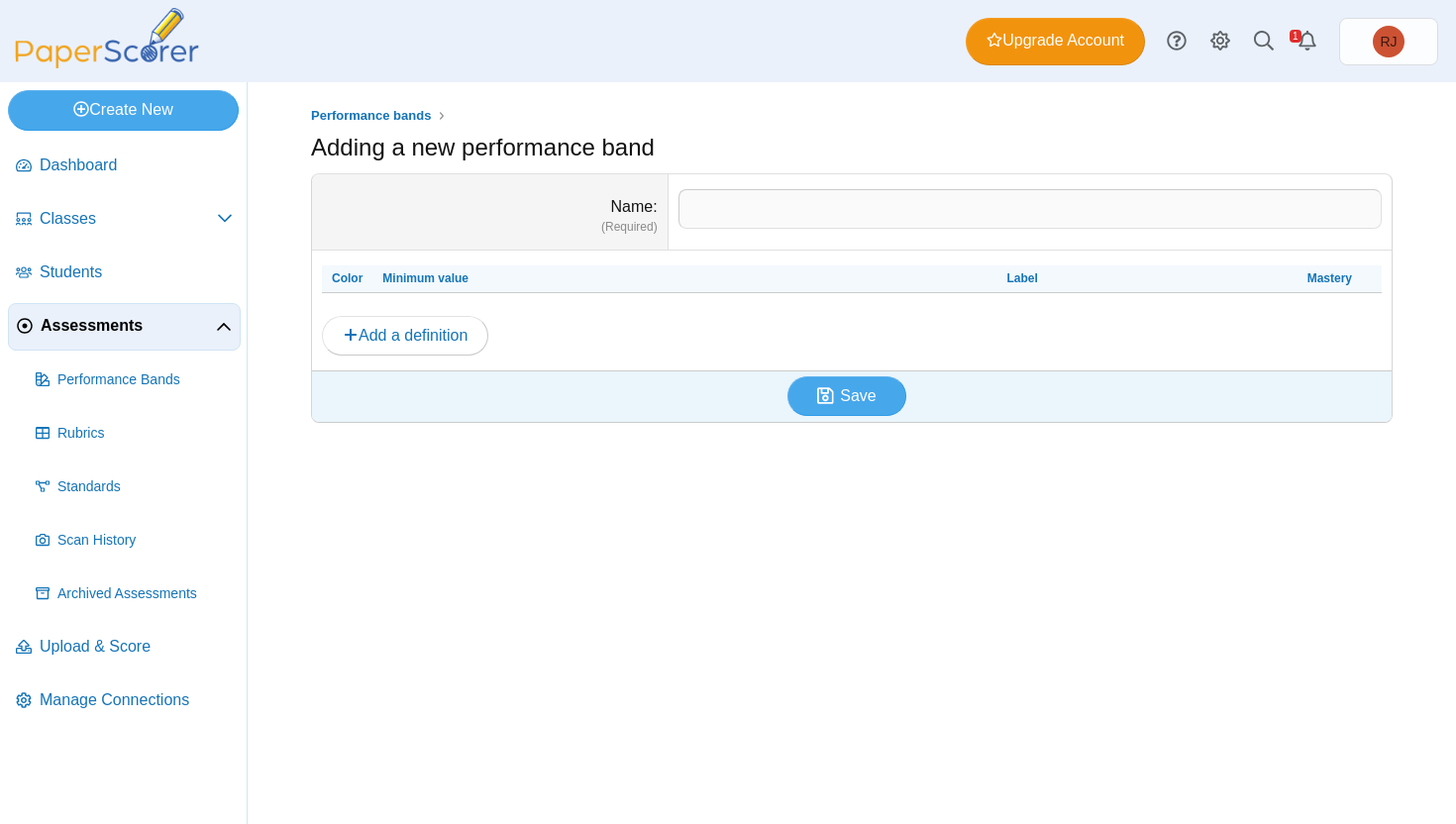 scroll, scrollTop: 0, scrollLeft: 0, axis: both 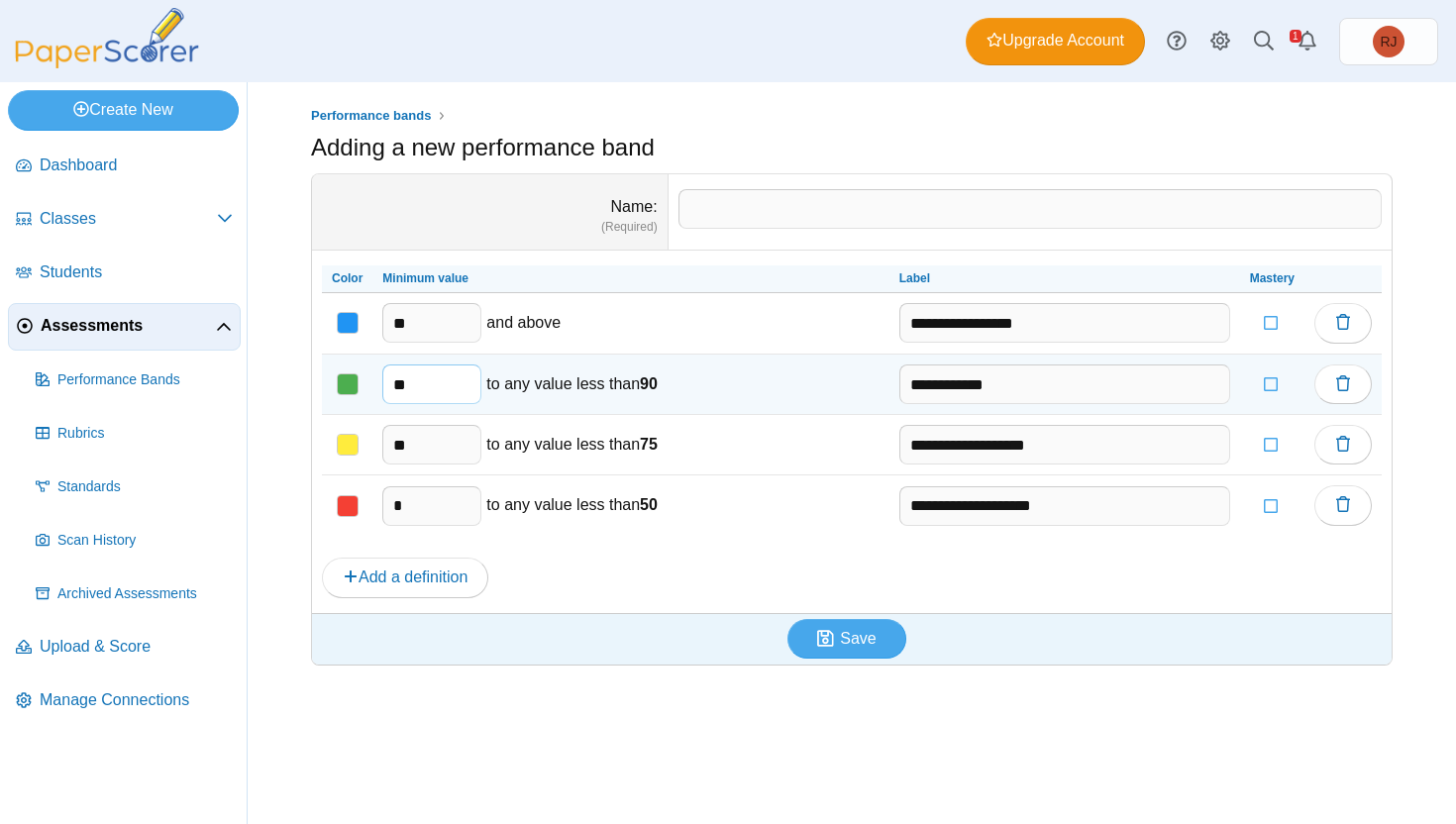 click on "**" at bounding box center [432, 384] 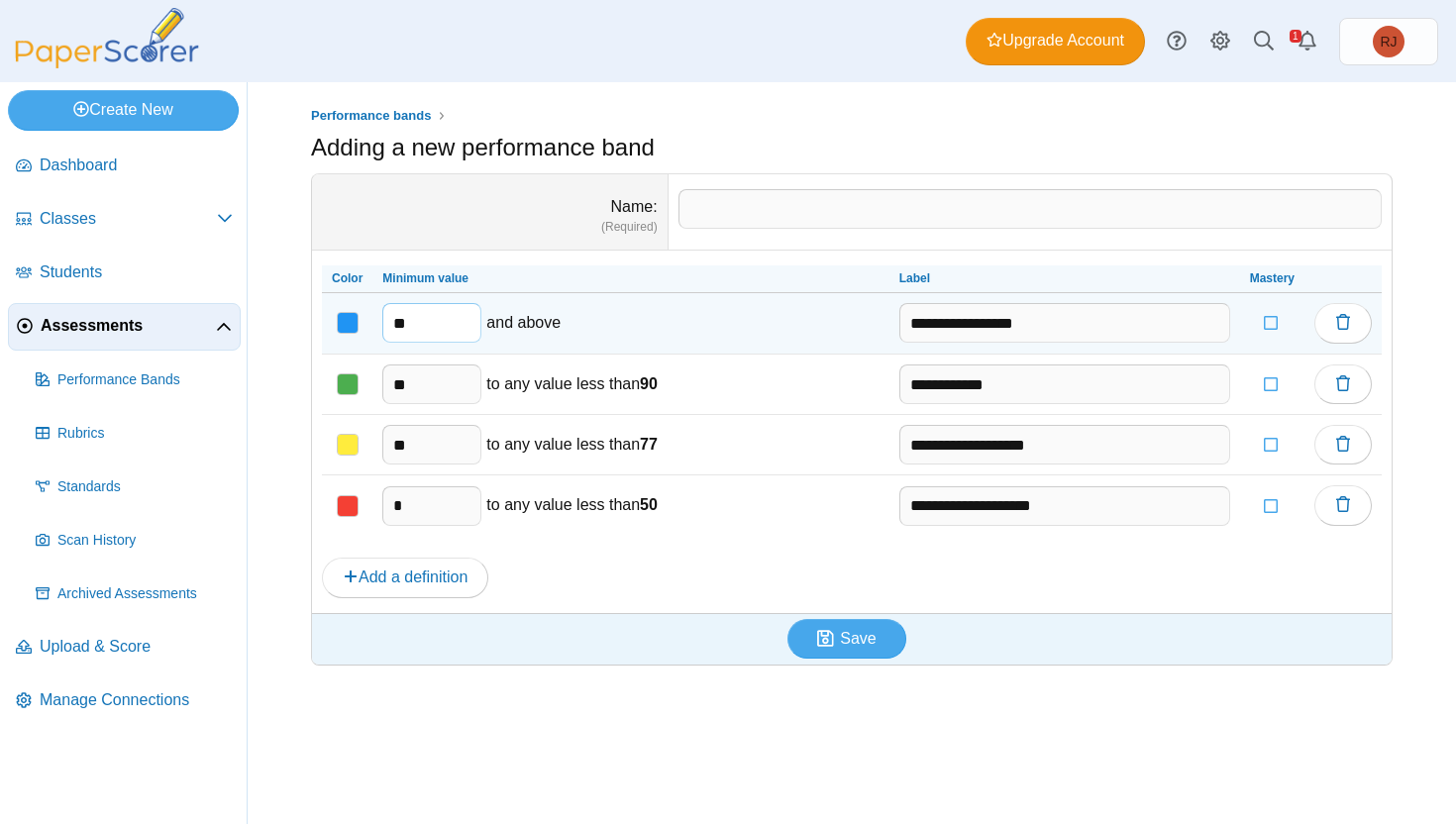 click on "**" at bounding box center (432, 323) 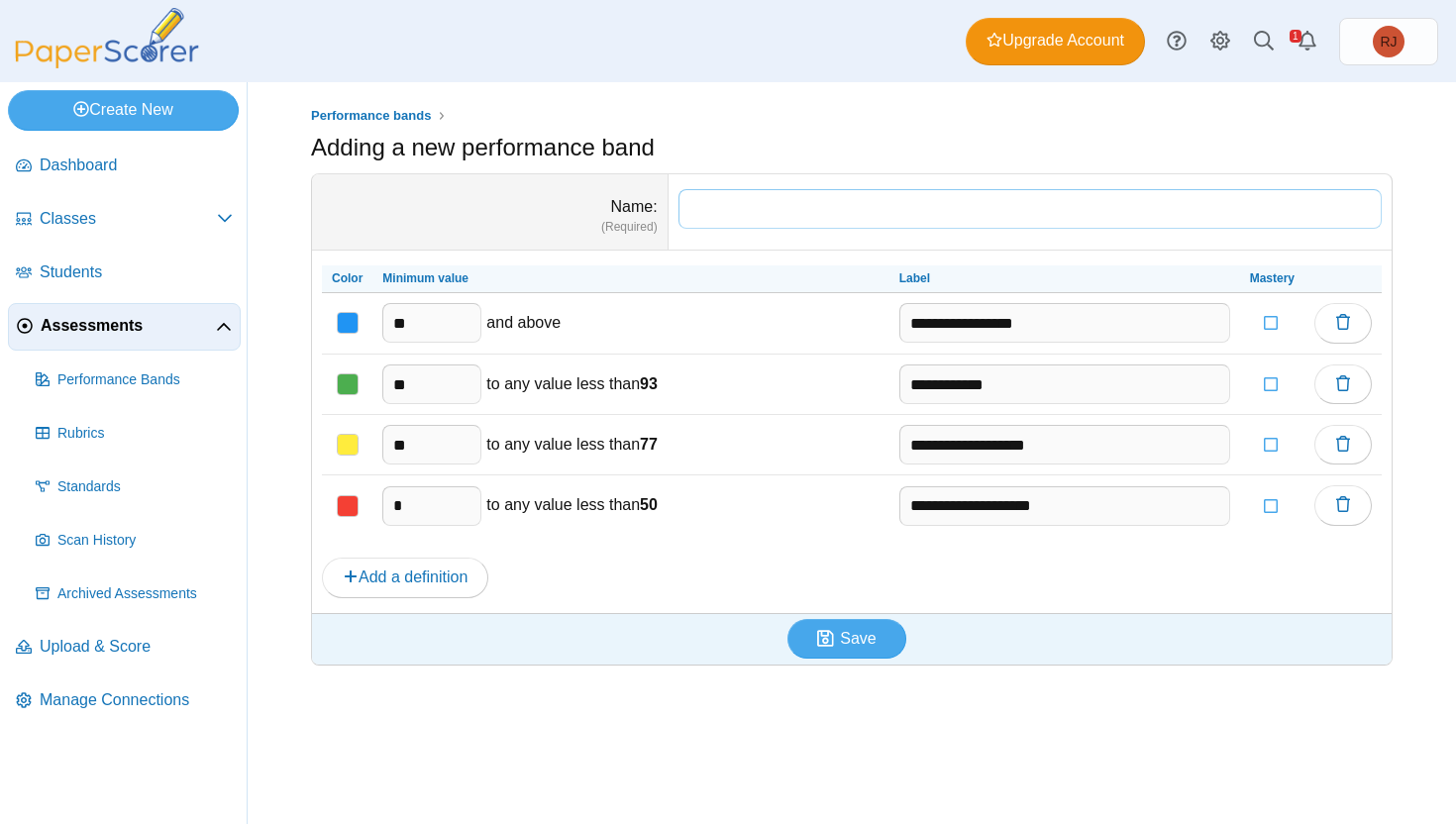 click on "Name" at bounding box center (1030, 209) 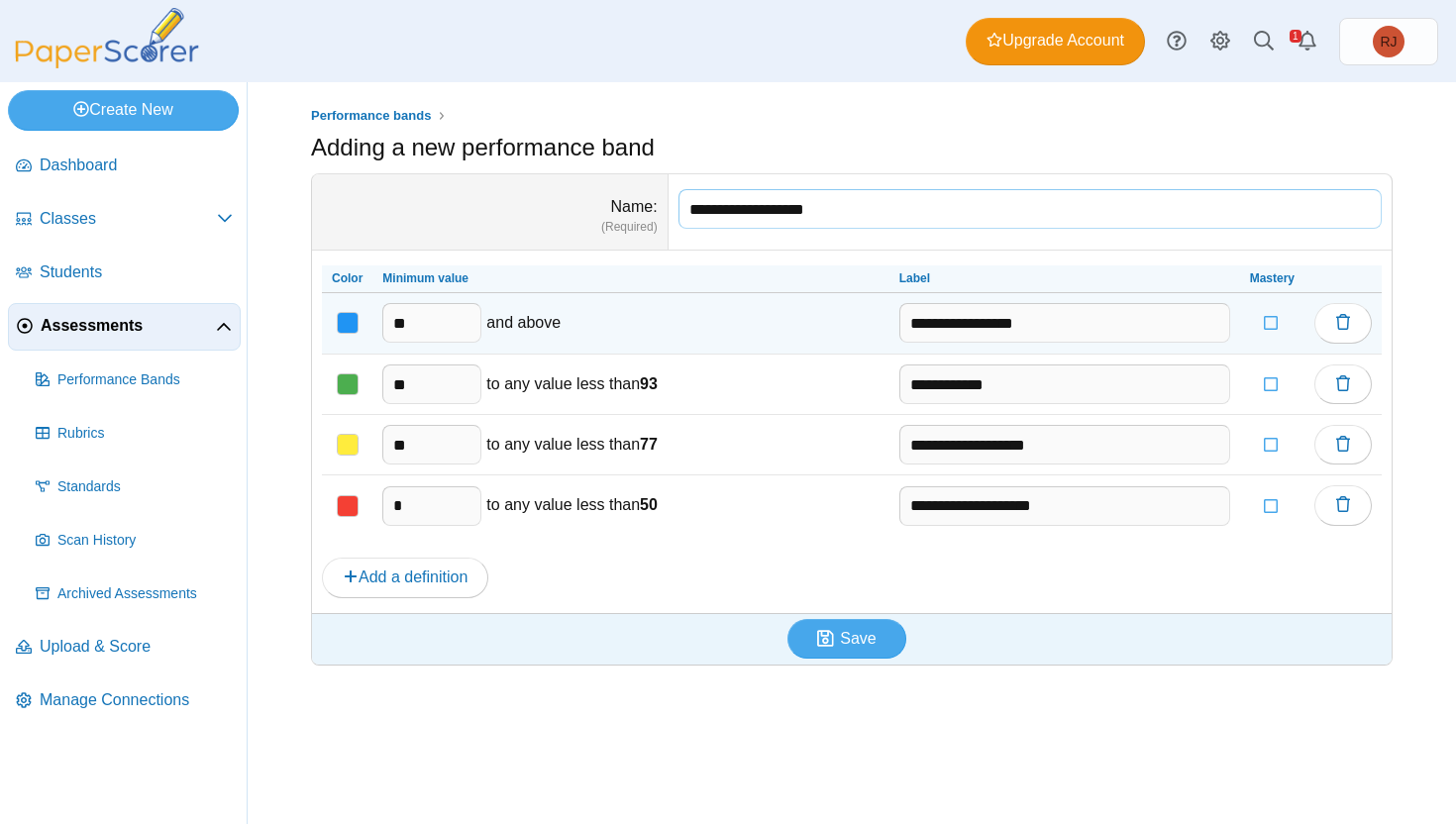 type on "**********" 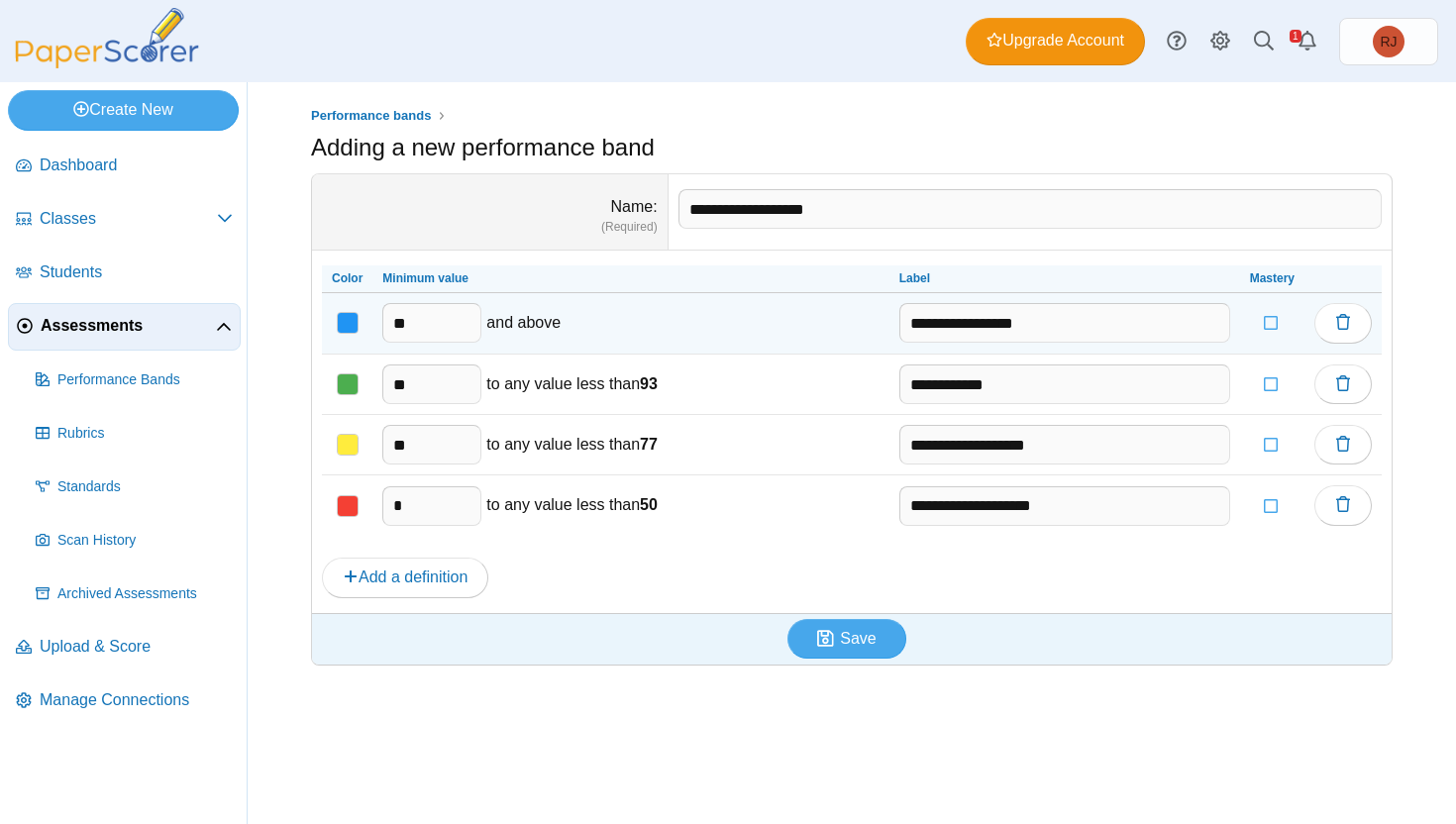 click at bounding box center [348, 323] 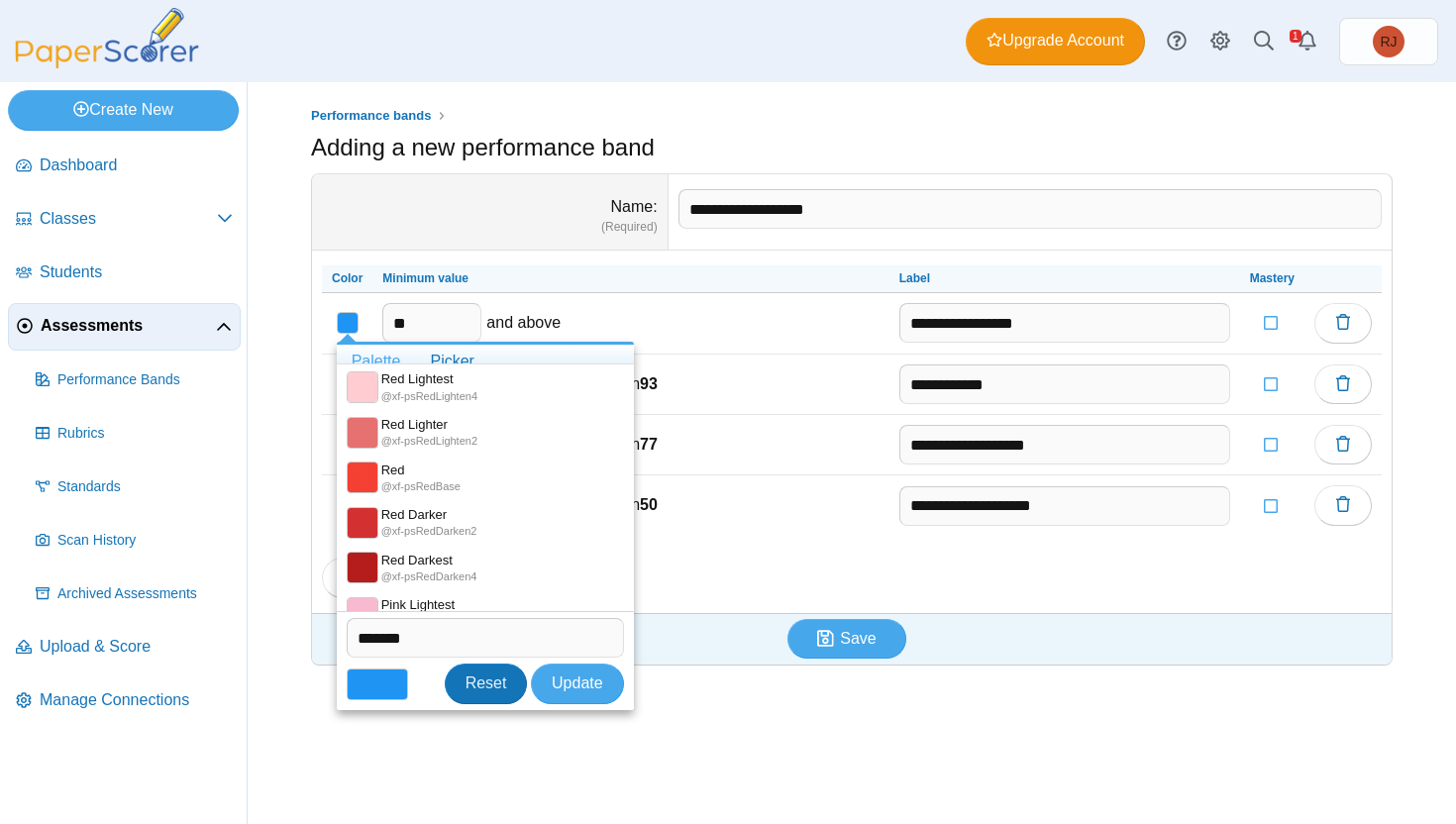 scroll, scrollTop: 881, scrollLeft: 0, axis: vertical 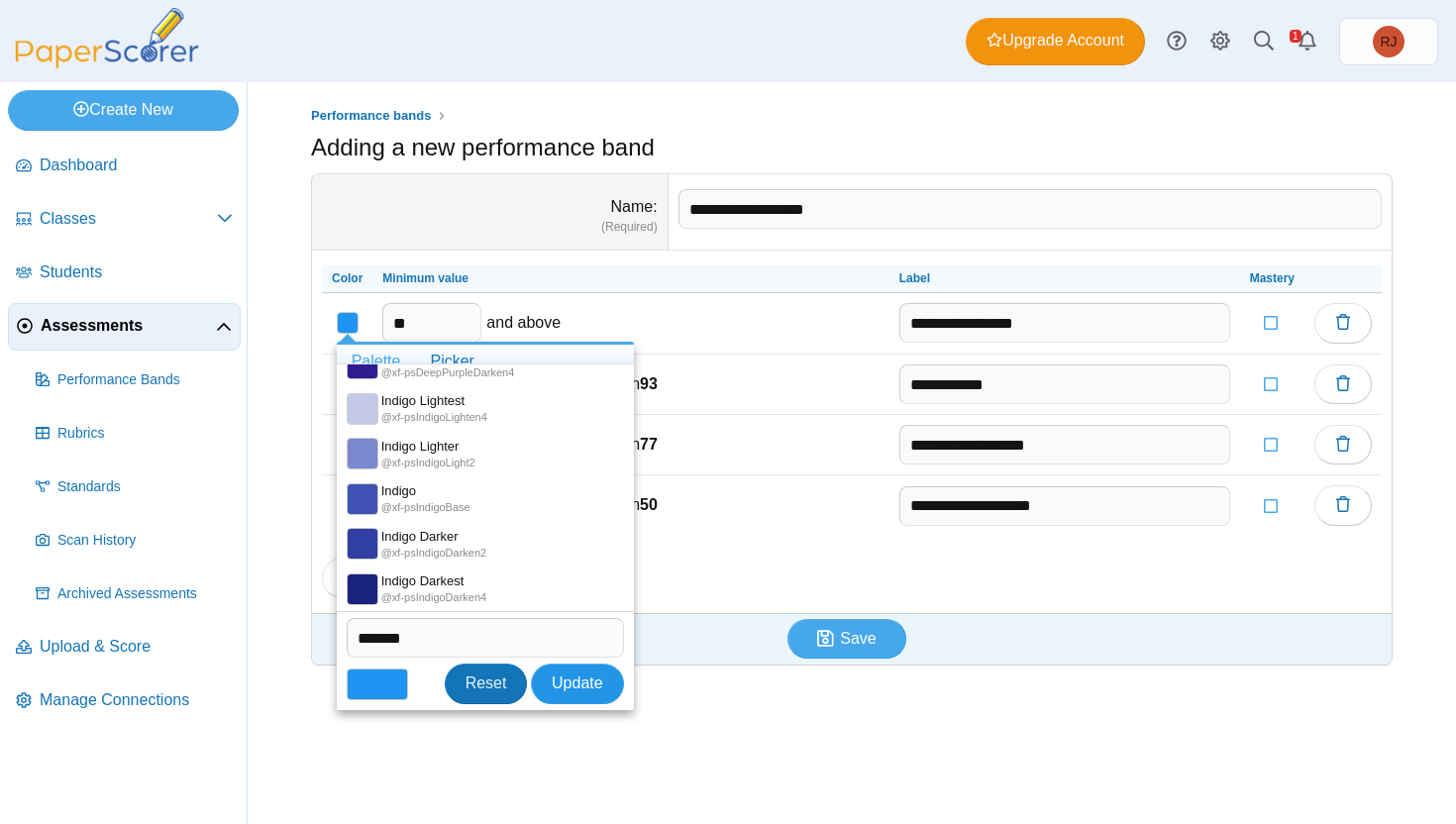 click on "Update" at bounding box center (577, 682) 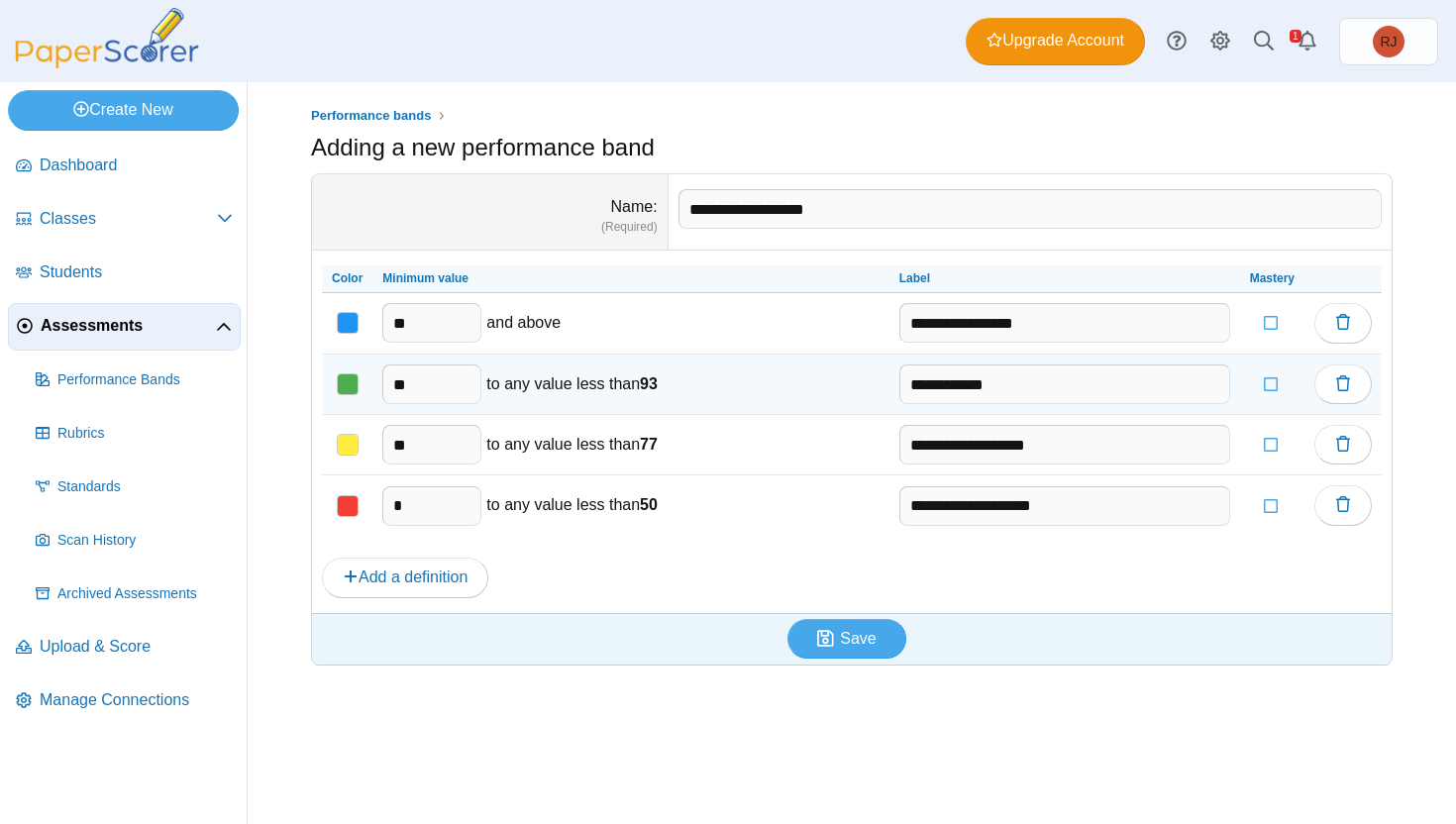 click at bounding box center (347, 323) 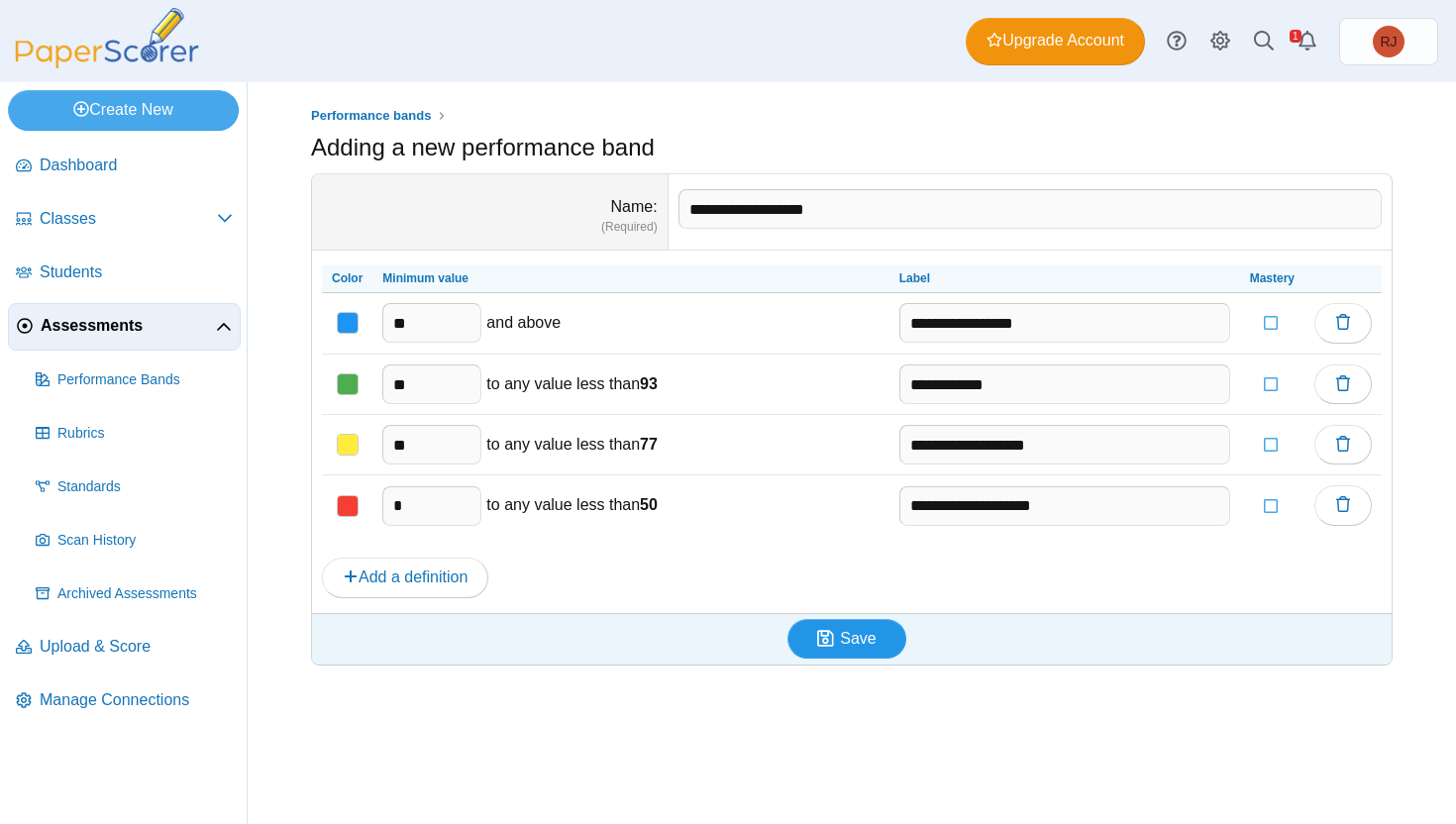 click at bounding box center [828, 639] 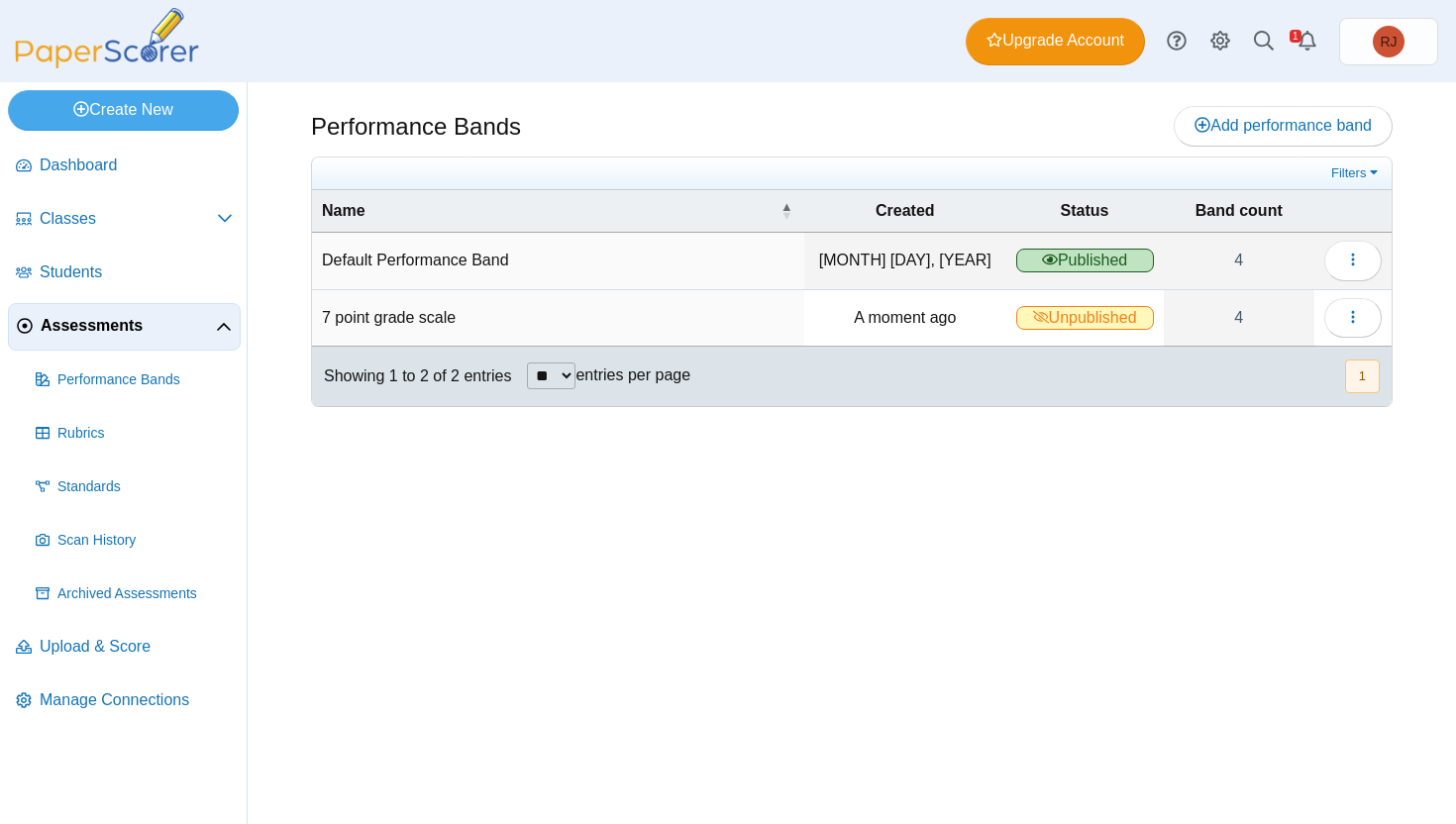 scroll, scrollTop: 0, scrollLeft: 0, axis: both 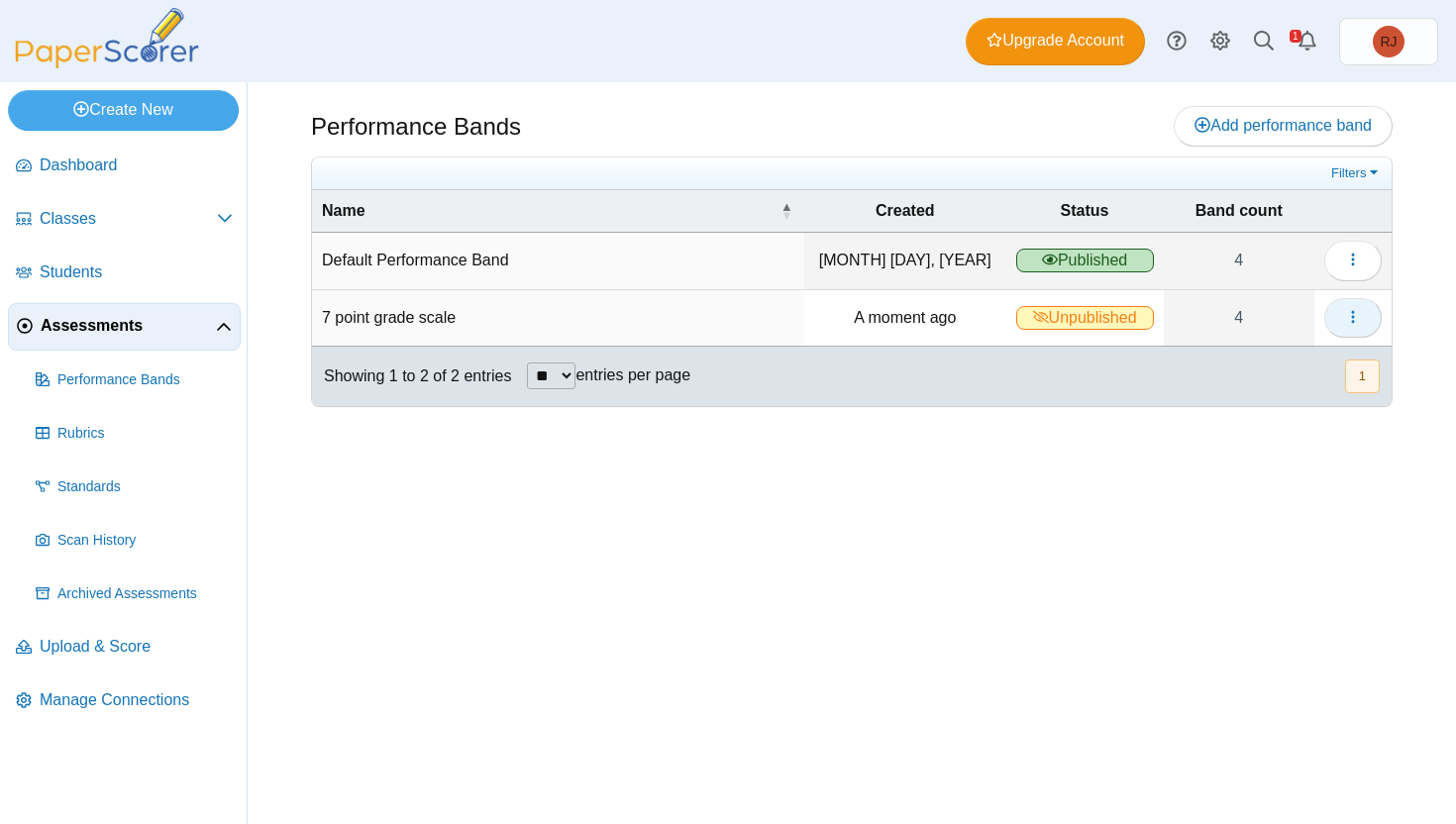 click at bounding box center [1353, 260] 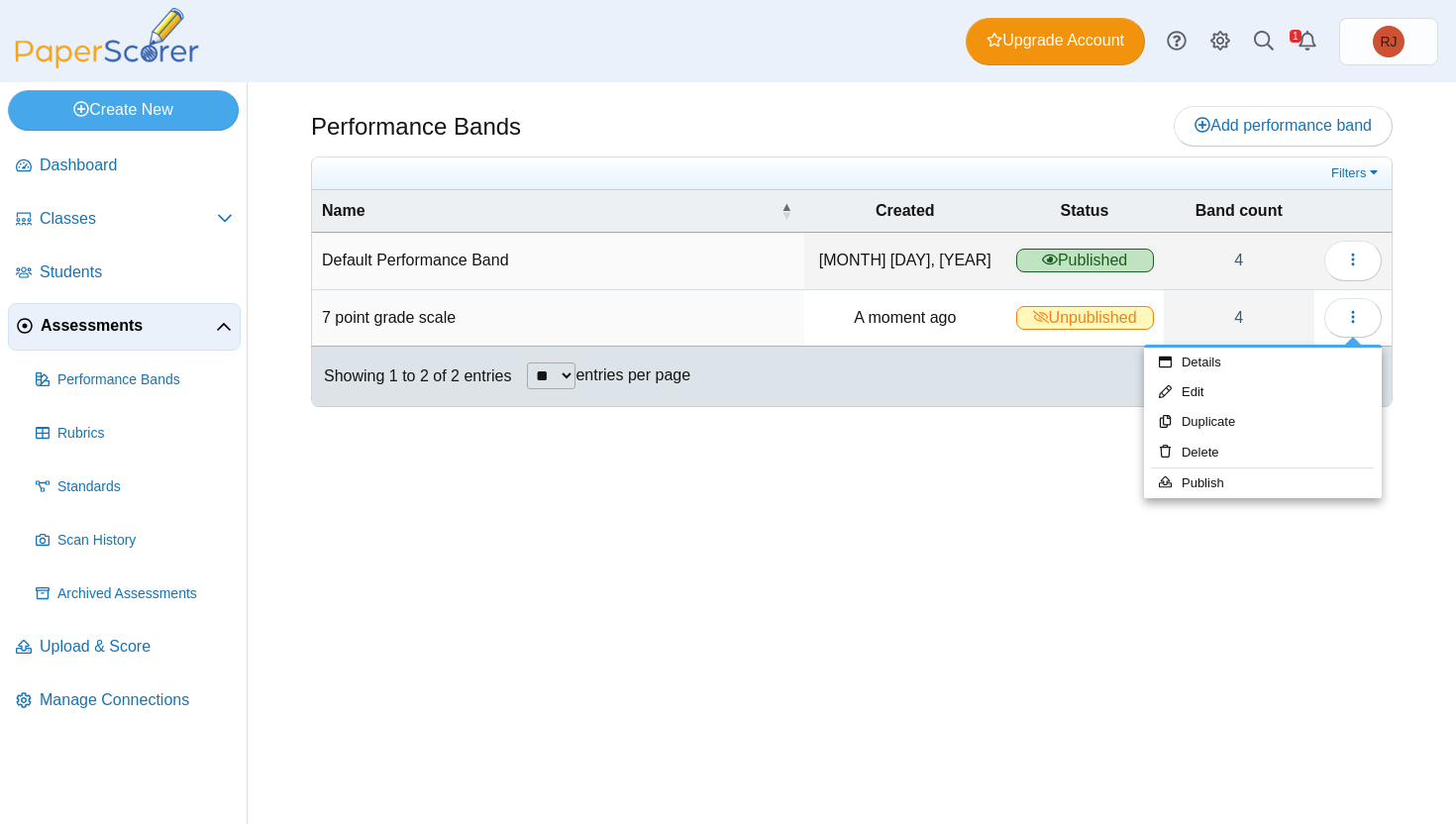 click on "Performance Bands
Add performance band" at bounding box center [852, 453] 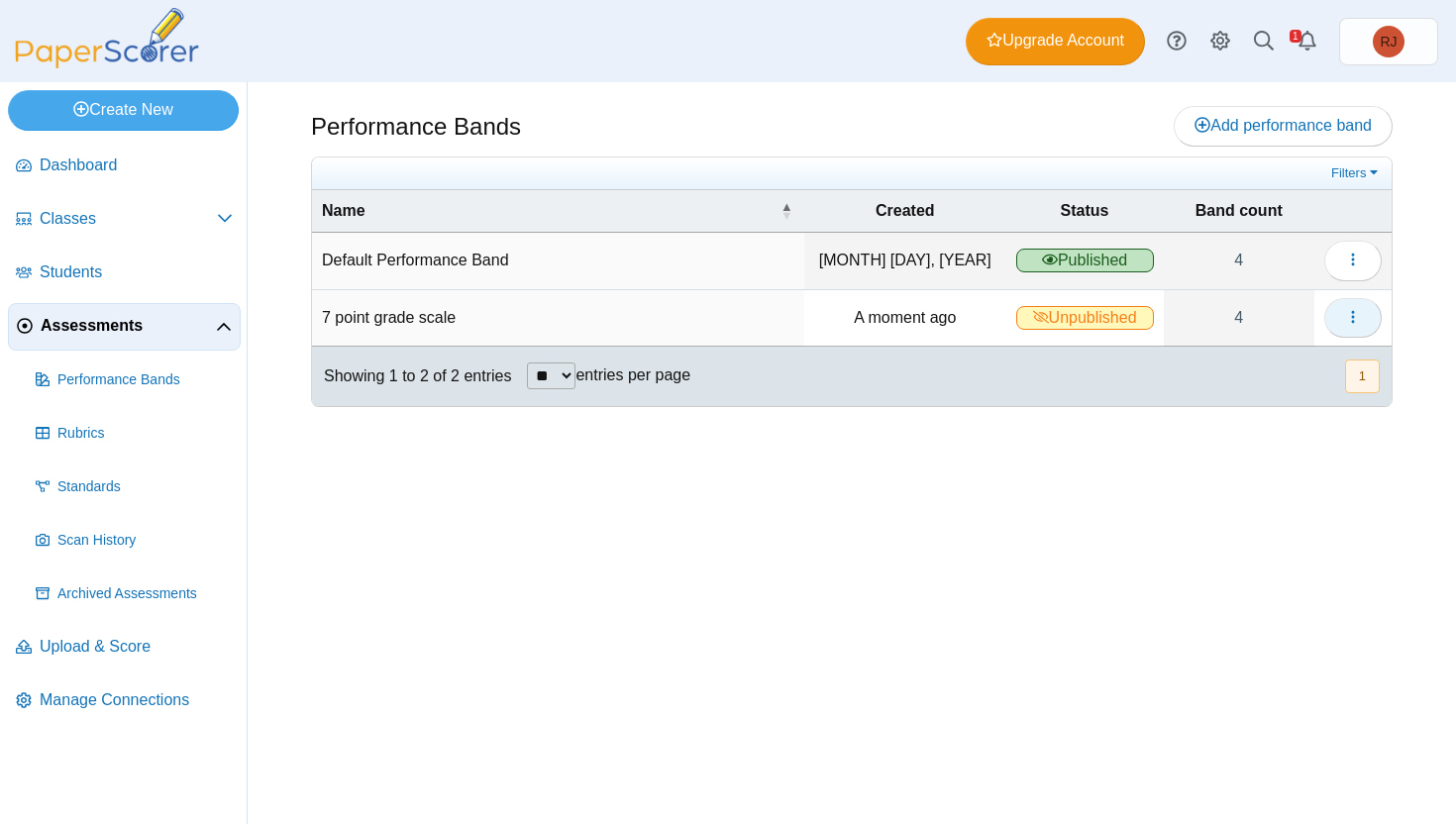click at bounding box center (1353, 260) 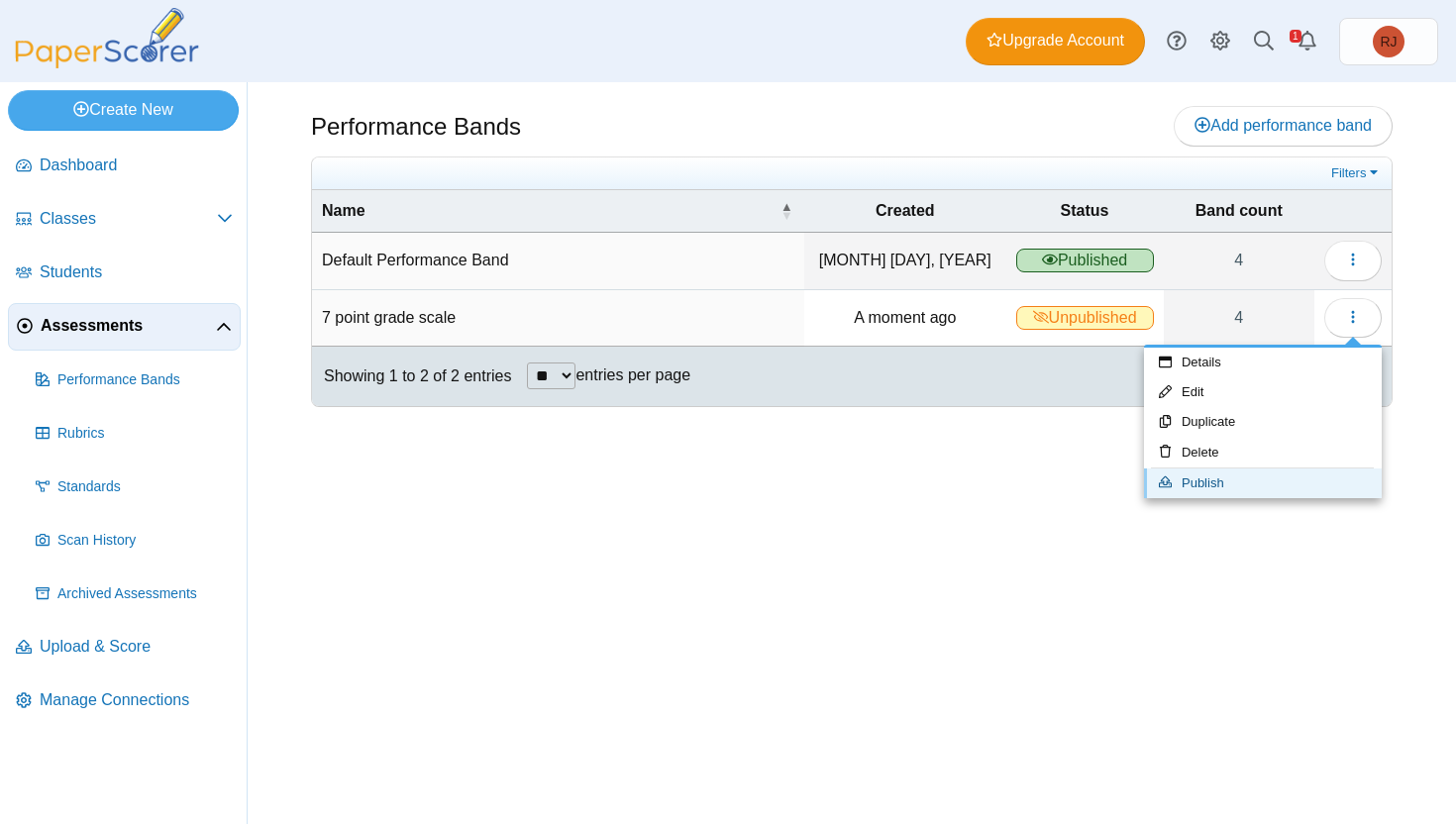 click on "Publish" at bounding box center (1263, 483) 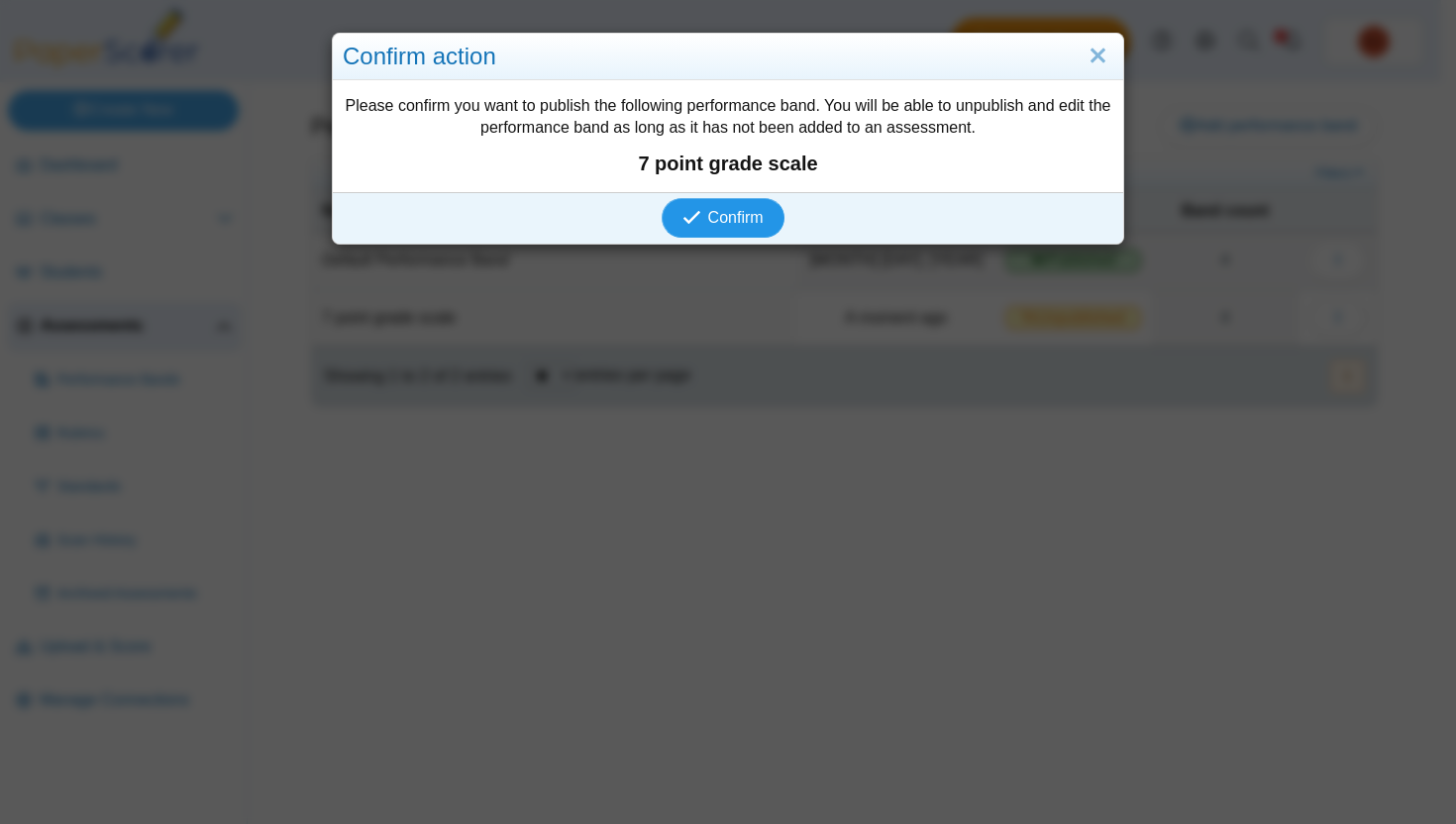 click at bounding box center [694, 218] 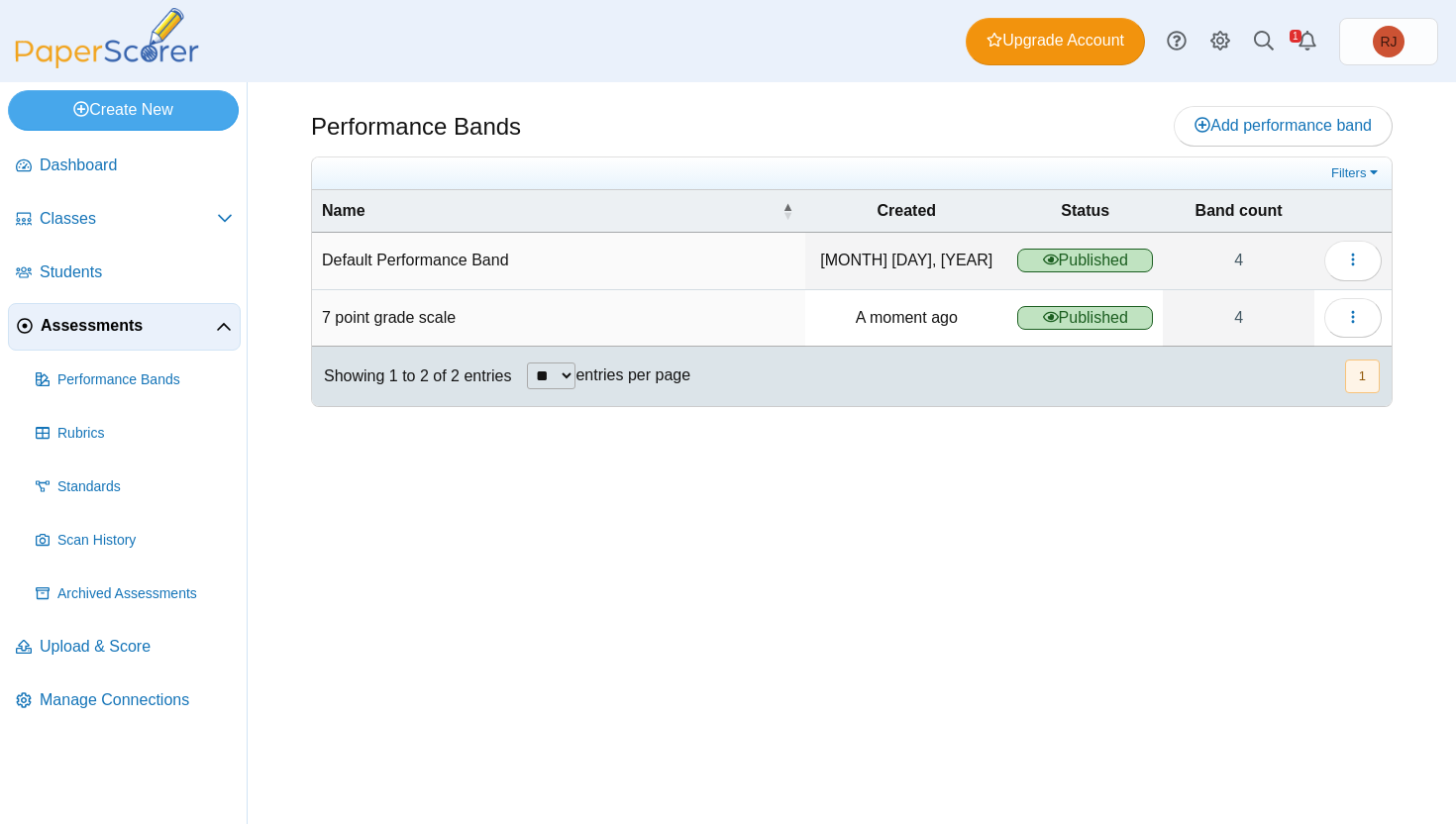 scroll, scrollTop: 0, scrollLeft: 0, axis: both 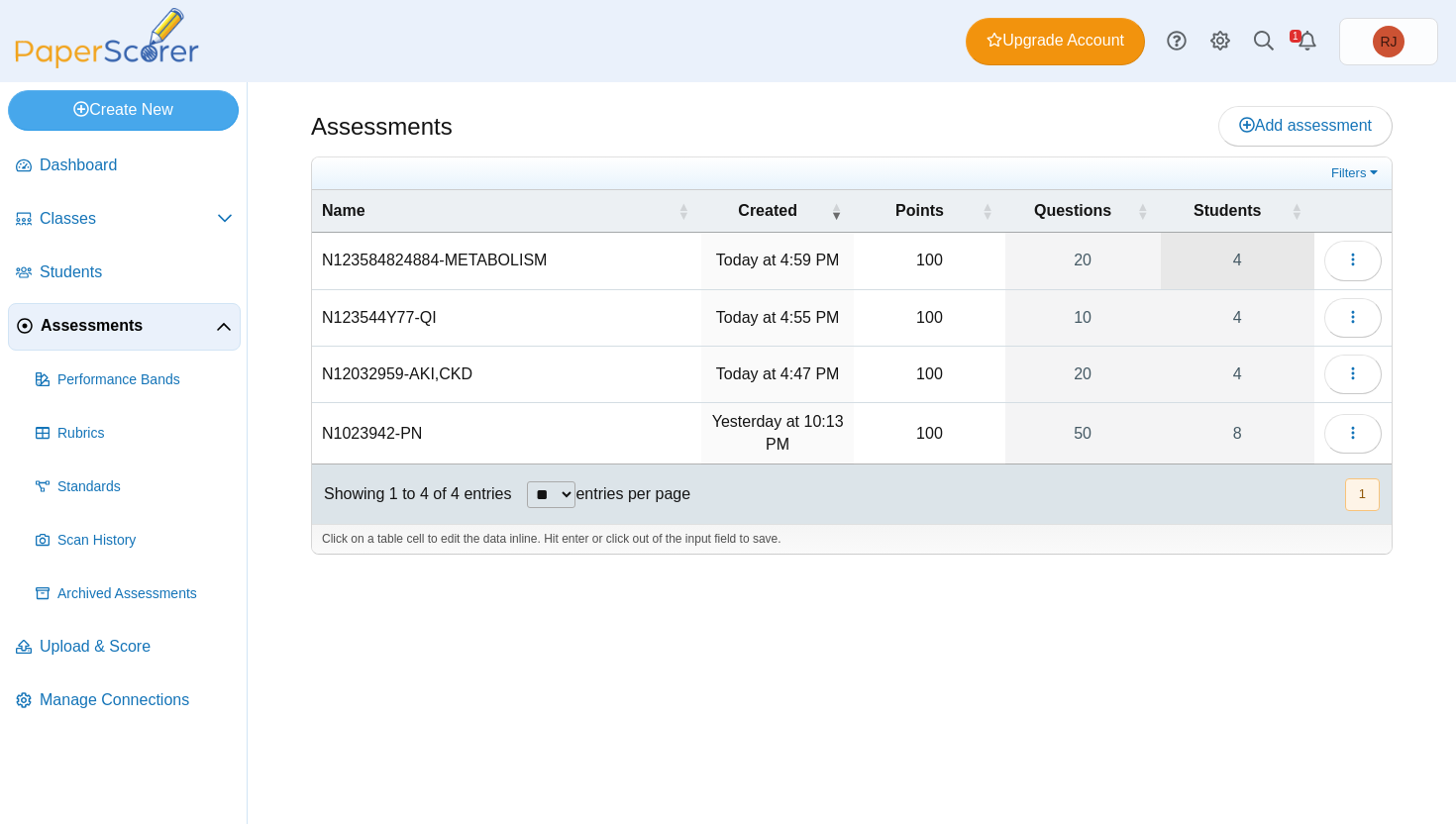 click on "4" at bounding box center [1237, 260] 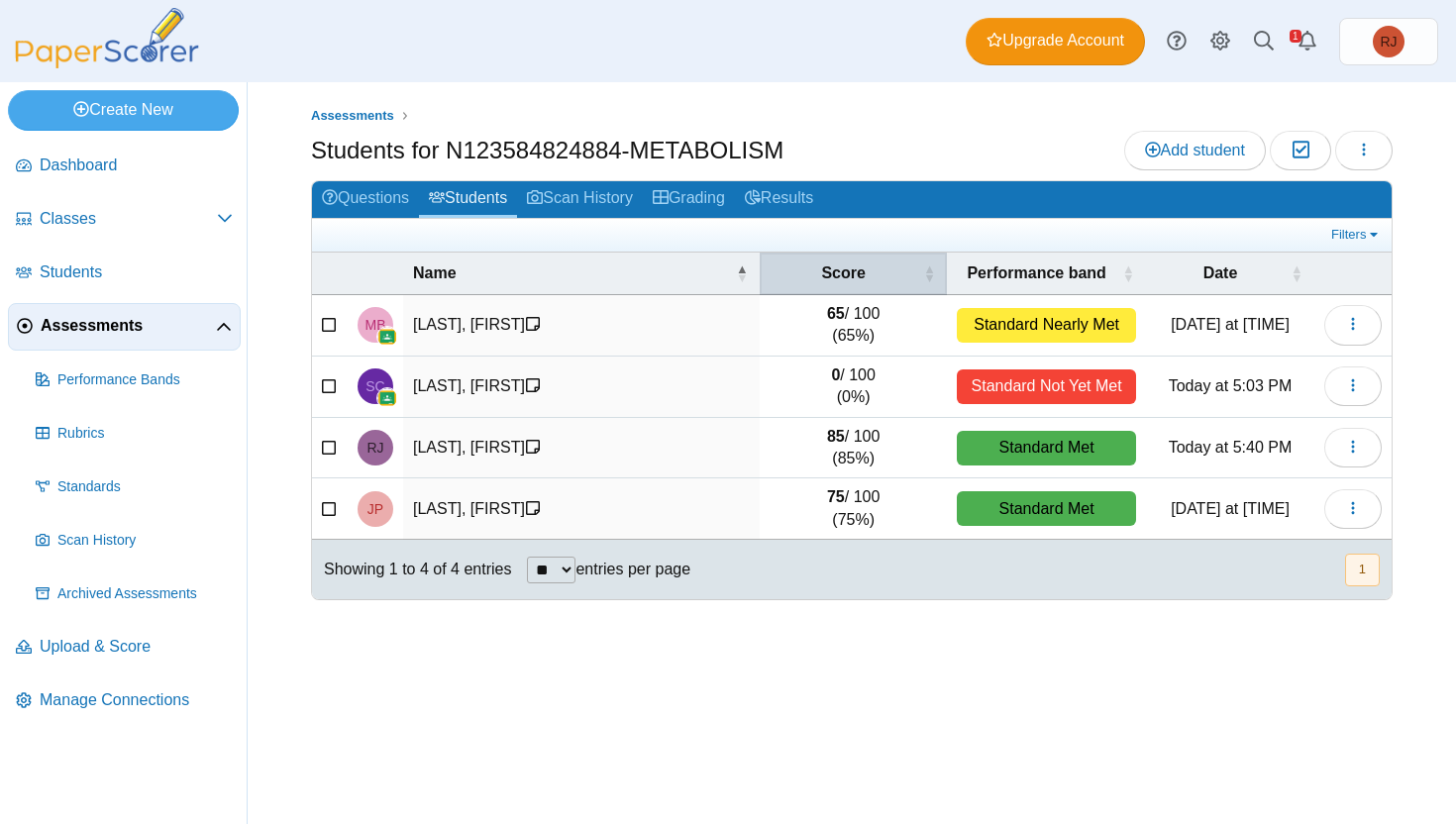 scroll, scrollTop: 0, scrollLeft: 0, axis: both 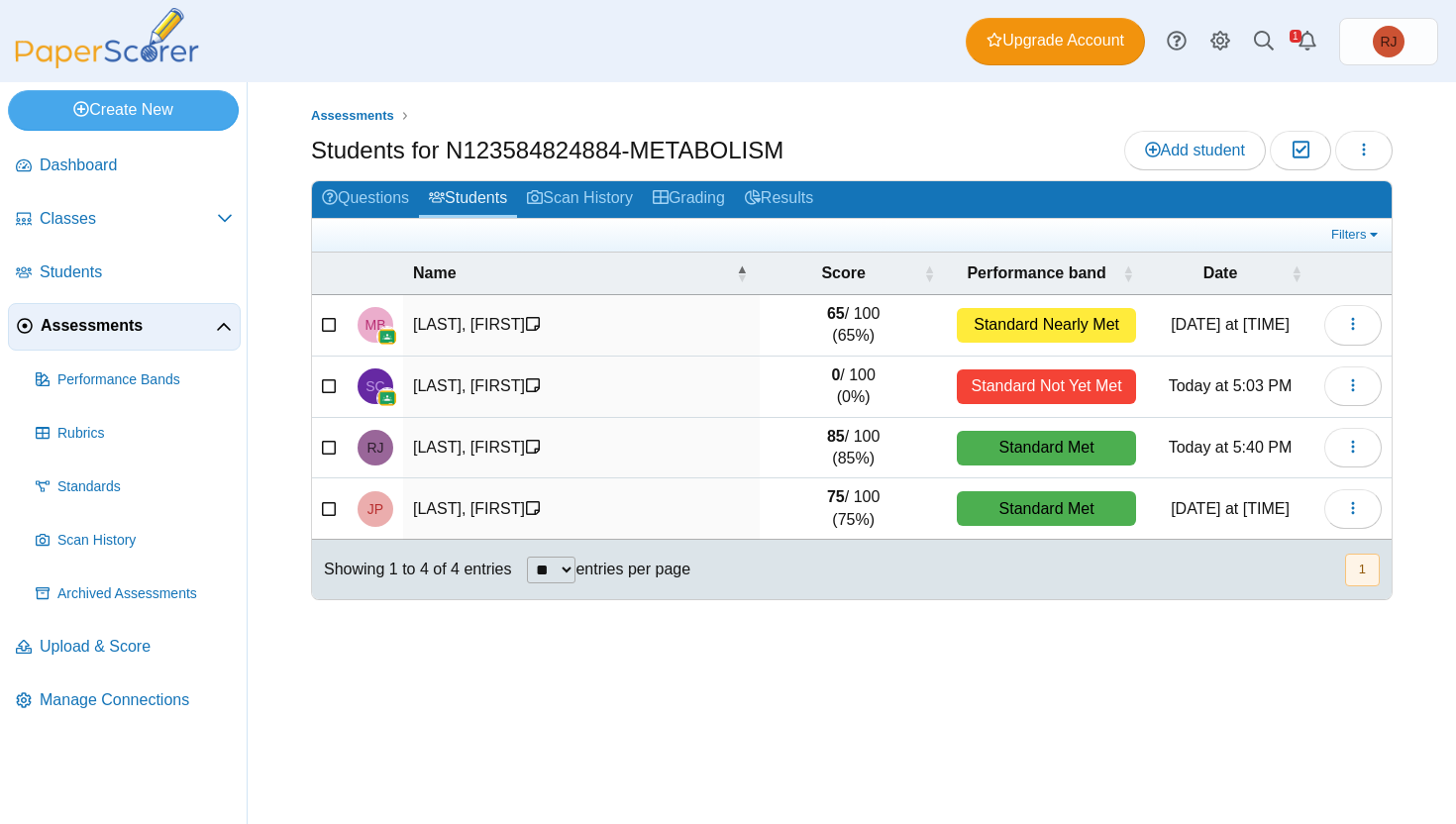 click on "Standard Not Yet Met" at bounding box center [1046, 326] 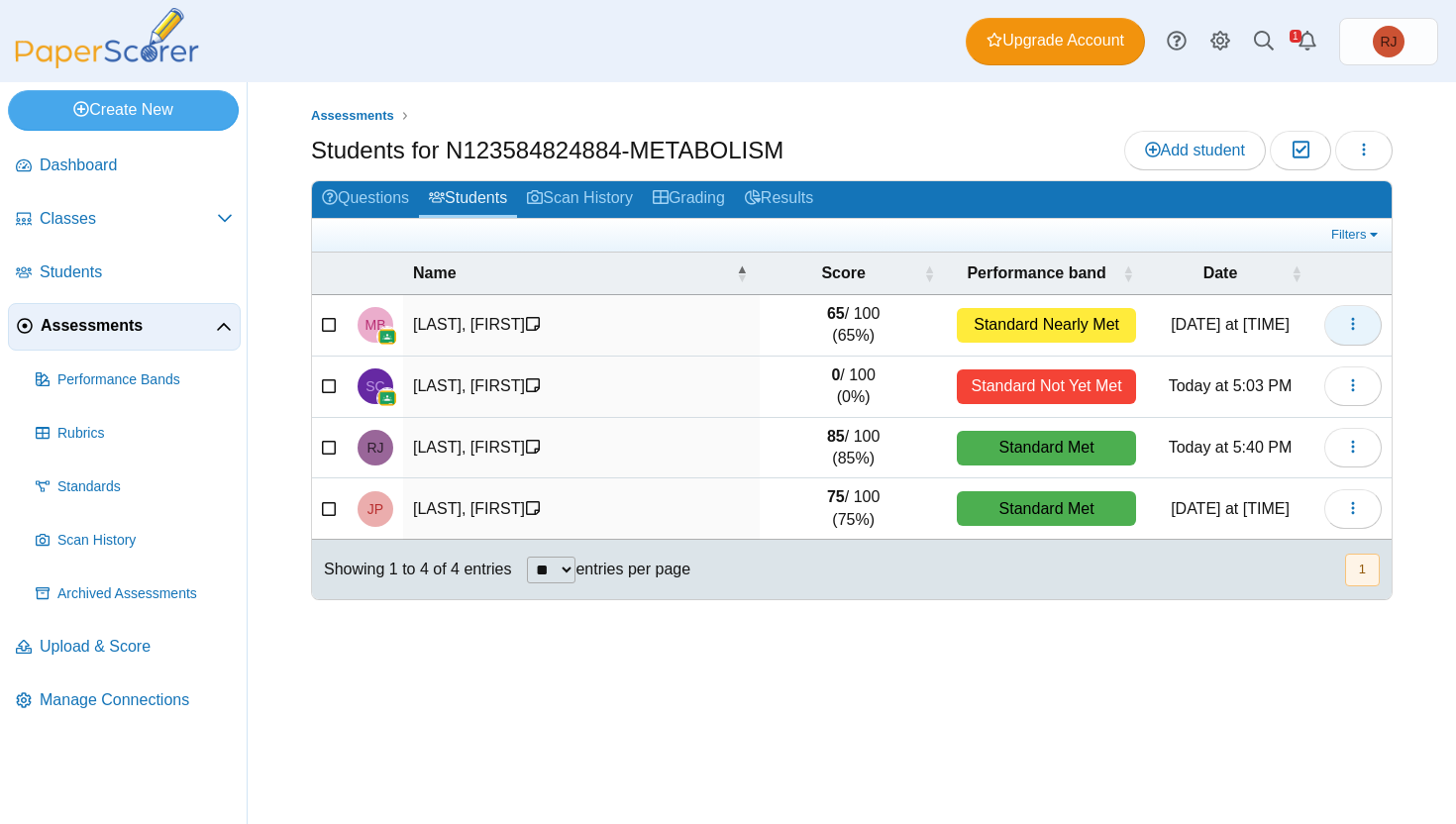 click at bounding box center (1353, 324) 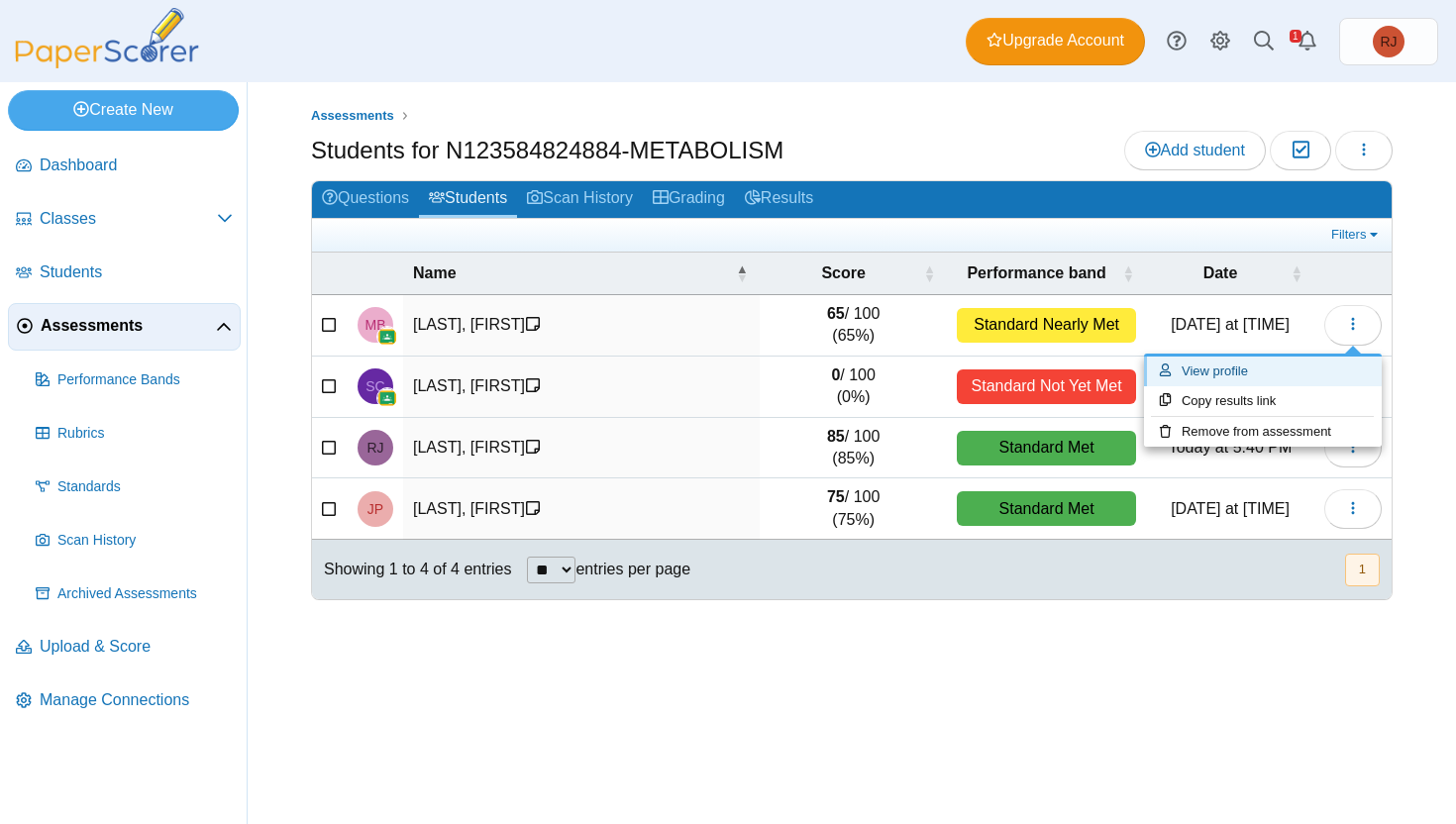 click on "View profile" at bounding box center (1263, 371) 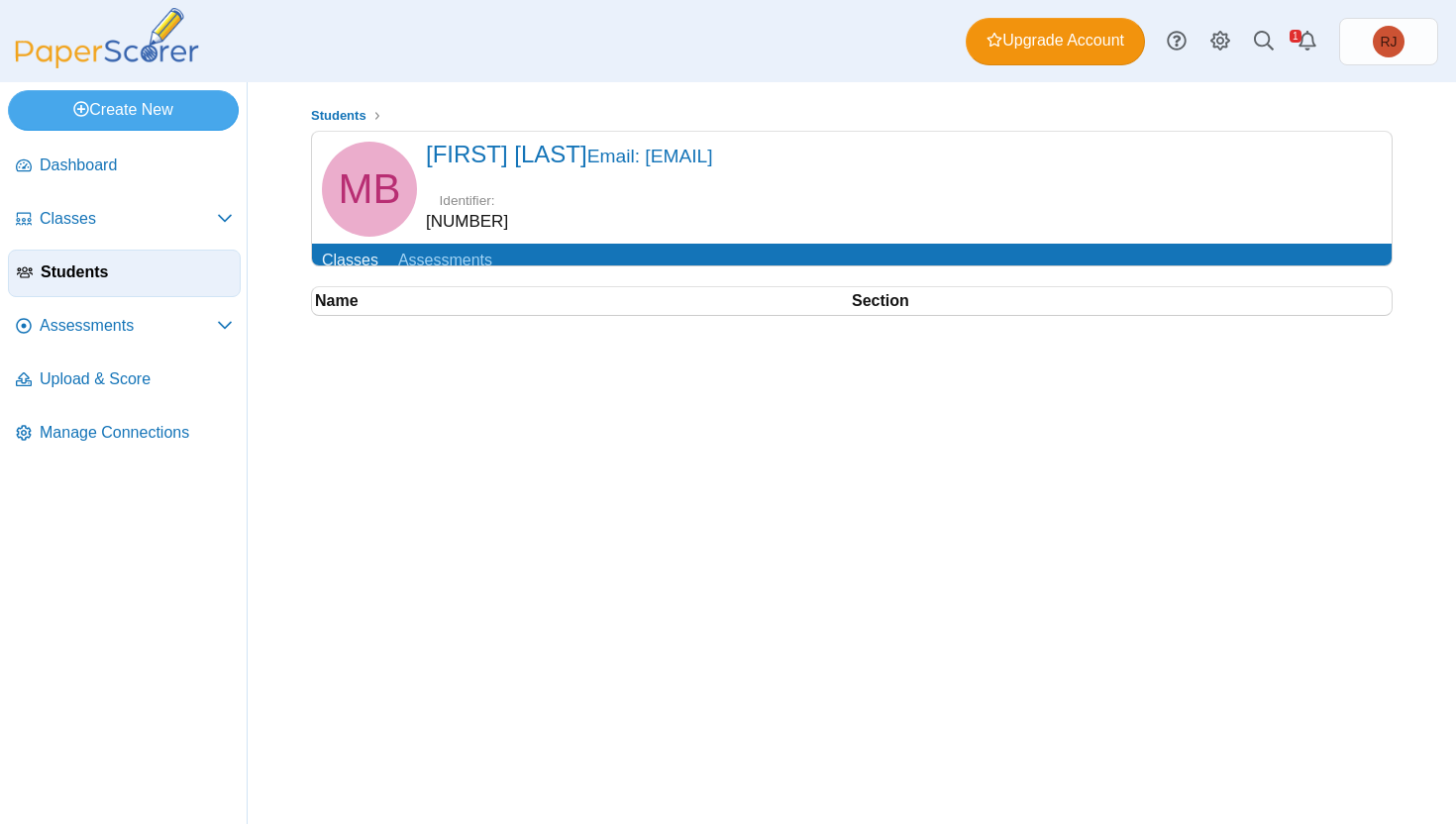 scroll, scrollTop: 0, scrollLeft: 0, axis: both 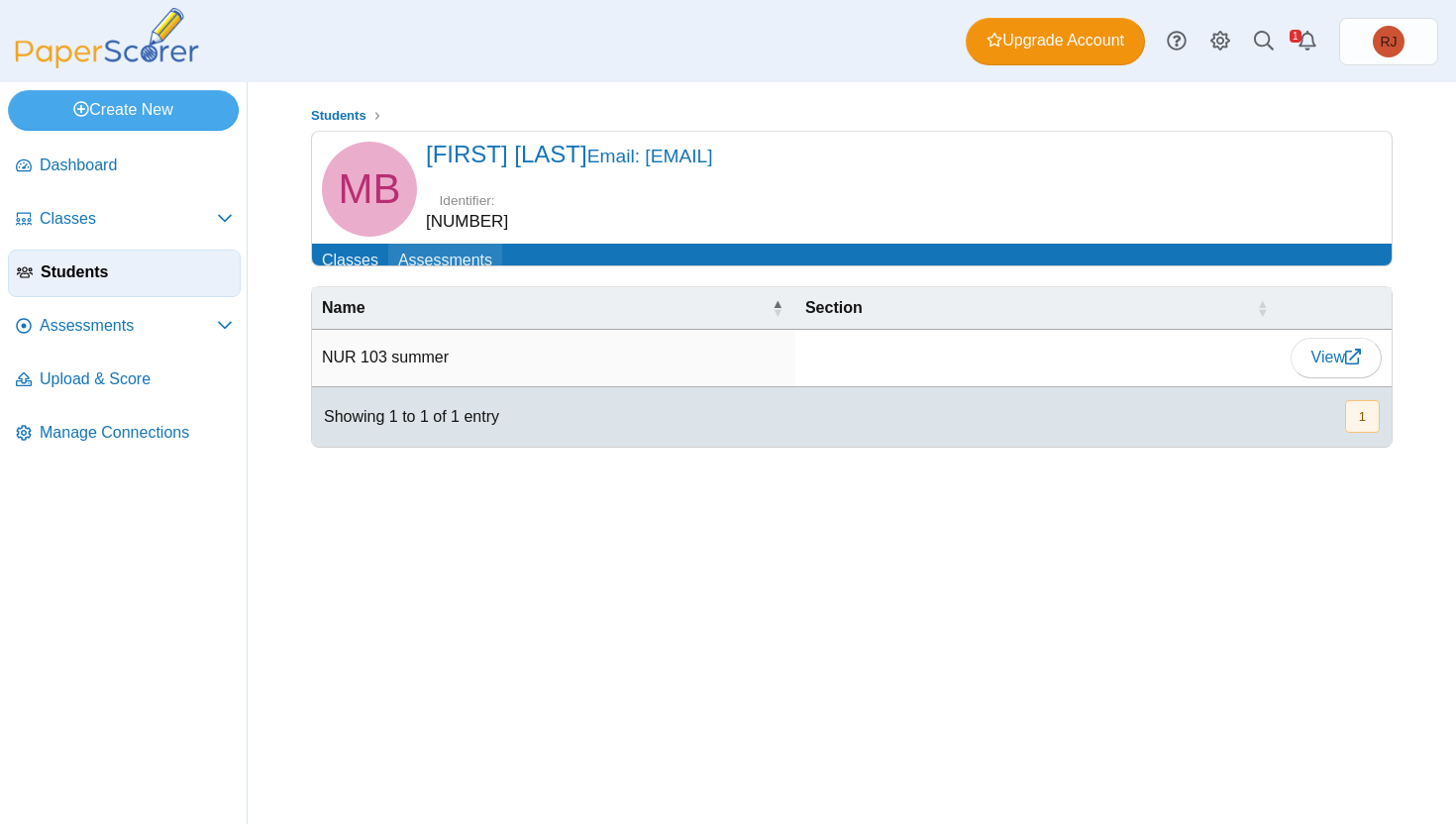 click on "Assessments" at bounding box center (445, 261) 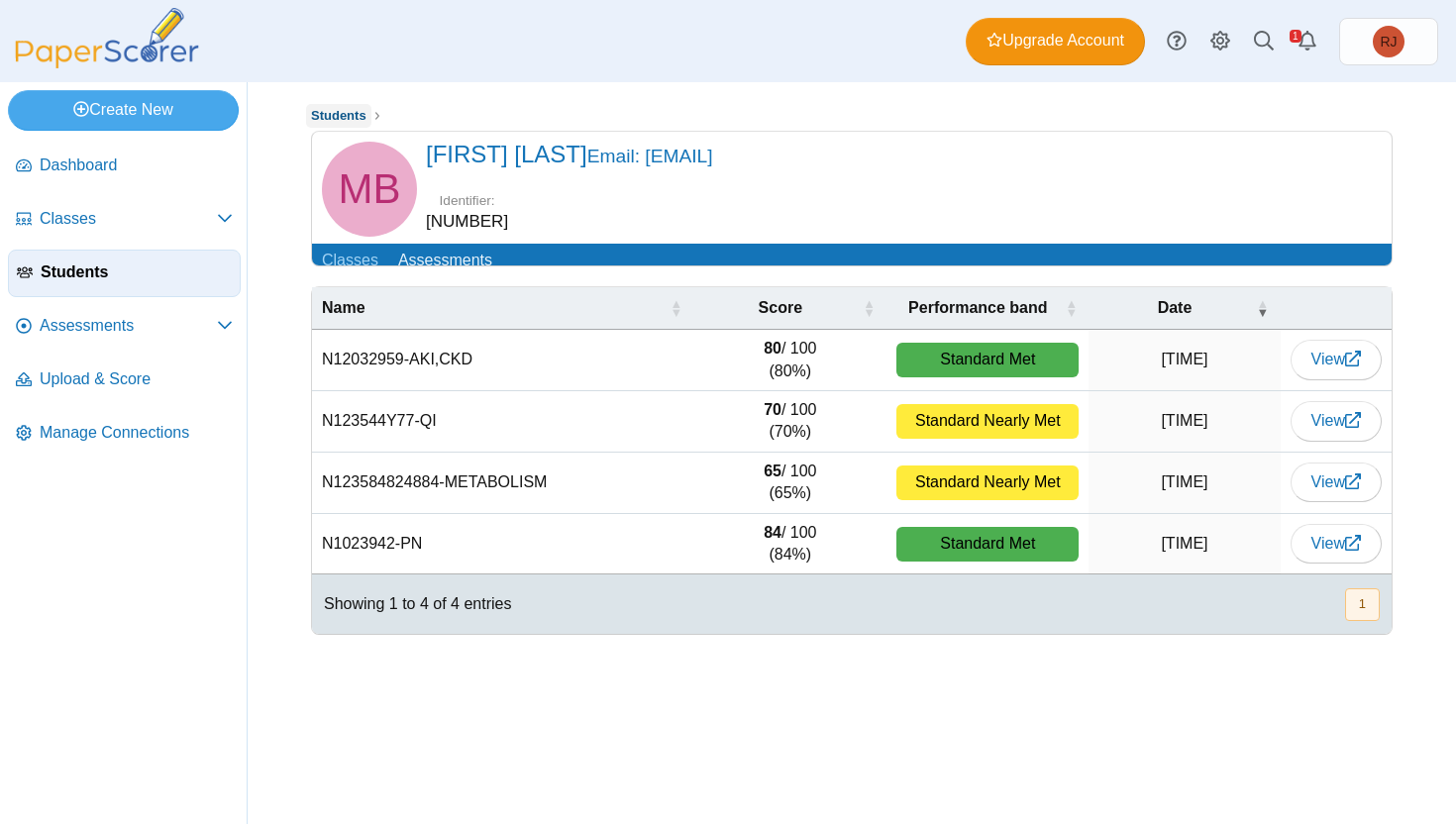 click on "Students" at bounding box center [339, 115] 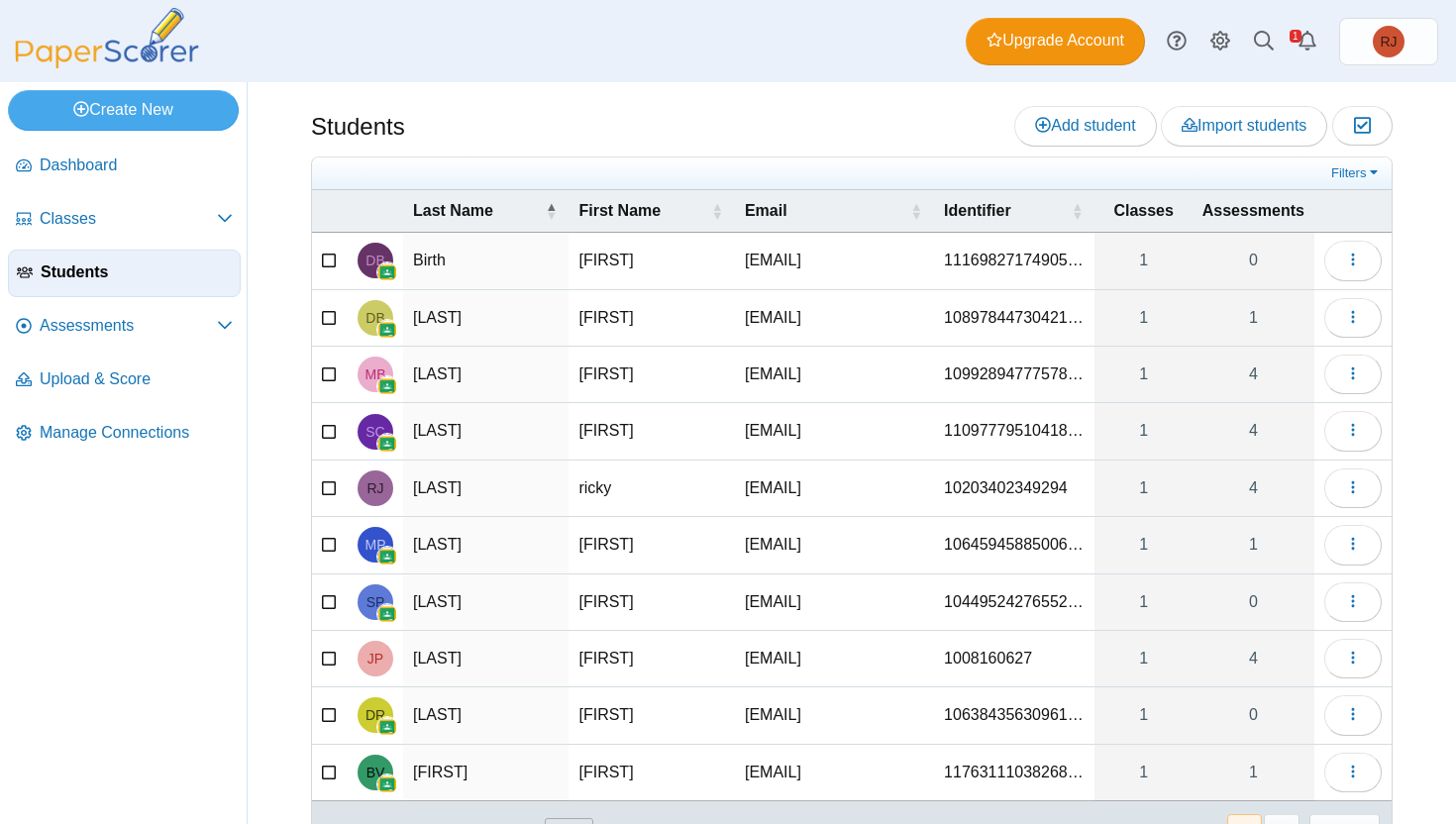 scroll, scrollTop: 0, scrollLeft: 0, axis: both 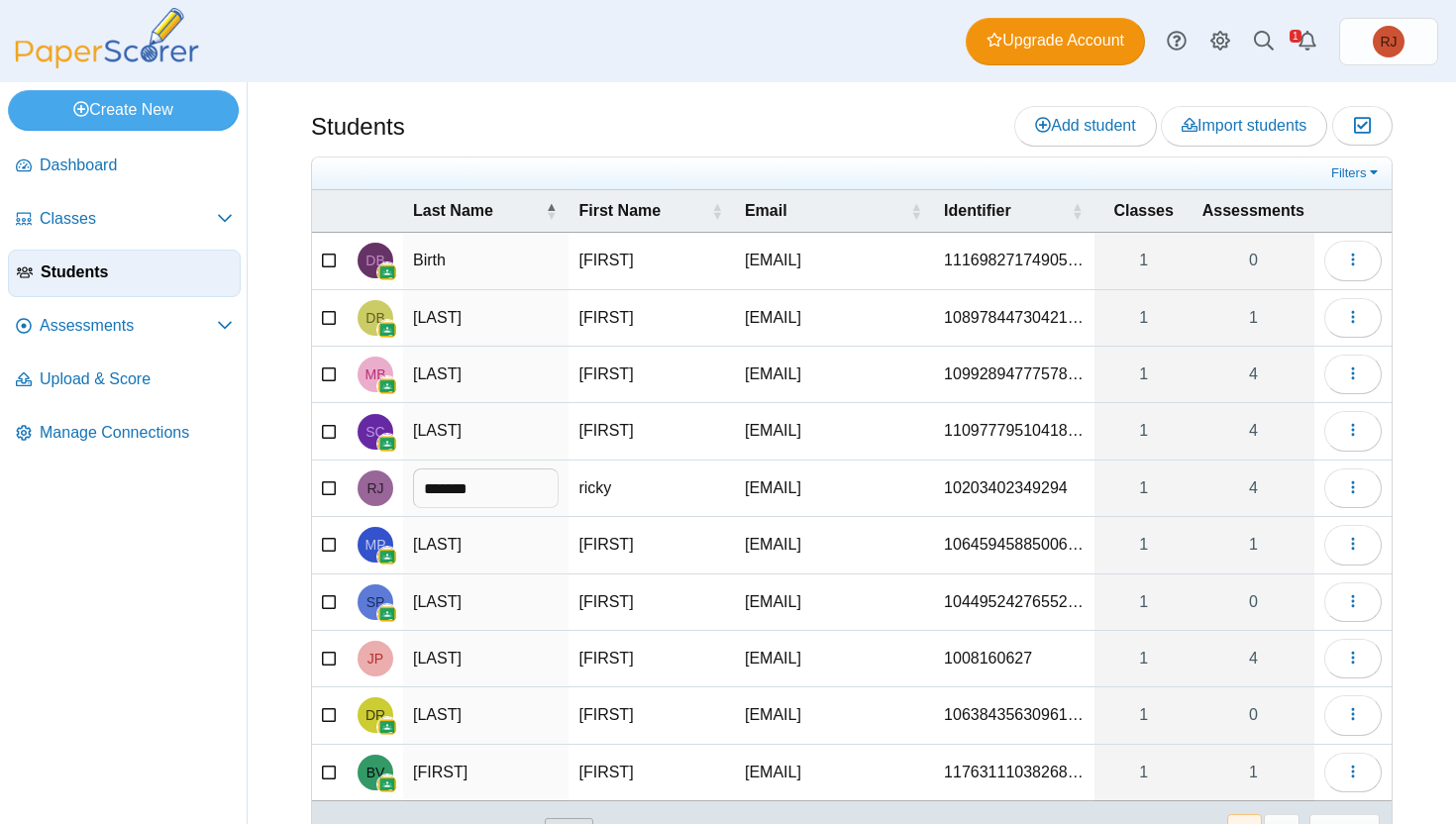 click on "ricky" at bounding box center (651, 488) 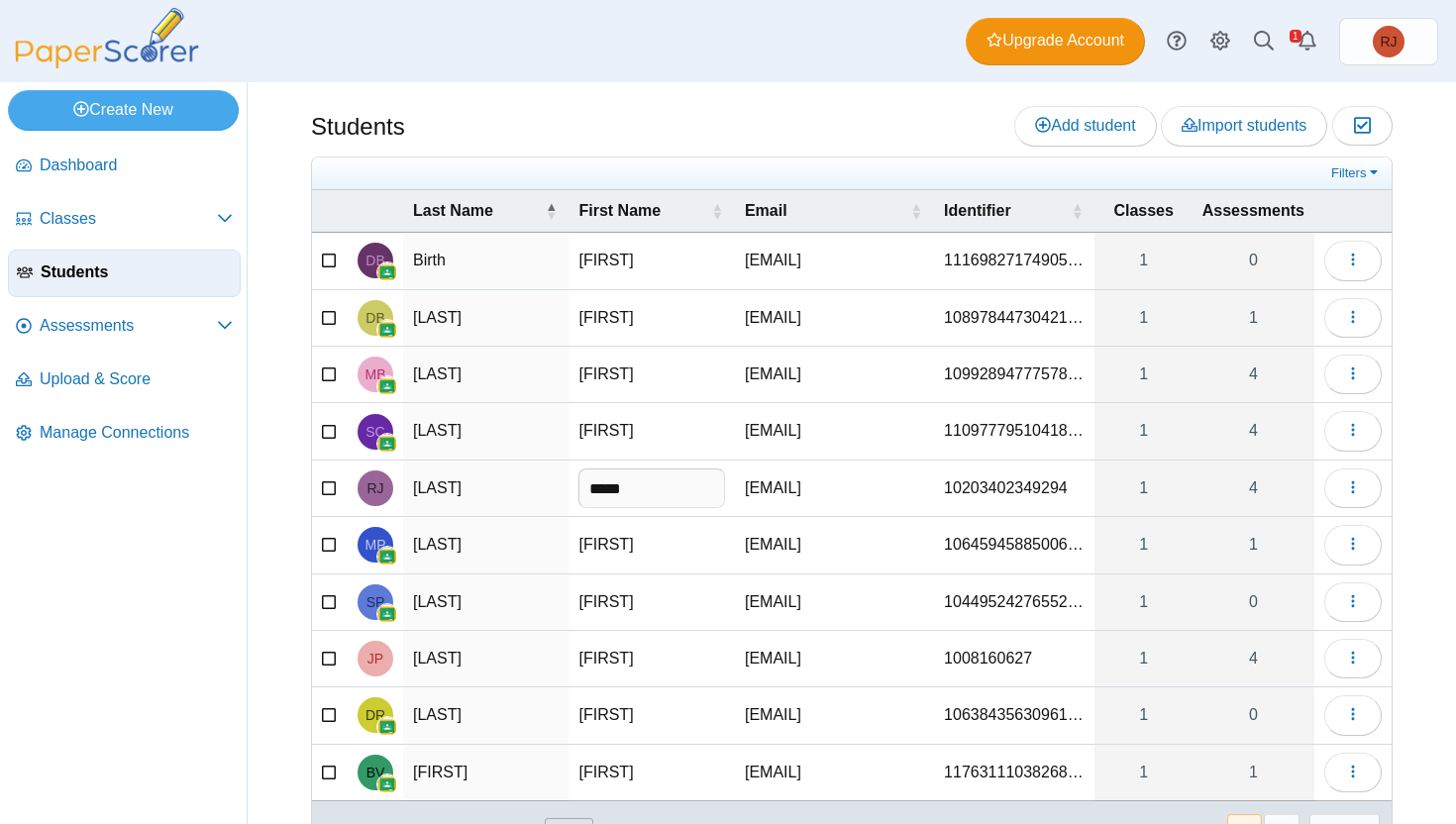 click on "[EMAIL]" at bounding box center (834, 488) 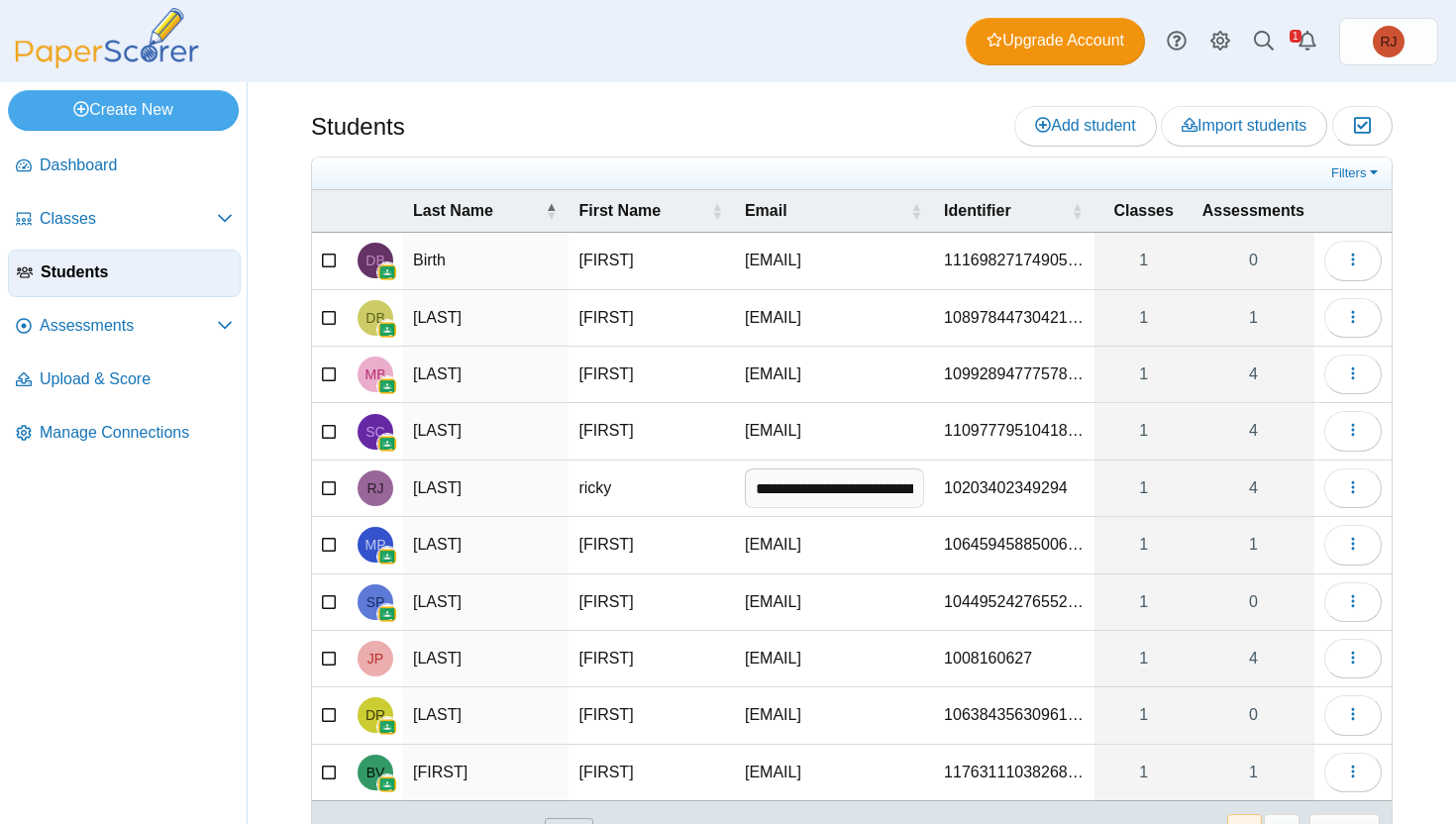 scroll, scrollTop: 0, scrollLeft: 51, axis: horizontal 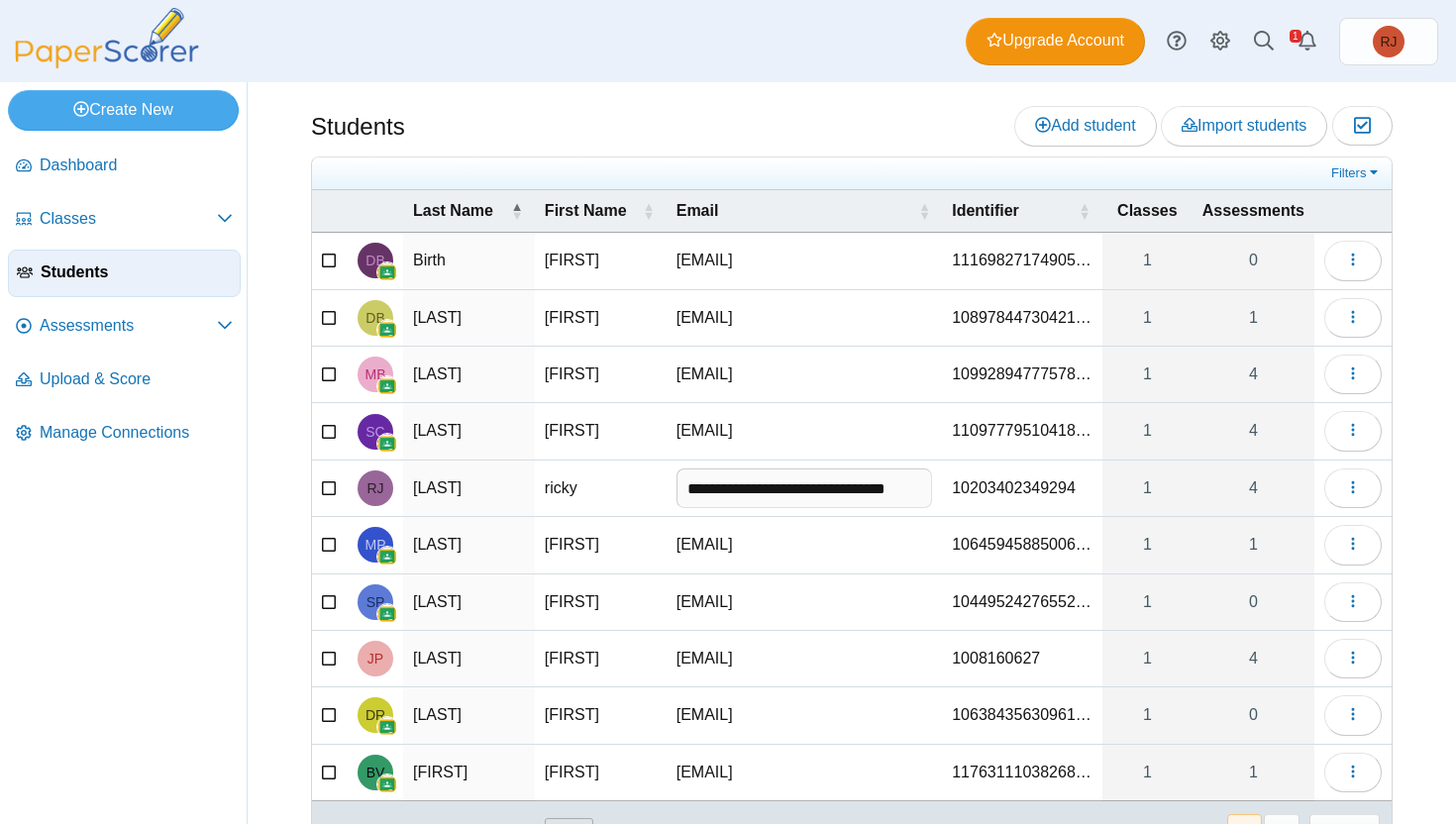 click on "10203402349294" at bounding box center [1022, 488] 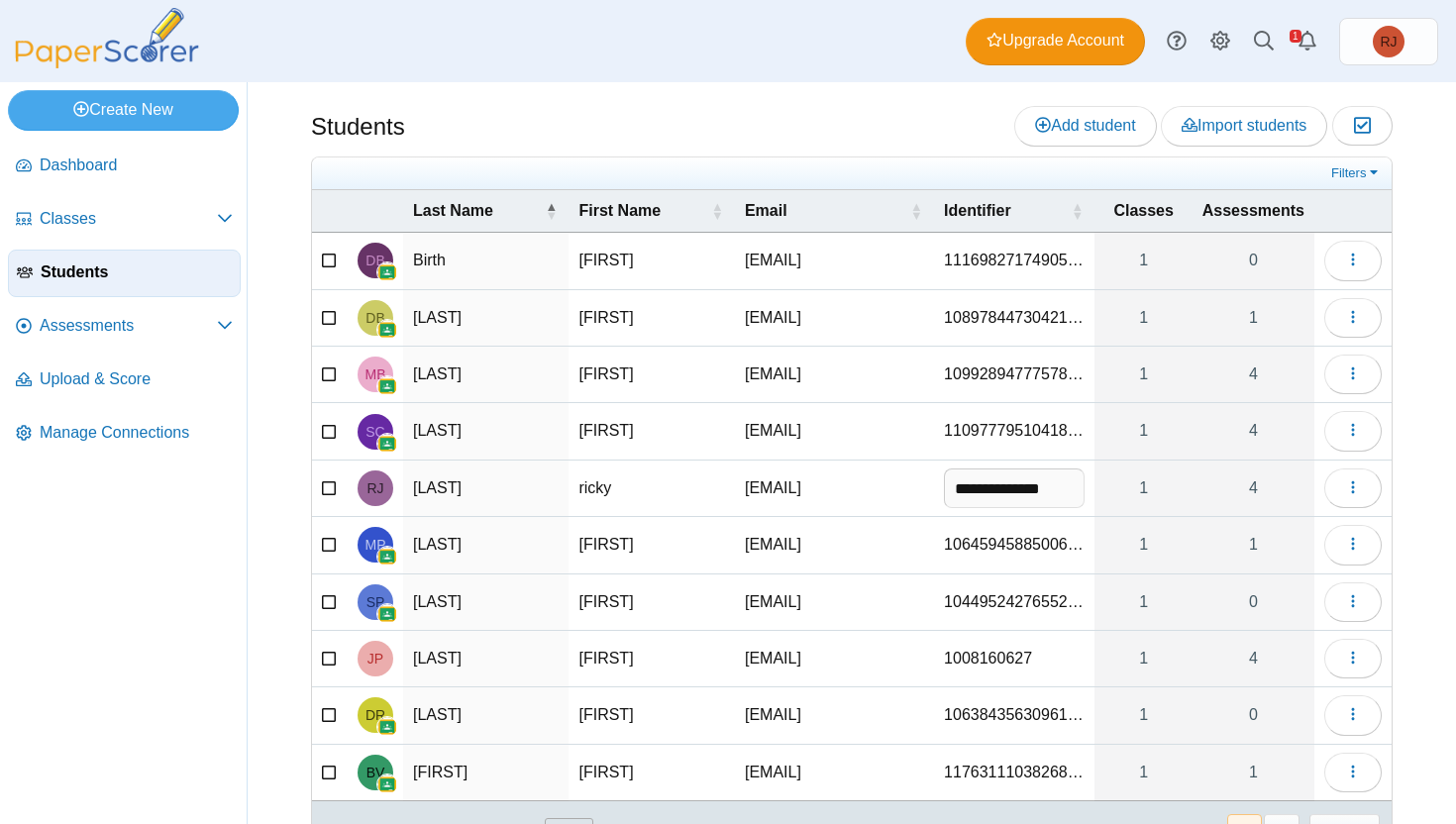 scroll, scrollTop: 0, scrollLeft: 6, axis: horizontal 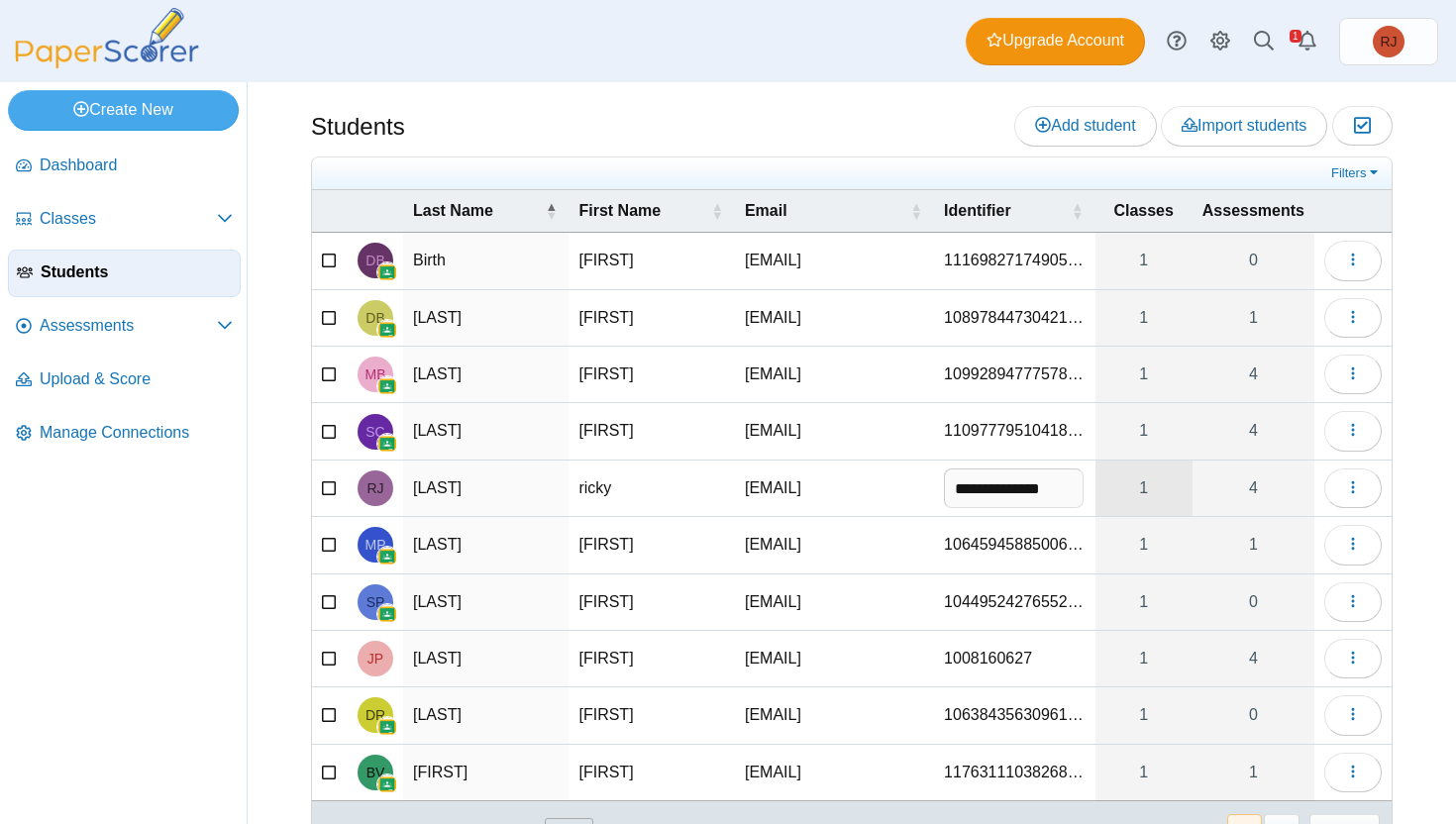 click on "1" at bounding box center [1144, 488] 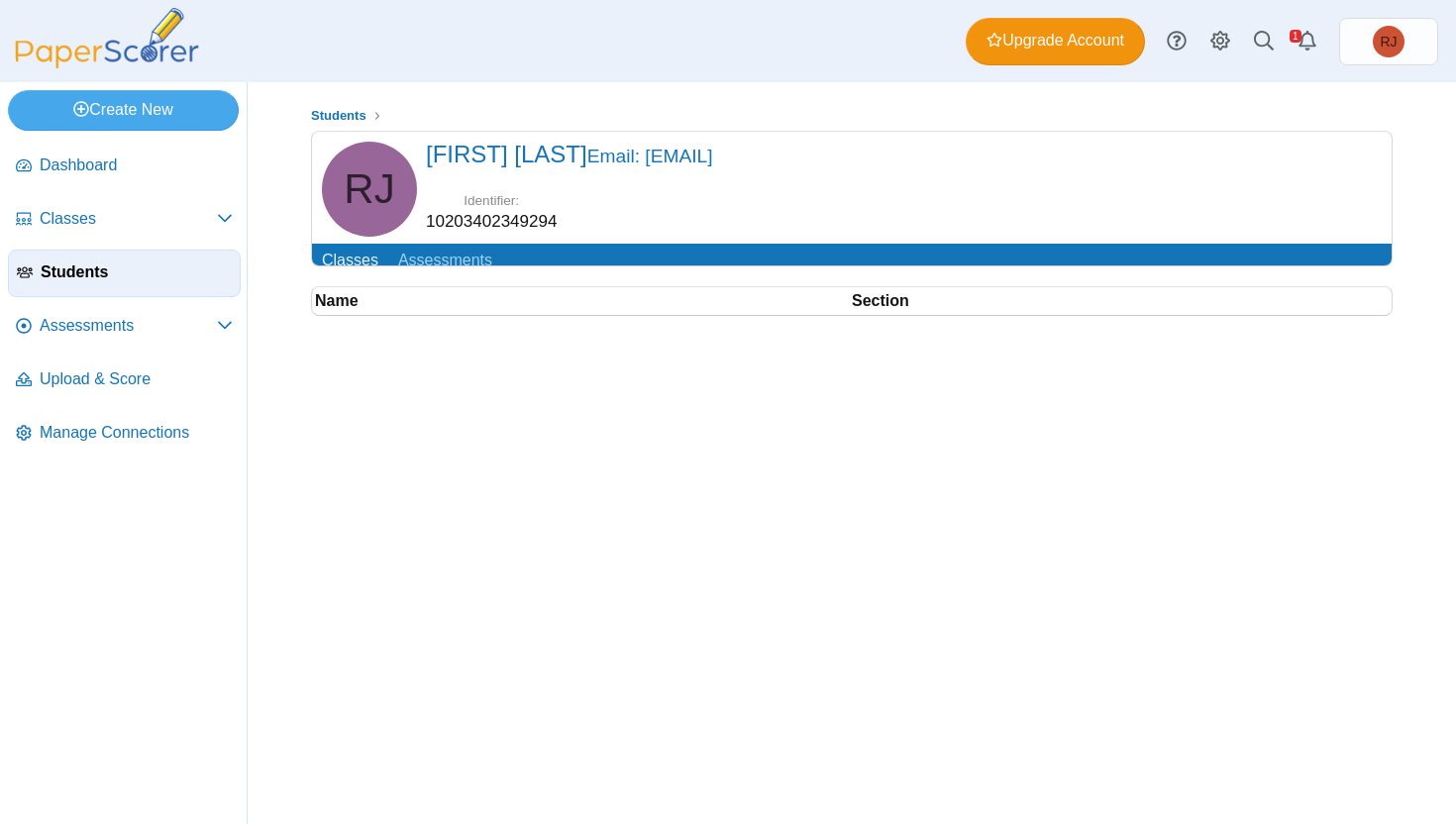 scroll, scrollTop: 0, scrollLeft: 0, axis: both 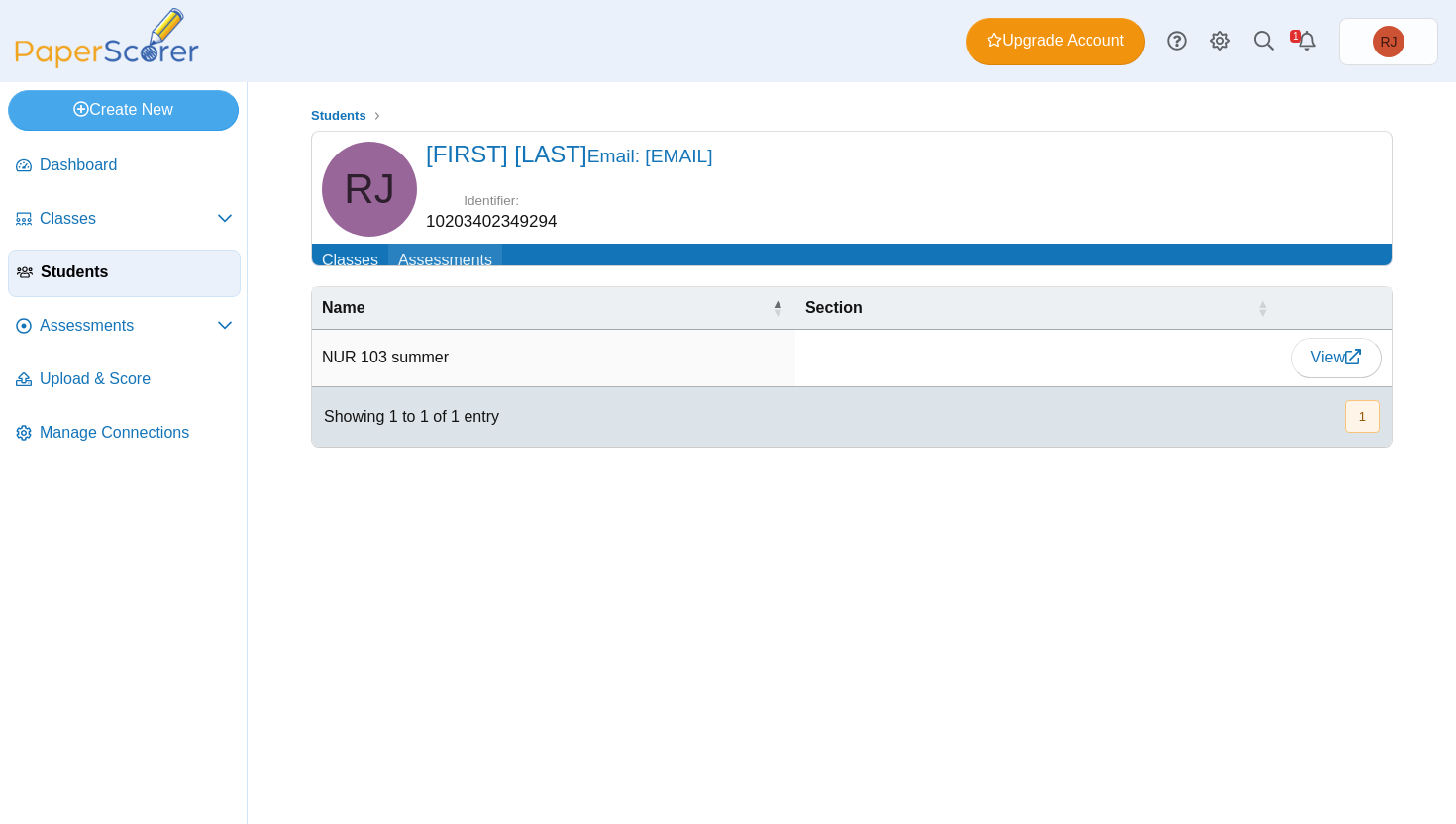 click on "Assessments" at bounding box center [445, 261] 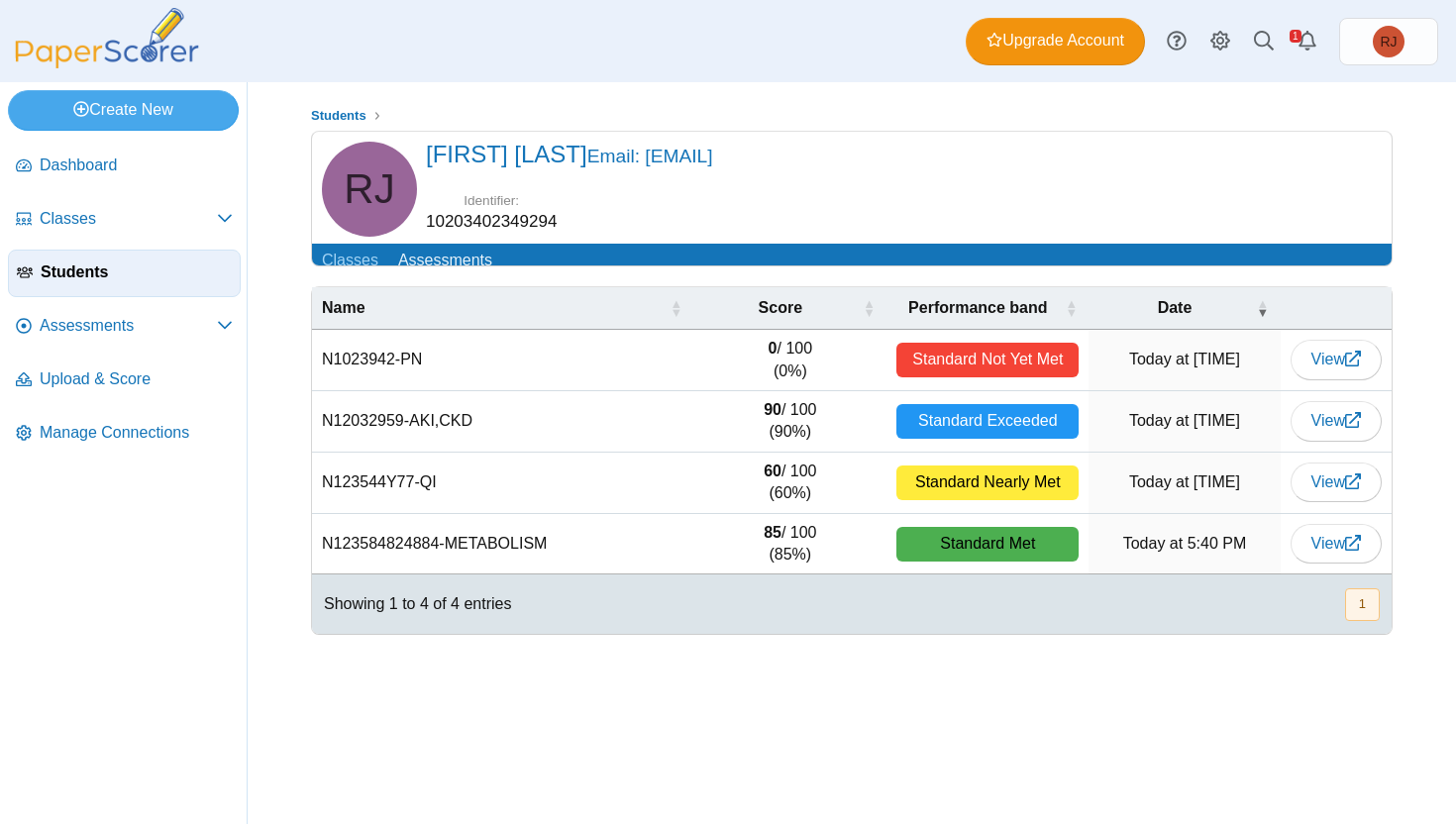 click on "Email:
[EMAIL]" at bounding box center (650, 155) 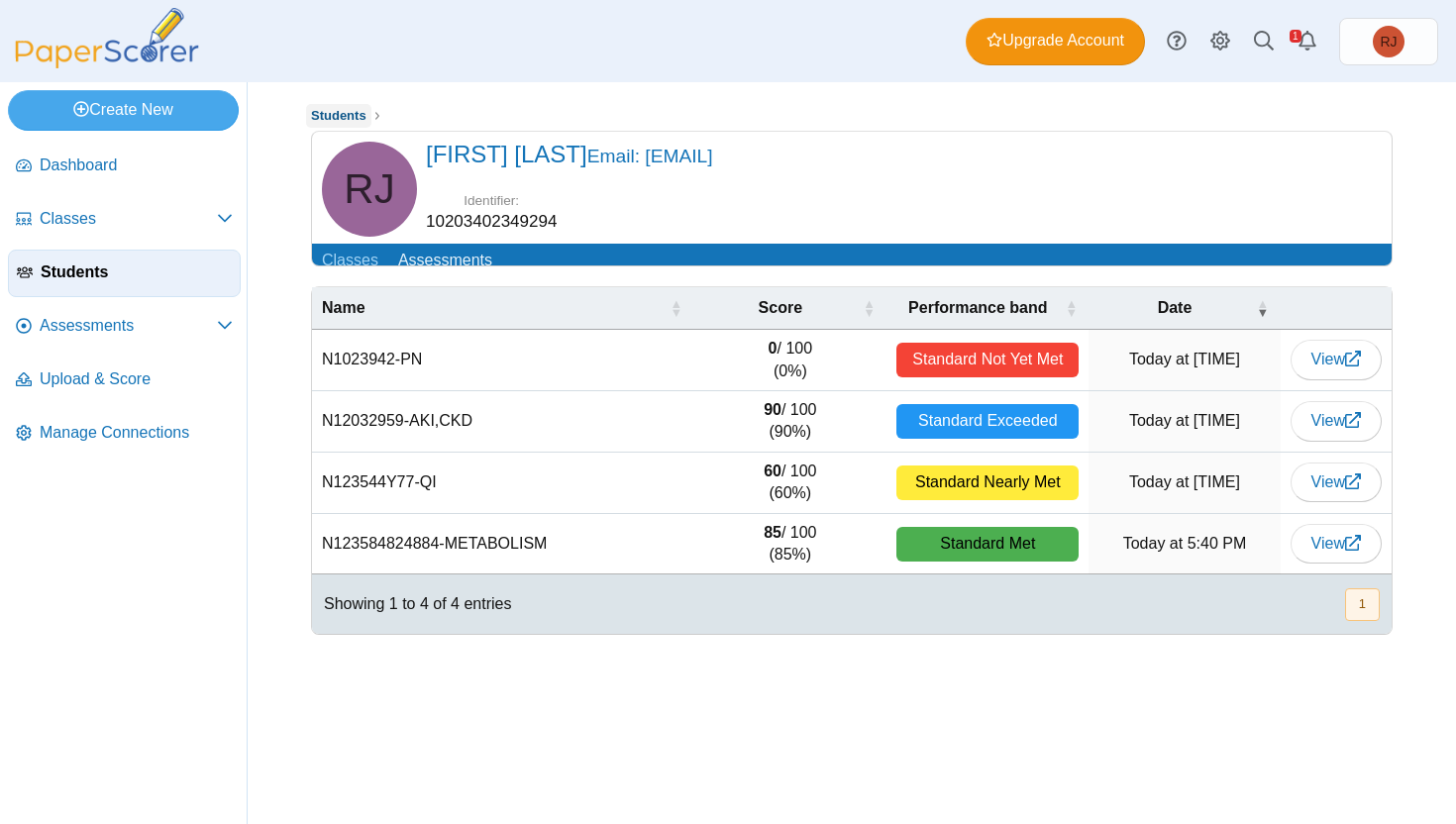 click on "Students" at bounding box center [339, 115] 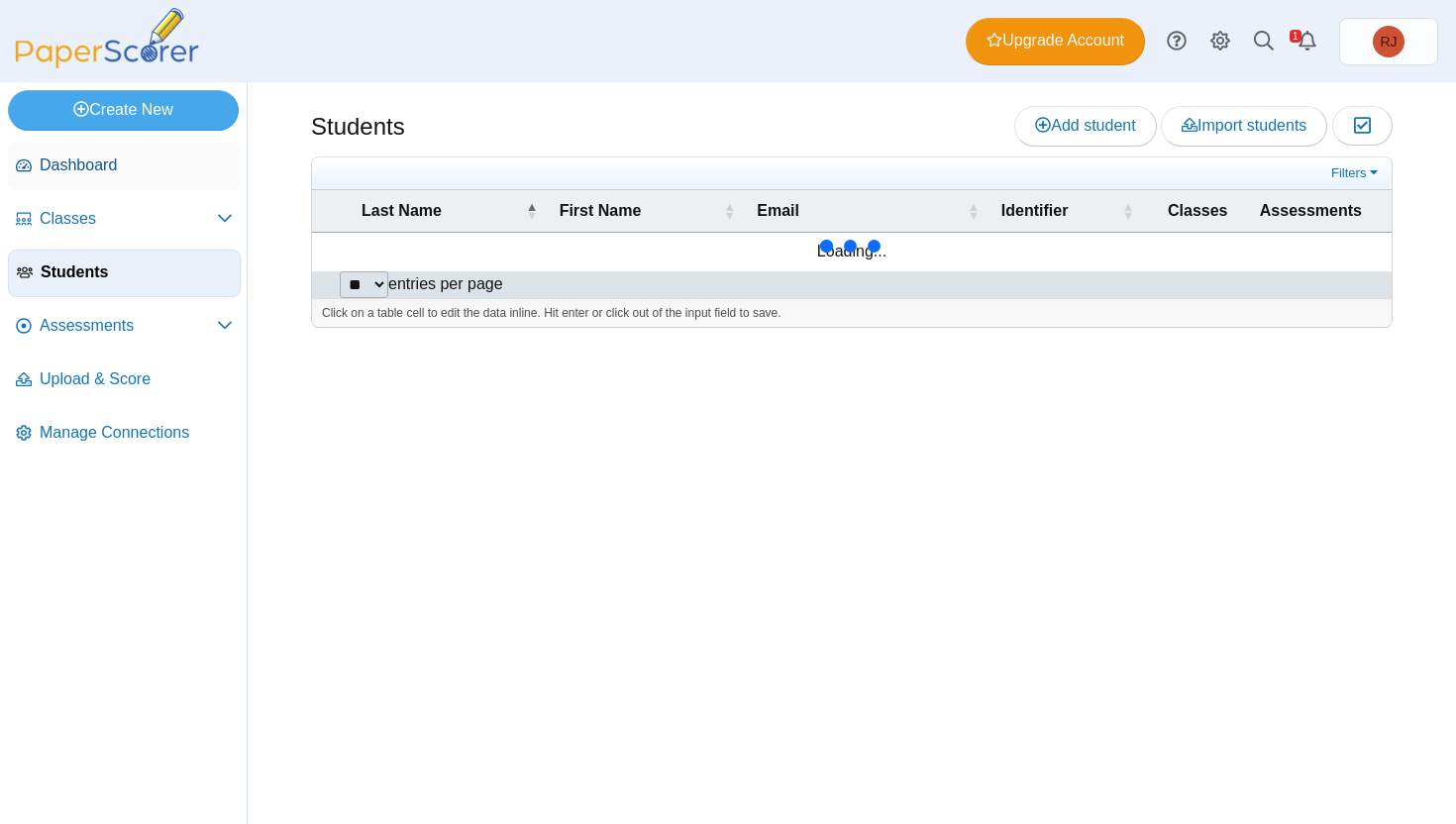 scroll, scrollTop: 0, scrollLeft: 0, axis: both 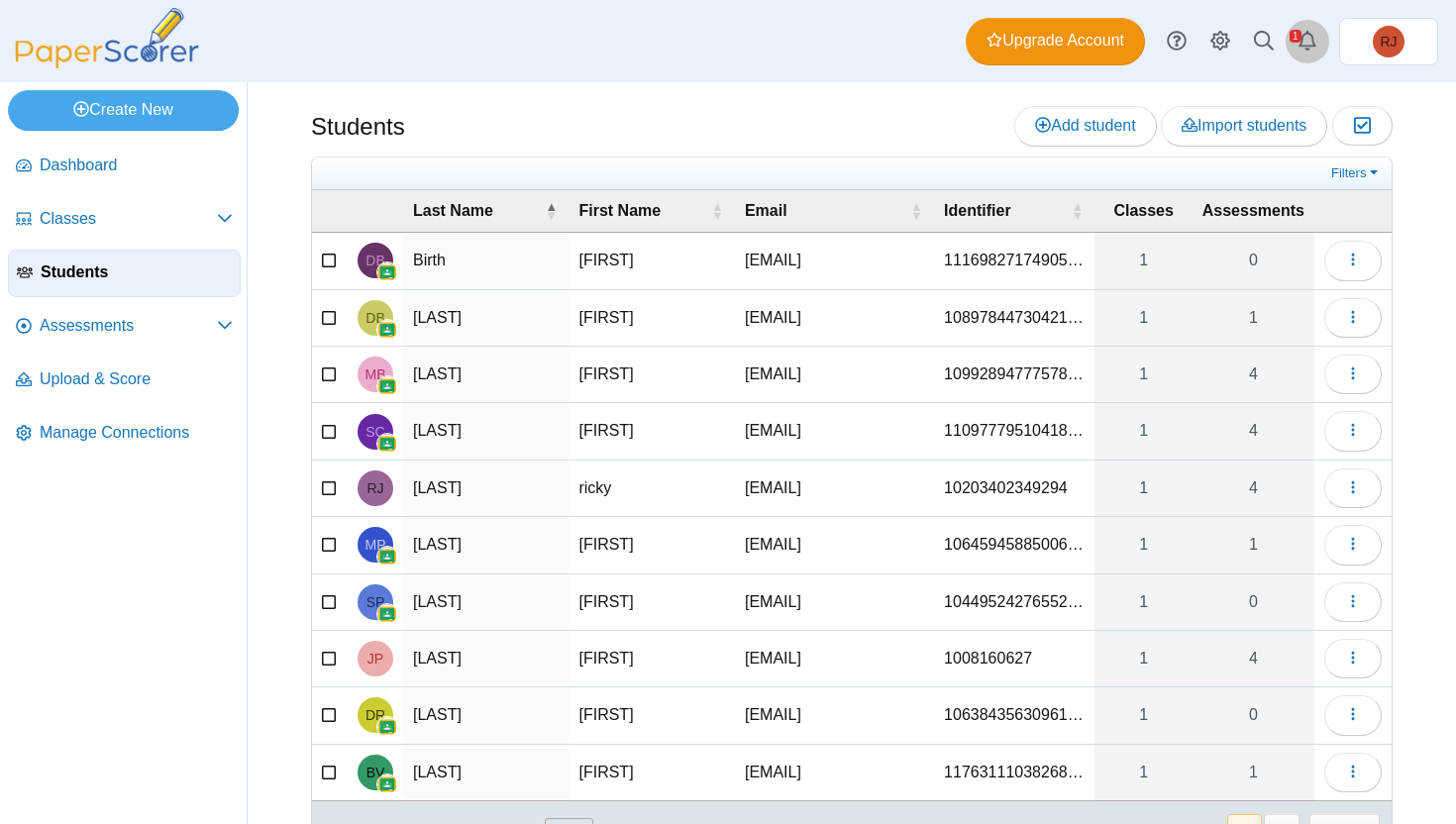 click at bounding box center (1307, 41) 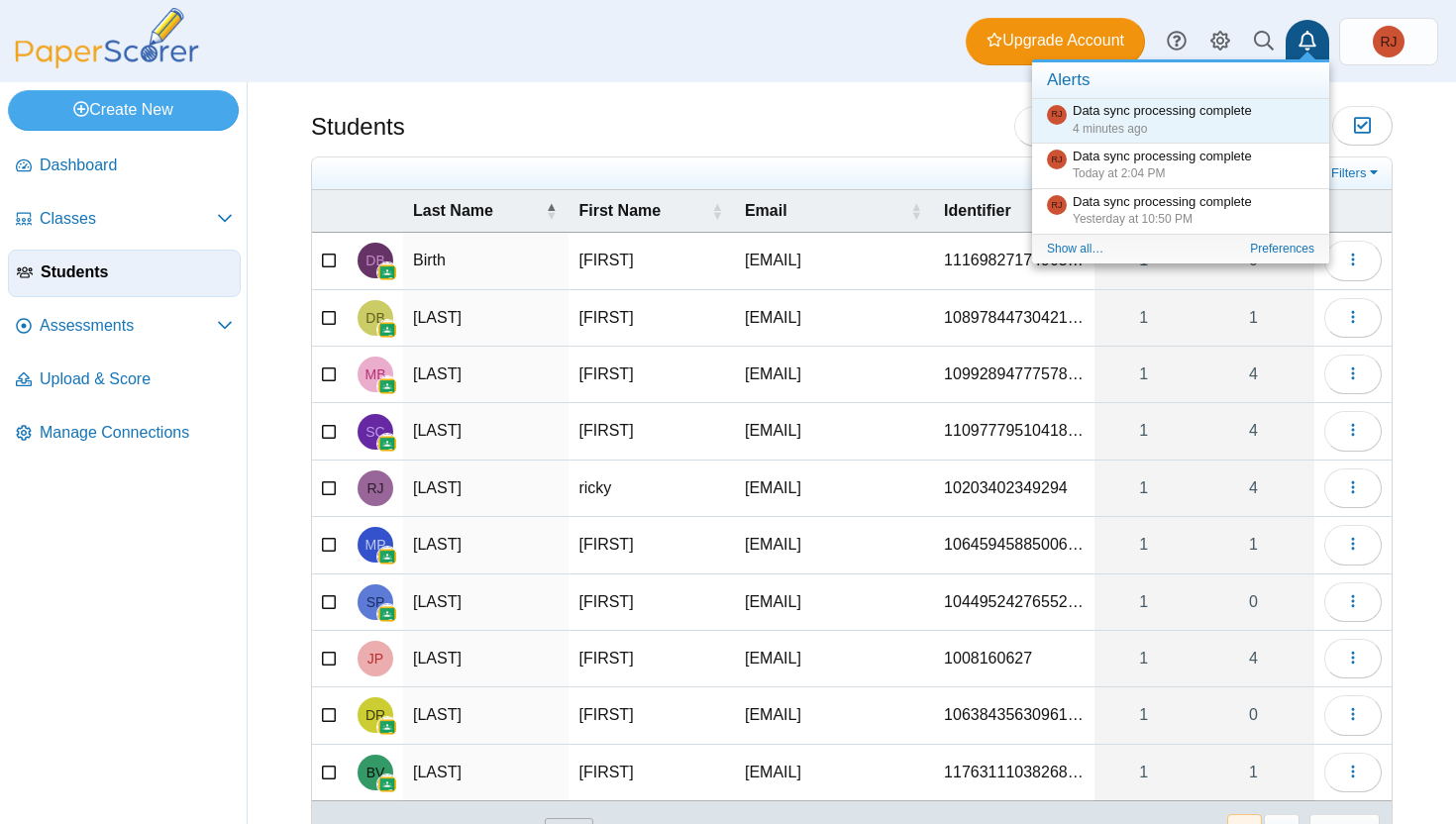 click on "Students
Add student
Import students
Moderation
0" at bounding box center [852, 453] 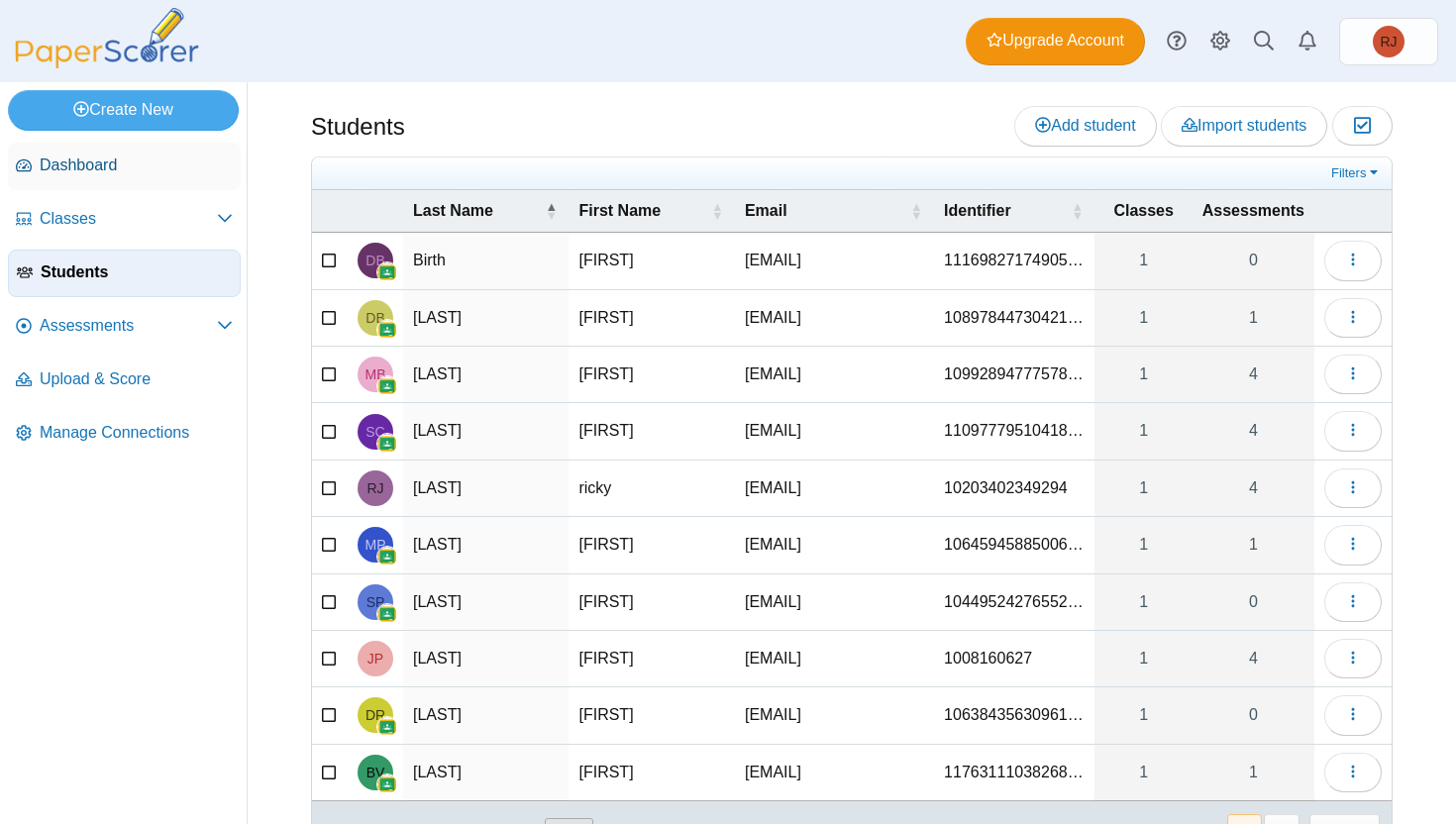 click on "Dashboard" at bounding box center [136, 165] 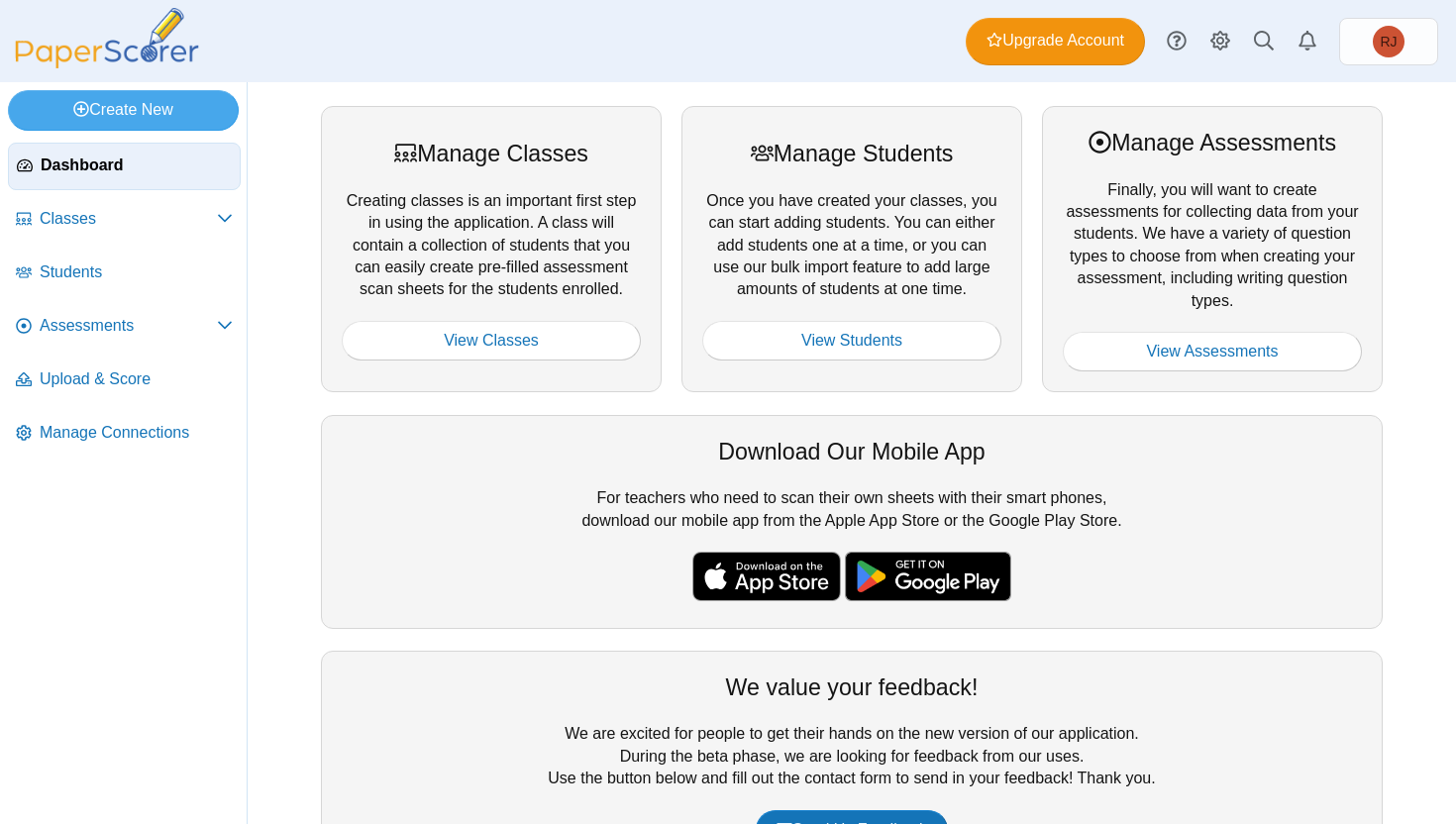 scroll, scrollTop: 0, scrollLeft: 0, axis: both 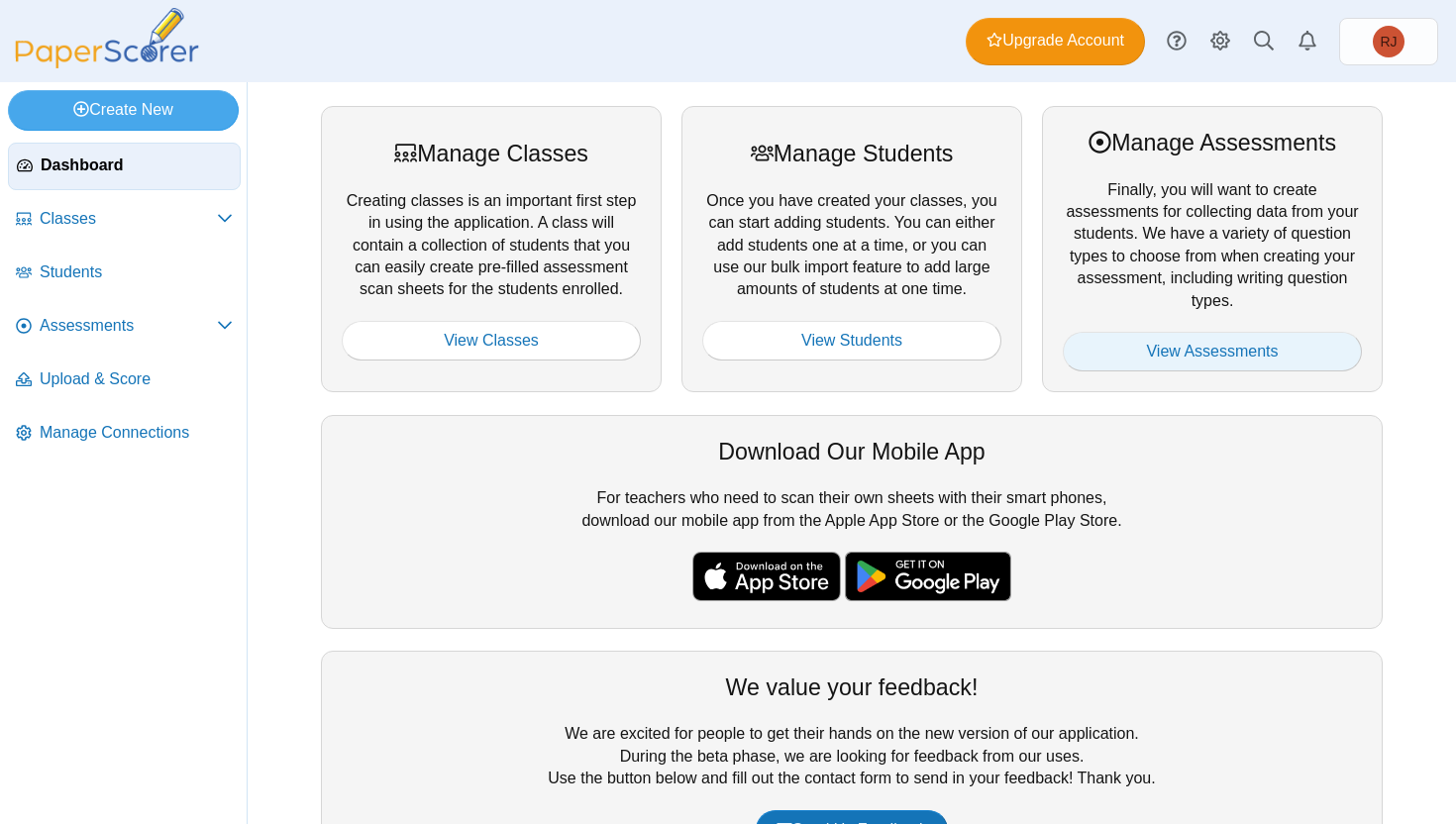 click on "View Assessments" at bounding box center [1212, 352] 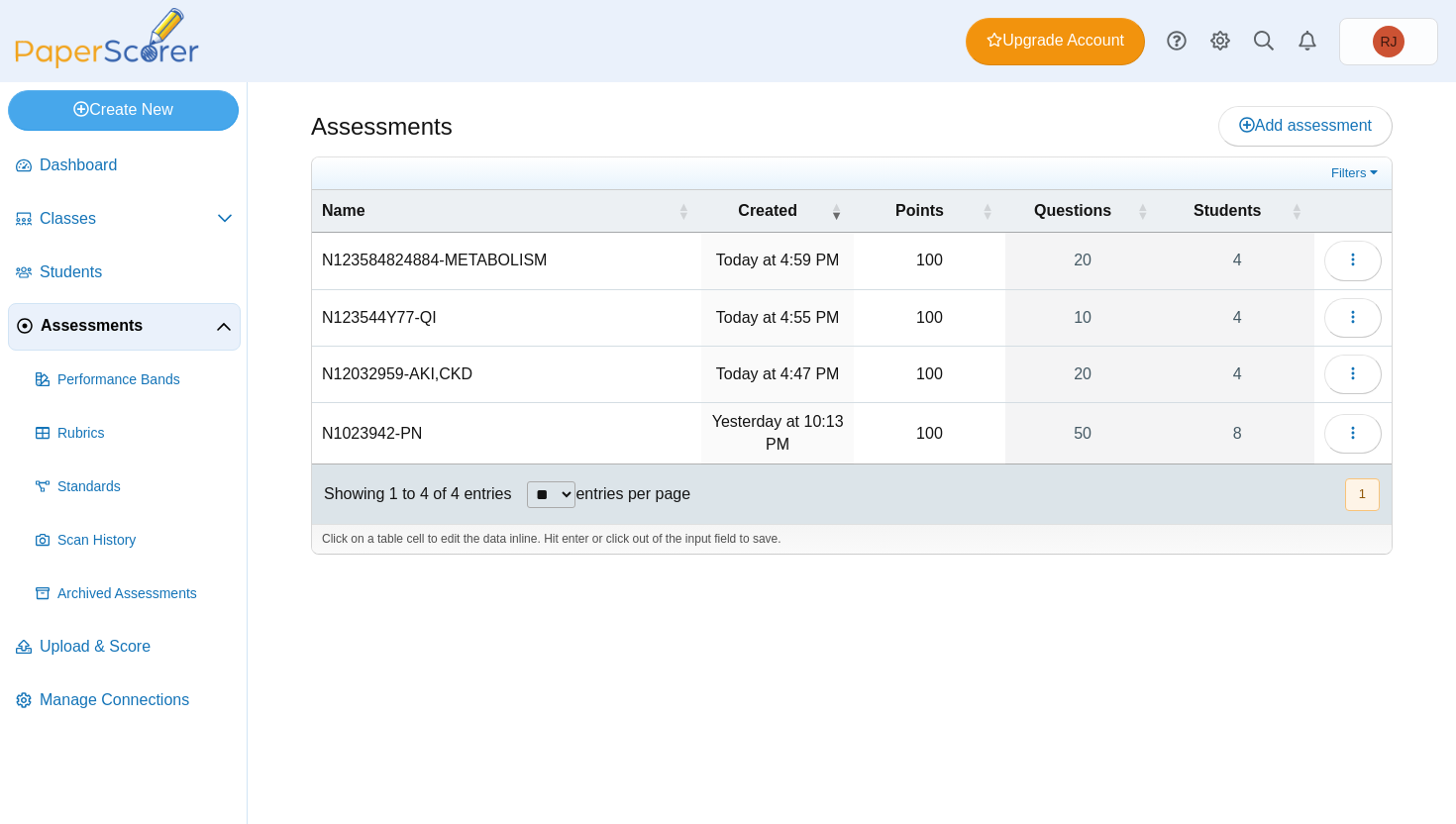 scroll, scrollTop: 0, scrollLeft: 0, axis: both 